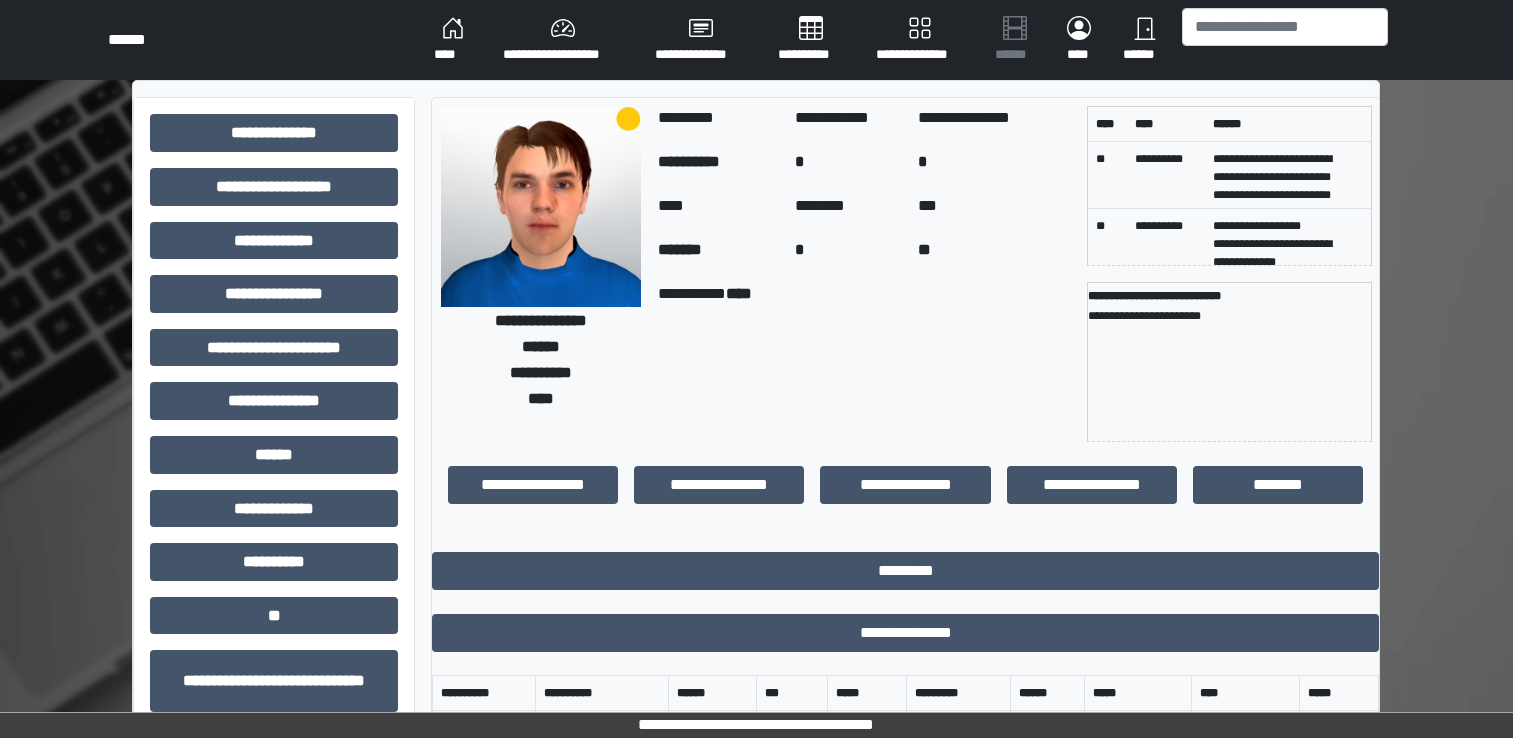 scroll, scrollTop: 0, scrollLeft: 0, axis: both 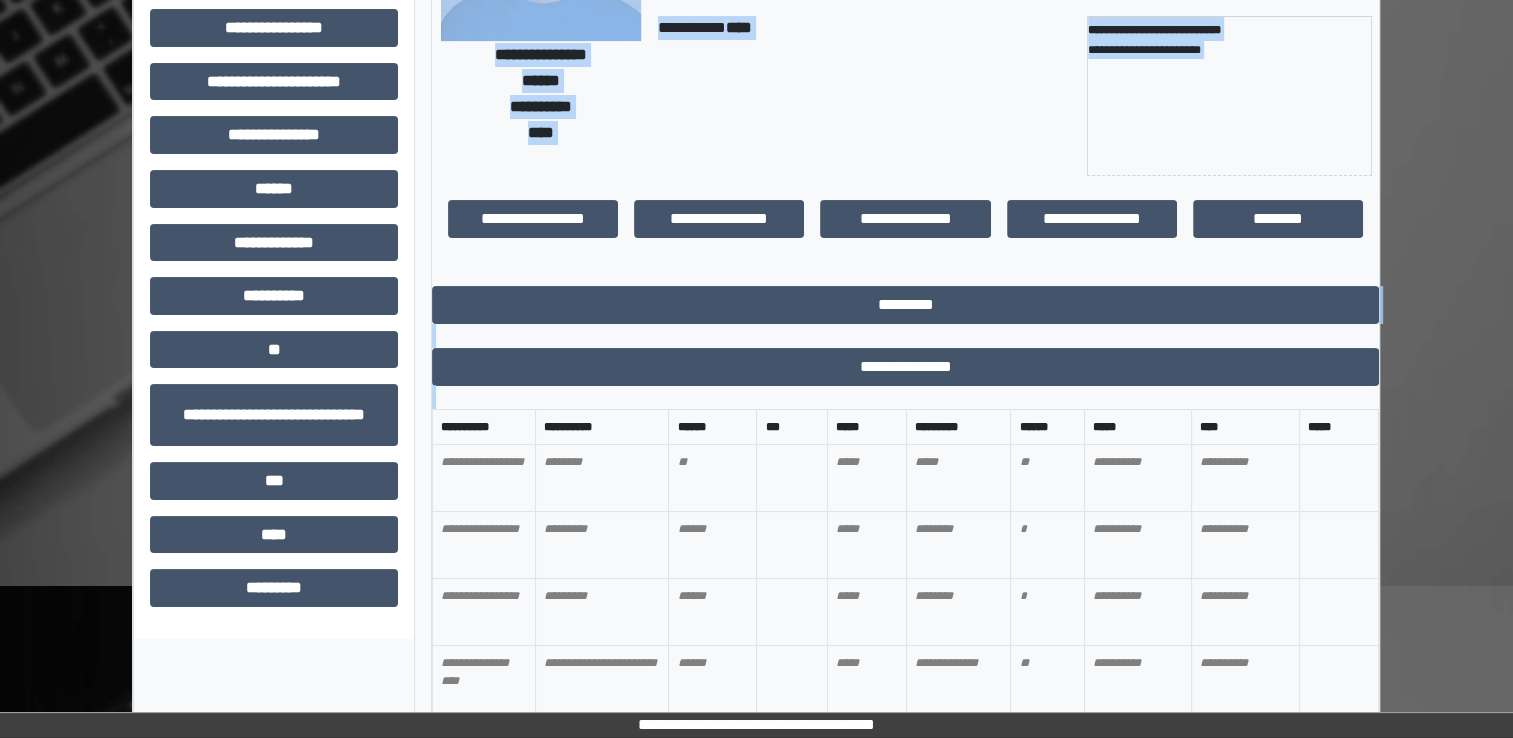 drag, startPoint x: 1512, startPoint y: 410, endPoint x: 1506, endPoint y: 228, distance: 182.09888 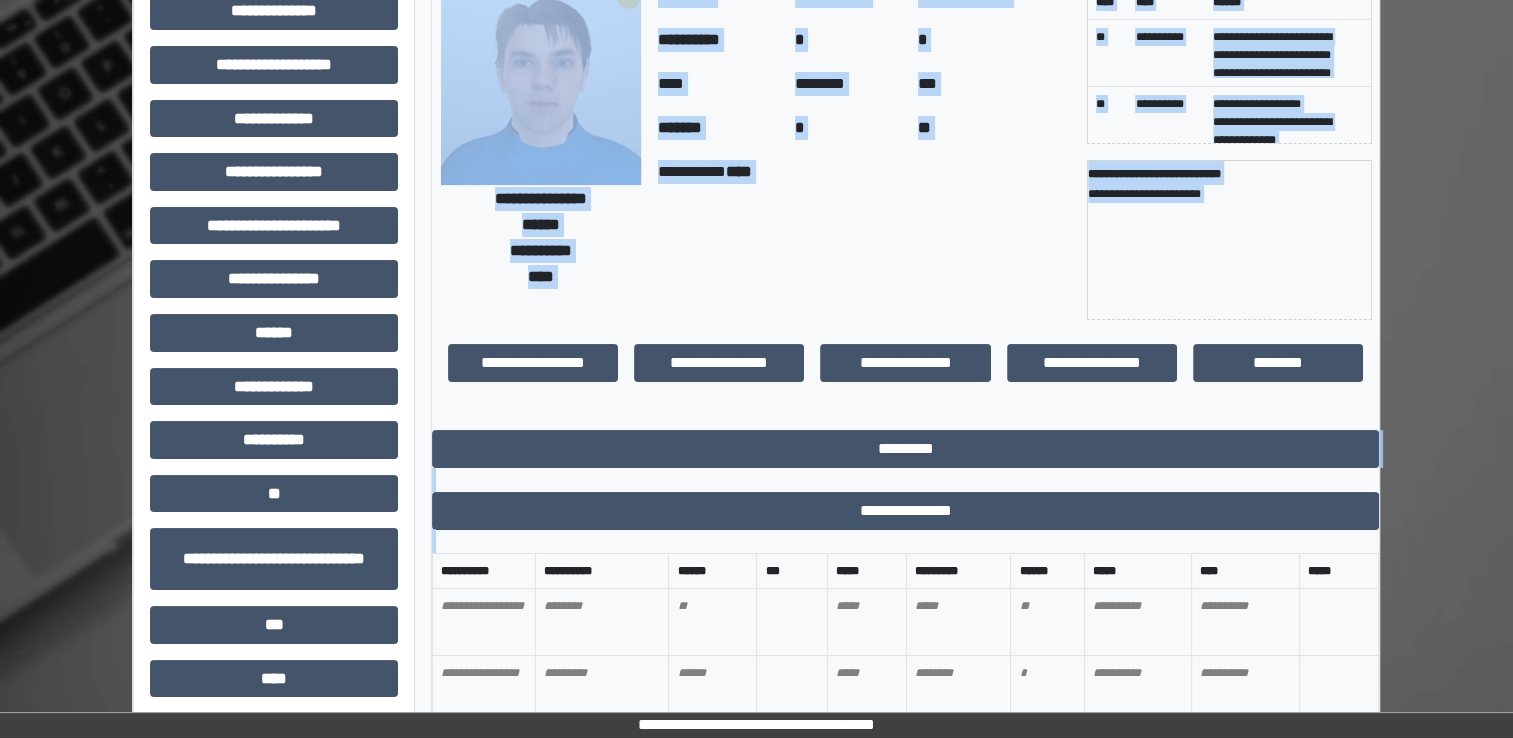 scroll, scrollTop: 101, scrollLeft: 0, axis: vertical 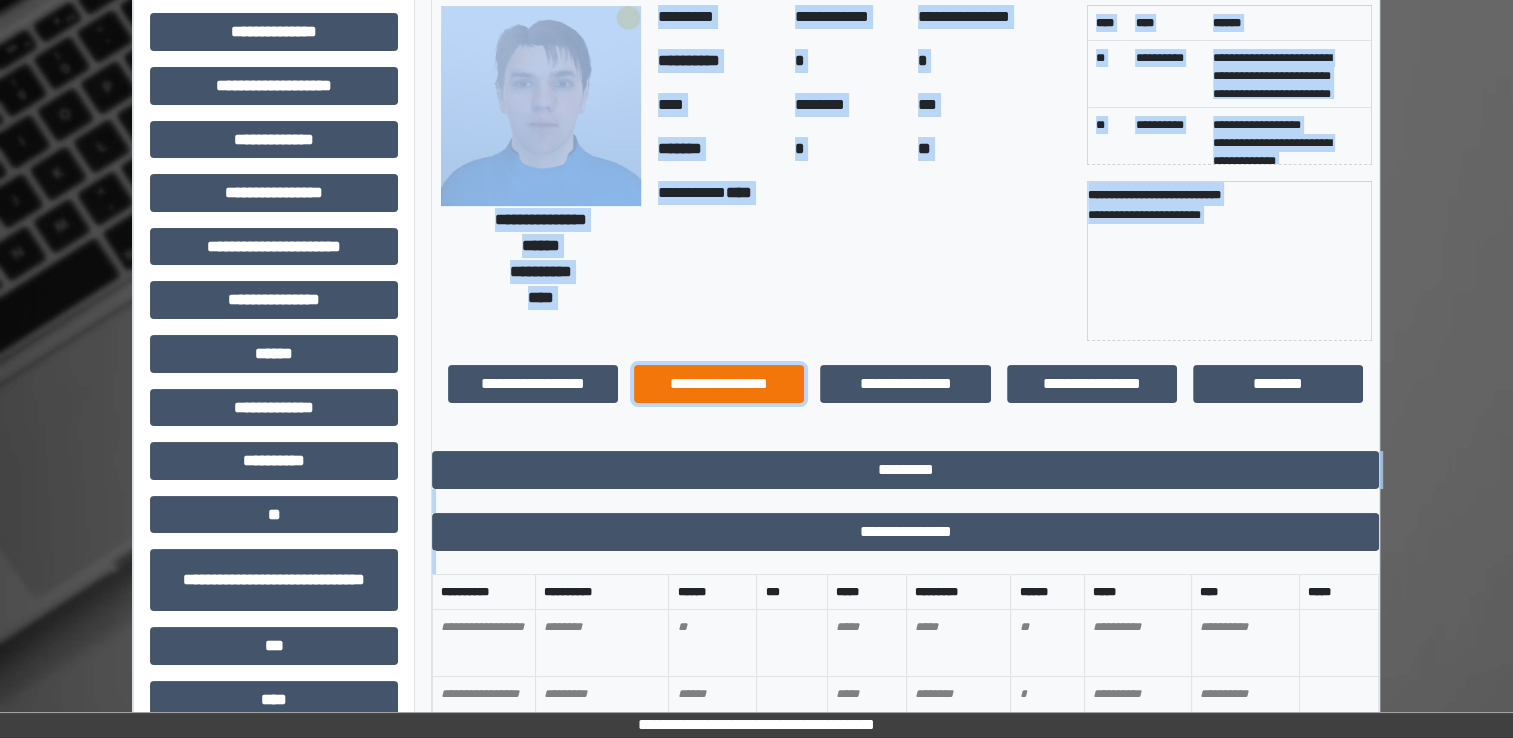 click on "**********" at bounding box center [719, 384] 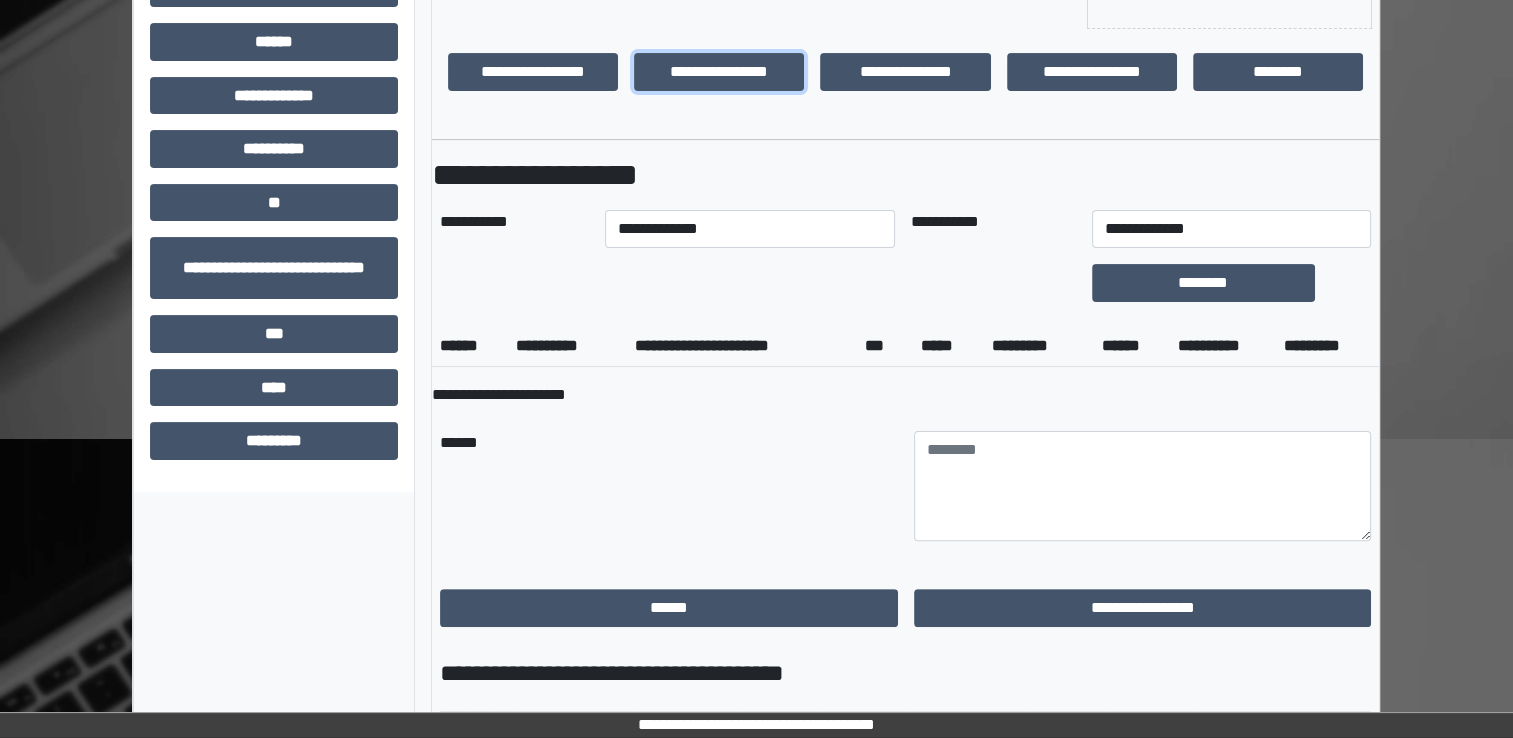 scroll, scrollTop: 416, scrollLeft: 0, axis: vertical 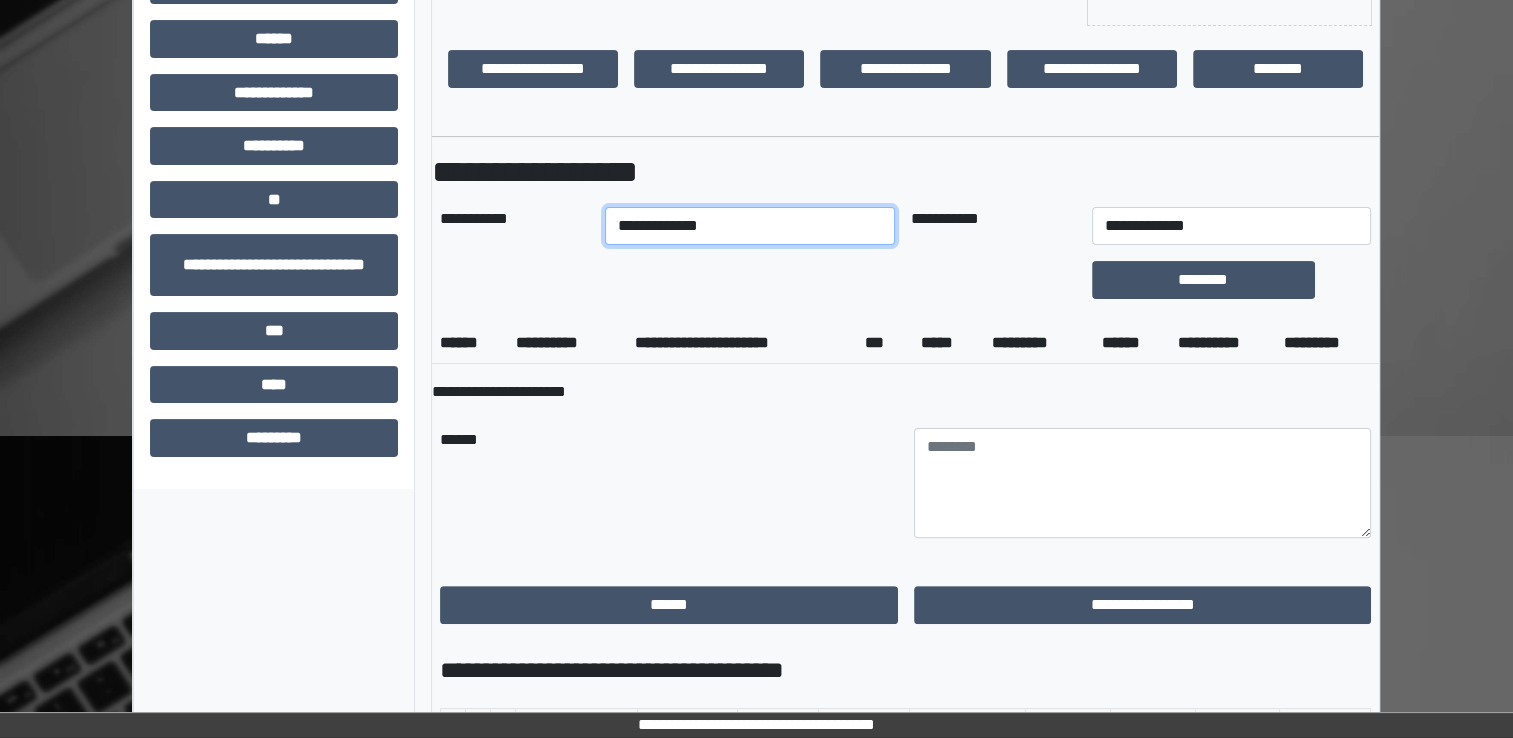click on "**********" at bounding box center (750, 226) 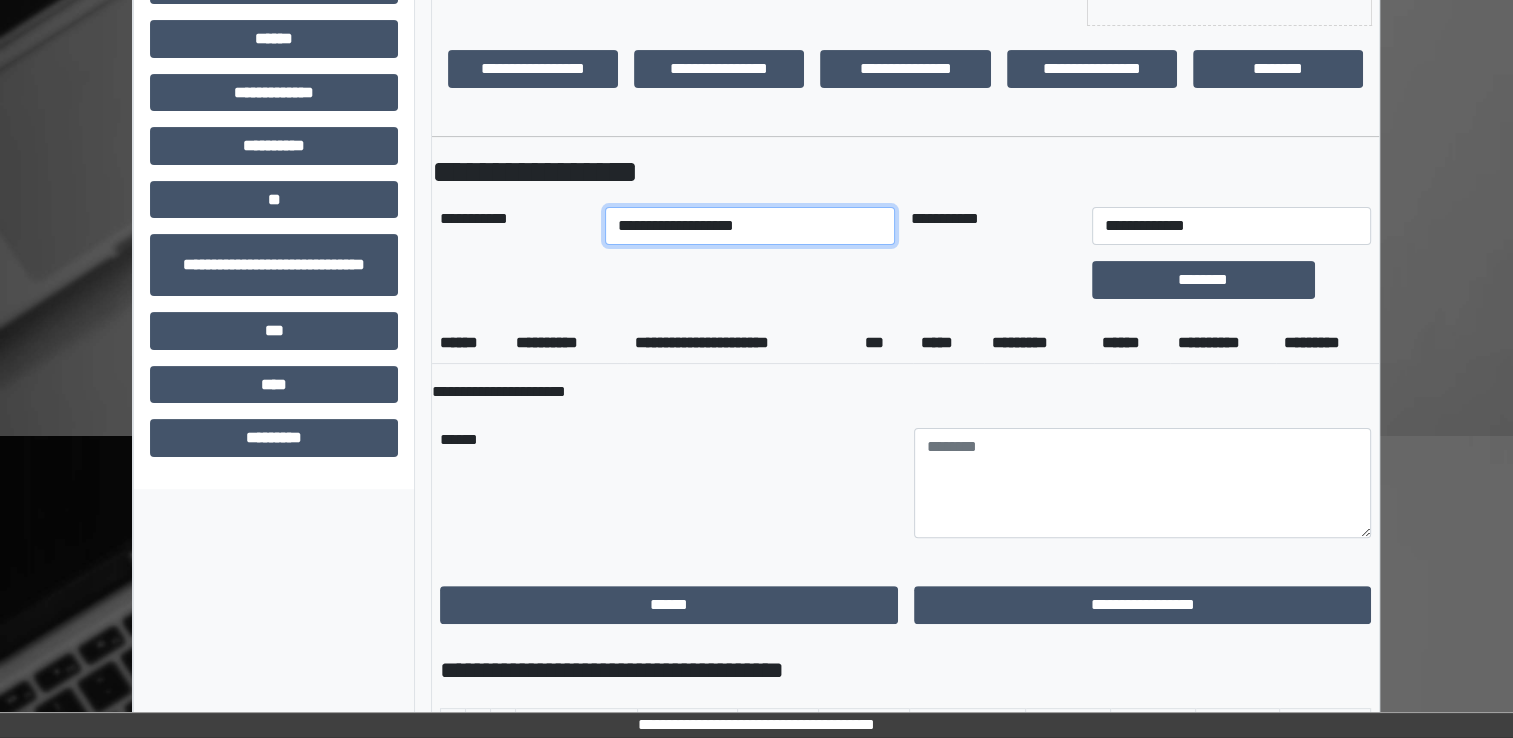 click on "**********" at bounding box center [750, 226] 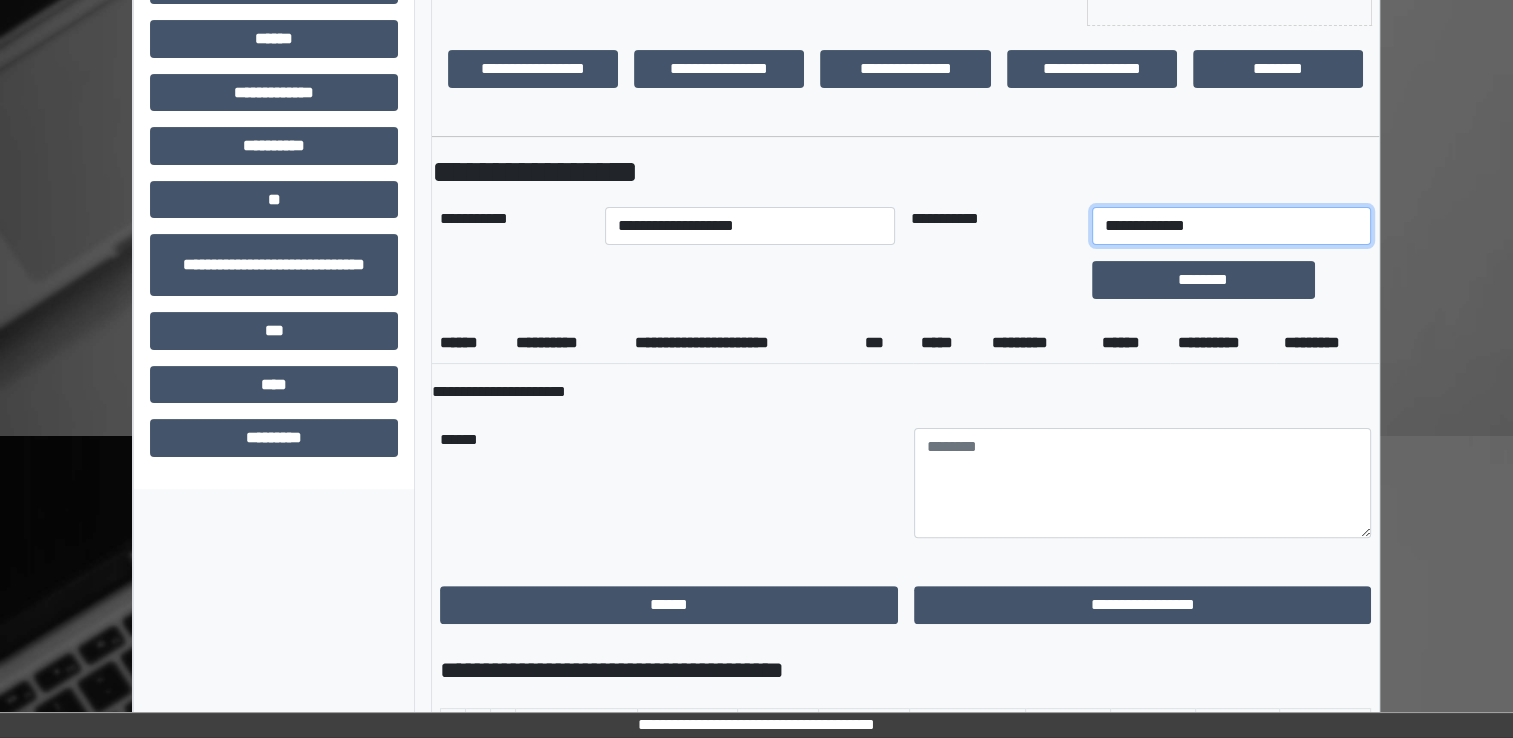 click on "**********" at bounding box center (1231, 226) 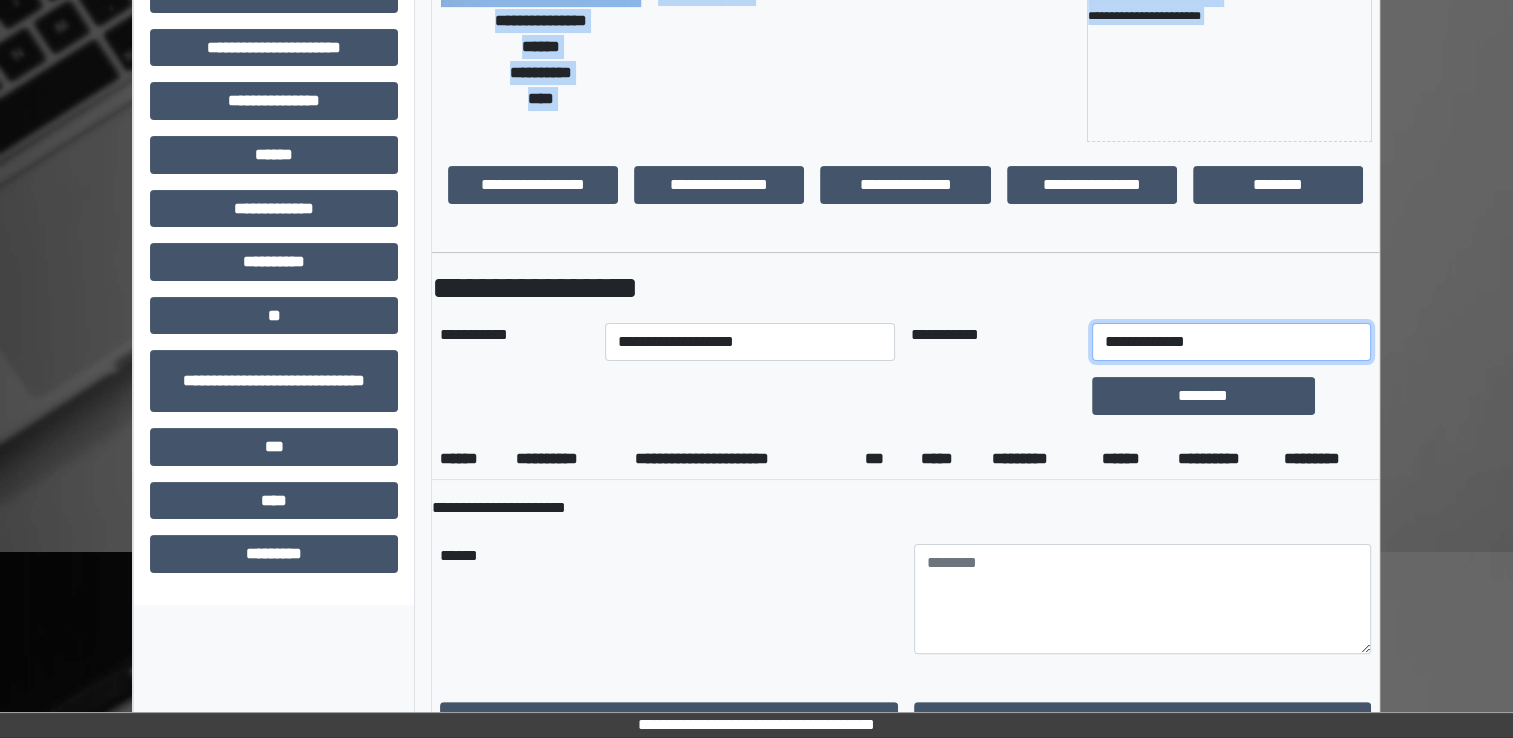 scroll, scrollTop: 288, scrollLeft: 0, axis: vertical 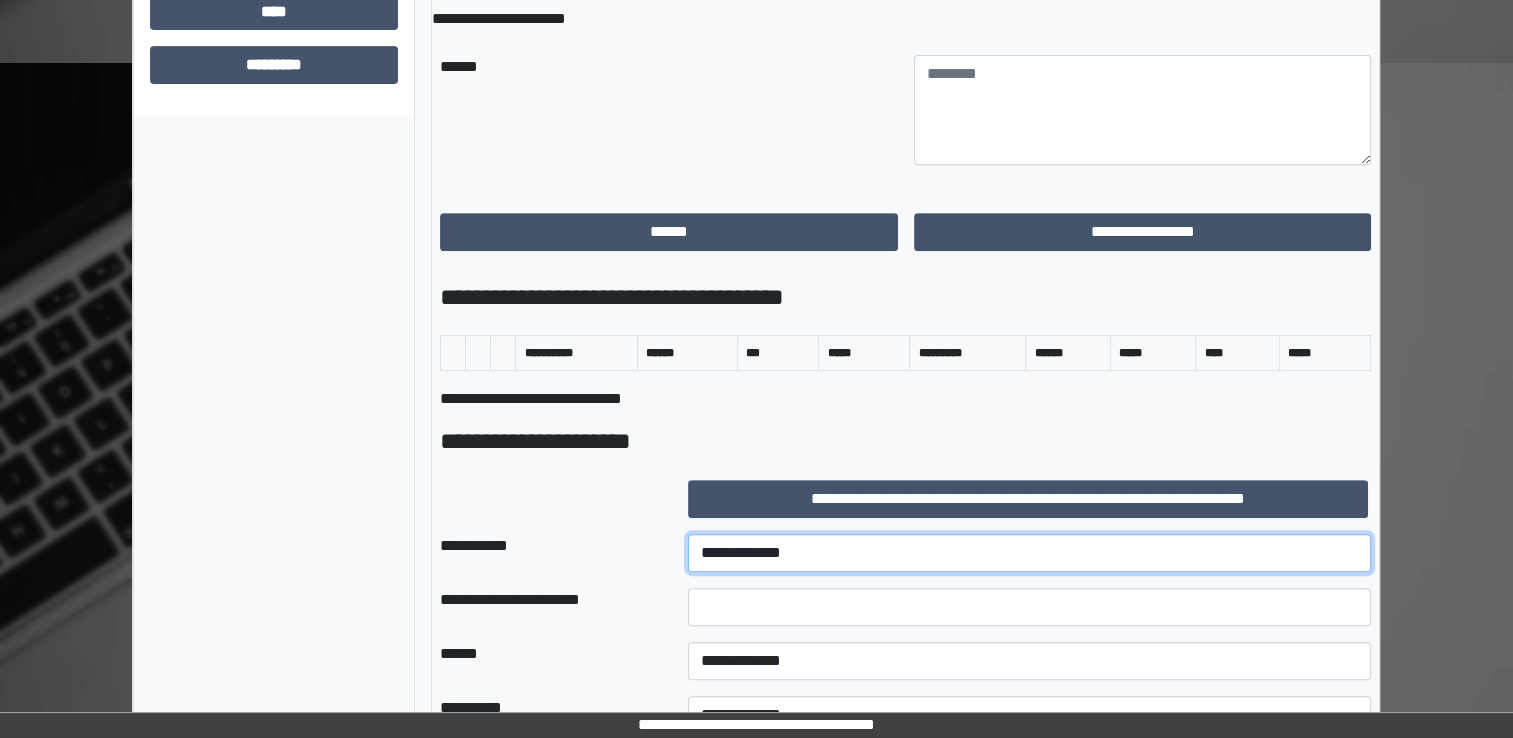 click on "**********" at bounding box center (1029, 553) 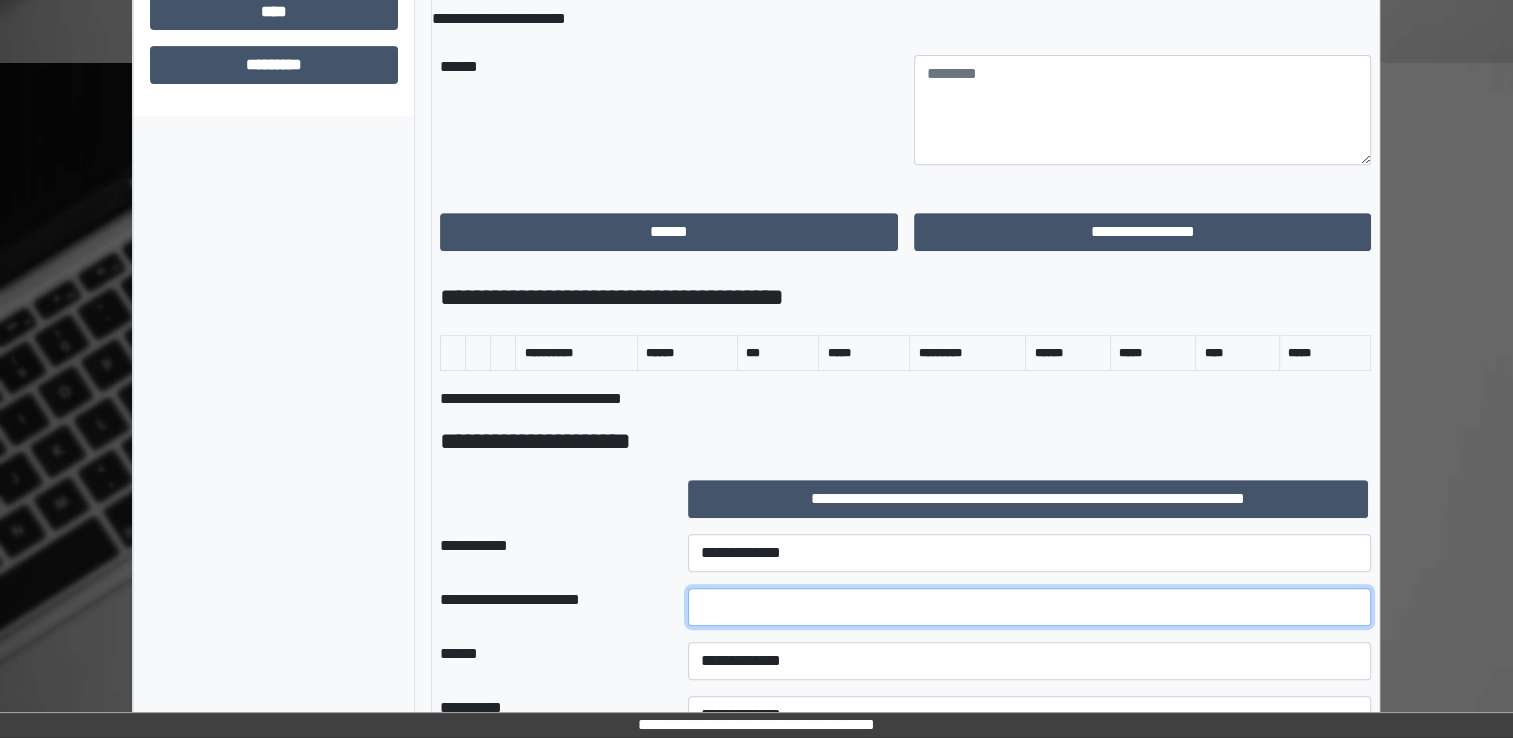 click at bounding box center (1029, 607) 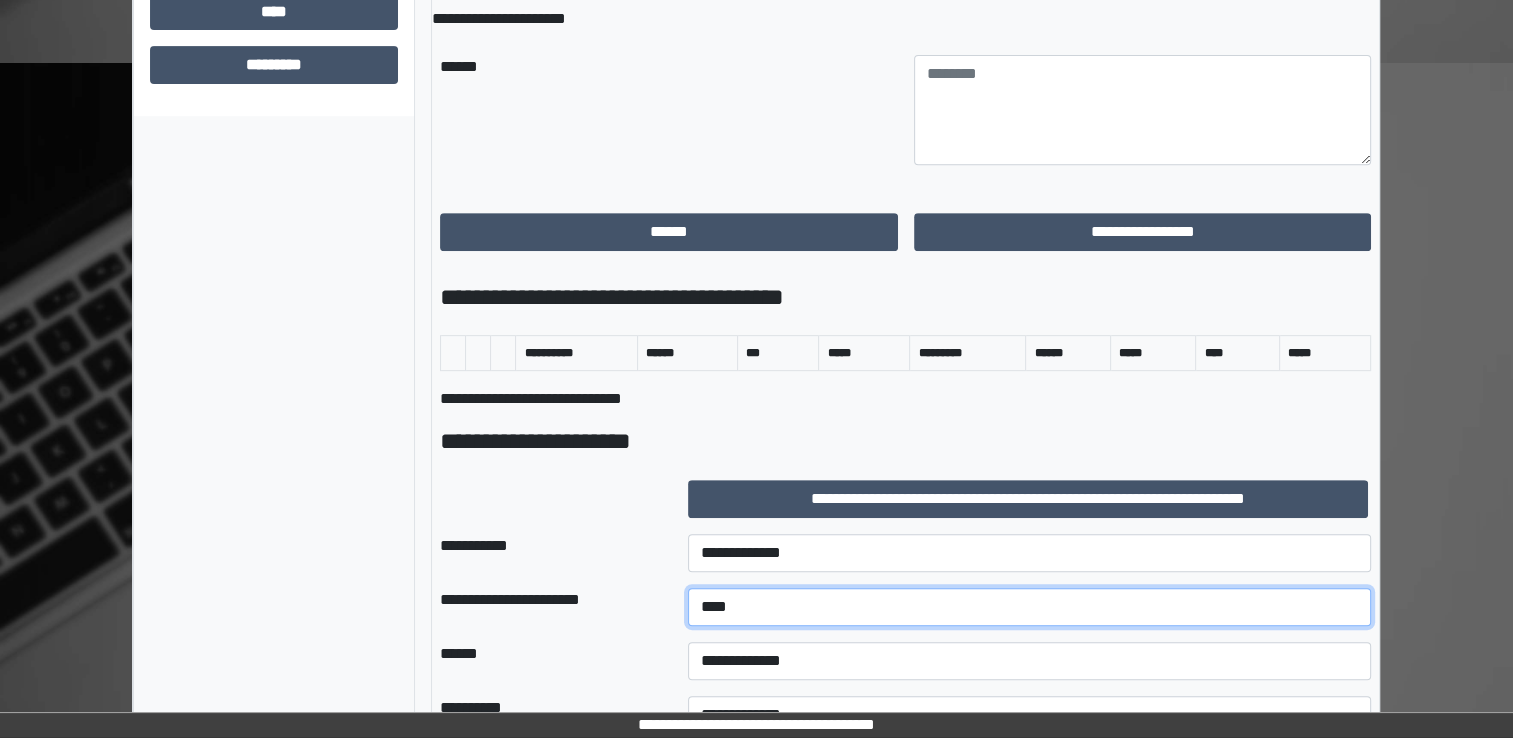 type on "****" 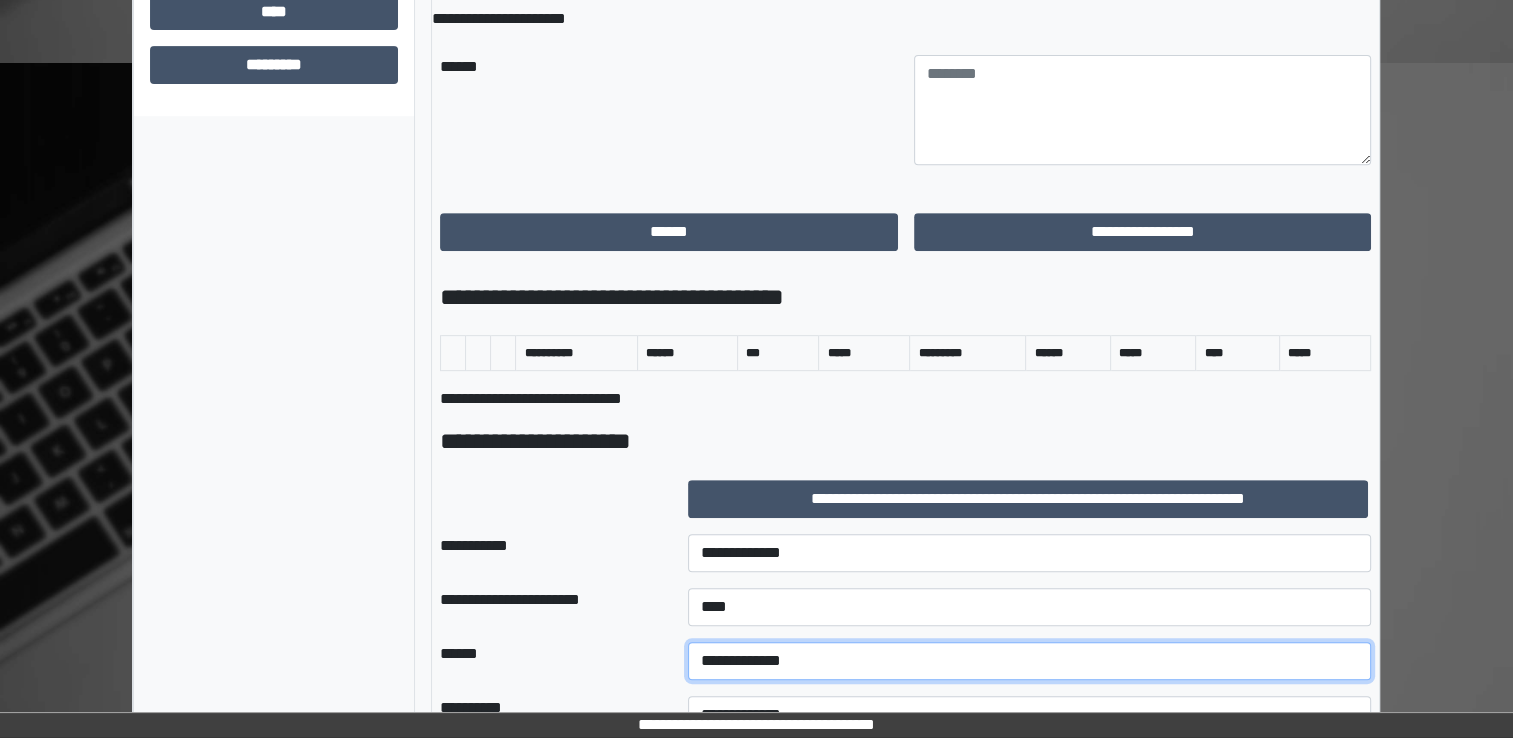 click on "**********" at bounding box center [1029, 661] 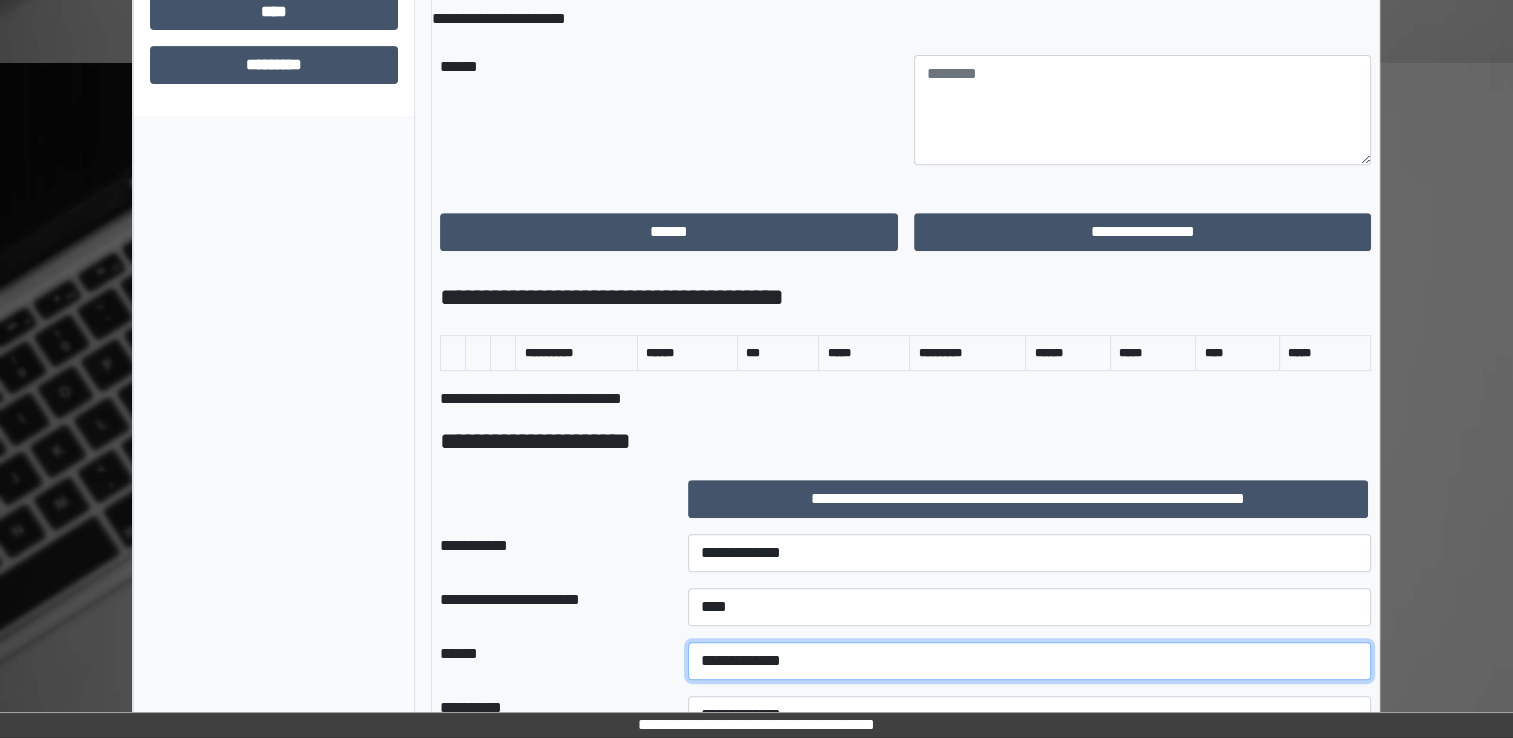 select on "*" 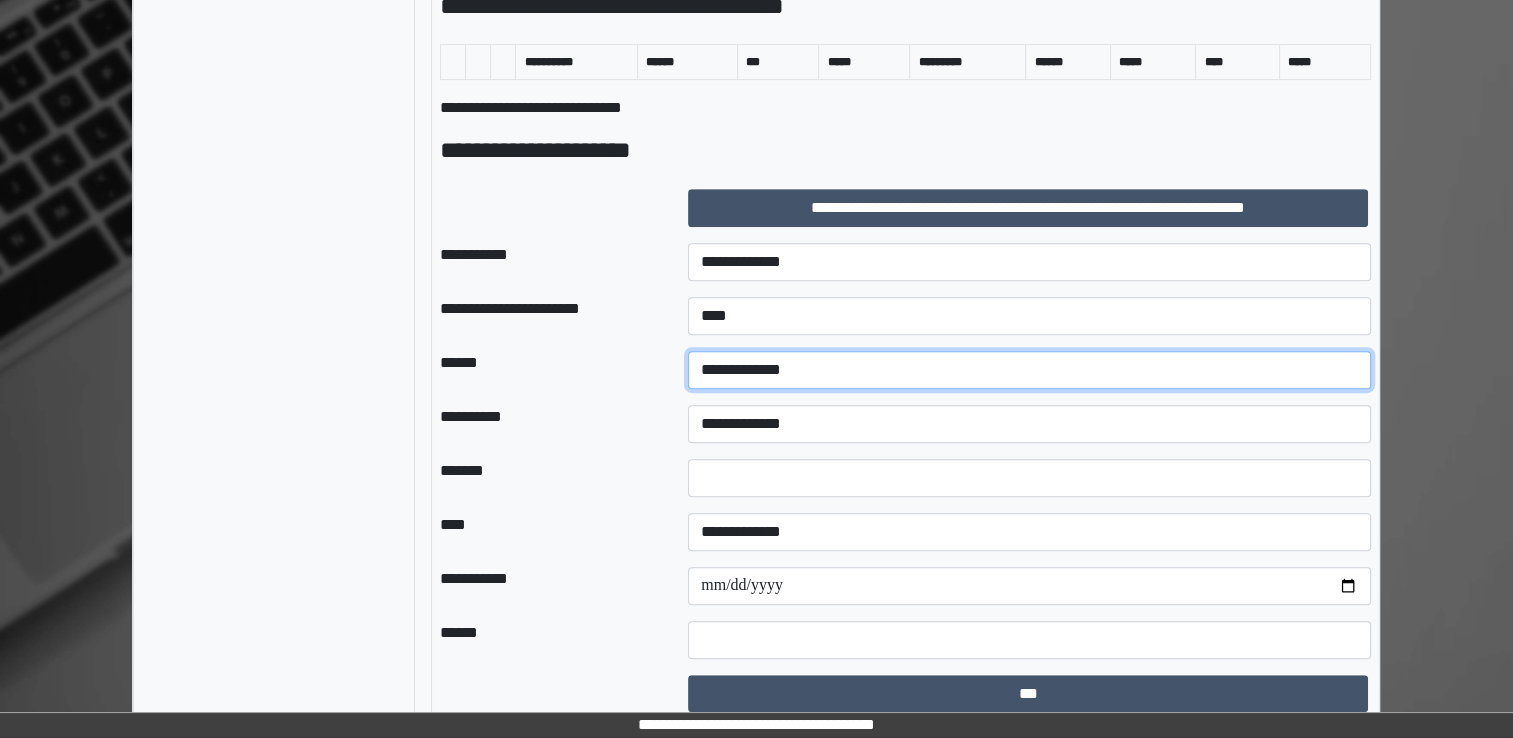 scroll, scrollTop: 1090, scrollLeft: 0, axis: vertical 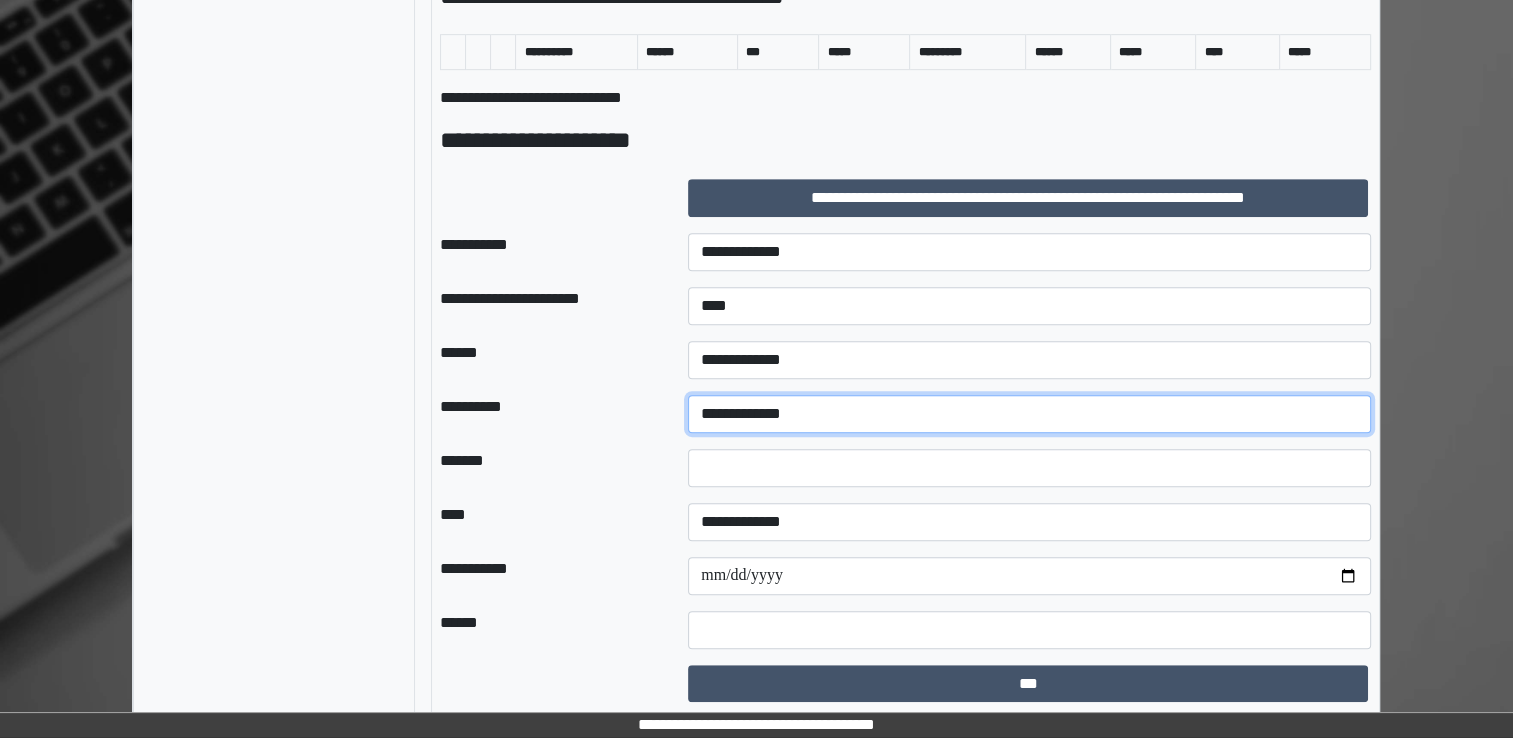 click on "**********" at bounding box center [1029, 414] 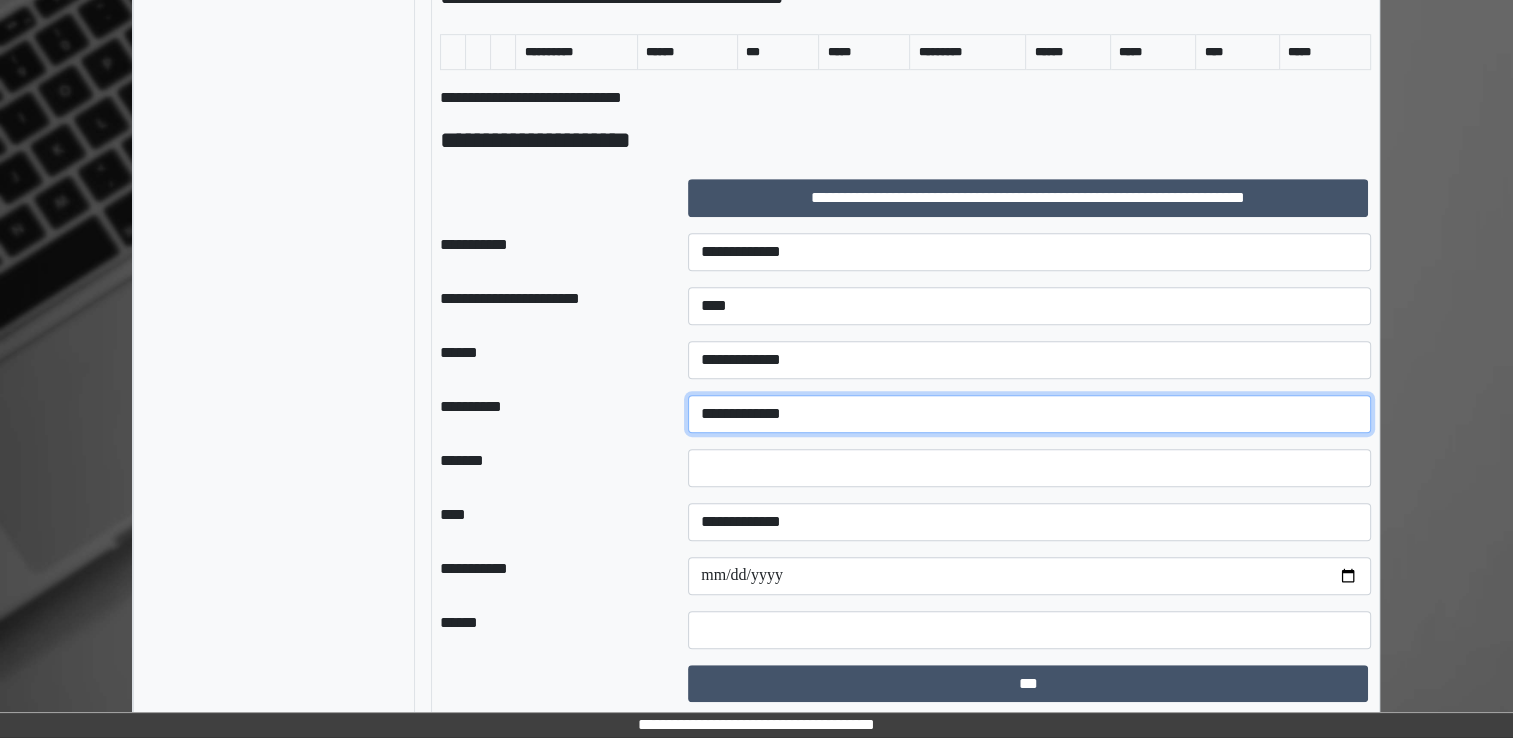 select on "*" 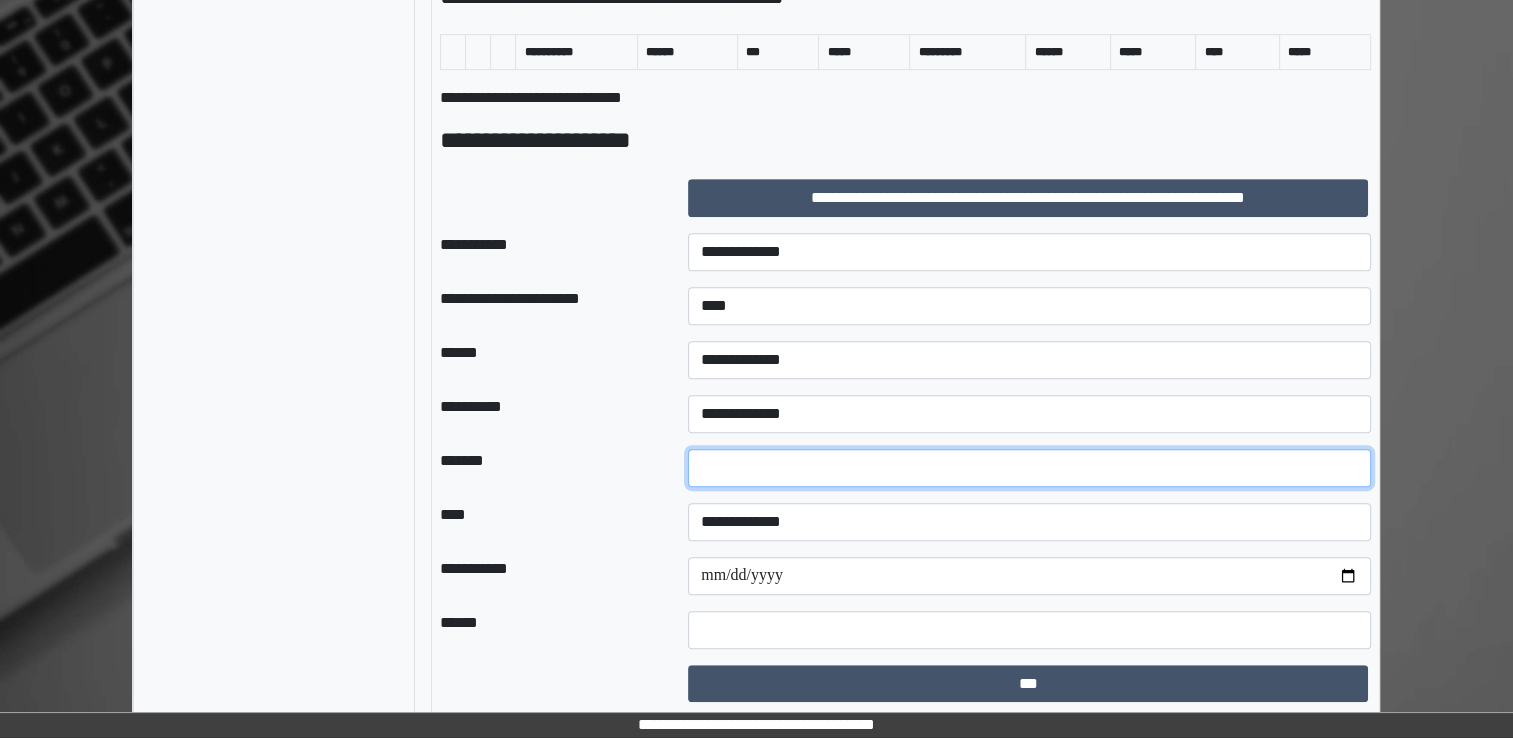 click at bounding box center (1029, 468) 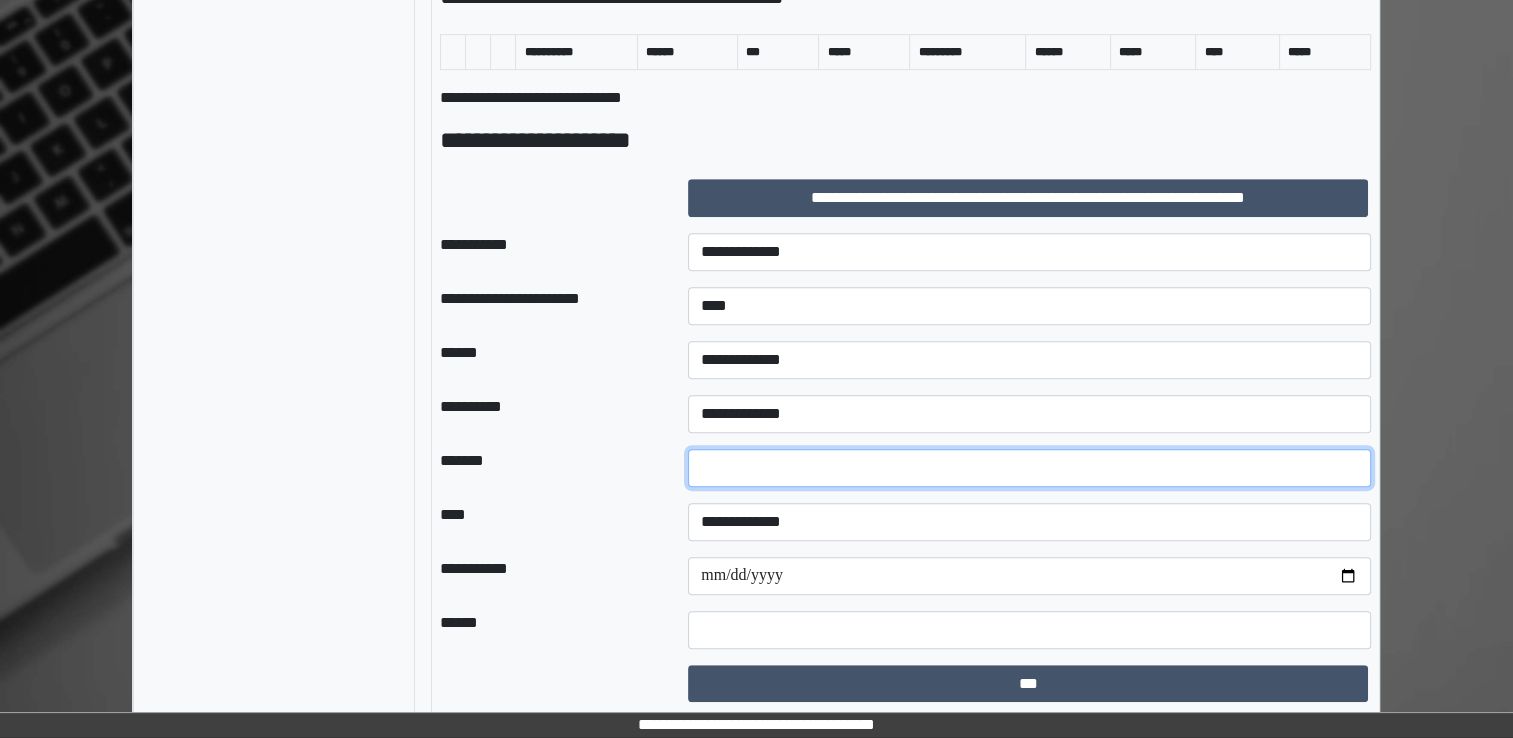 type on "**" 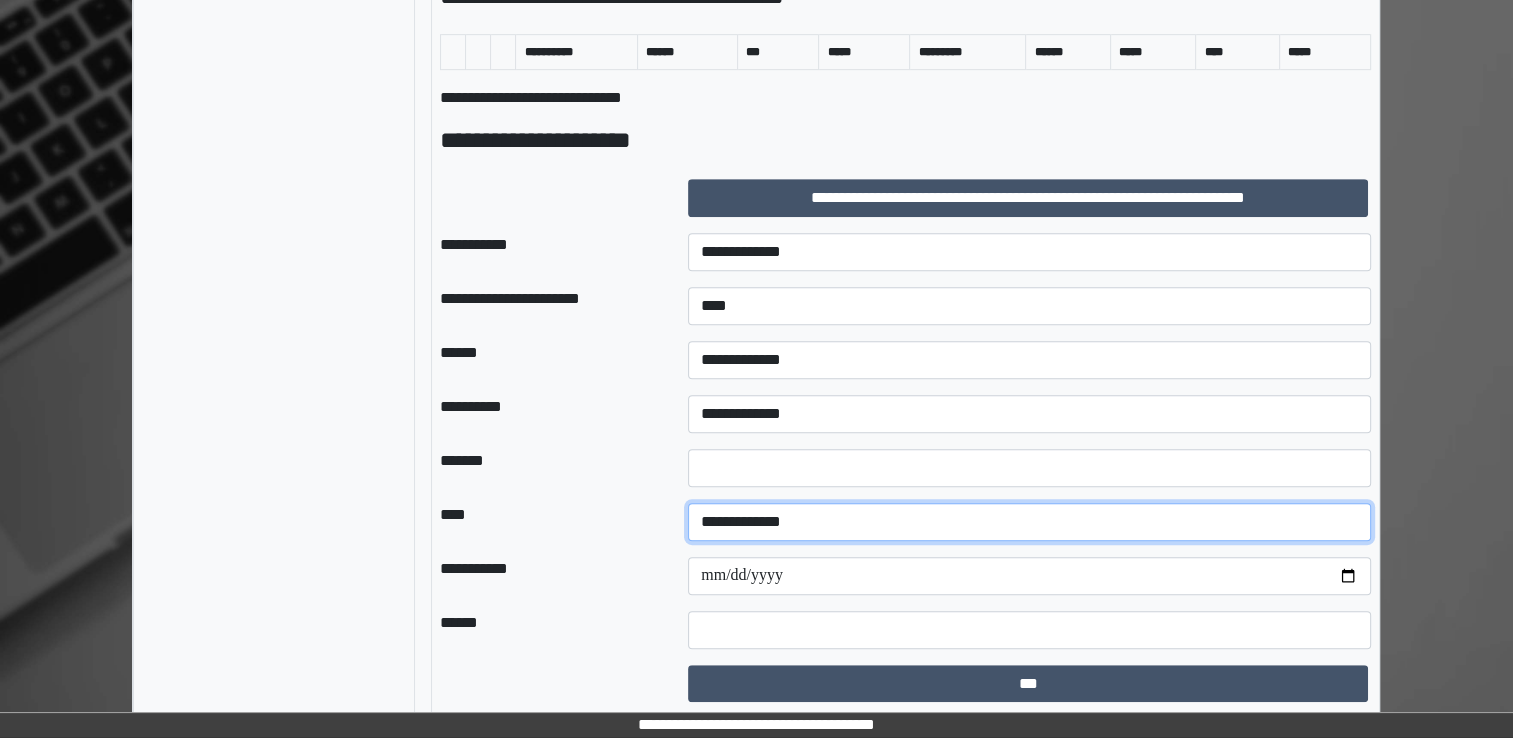 click on "**********" at bounding box center [1029, 522] 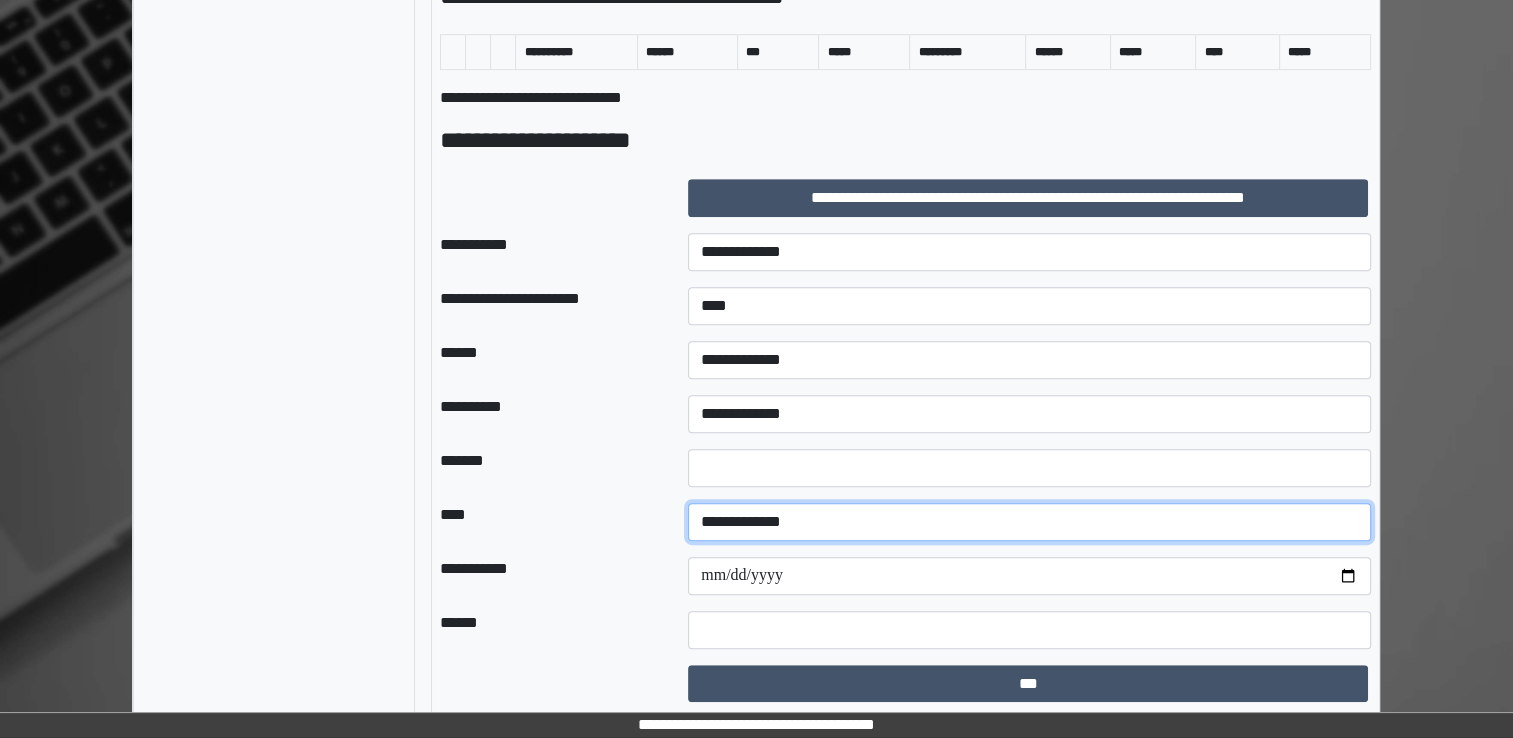 select on "*" 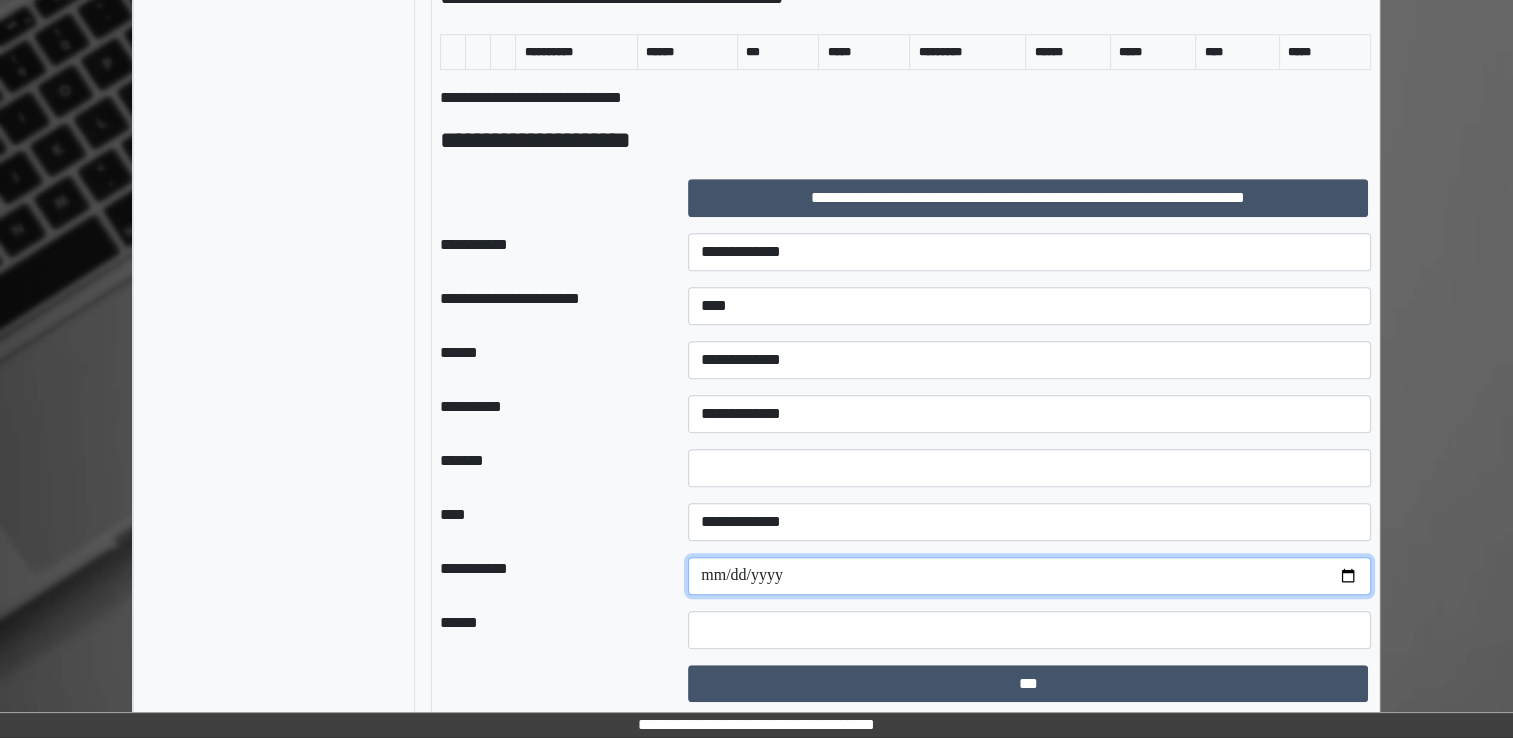 click at bounding box center [1029, 576] 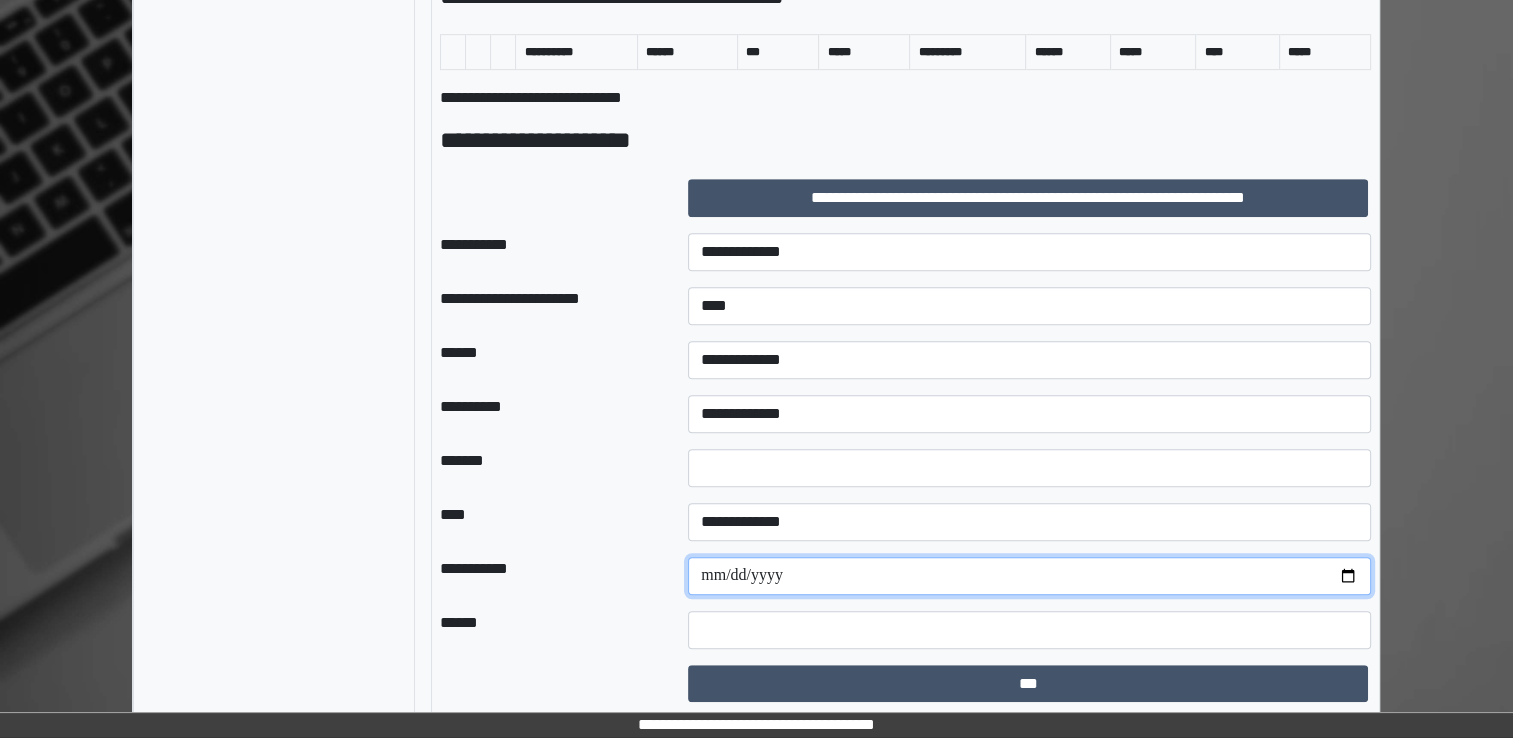 click at bounding box center [1029, 576] 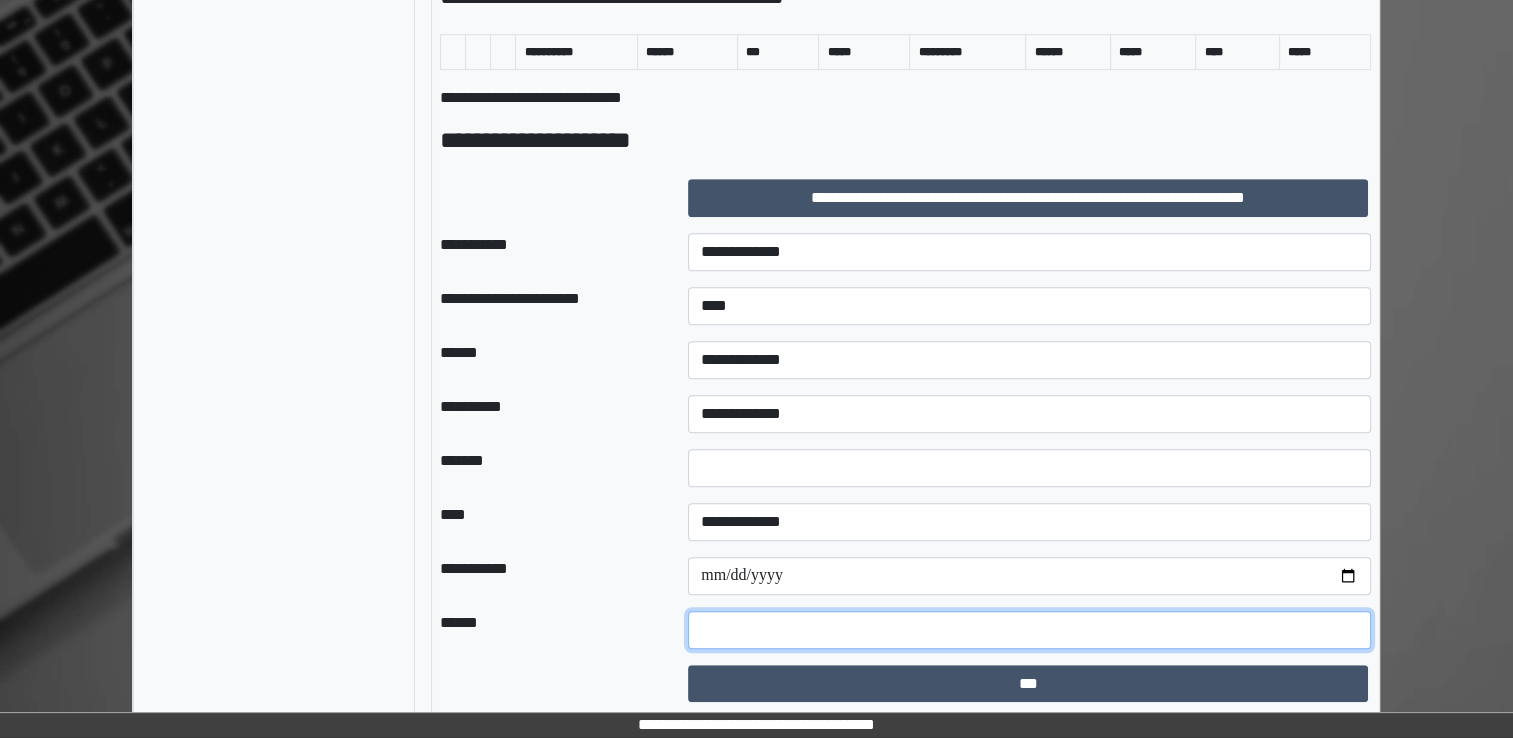 click at bounding box center (1029, 630) 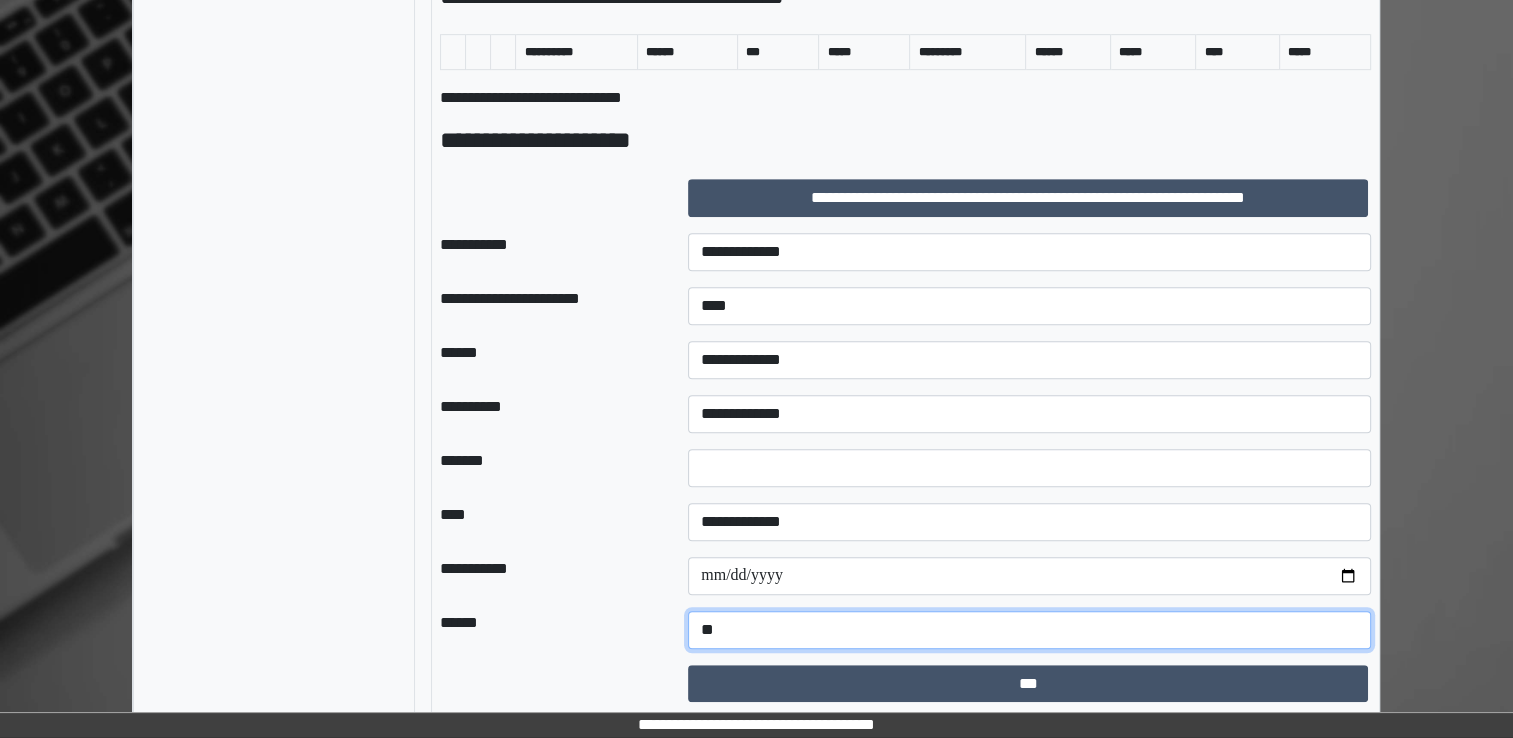 type on "*" 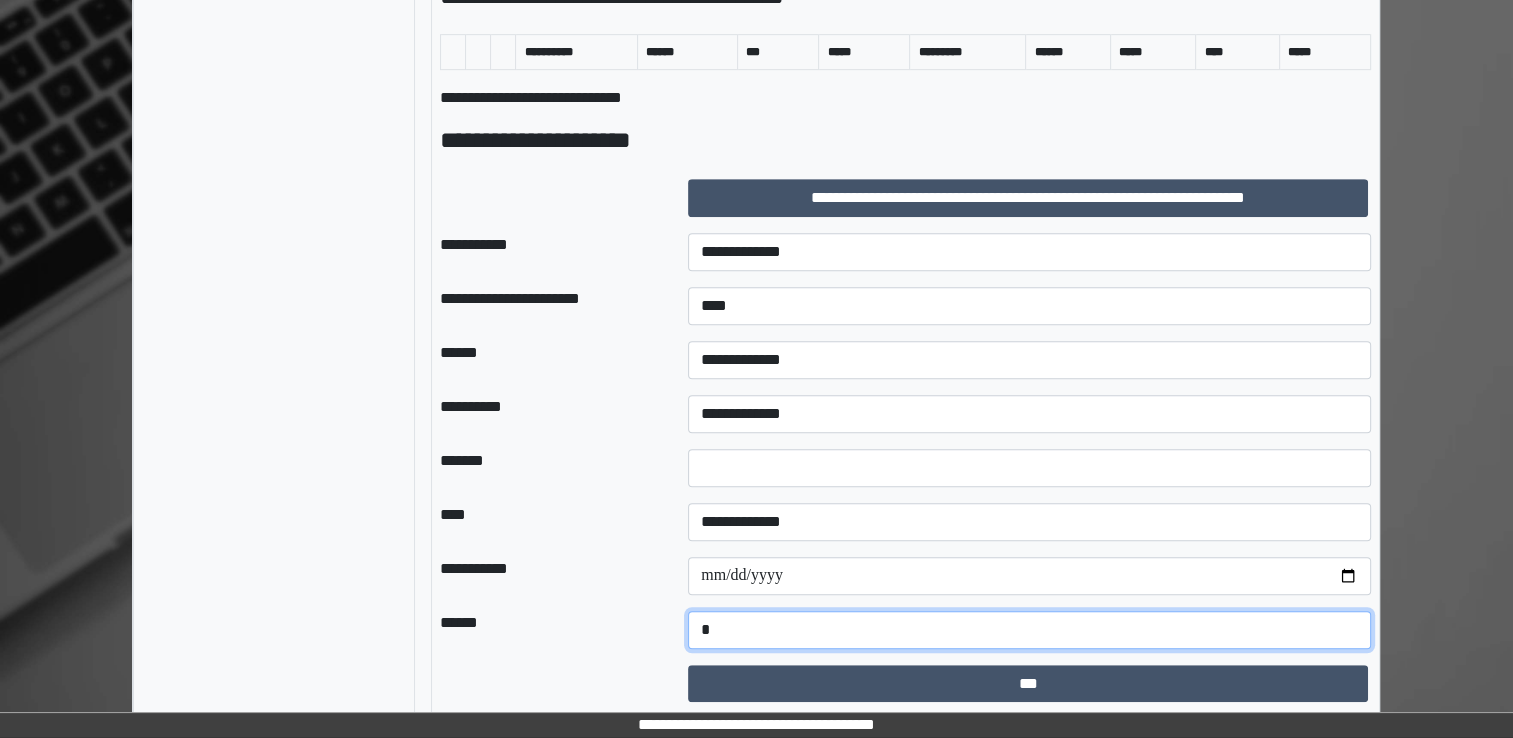 type 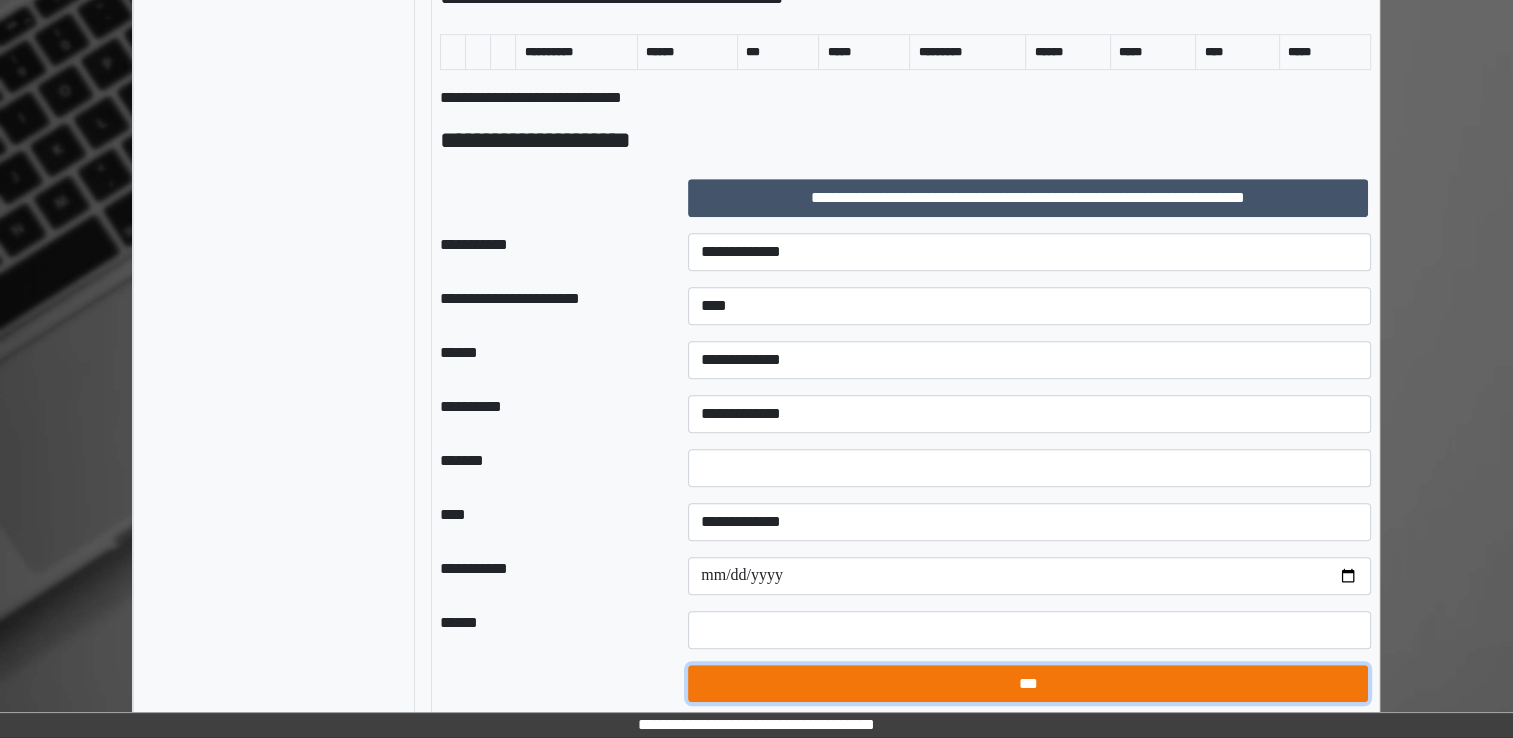 click on "***" at bounding box center [1028, 684] 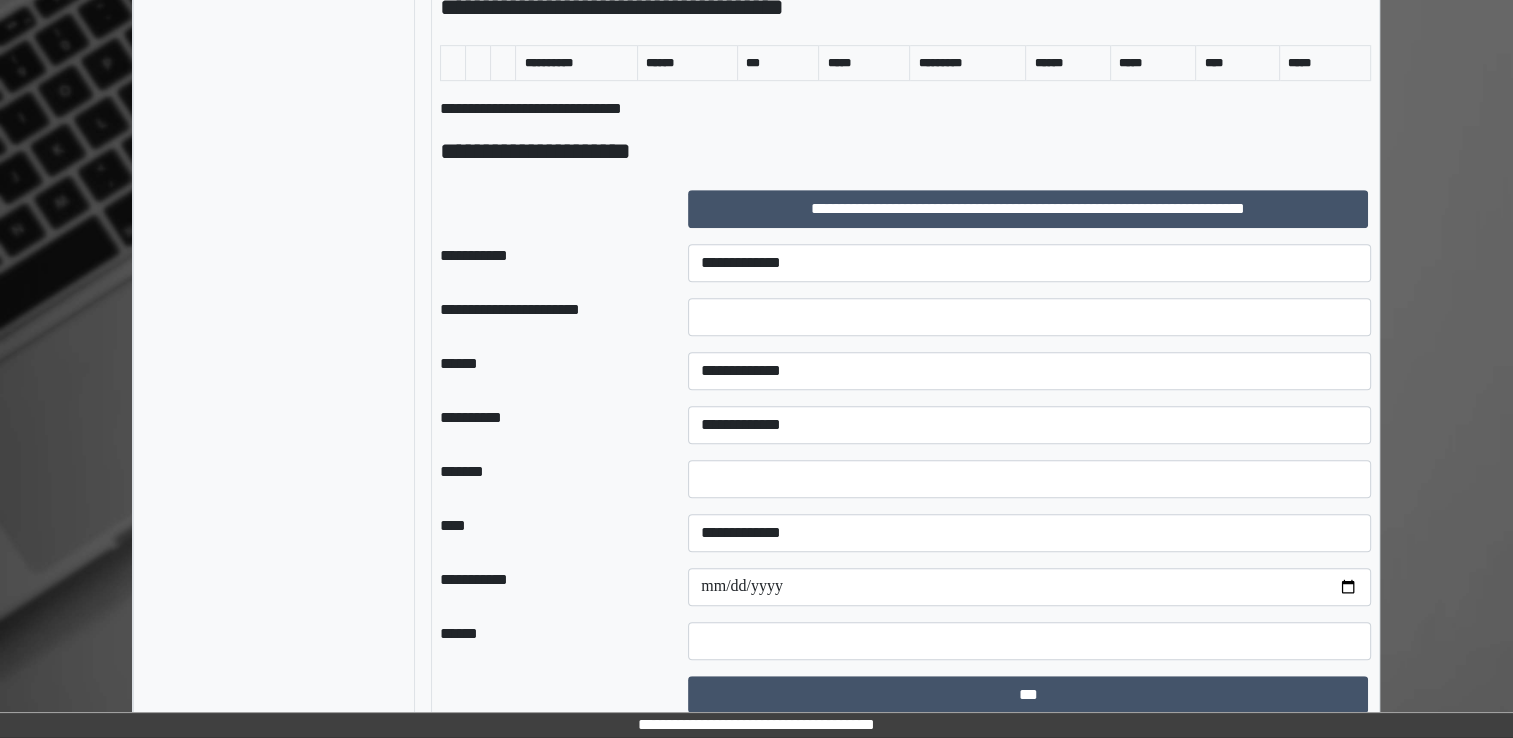drag, startPoint x: 1511, startPoint y: 546, endPoint x: 1520, endPoint y: 466, distance: 80.50466 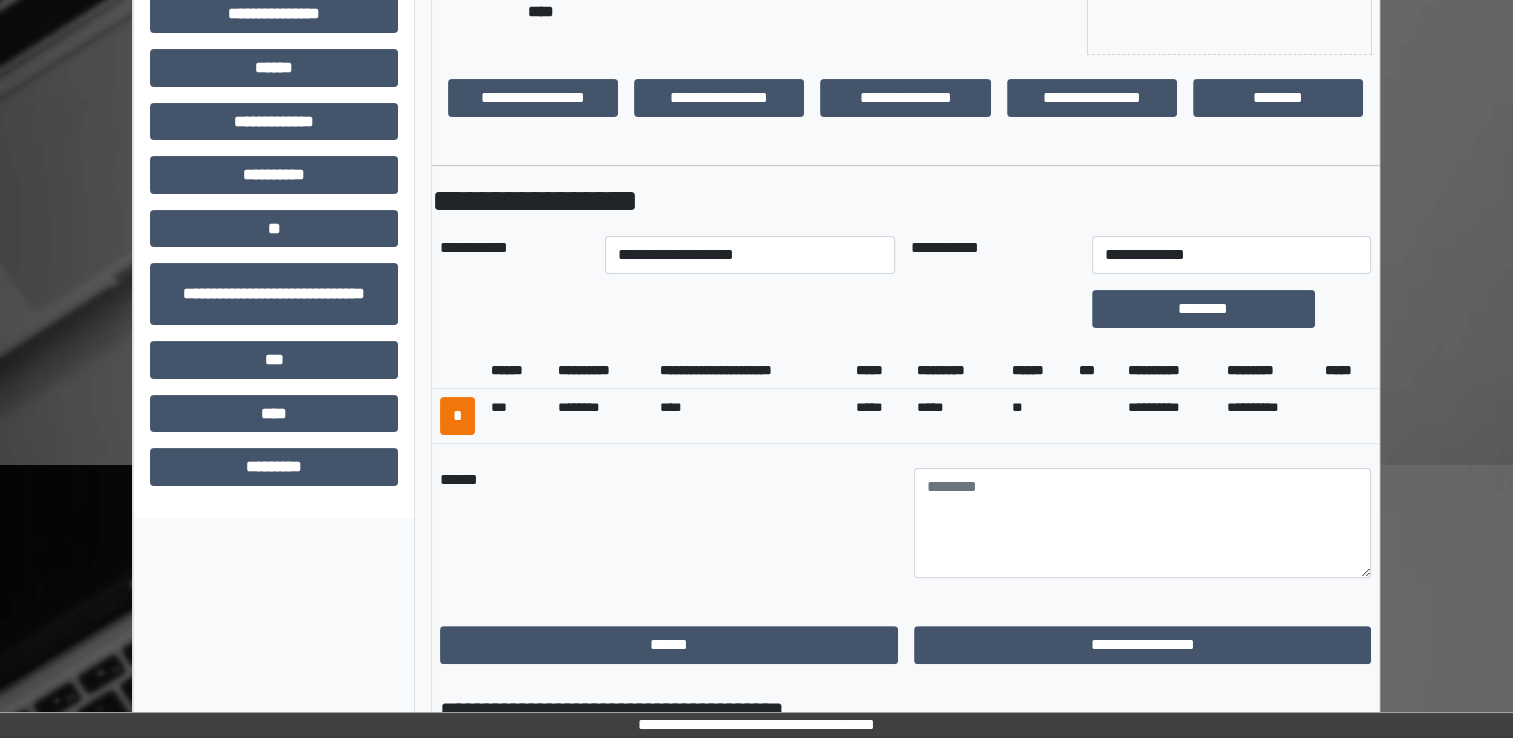 scroll, scrollTop: 647, scrollLeft: 0, axis: vertical 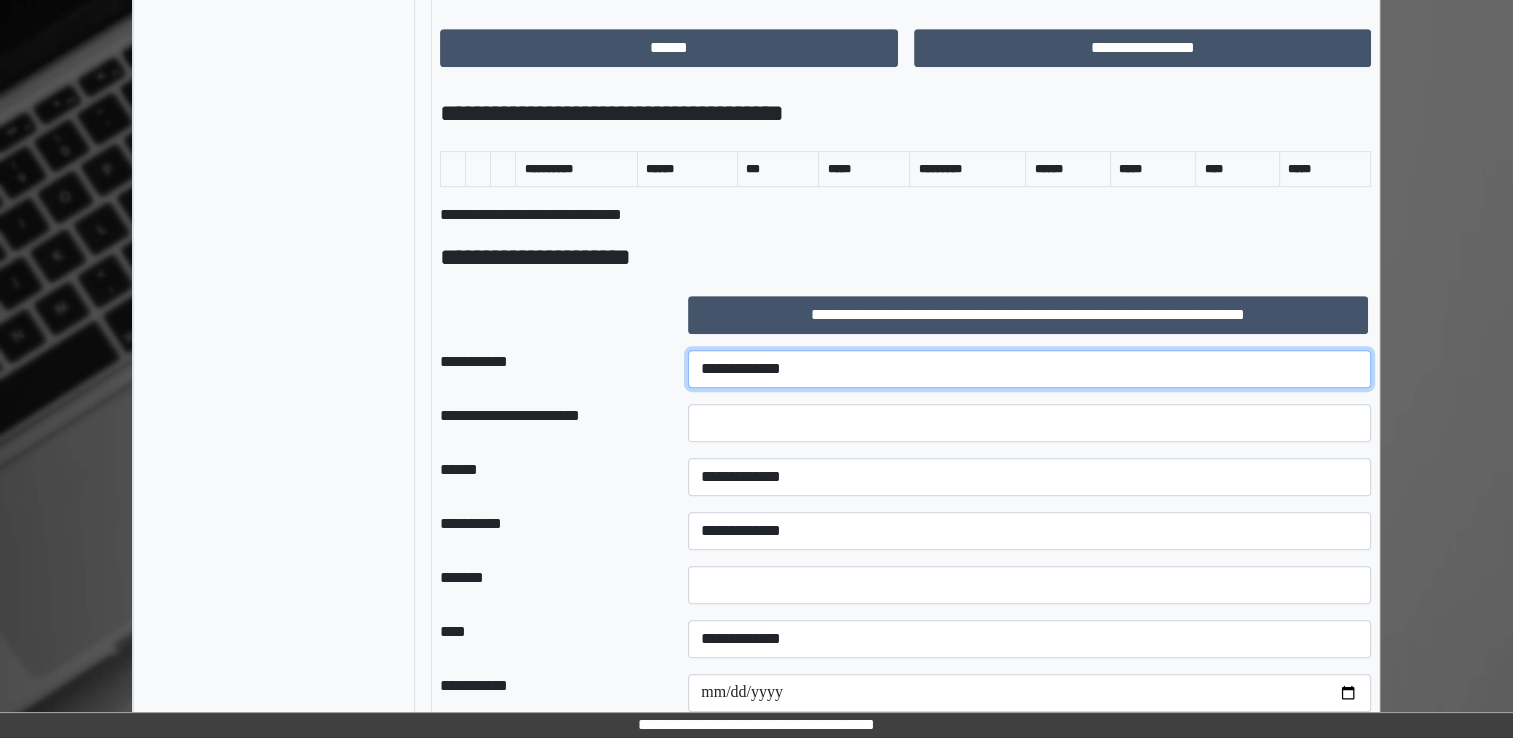 click on "**********" at bounding box center [1029, 369] 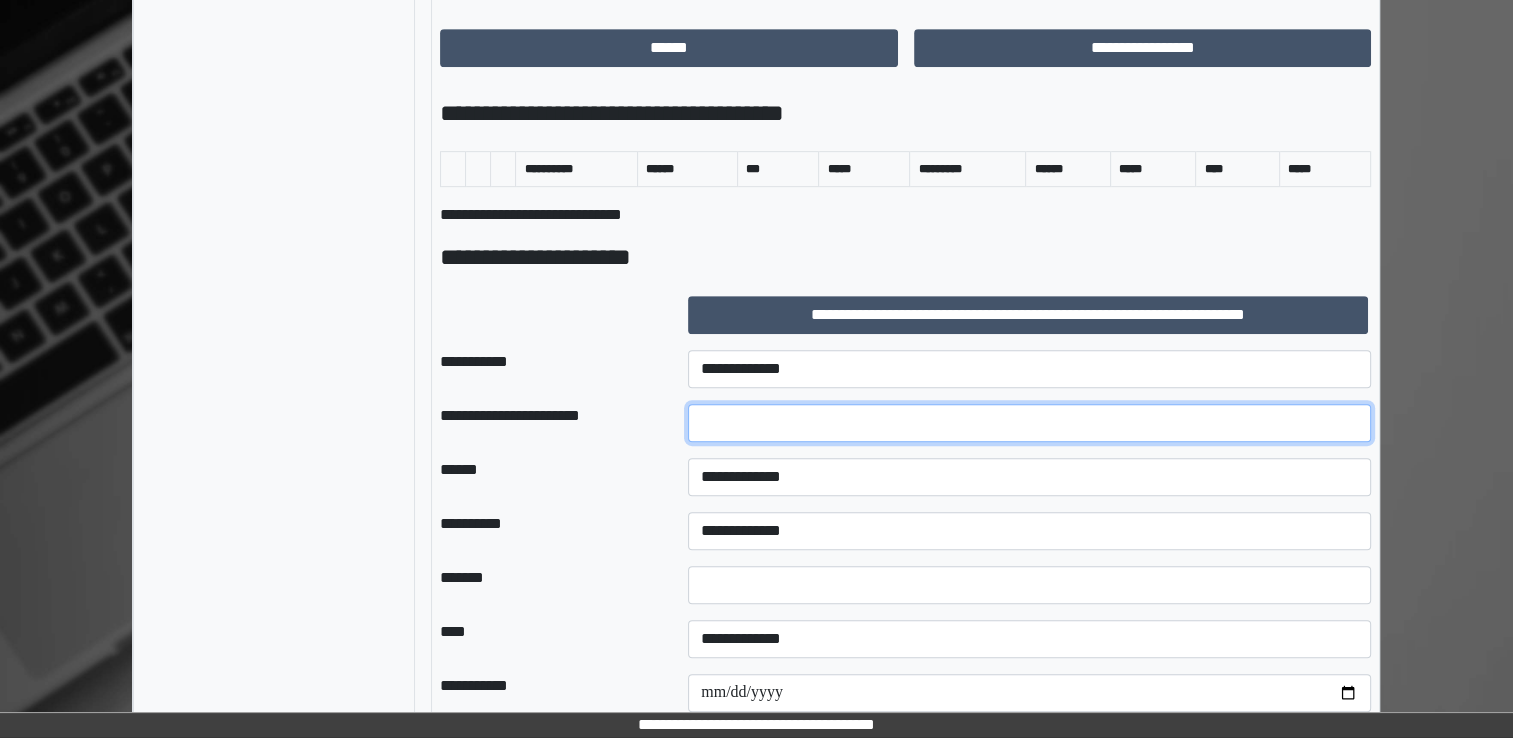 click at bounding box center (1029, 423) 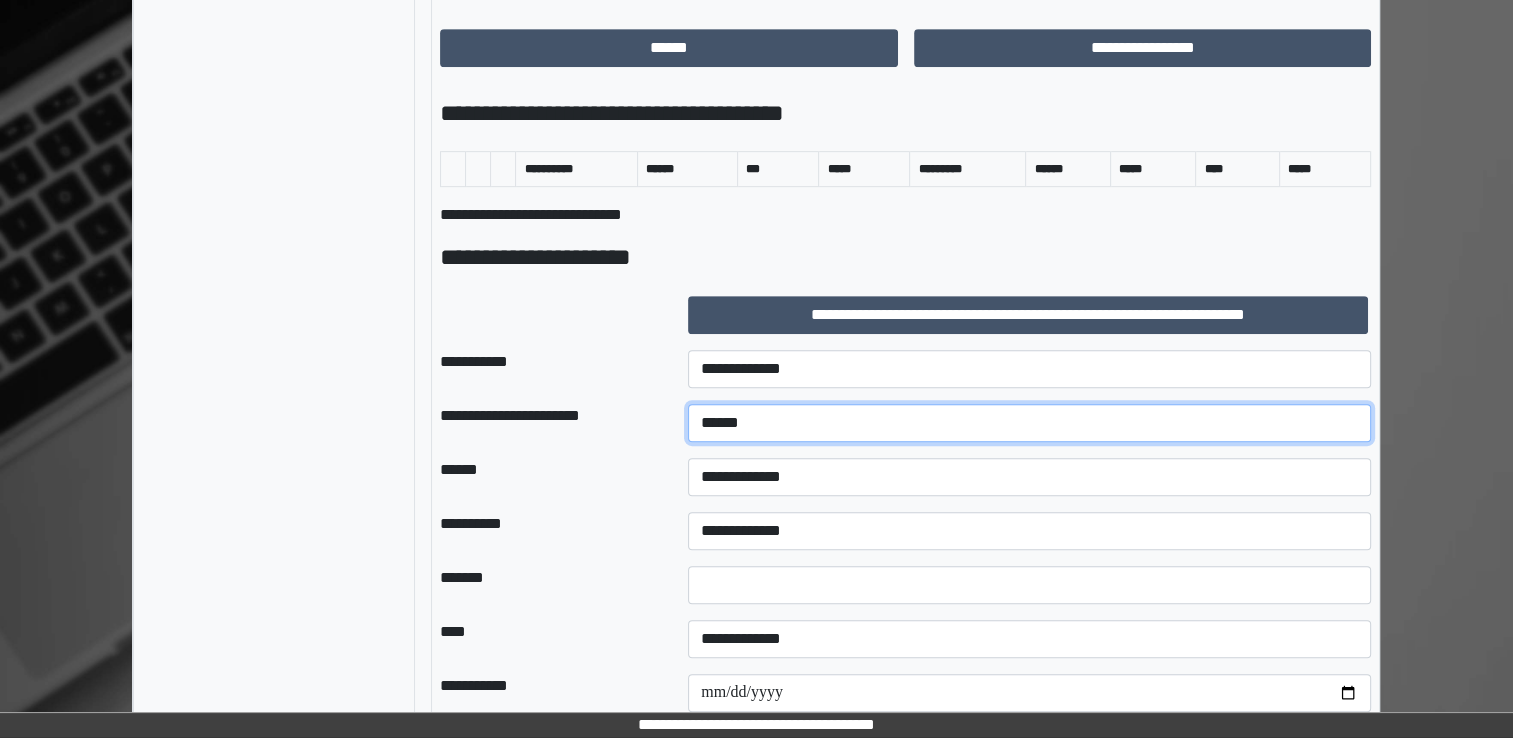 type on "******" 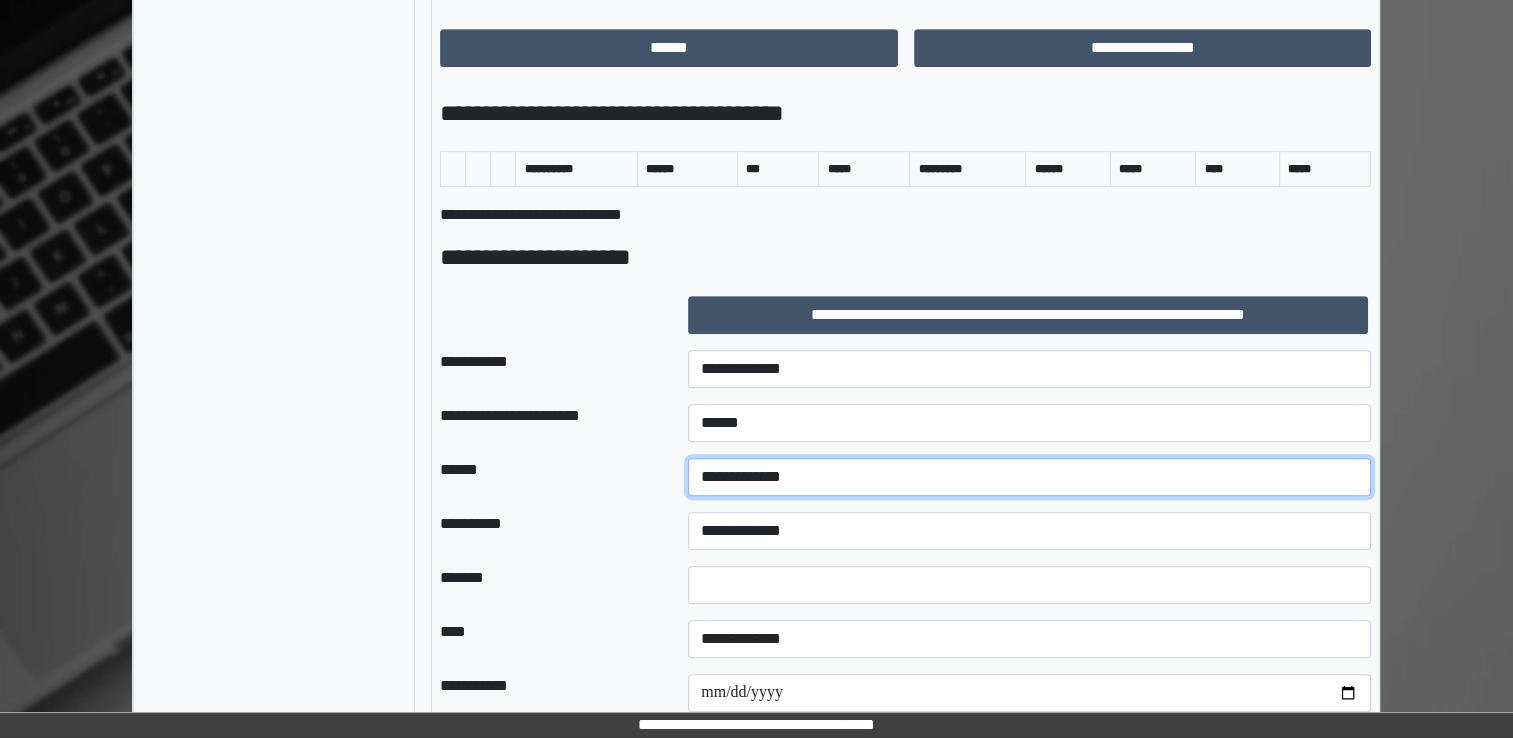 select on "*" 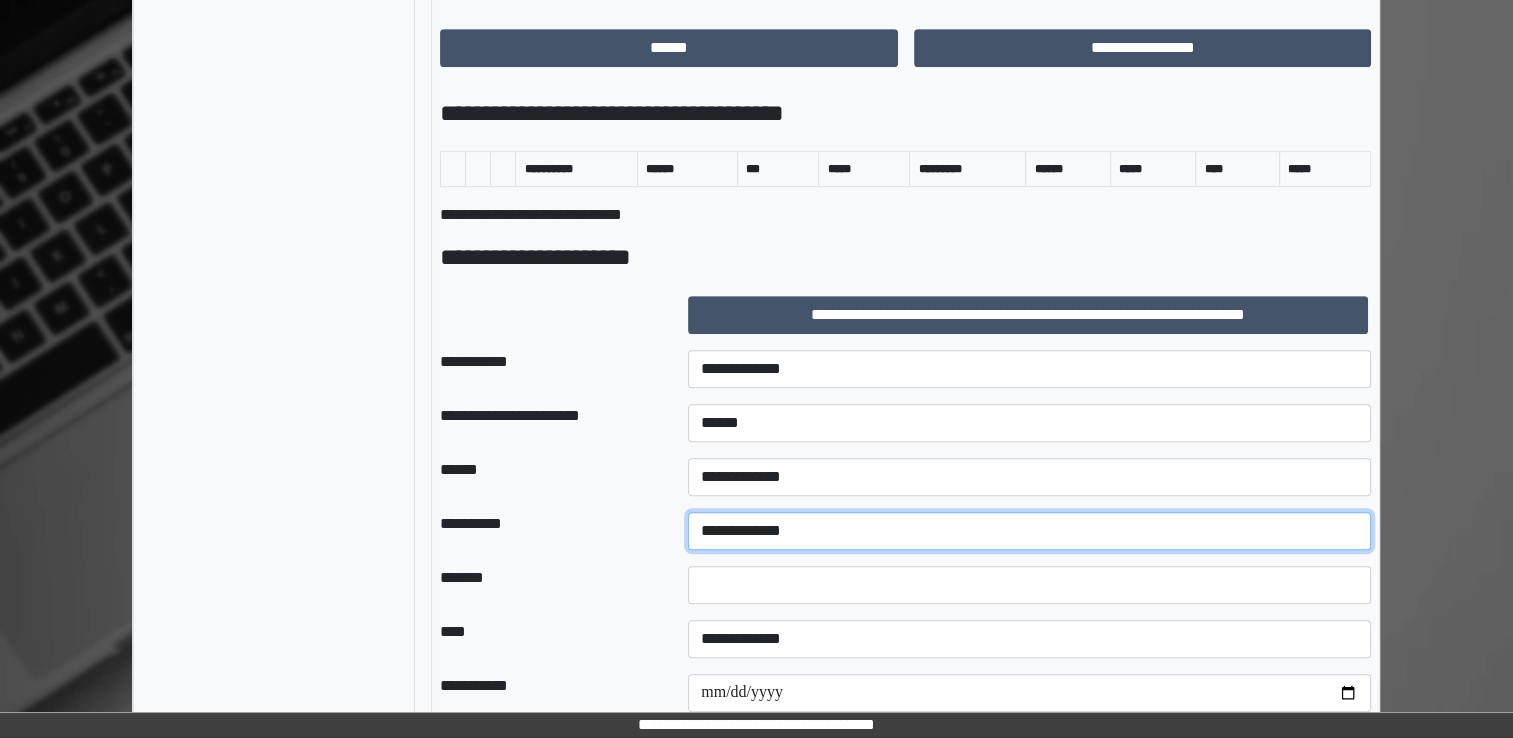 select on "**" 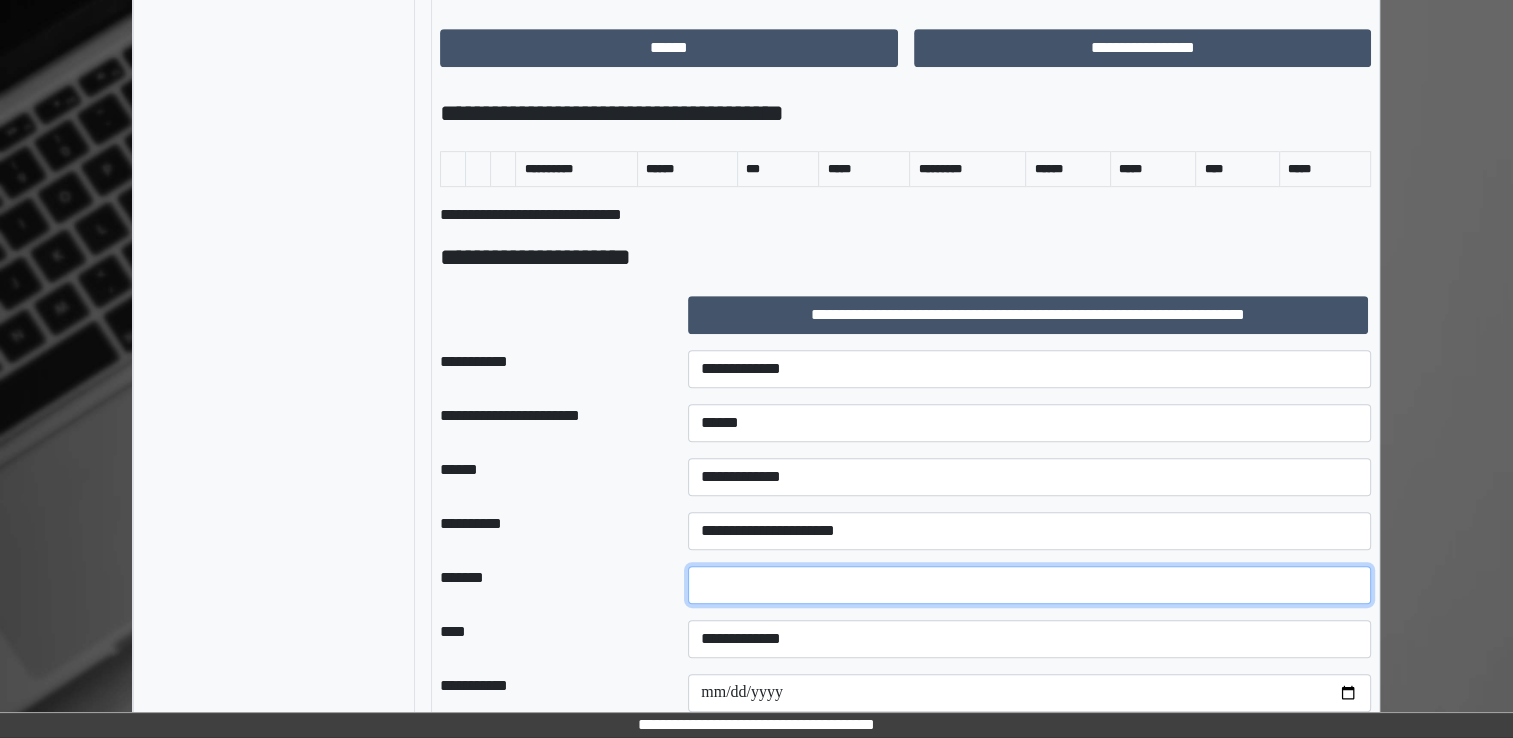 type on "*" 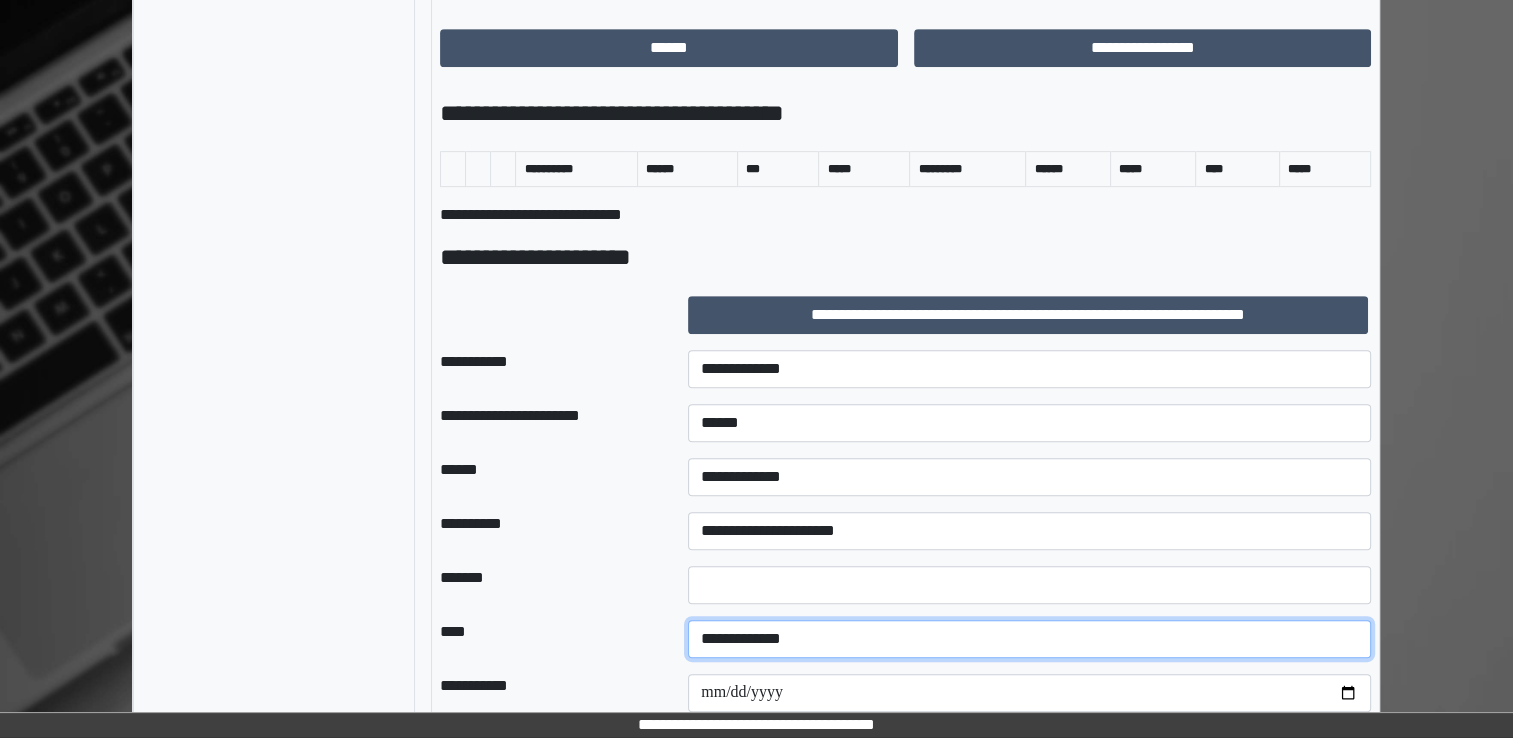 click on "**********" at bounding box center [1029, 639] 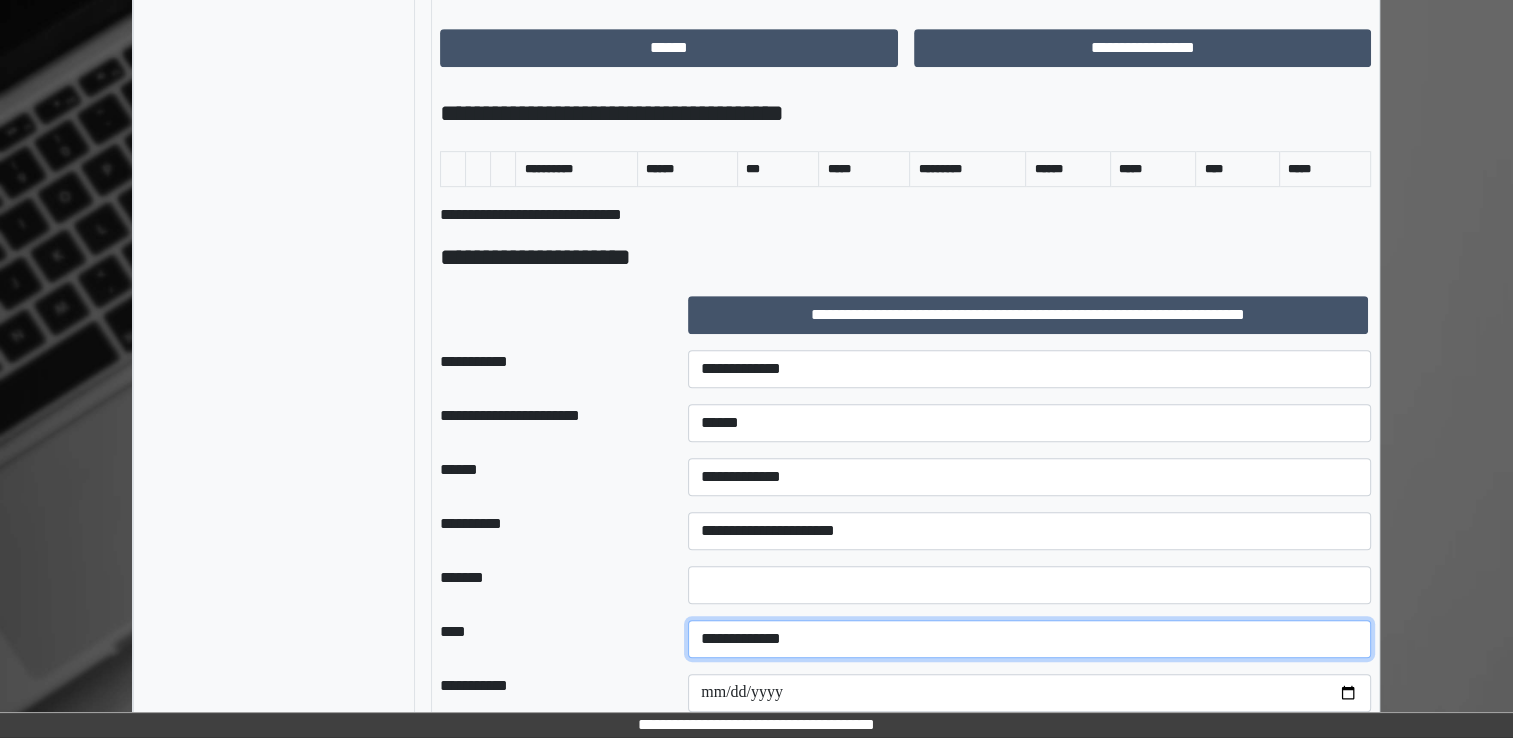 select on "*" 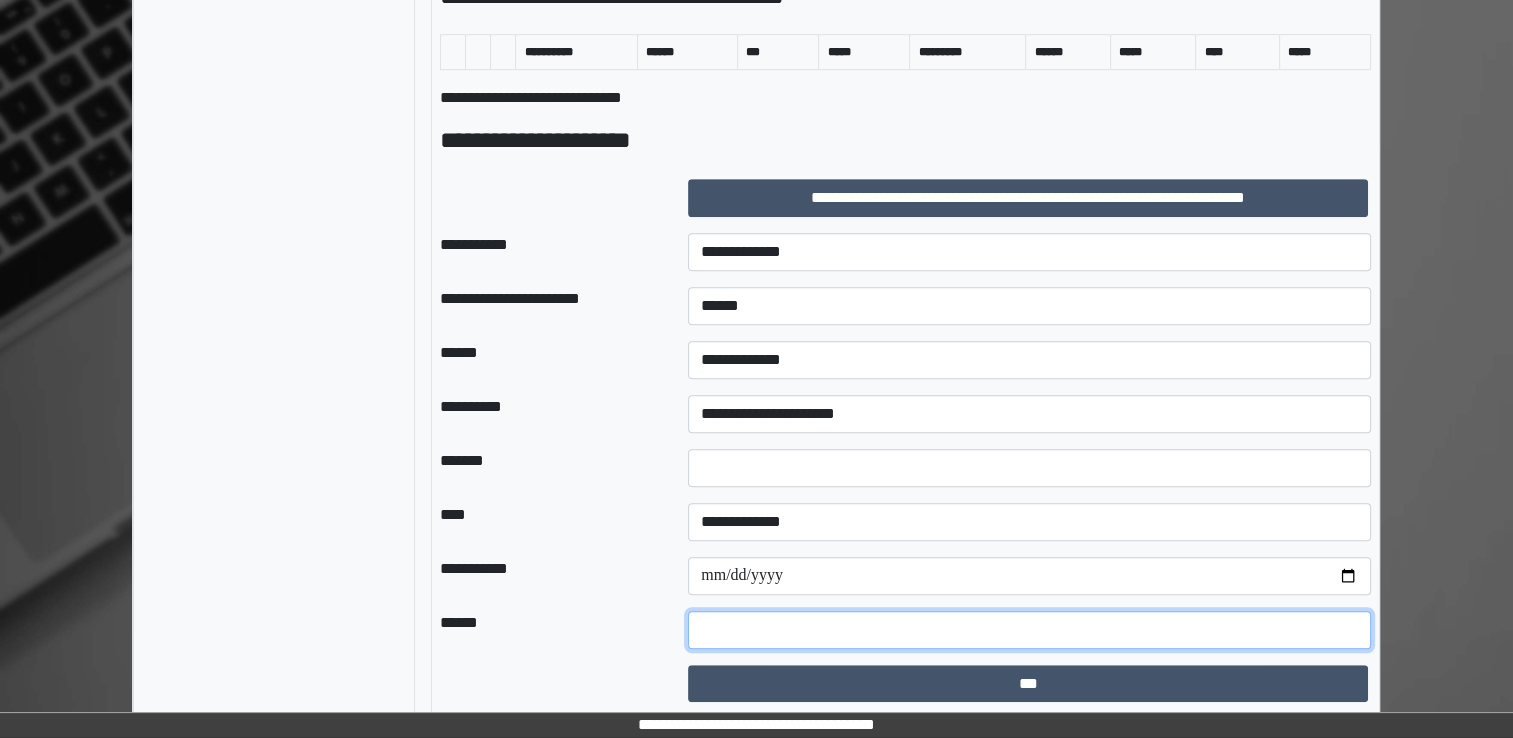 click at bounding box center [1029, 630] 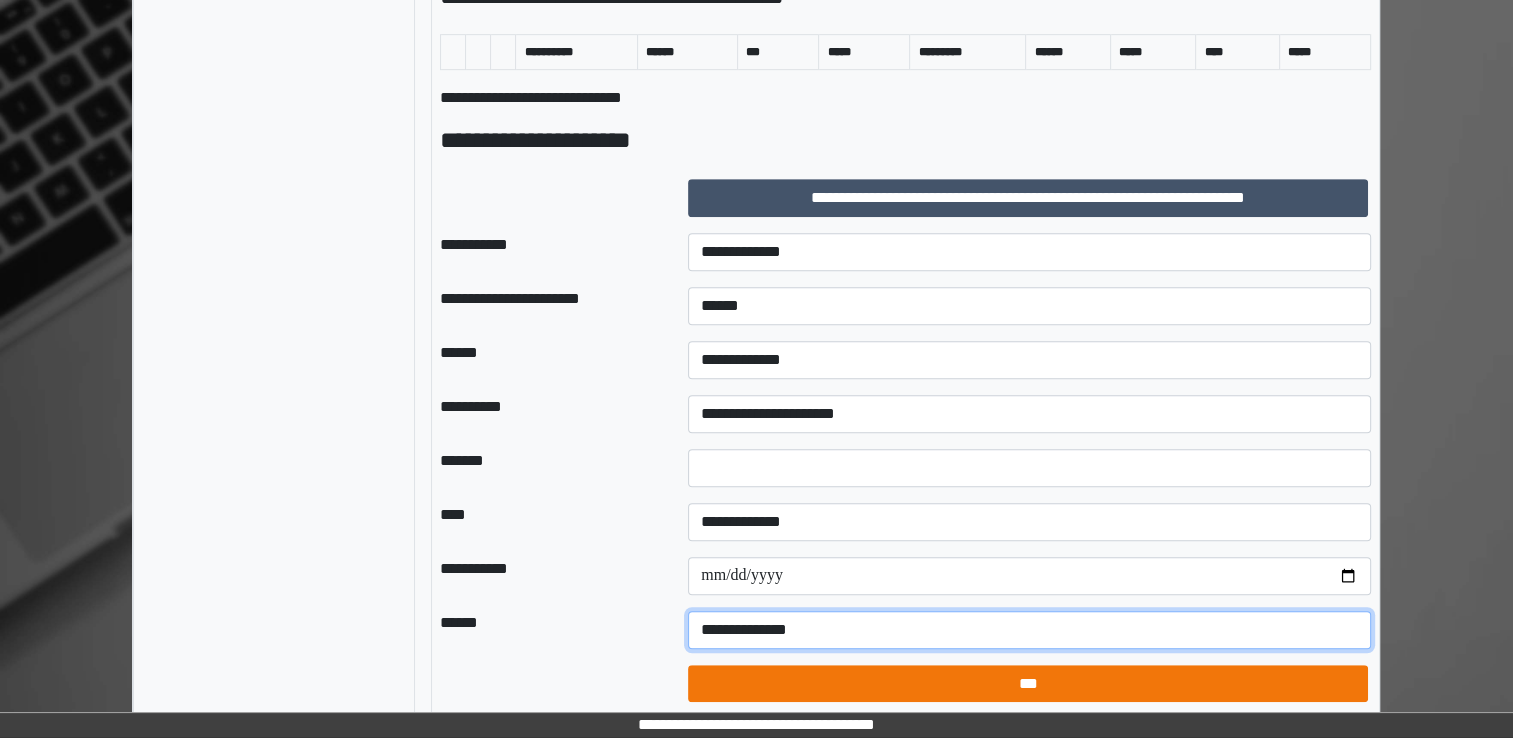 type on "**********" 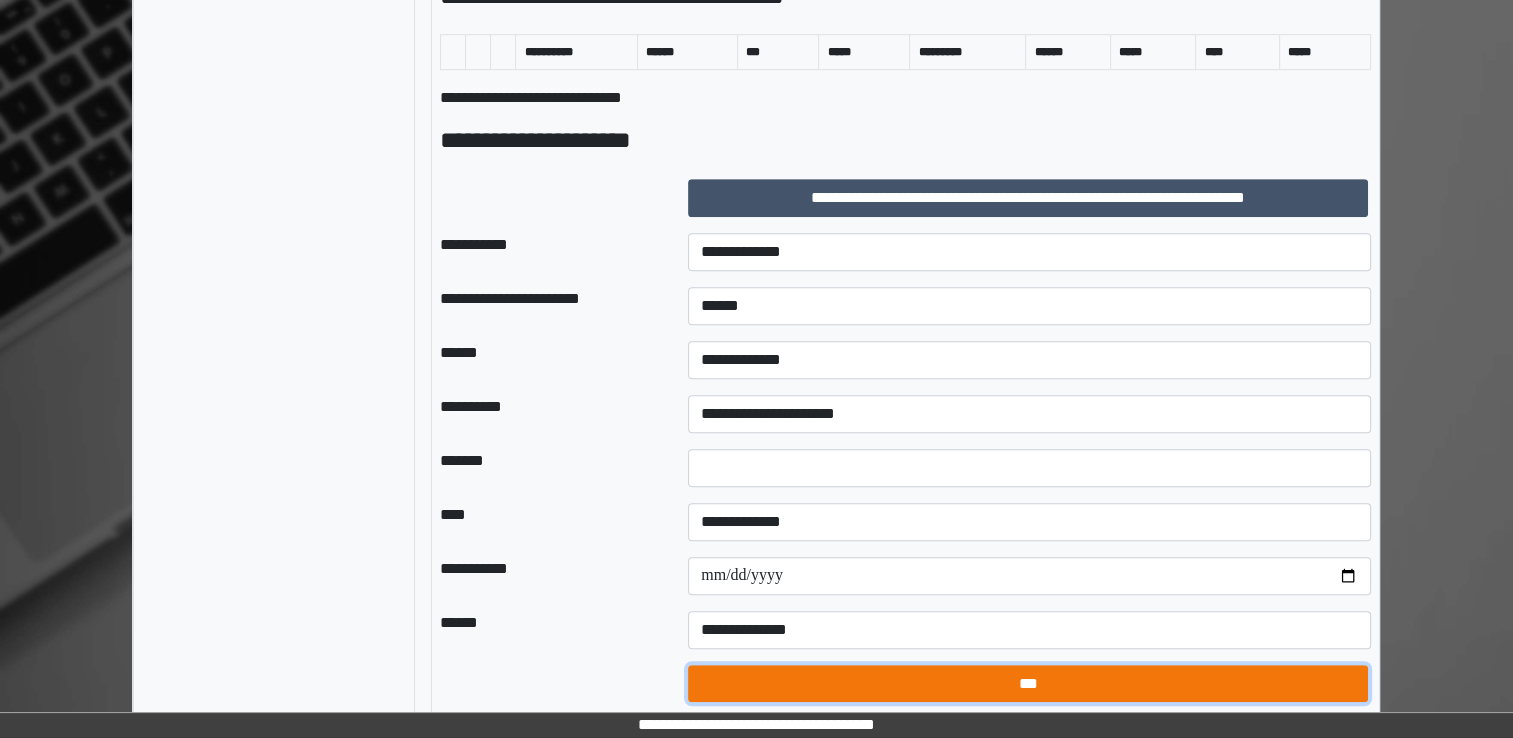 click on "***" at bounding box center (1028, 684) 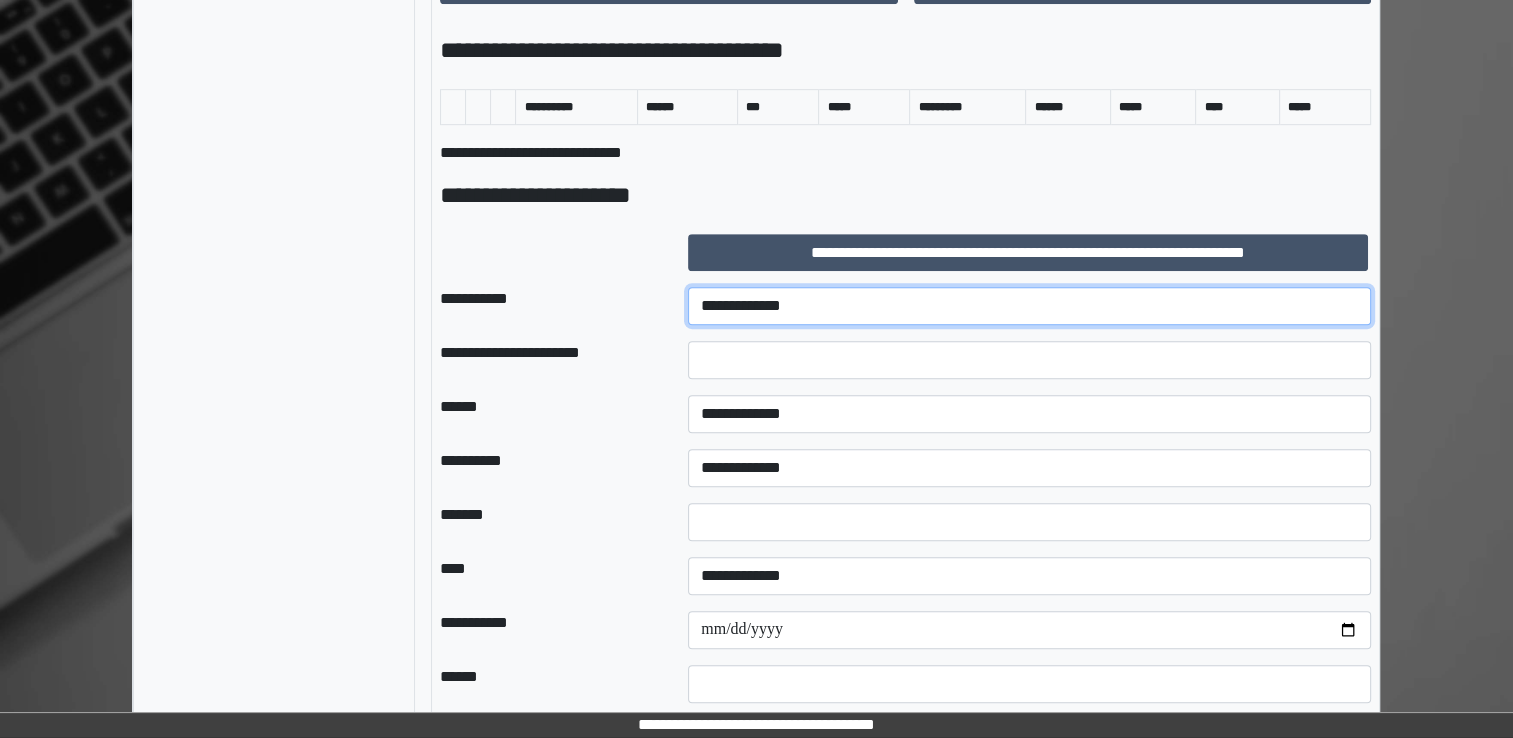 click on "**********" at bounding box center (1029, 306) 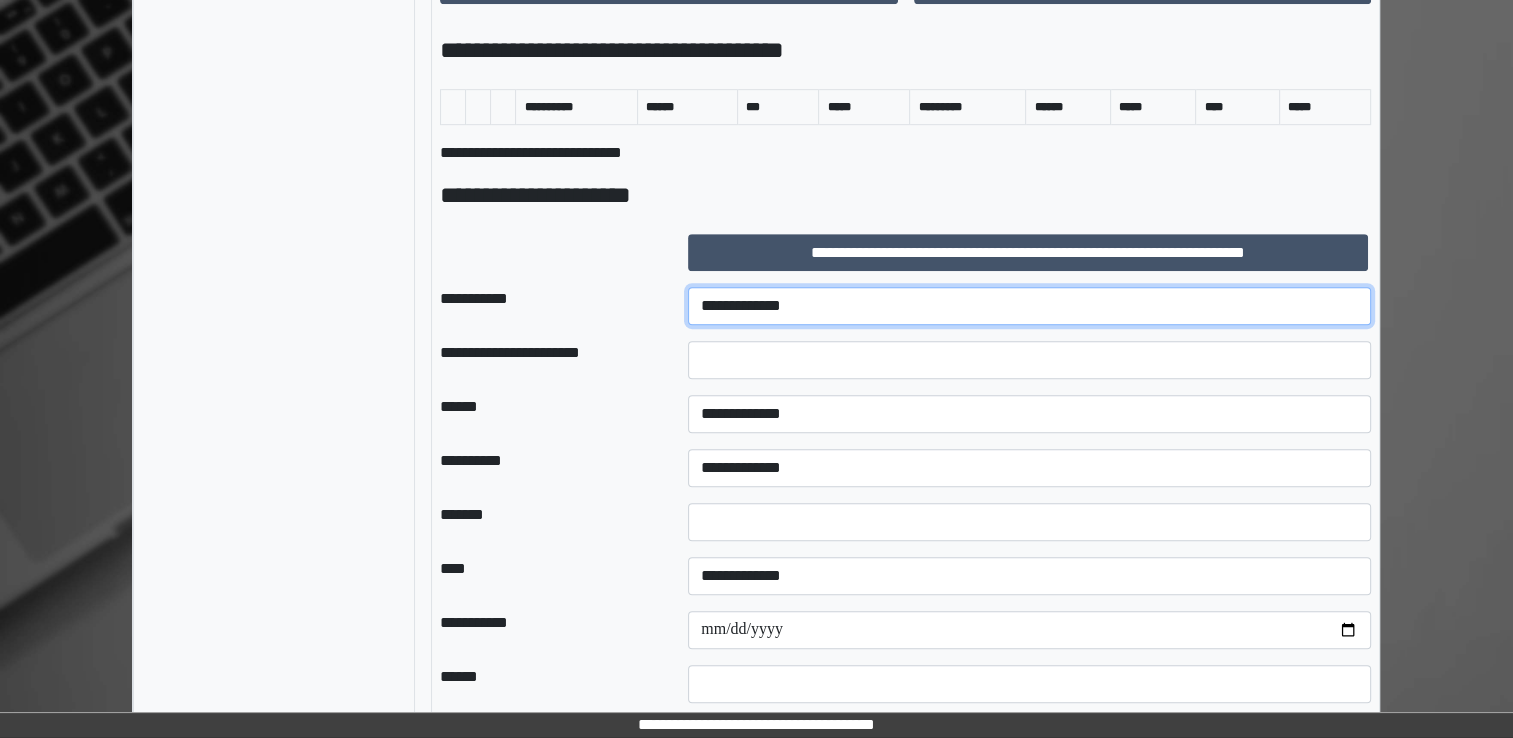 click on "**********" at bounding box center [1029, 306] 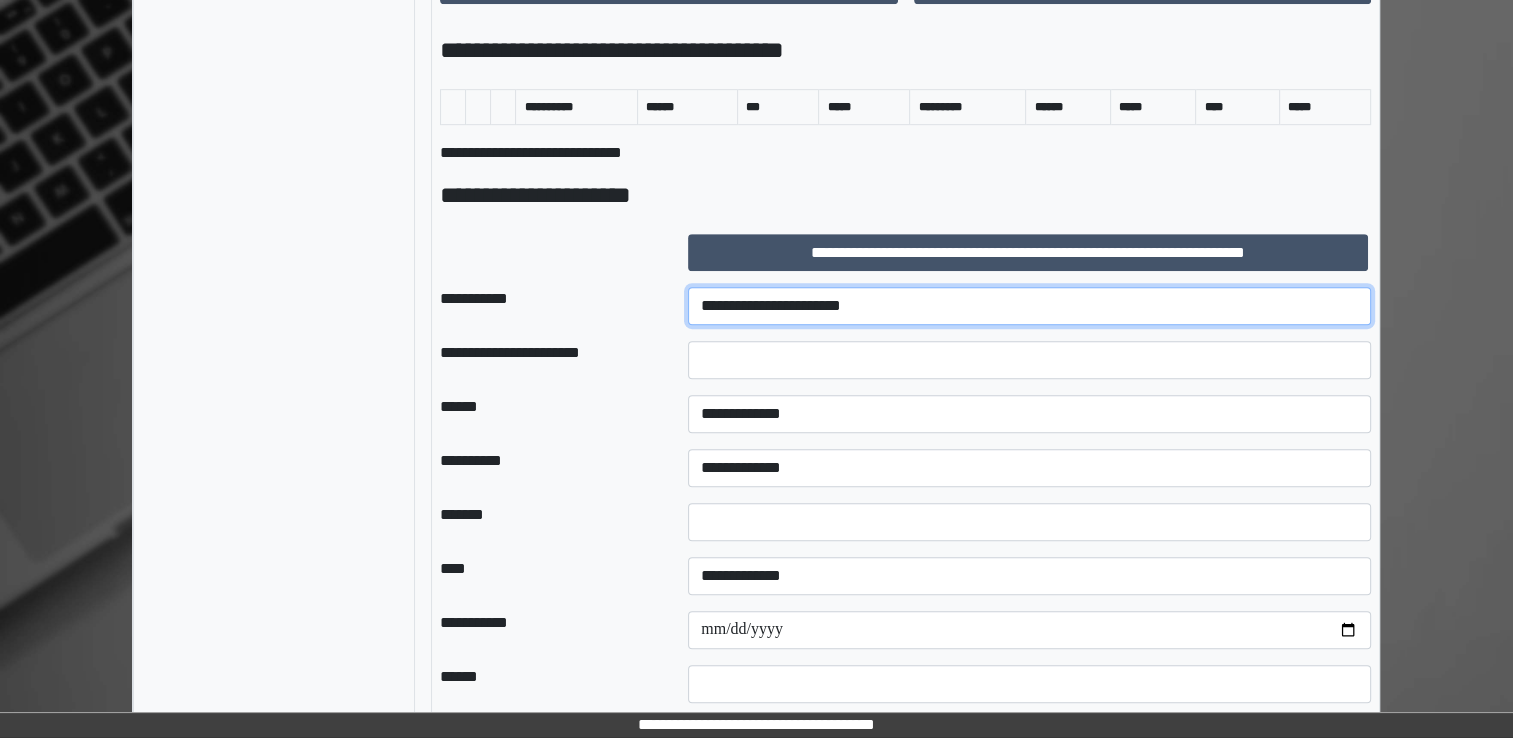 click on "**********" at bounding box center (1029, 306) 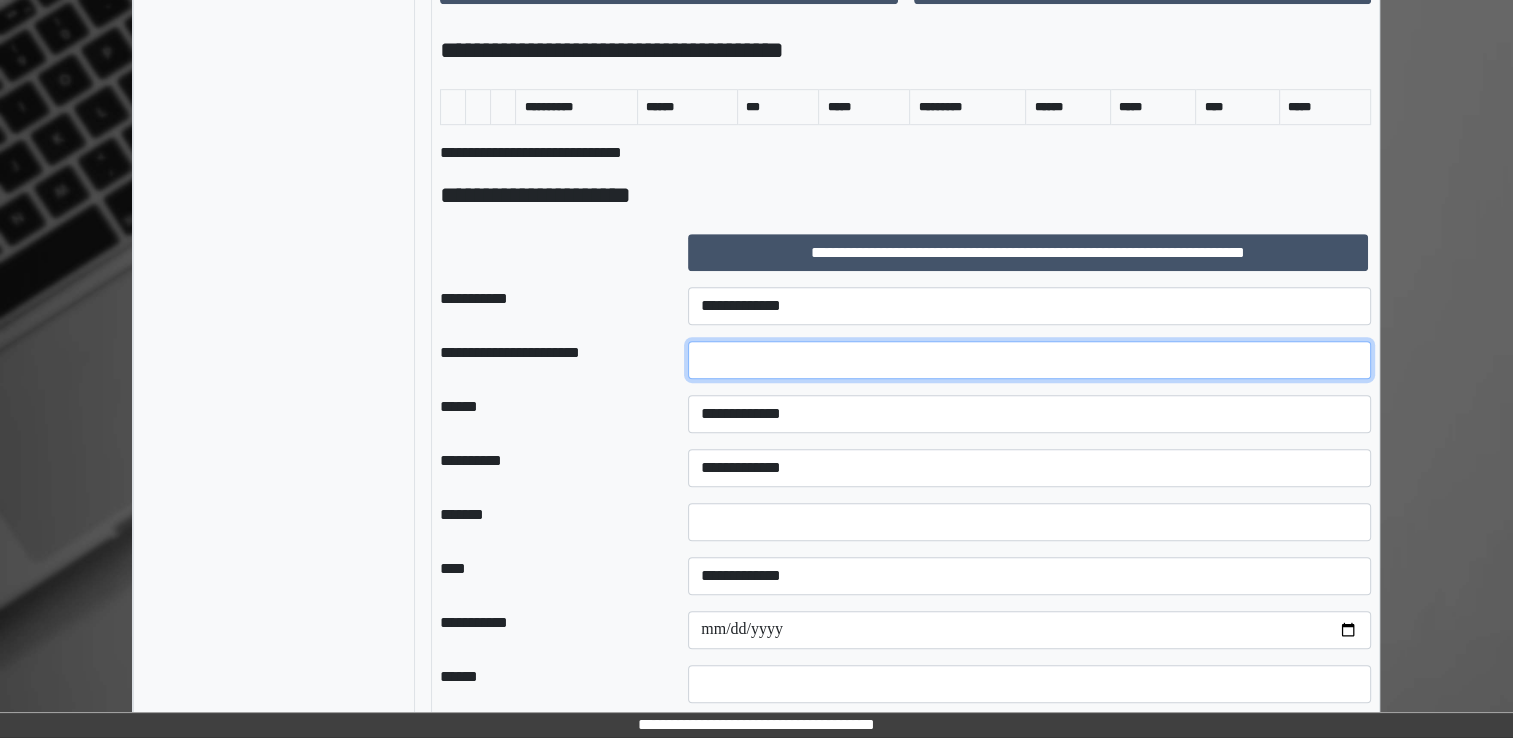 click at bounding box center [1029, 360] 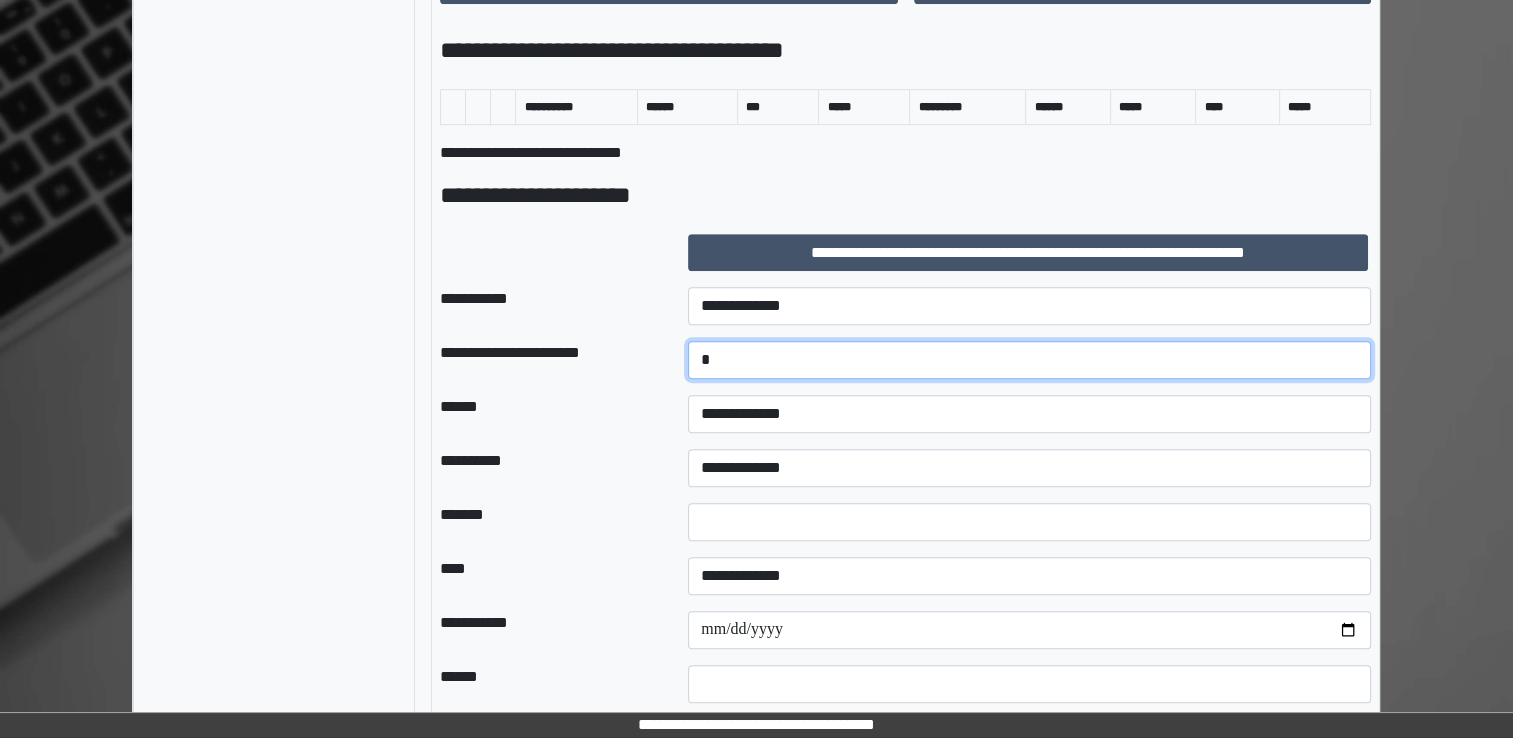 type on "******" 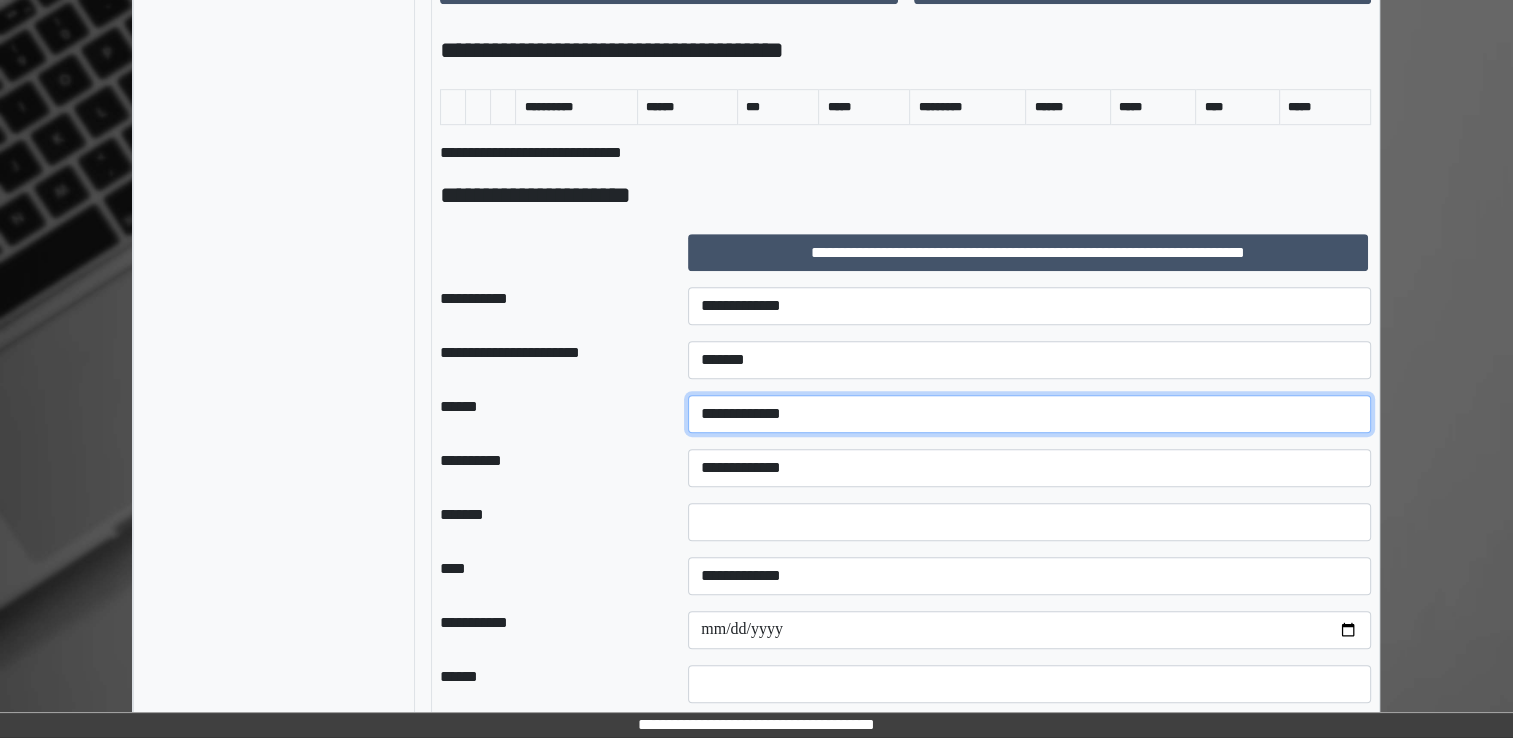 click on "**********" at bounding box center [1029, 414] 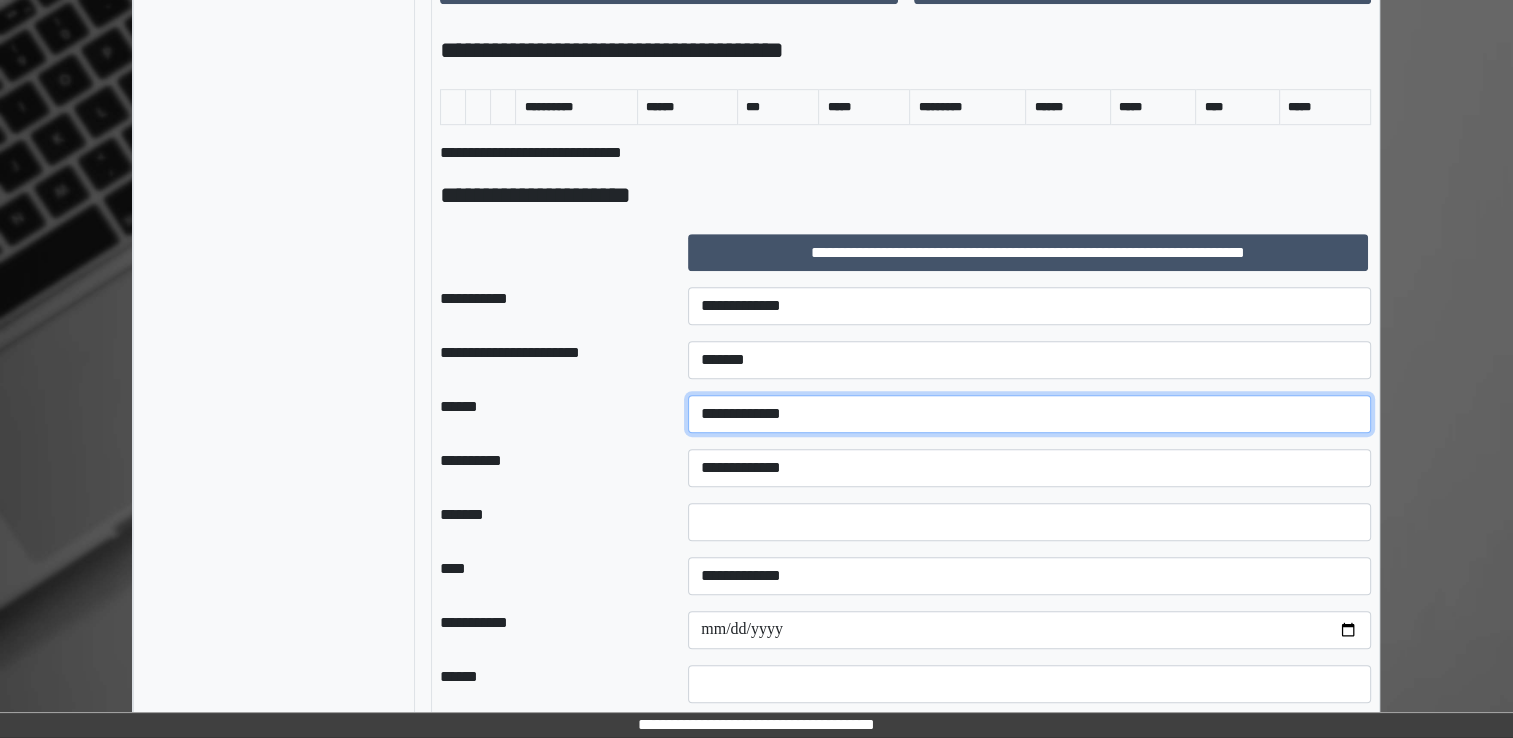 select on "*" 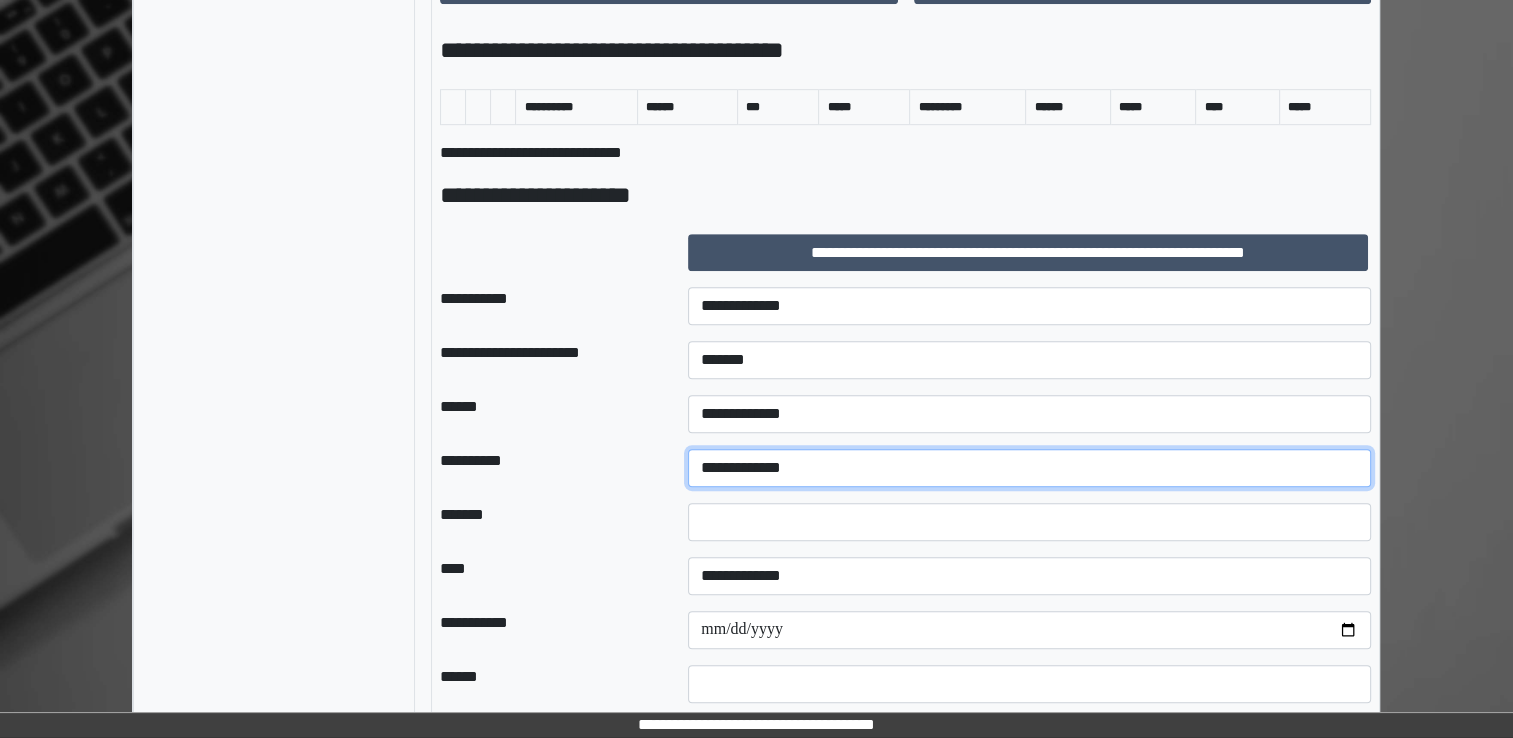click on "**********" at bounding box center (1029, 468) 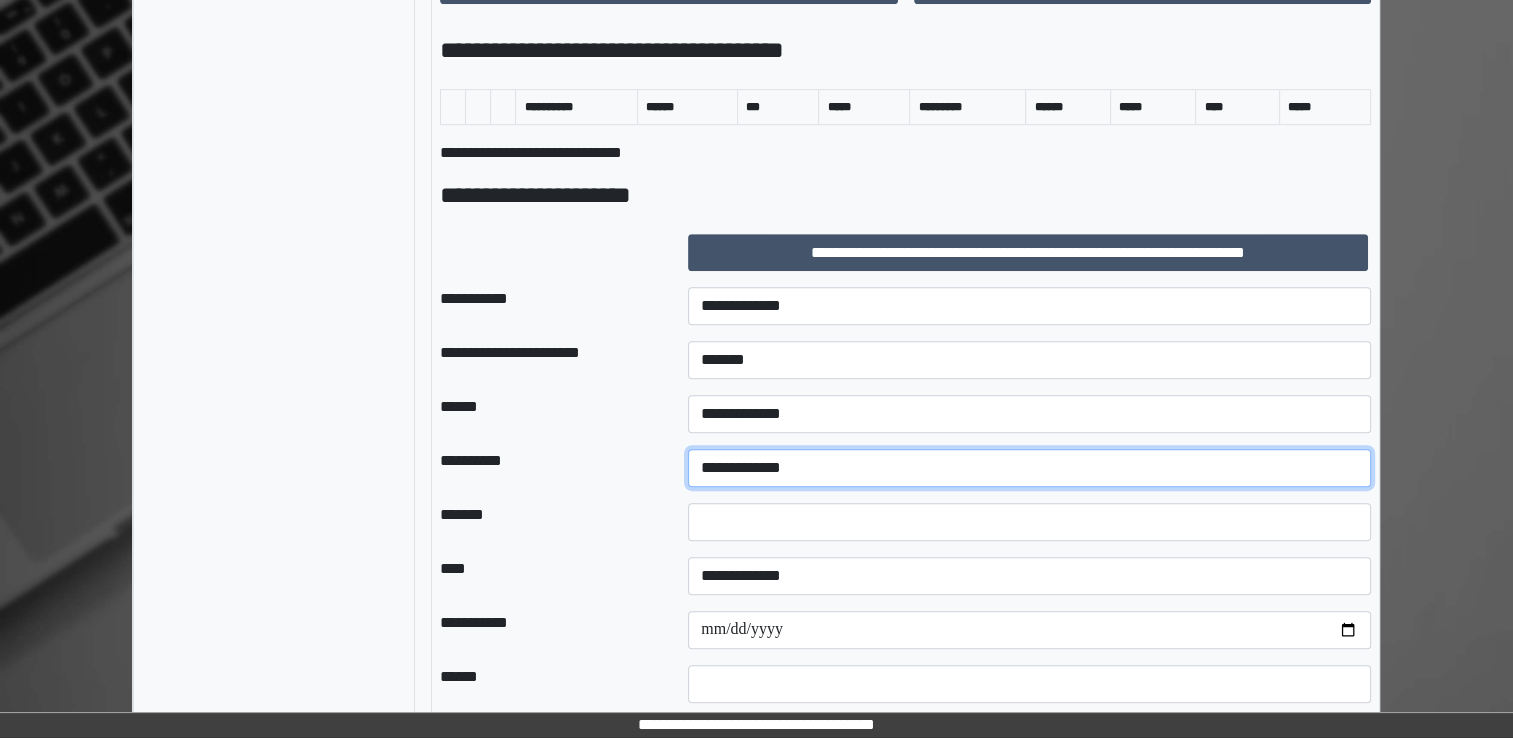 select on "**" 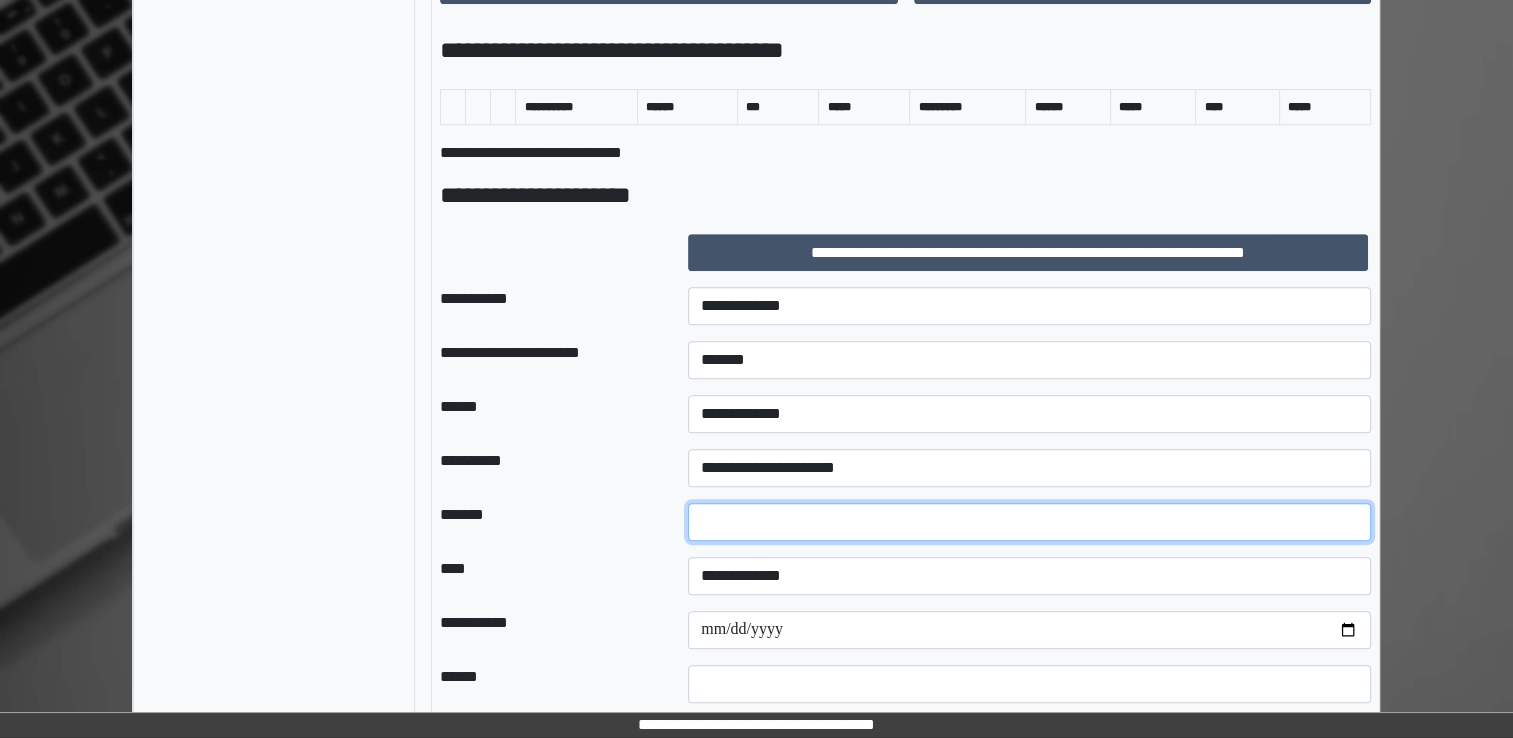 click on "*" at bounding box center (1029, 522) 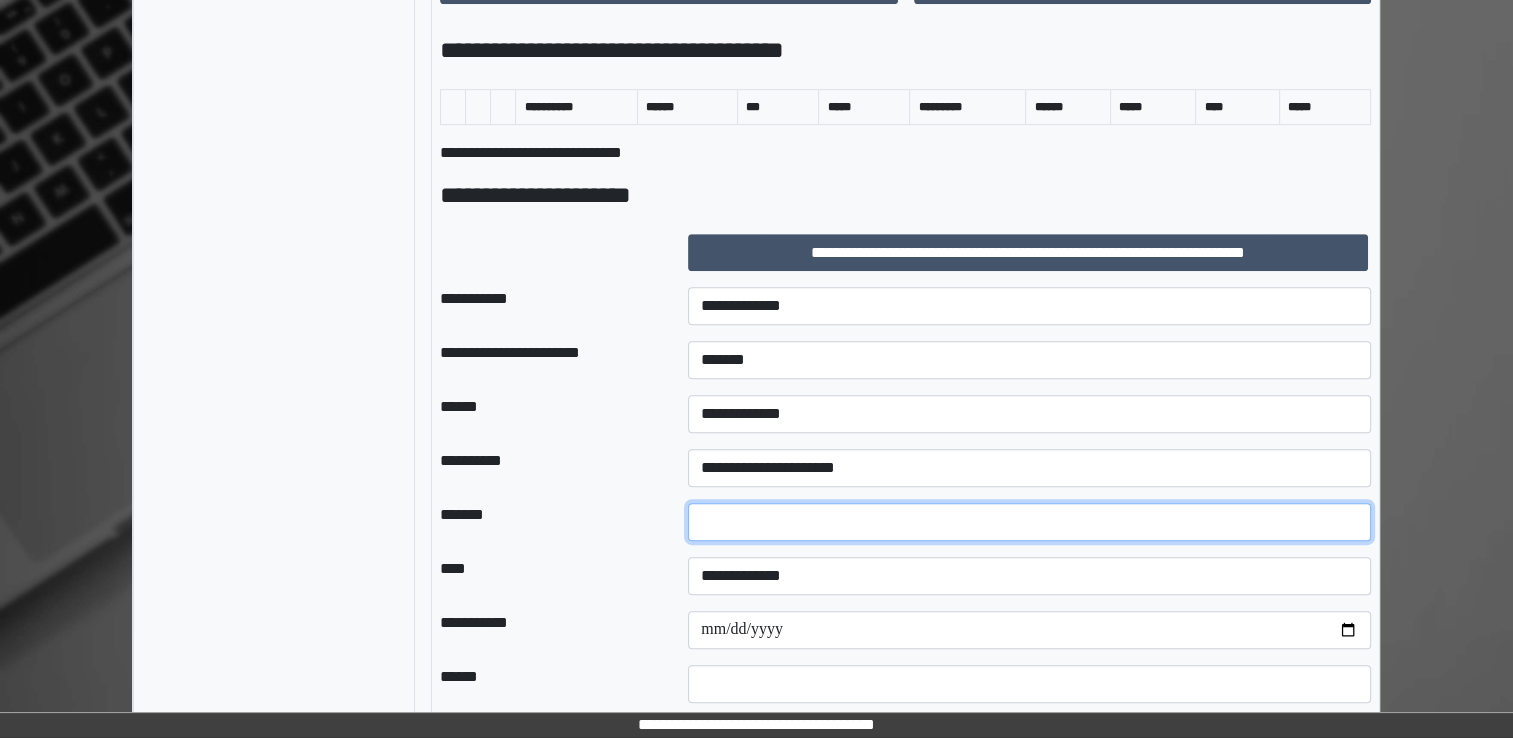 type on "*" 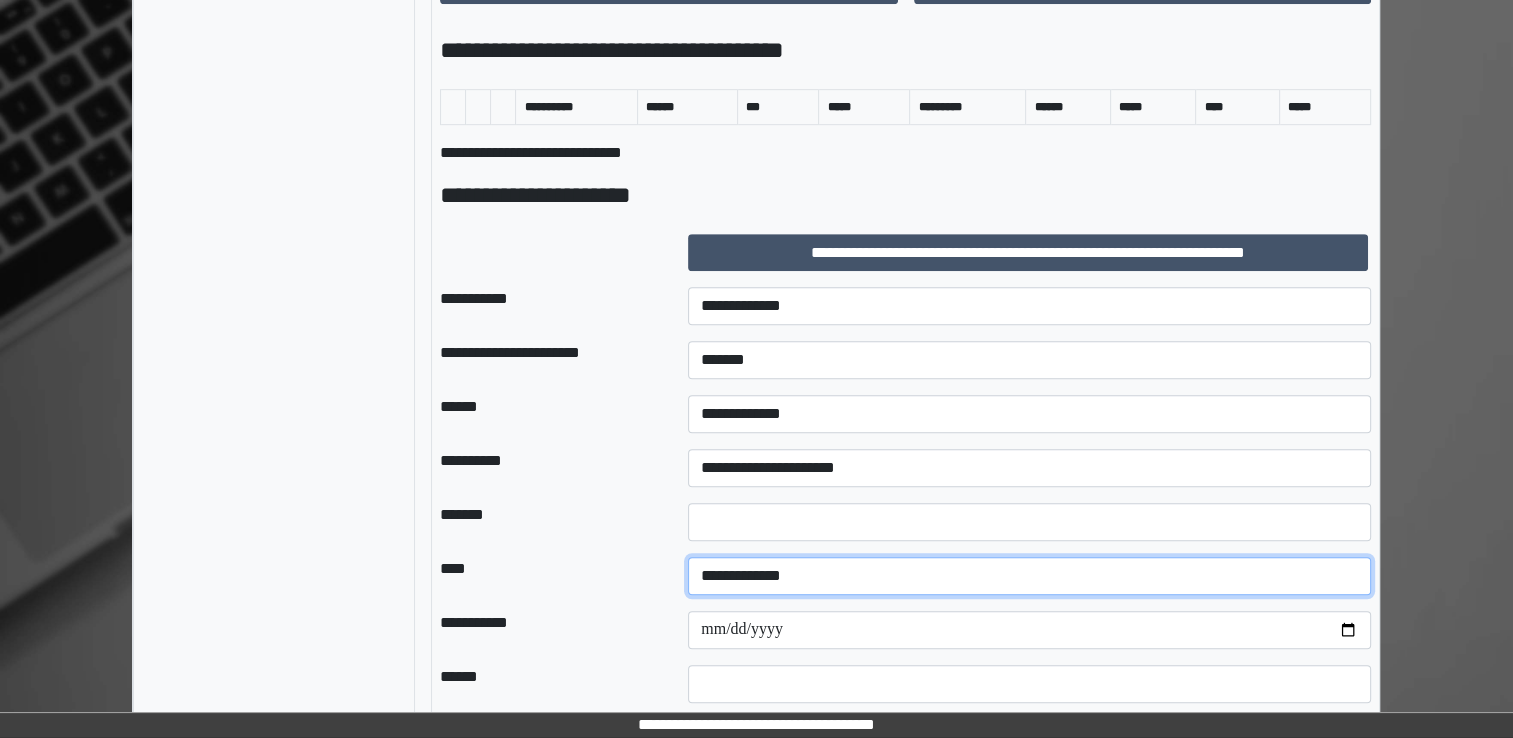 click on "**********" at bounding box center [1029, 576] 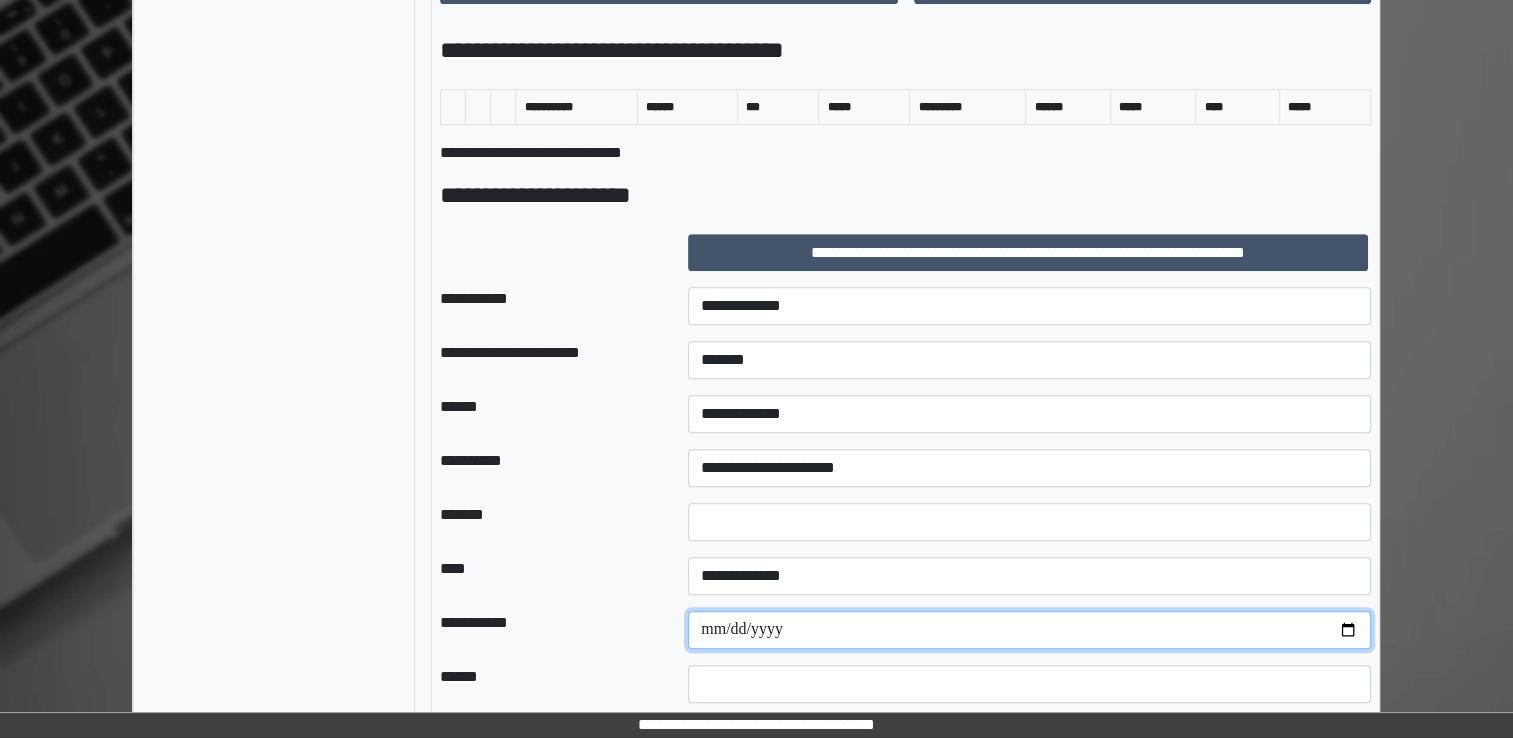click on "**********" at bounding box center (1029, 630) 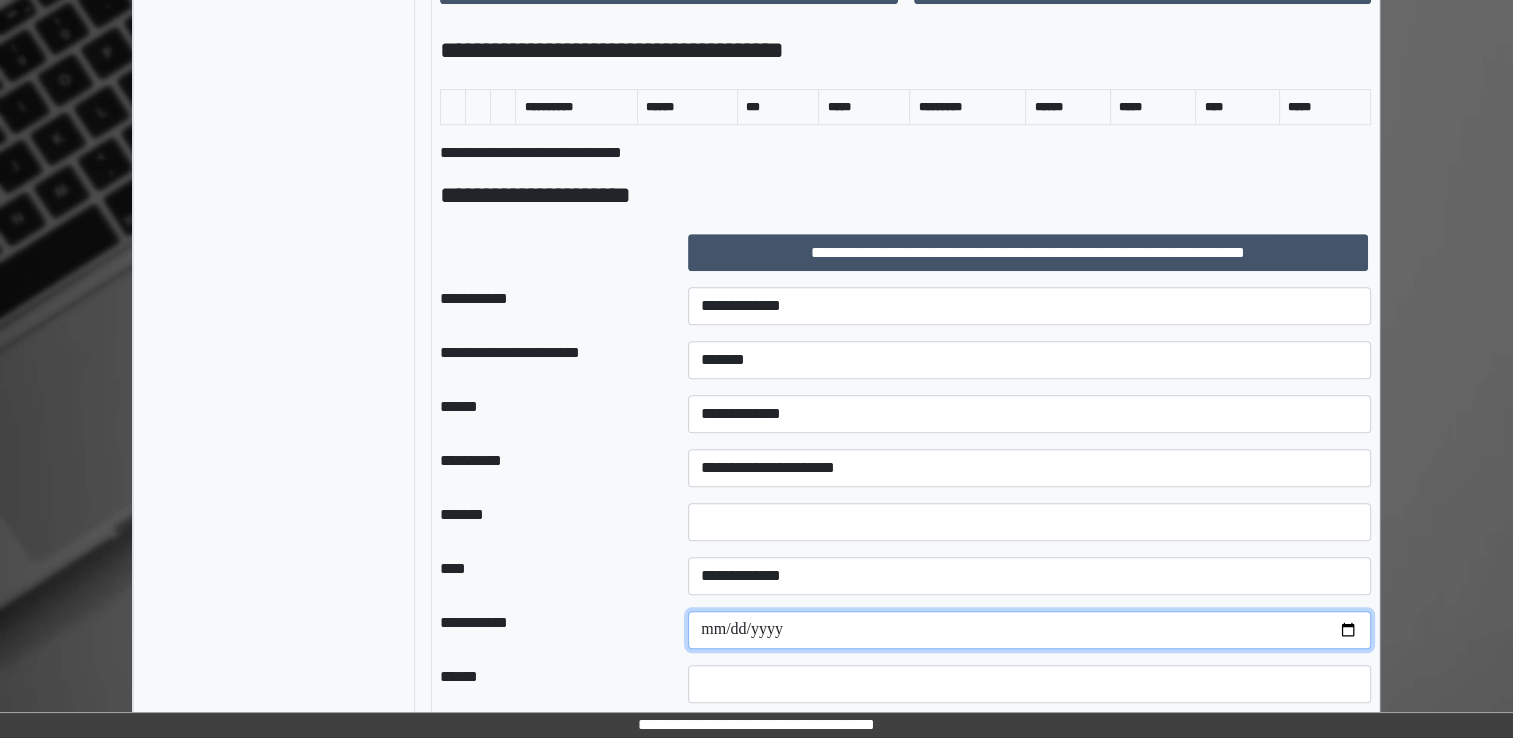 type on "**********" 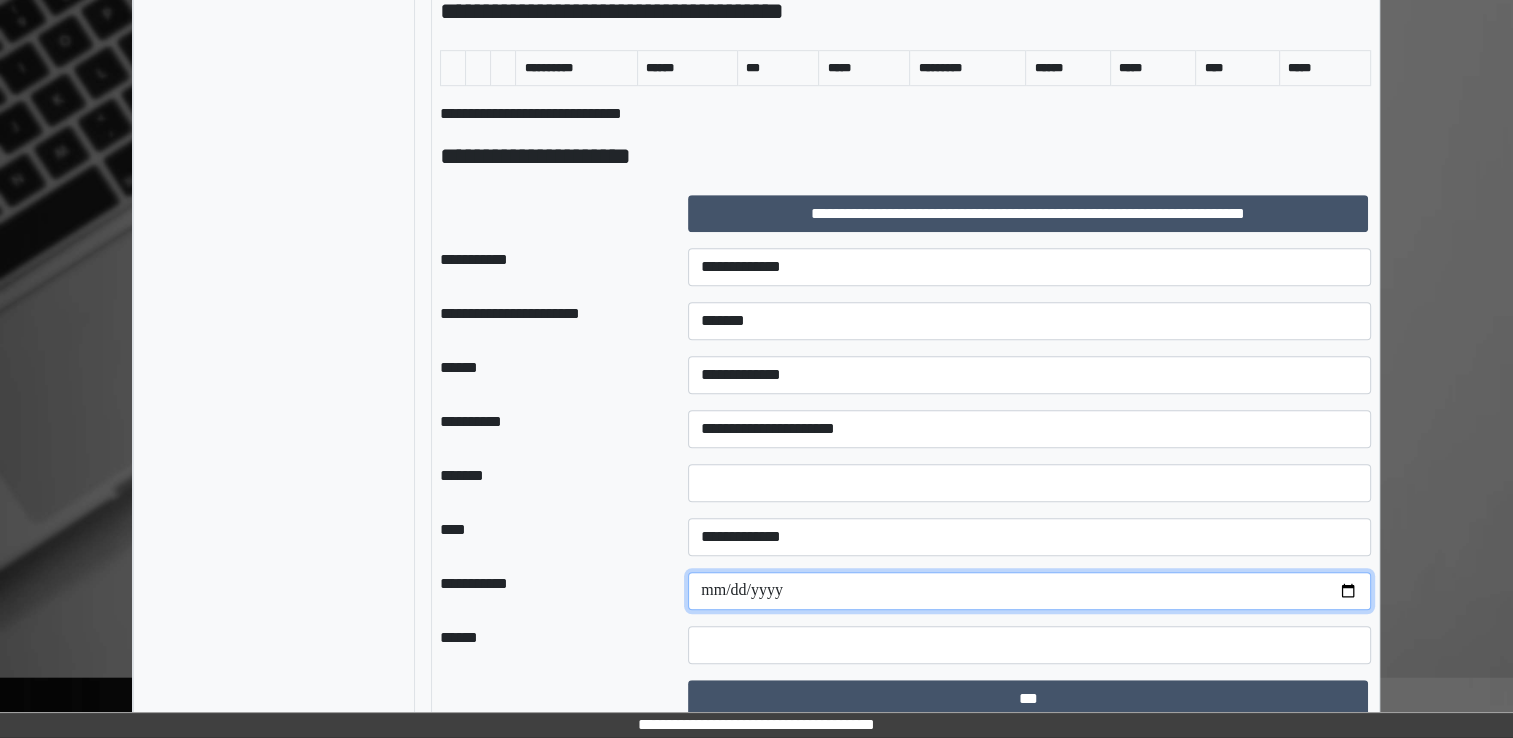 scroll, scrollTop: 1179, scrollLeft: 0, axis: vertical 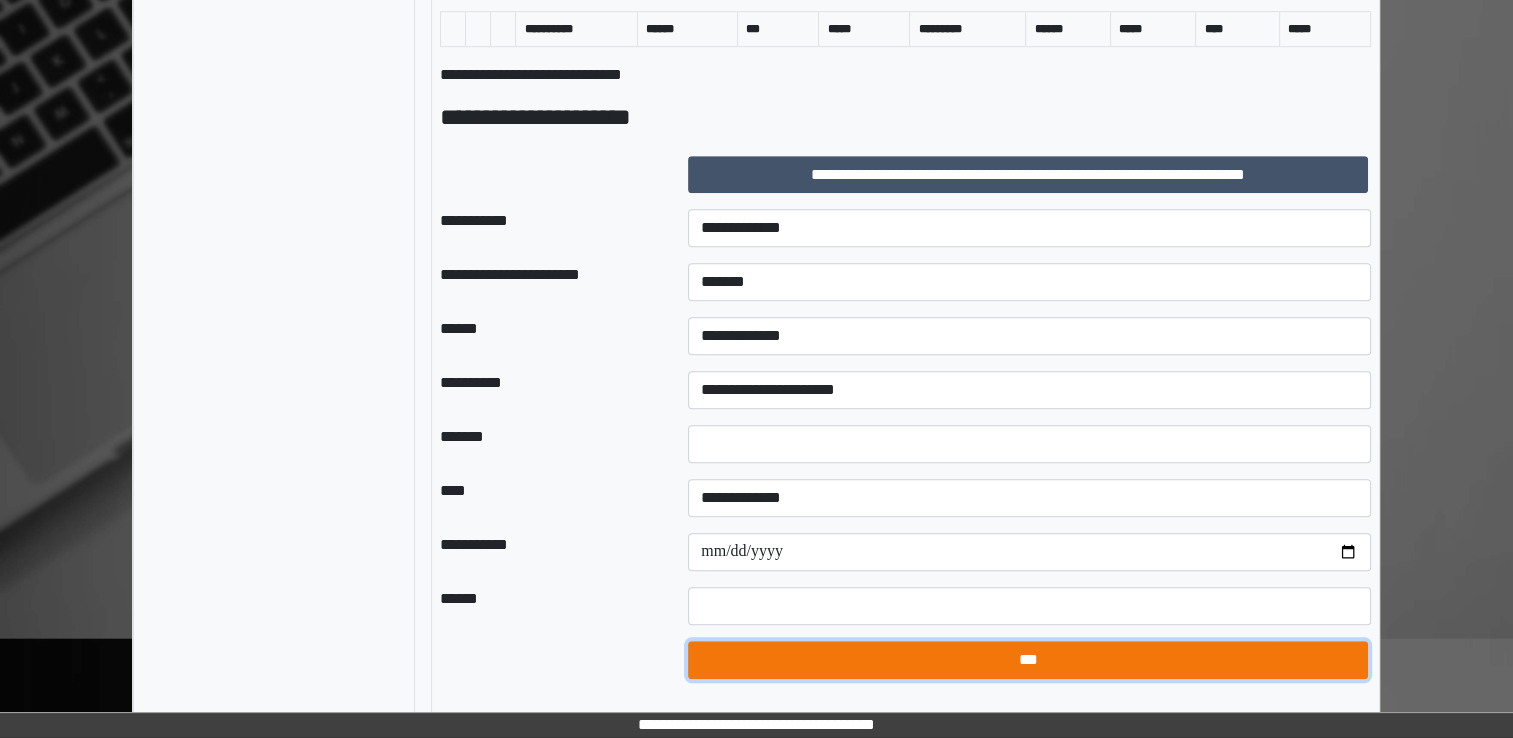 click on "***" at bounding box center (1028, 660) 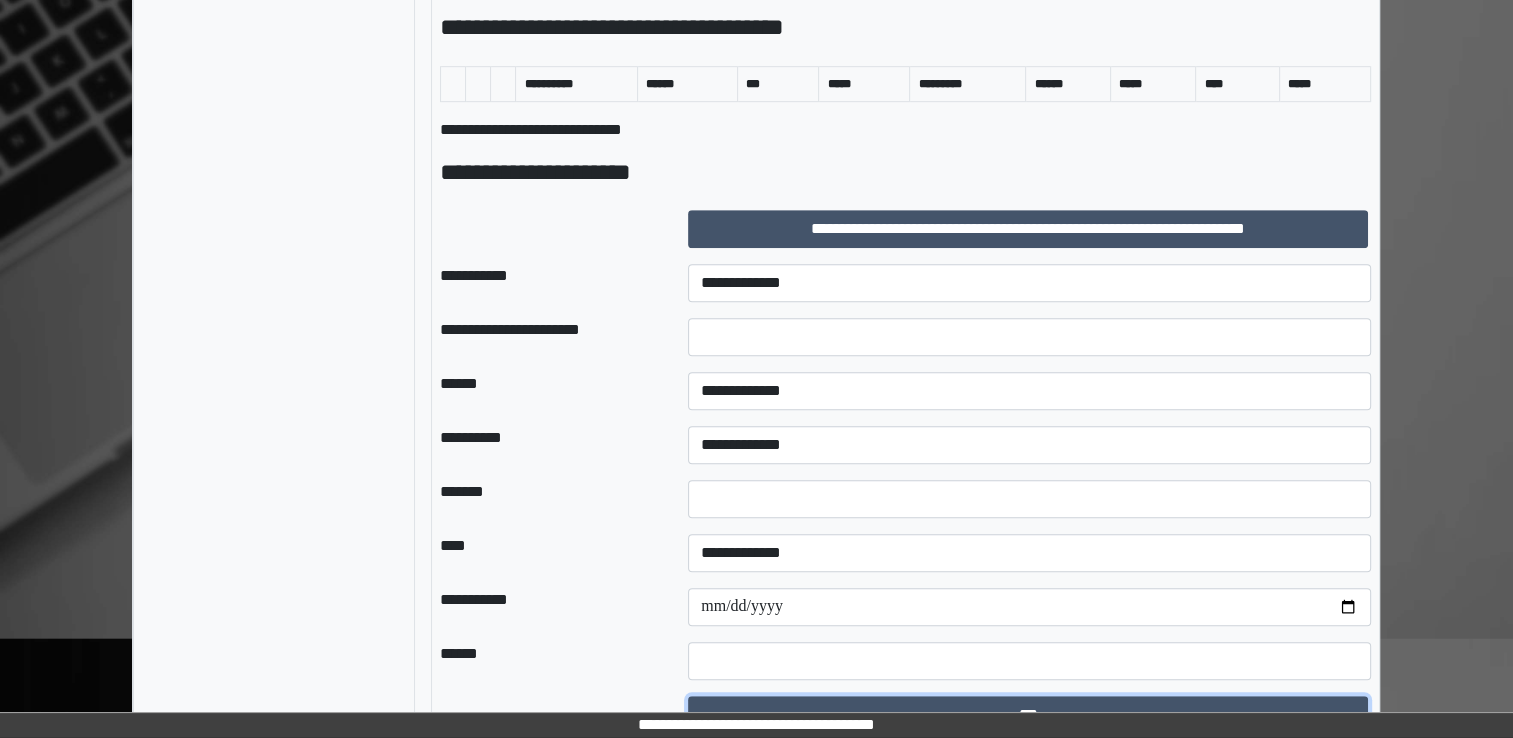 scroll, scrollTop: 1236, scrollLeft: 0, axis: vertical 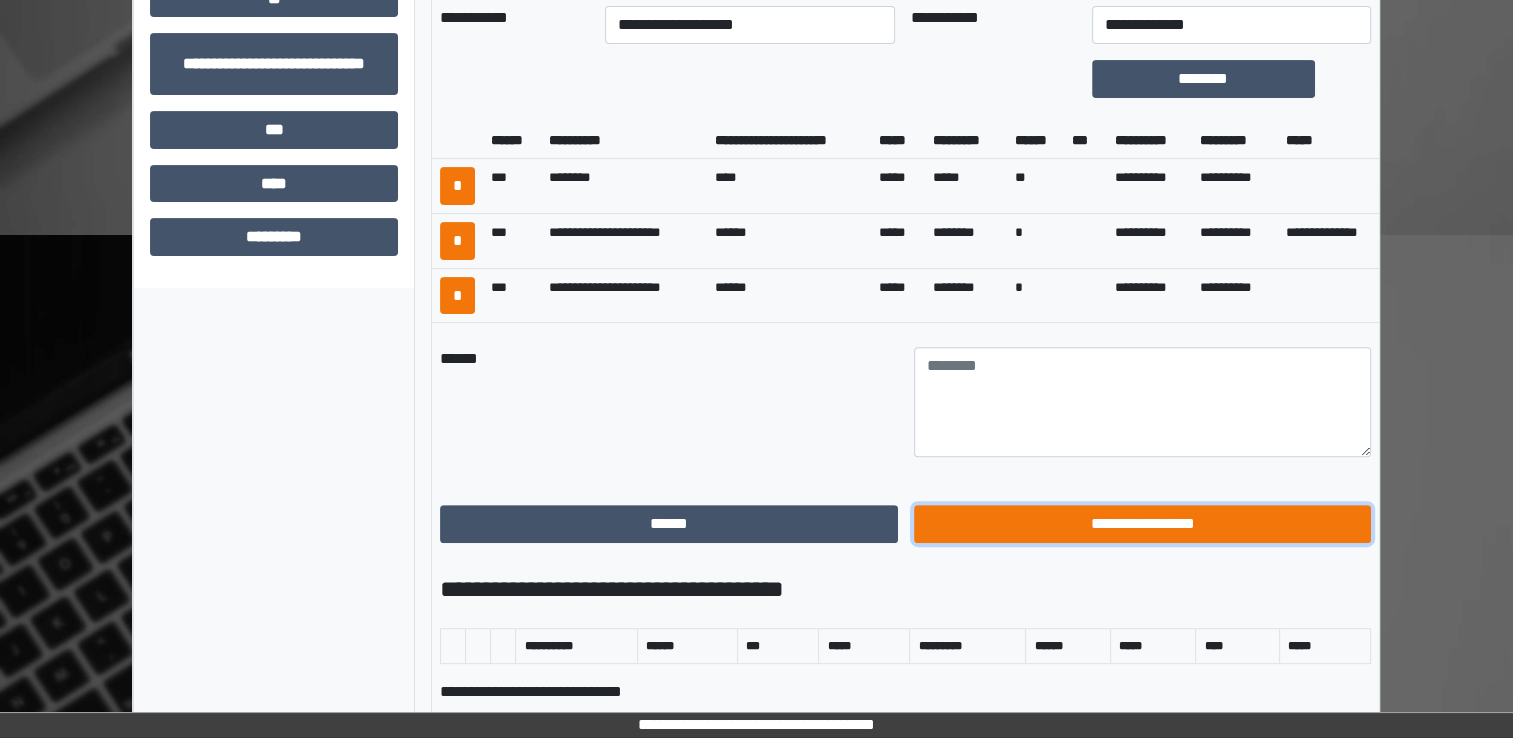 click on "**********" at bounding box center [1143, 524] 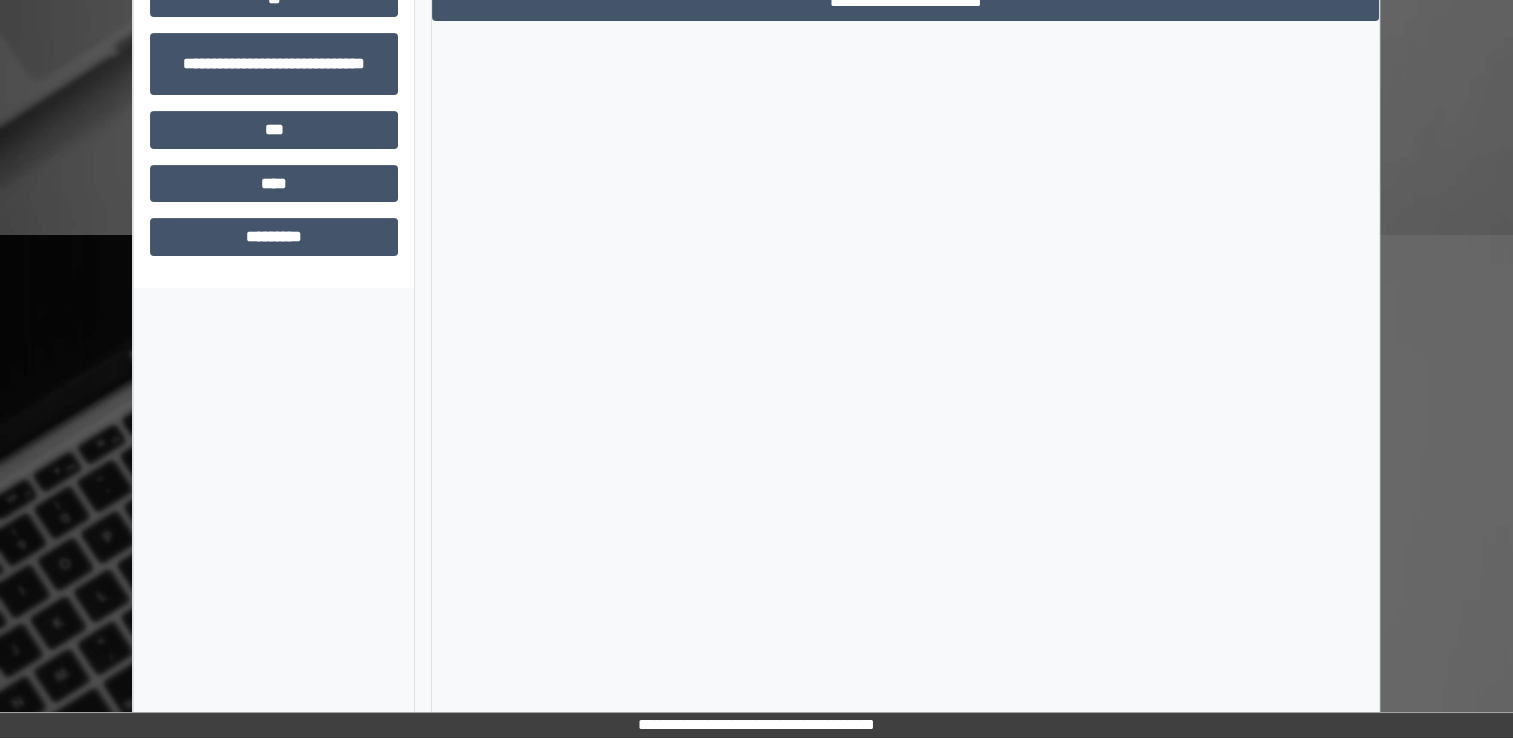 scroll, scrollTop: 184, scrollLeft: 0, axis: vertical 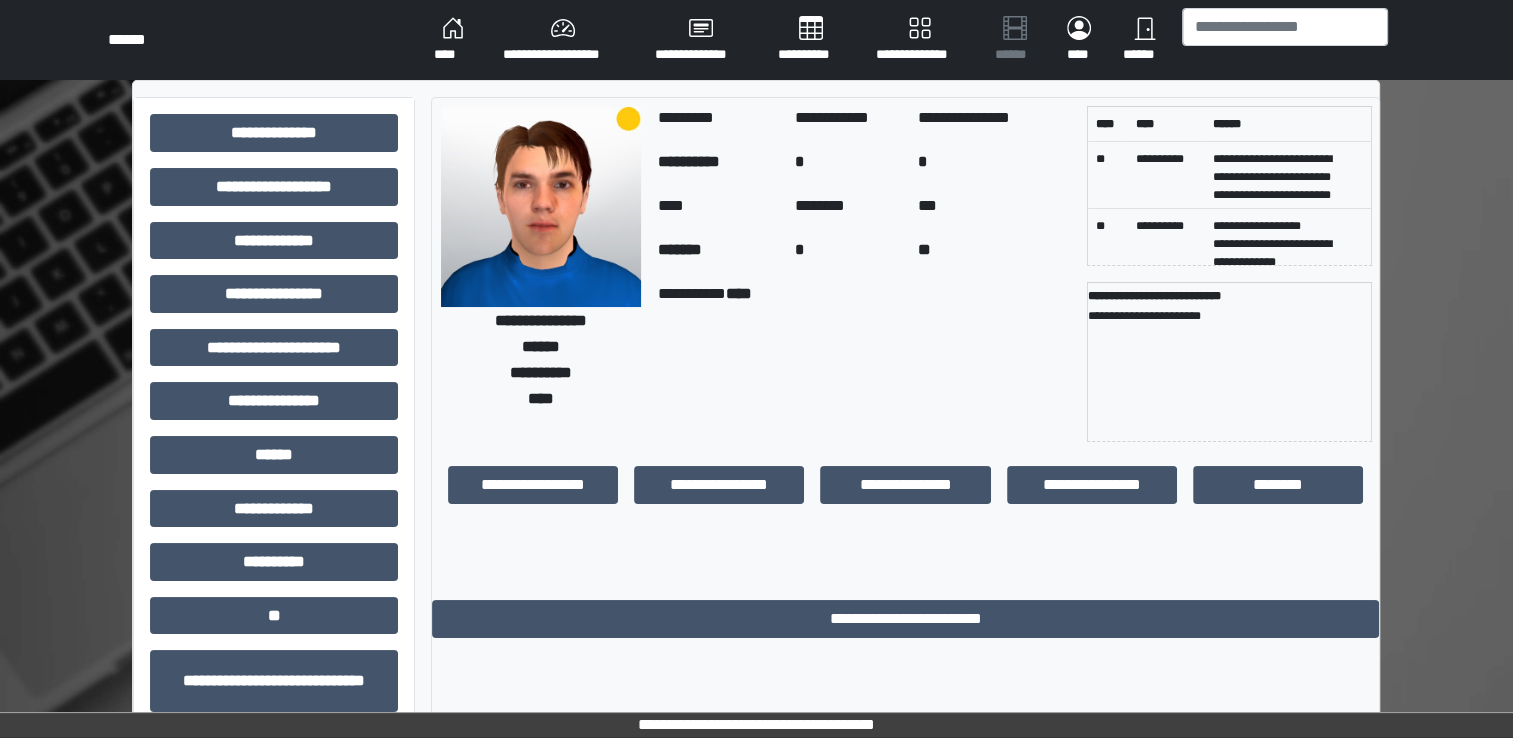 click on "****" at bounding box center (452, 40) 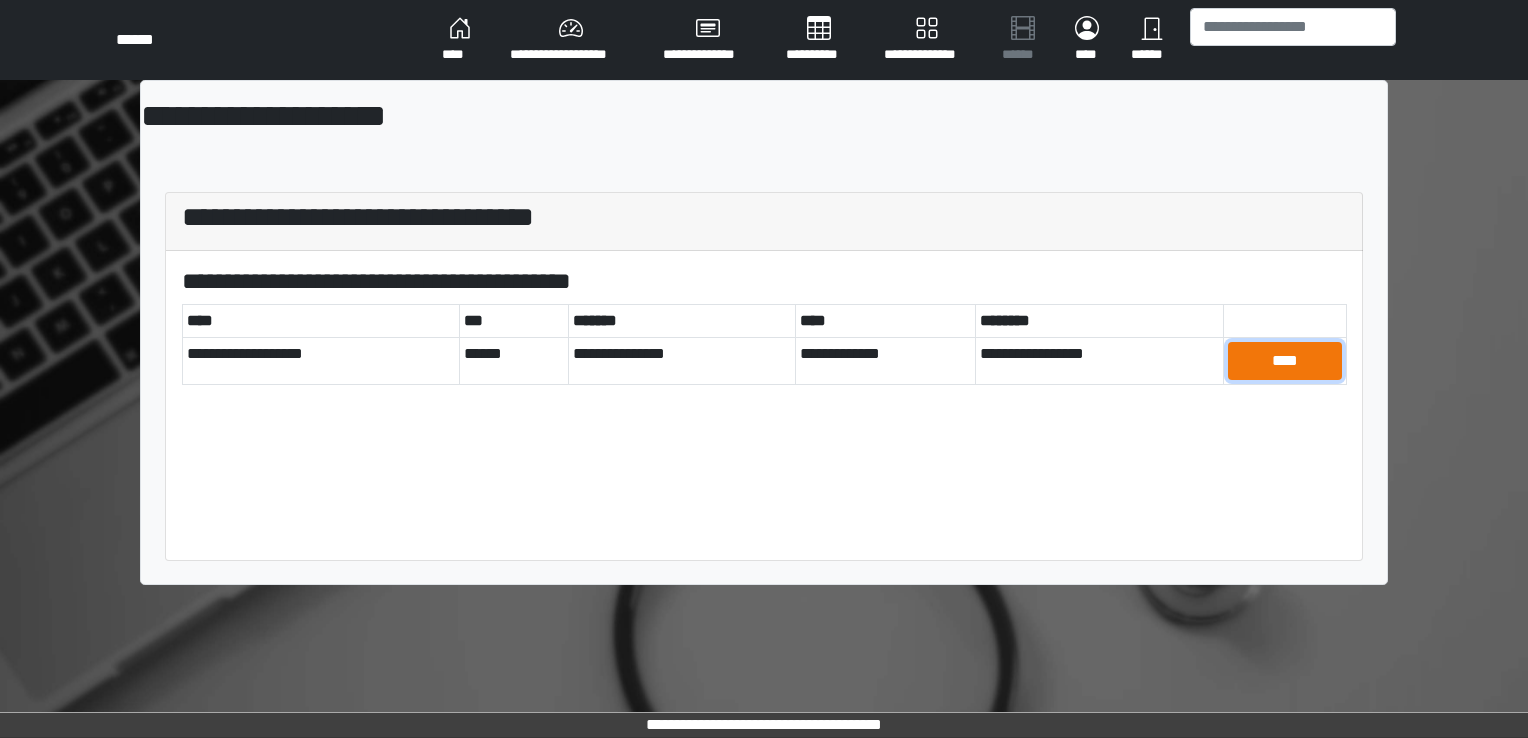 click on "****" at bounding box center (1285, 361) 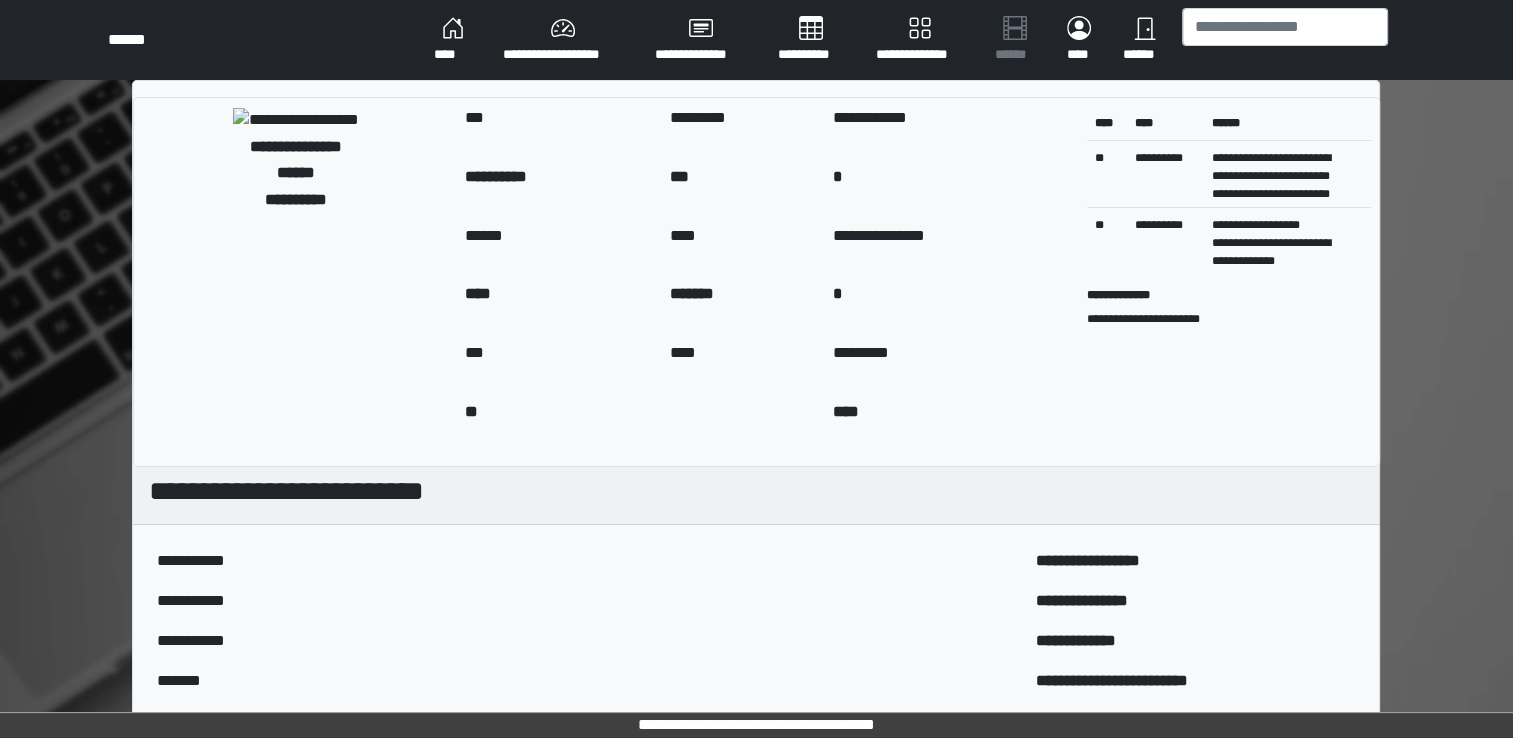 drag, startPoint x: 1512, startPoint y: 185, endPoint x: 1521, endPoint y: 375, distance: 190.21304 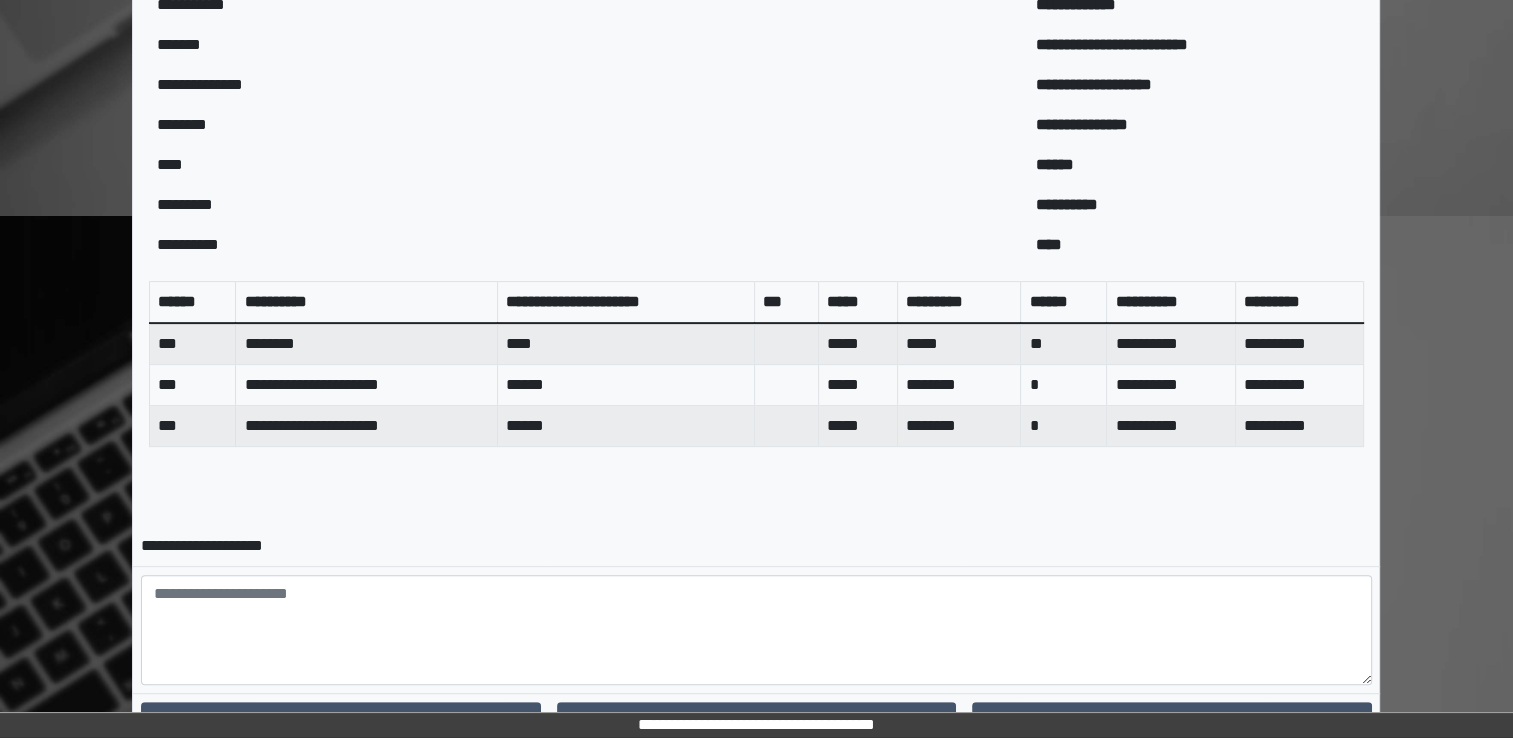 scroll, scrollTop: 726, scrollLeft: 0, axis: vertical 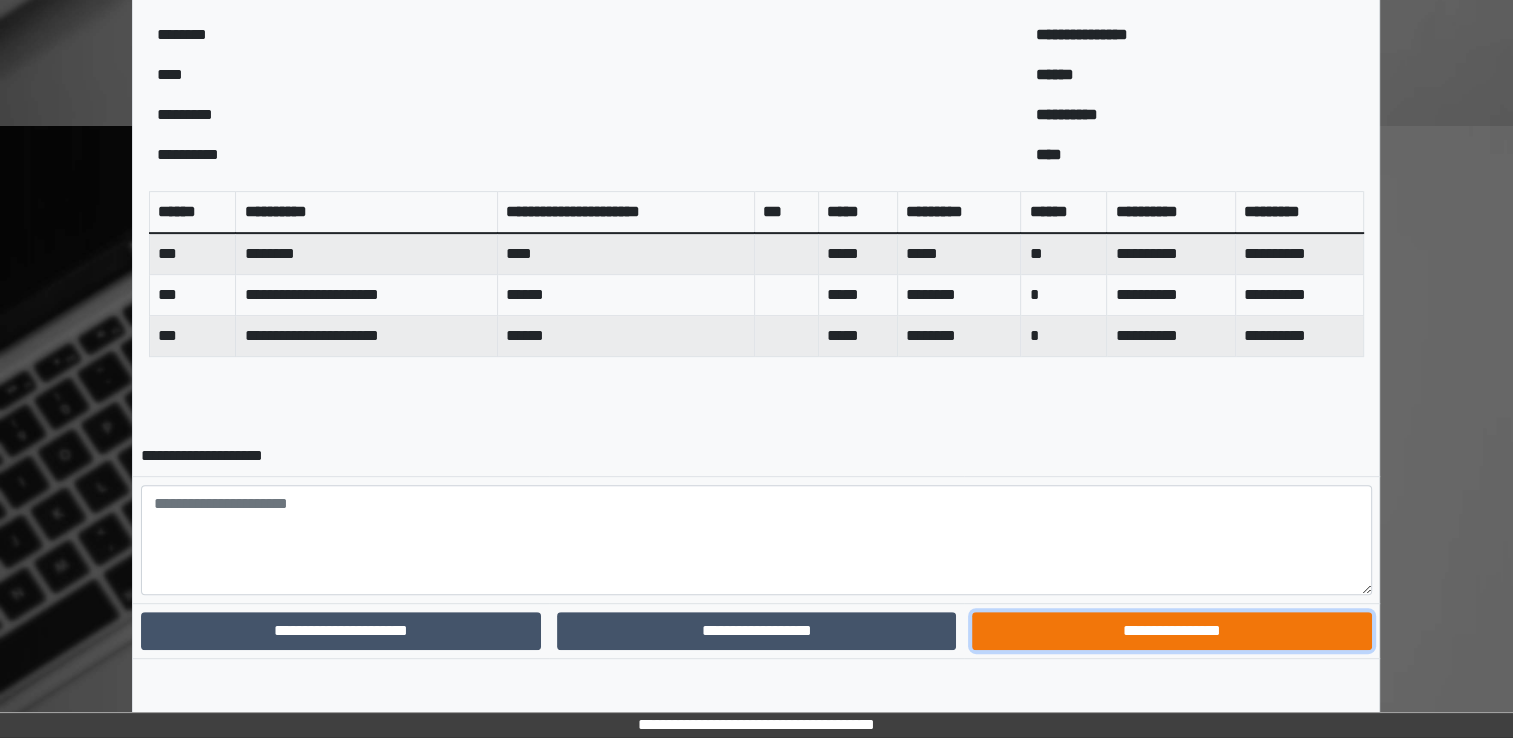 click on "**********" at bounding box center [1171, 631] 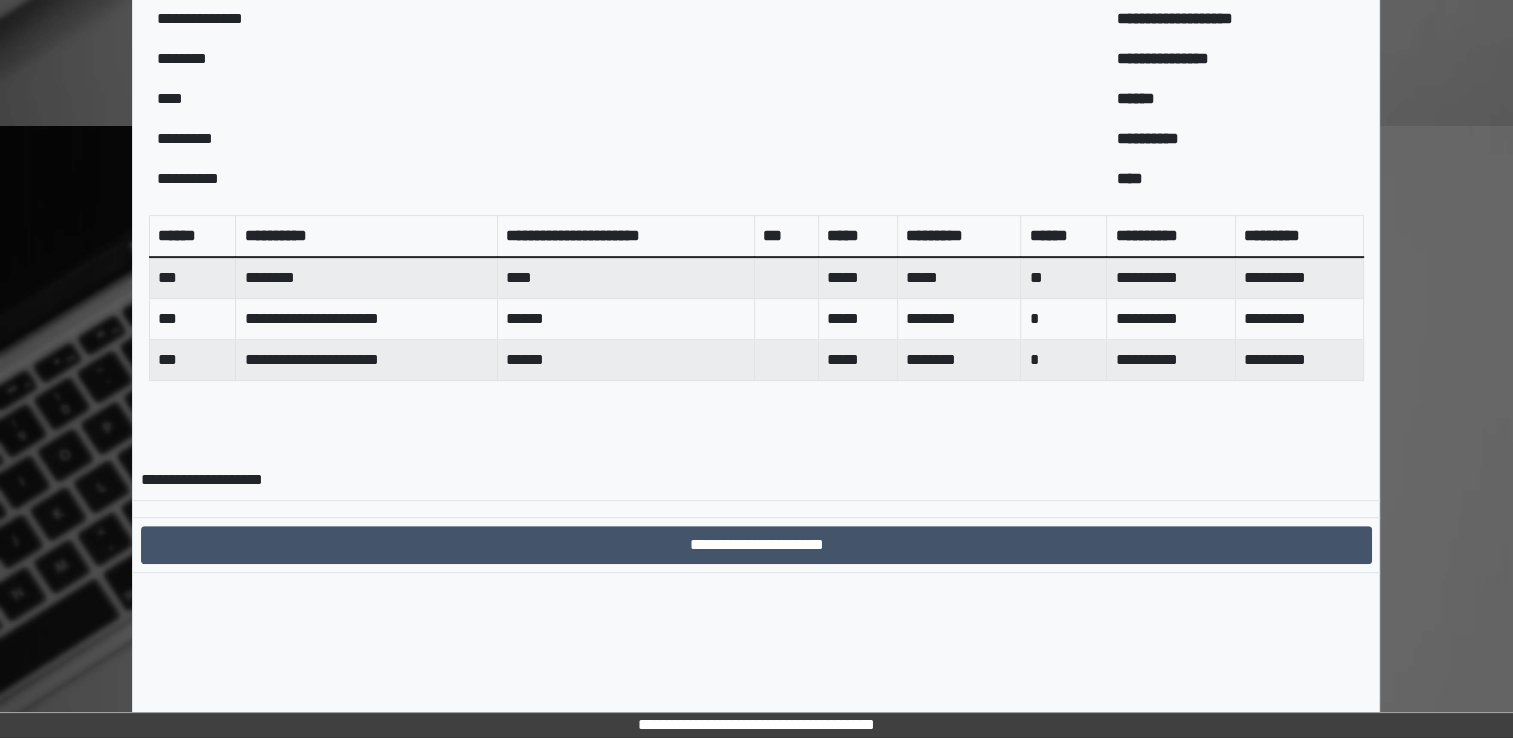 scroll, scrollTop: 640, scrollLeft: 0, axis: vertical 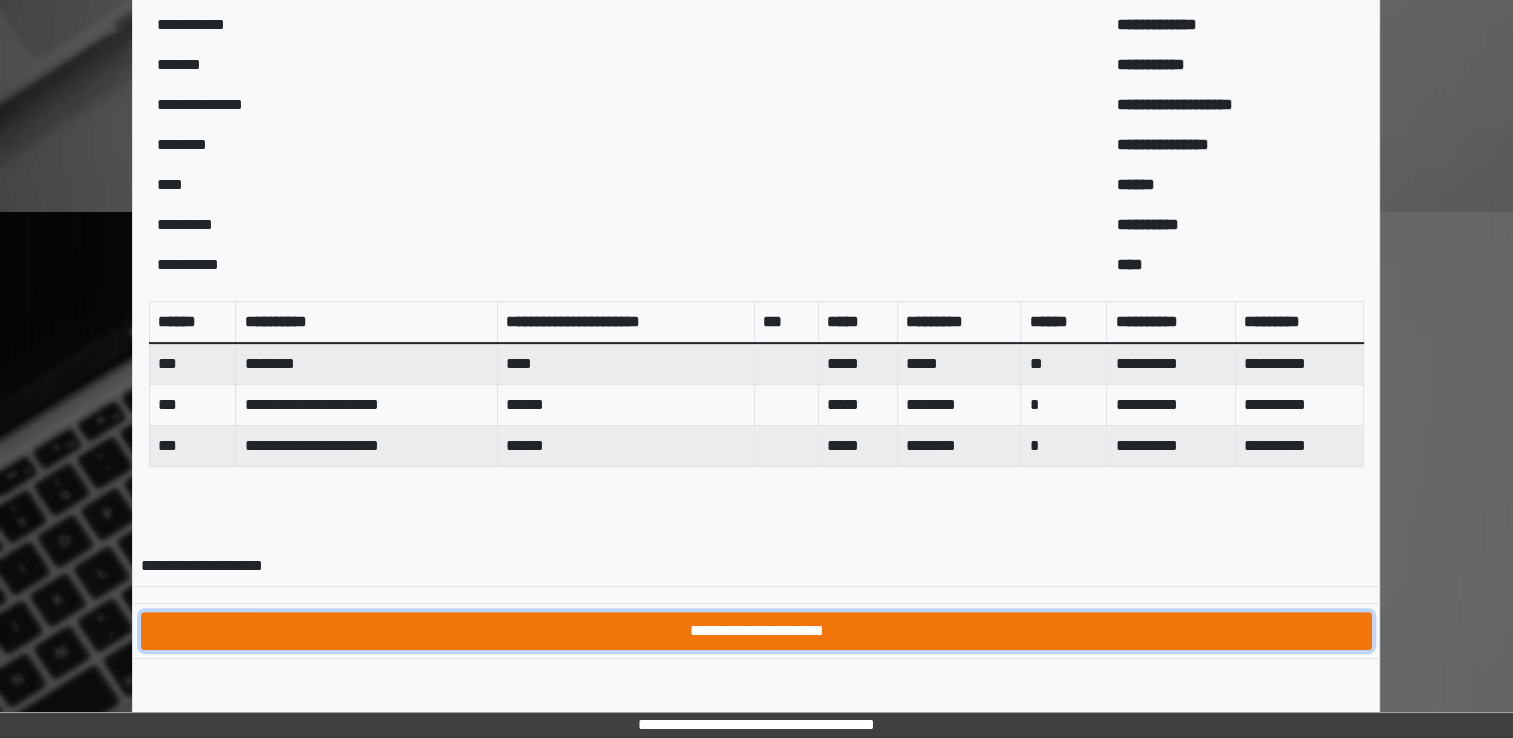 click on "**********" at bounding box center (756, 631) 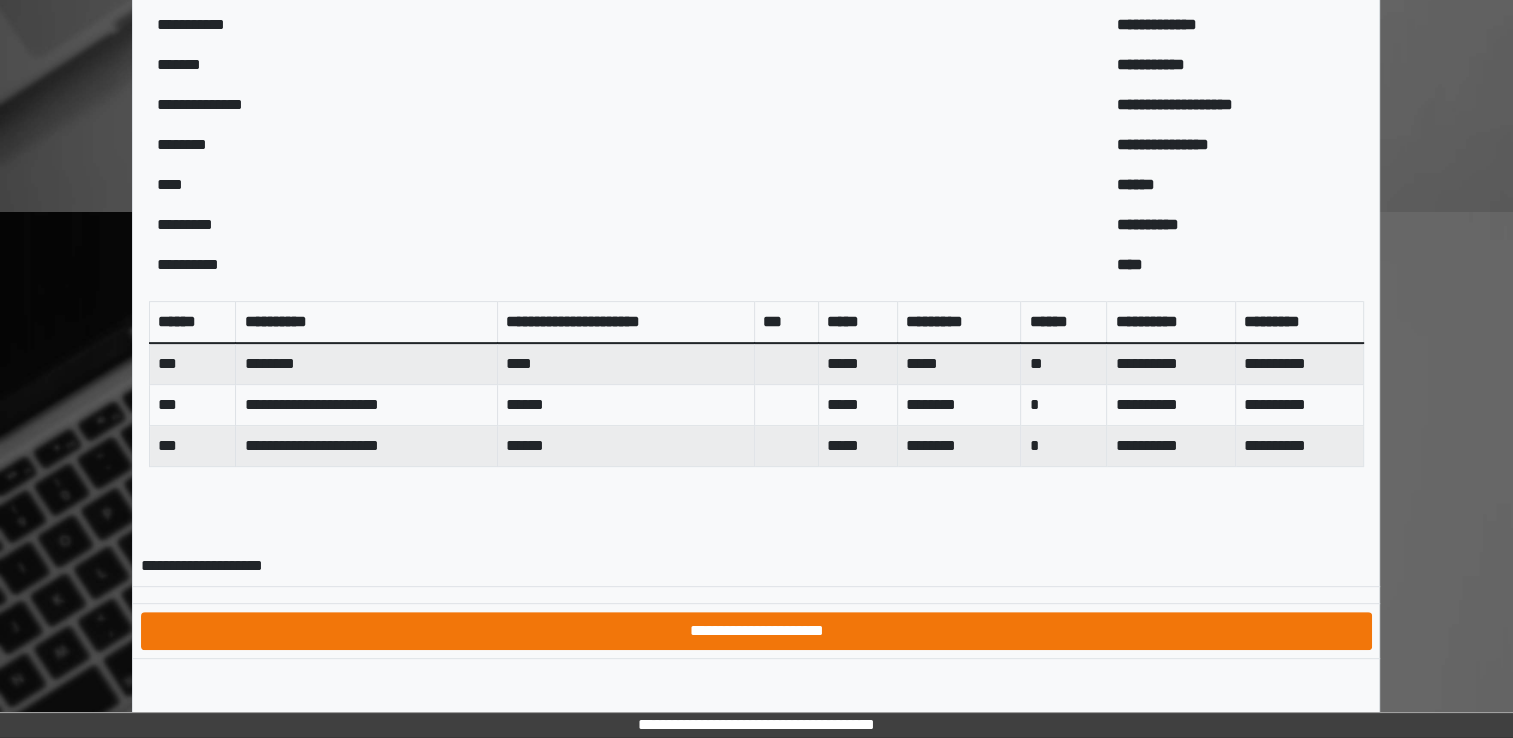 scroll, scrollTop: 0, scrollLeft: 0, axis: both 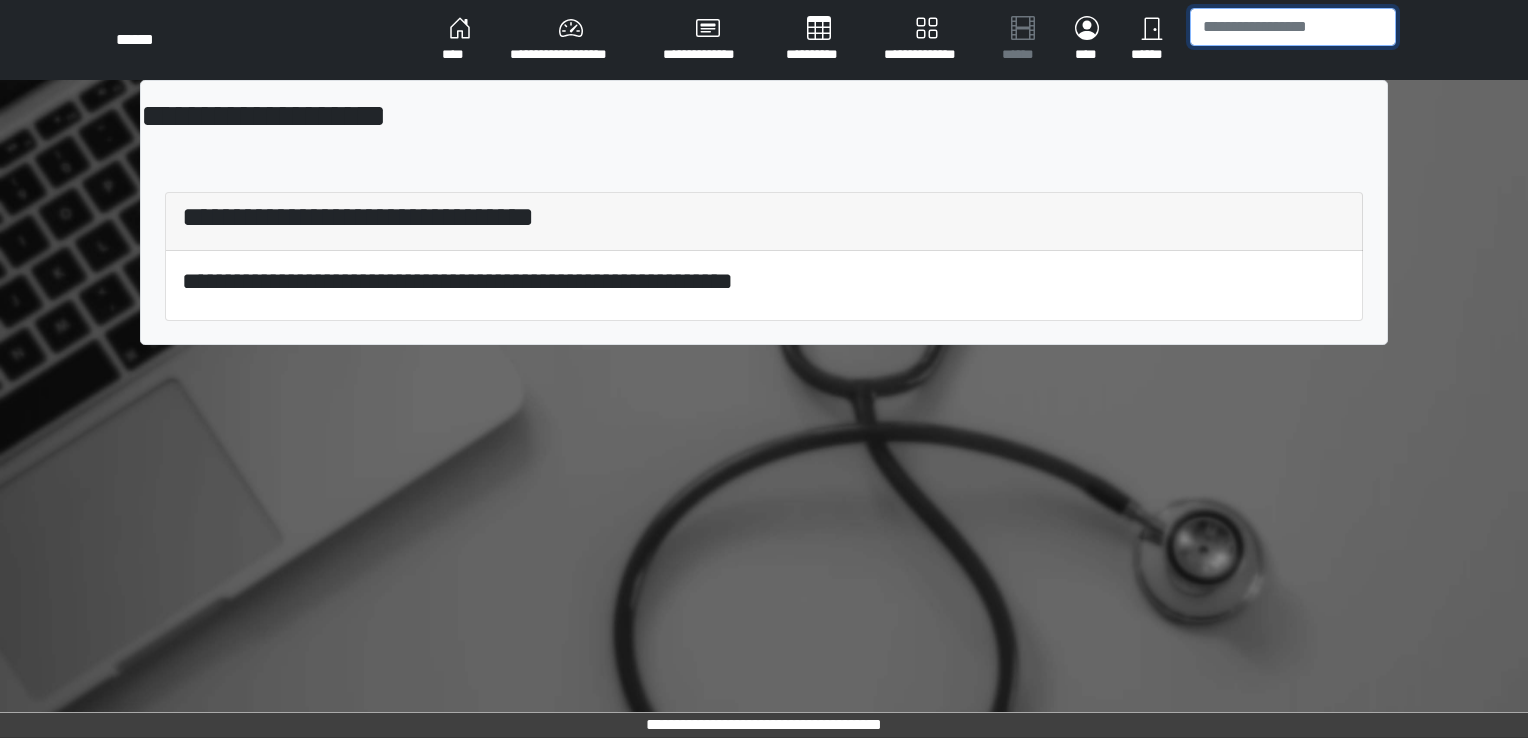 click at bounding box center (1293, 27) 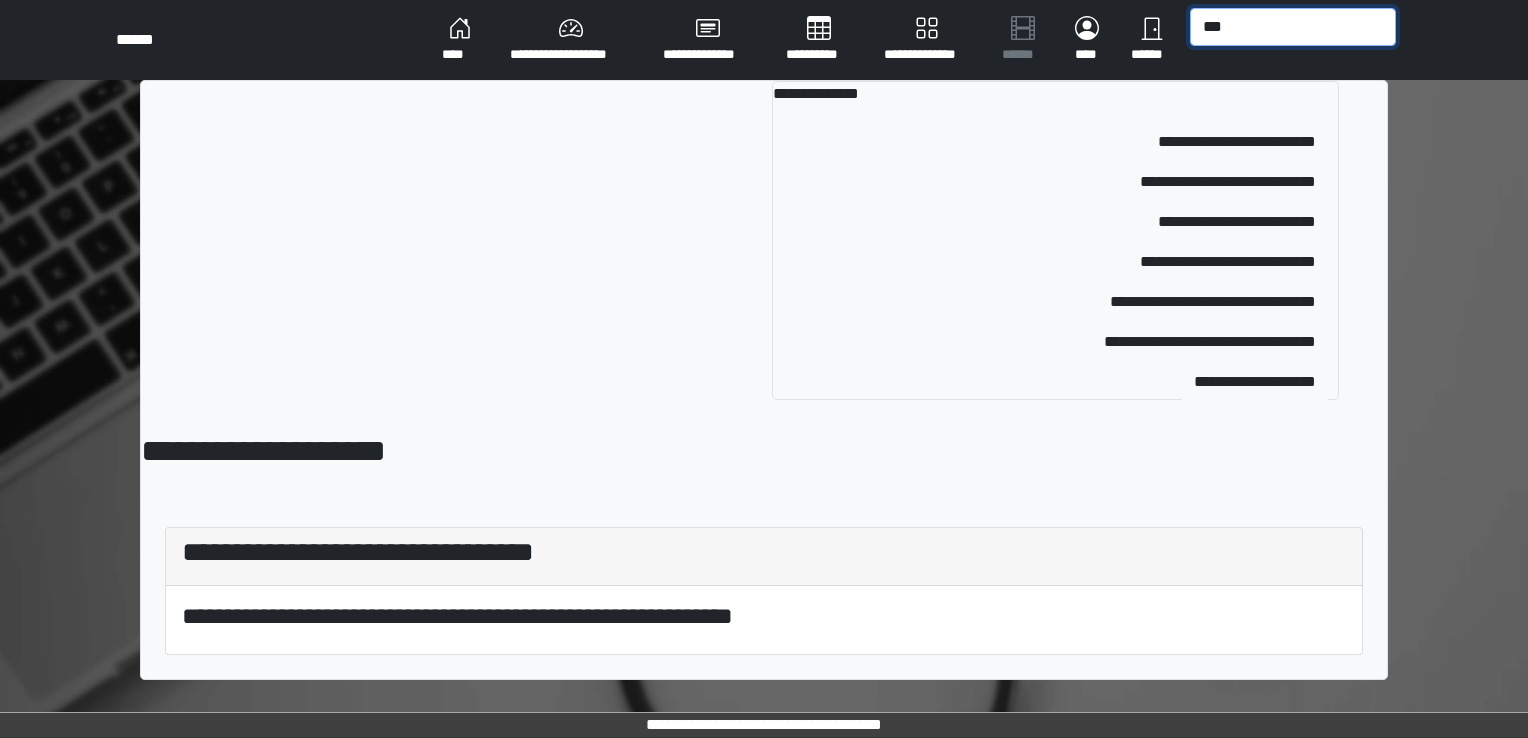 type on "***" 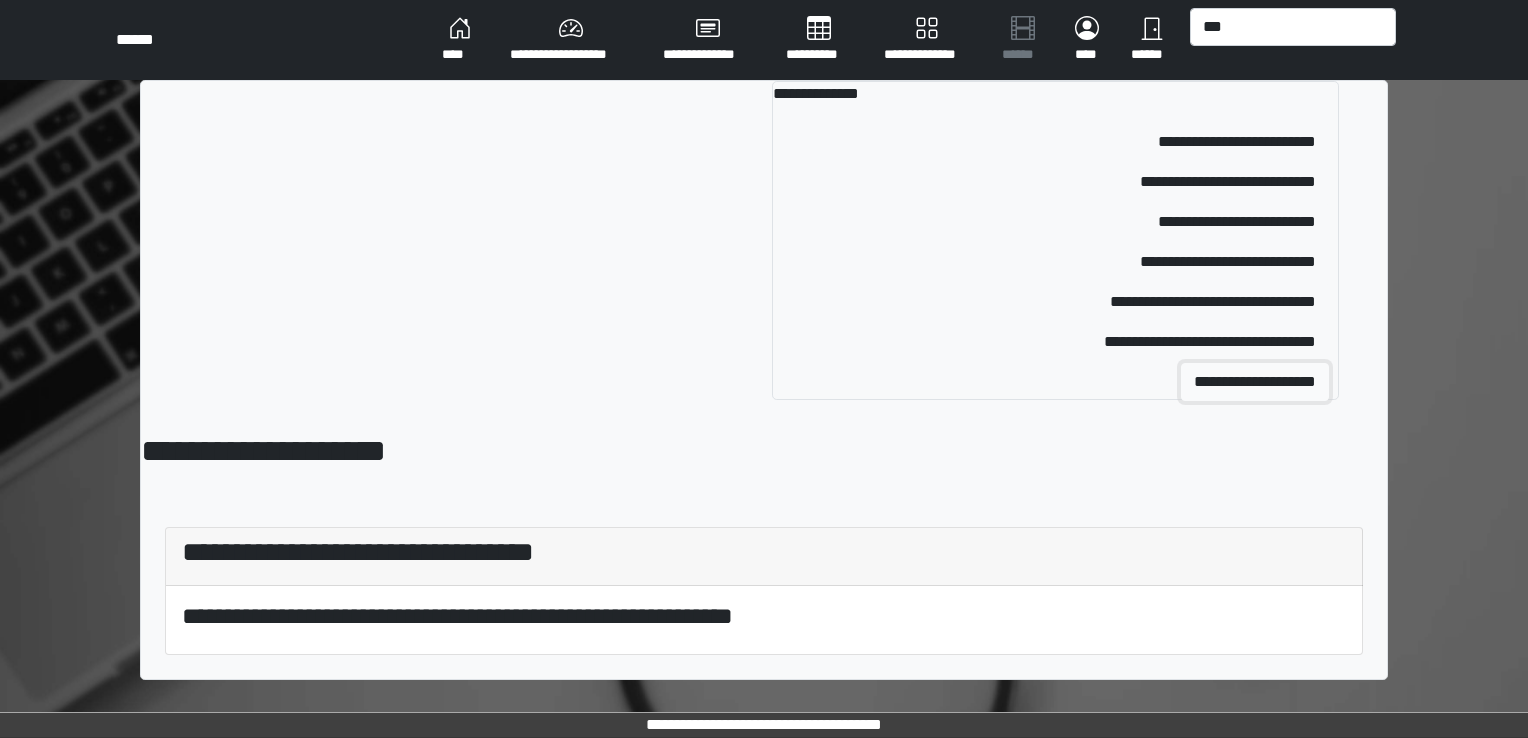 click on "**********" at bounding box center [1255, 382] 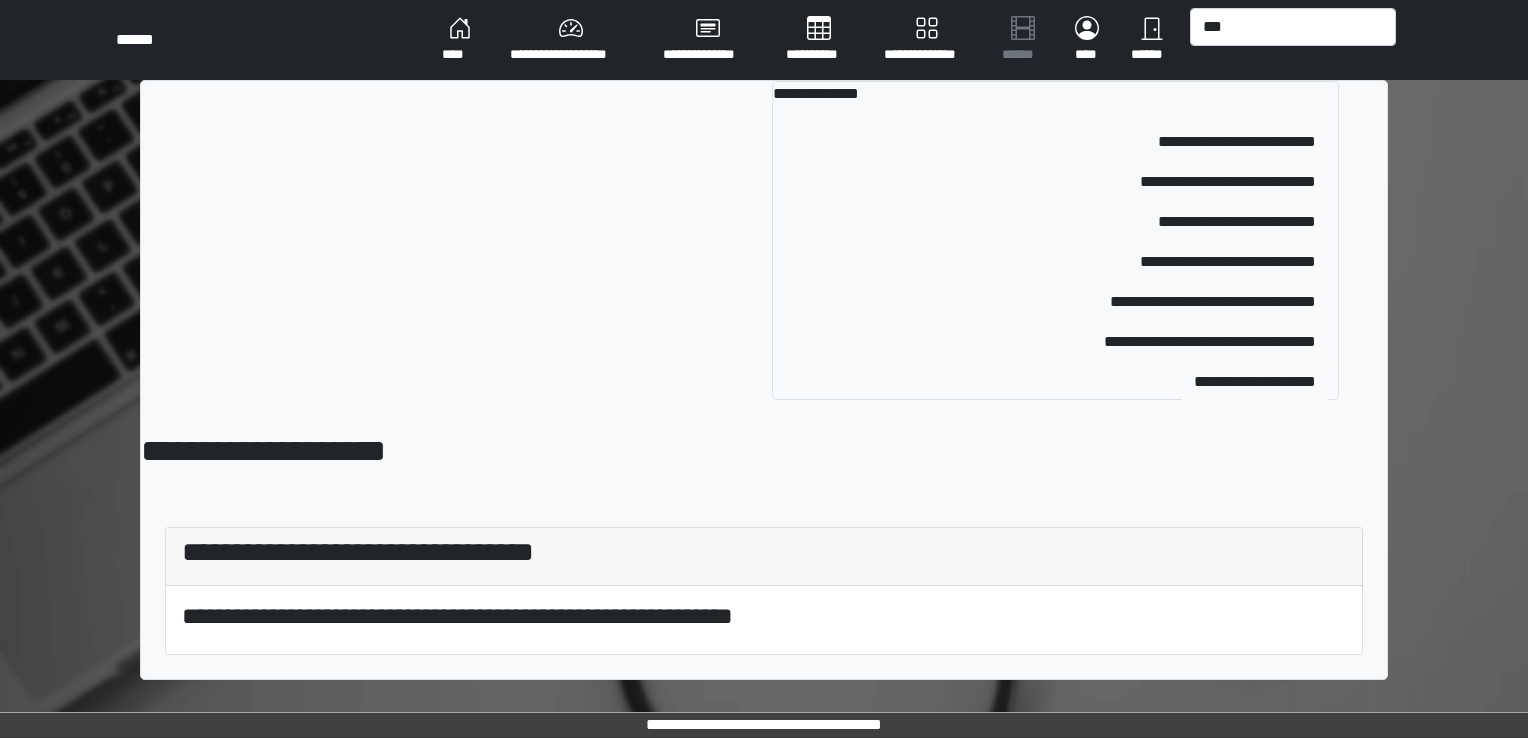 type 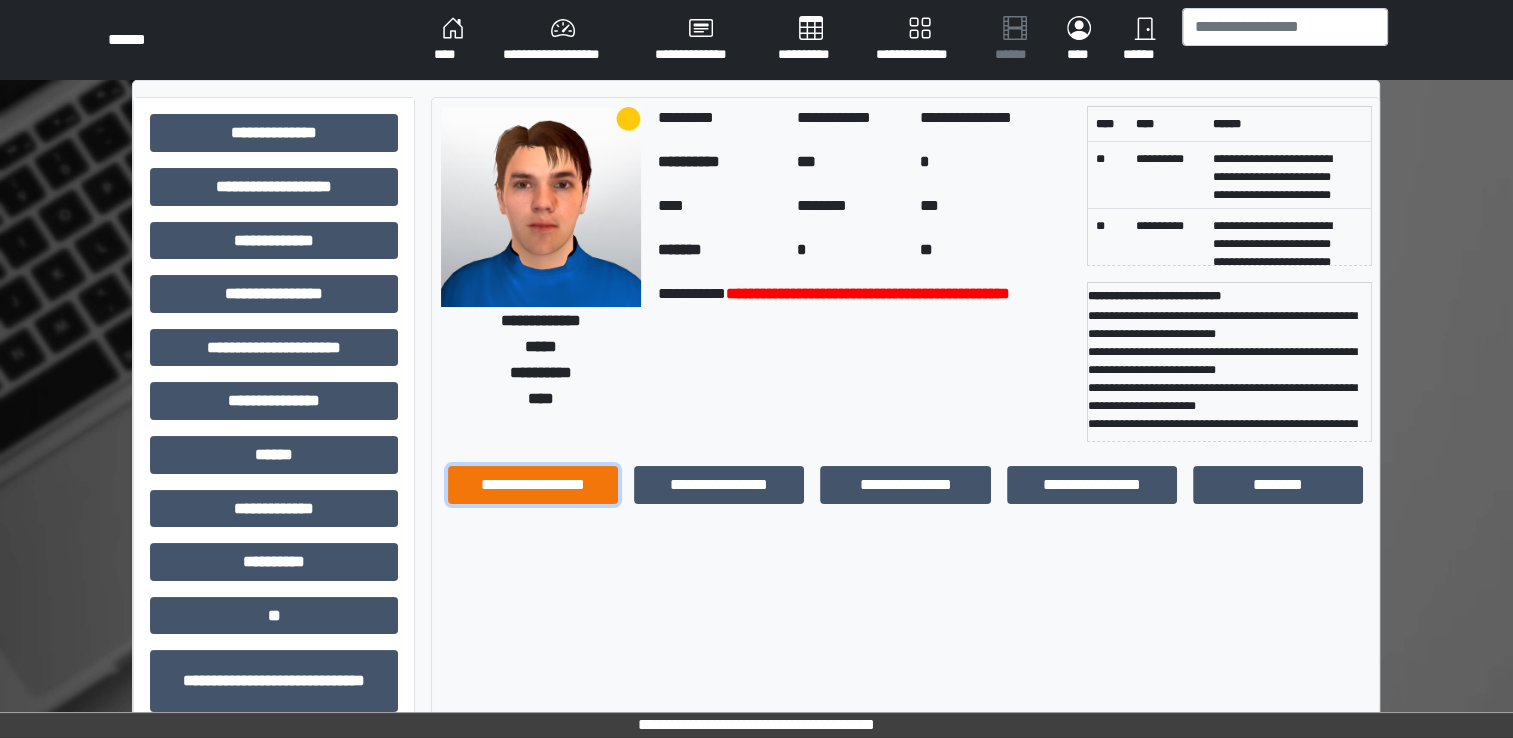 click on "**********" at bounding box center (533, 485) 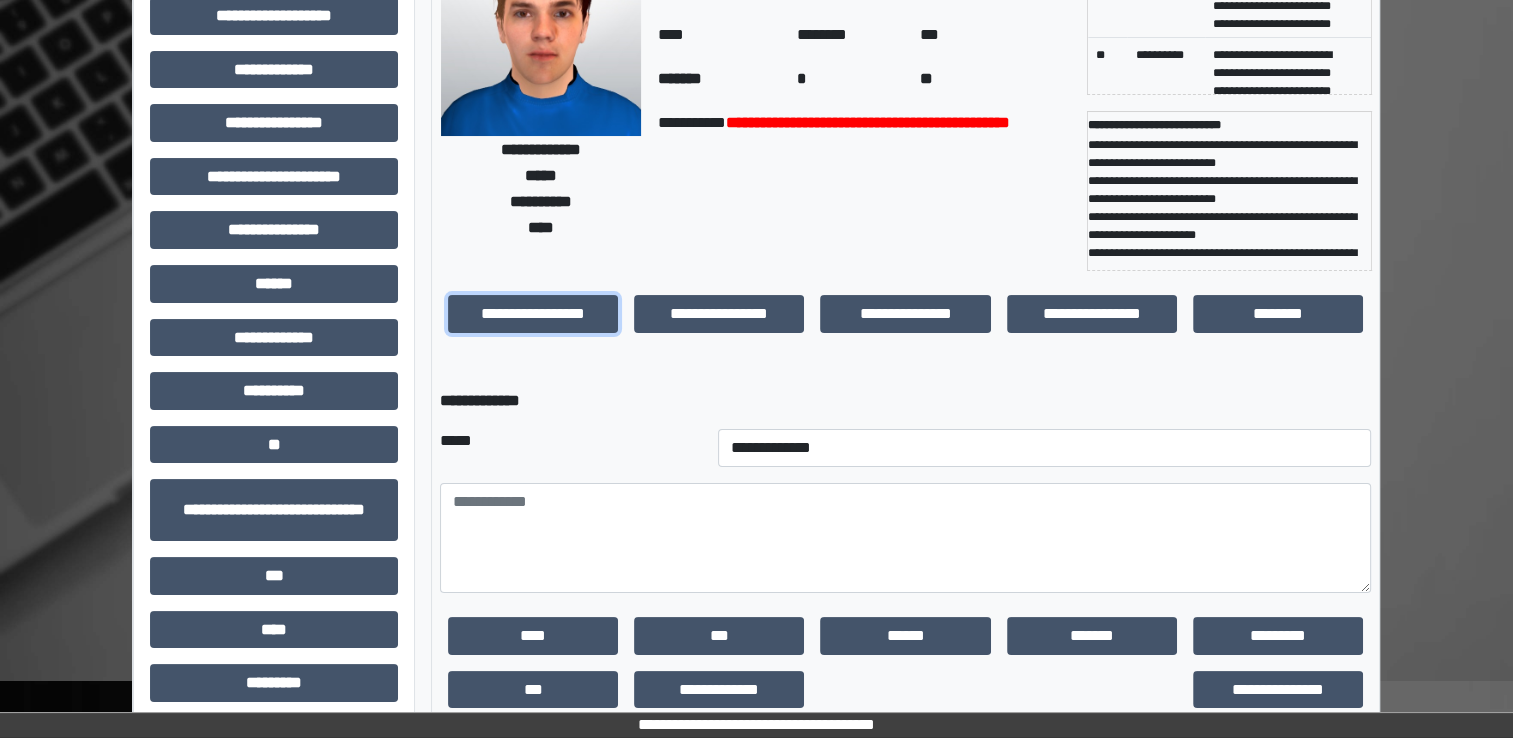 scroll, scrollTop: 172, scrollLeft: 0, axis: vertical 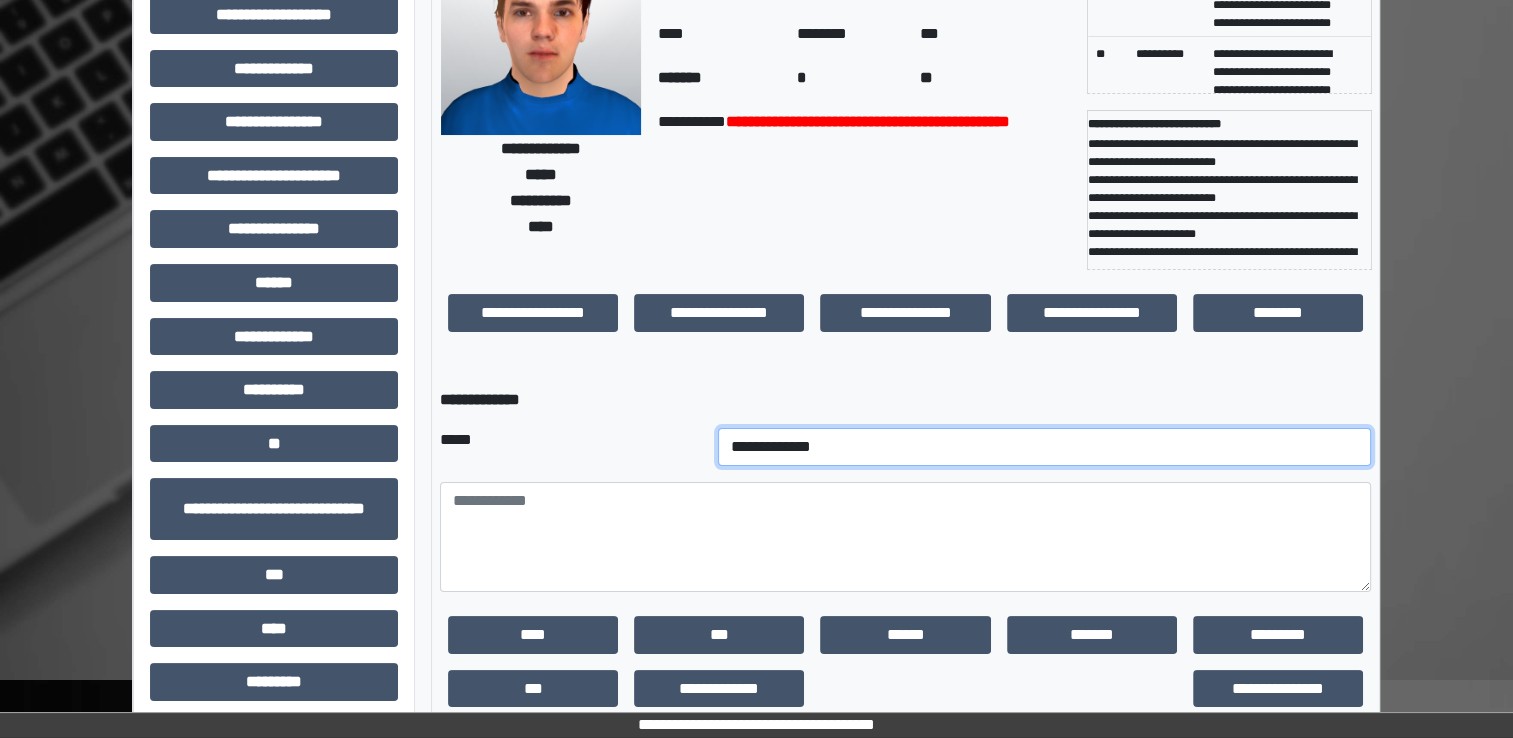 click on "**********" at bounding box center (1045, 447) 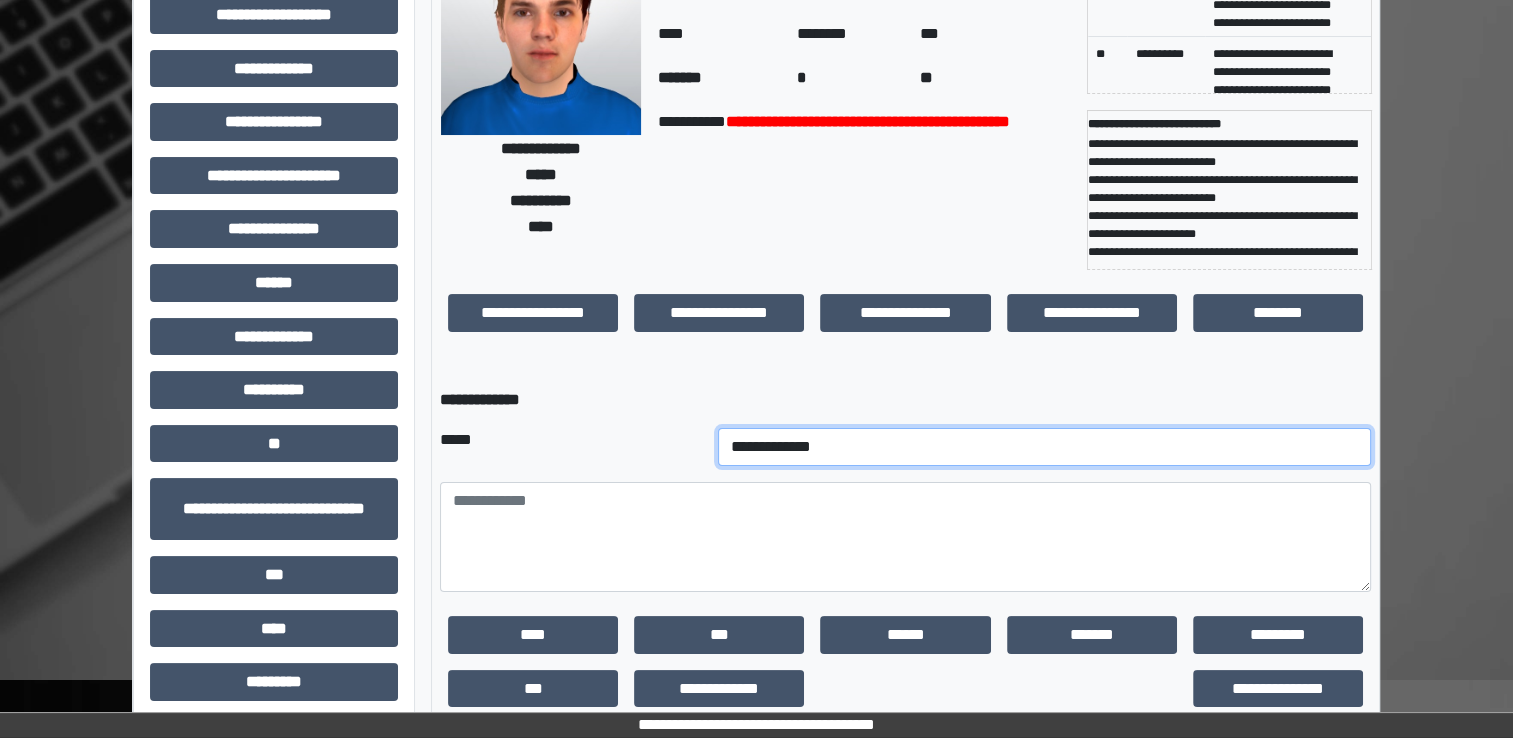 select on "*" 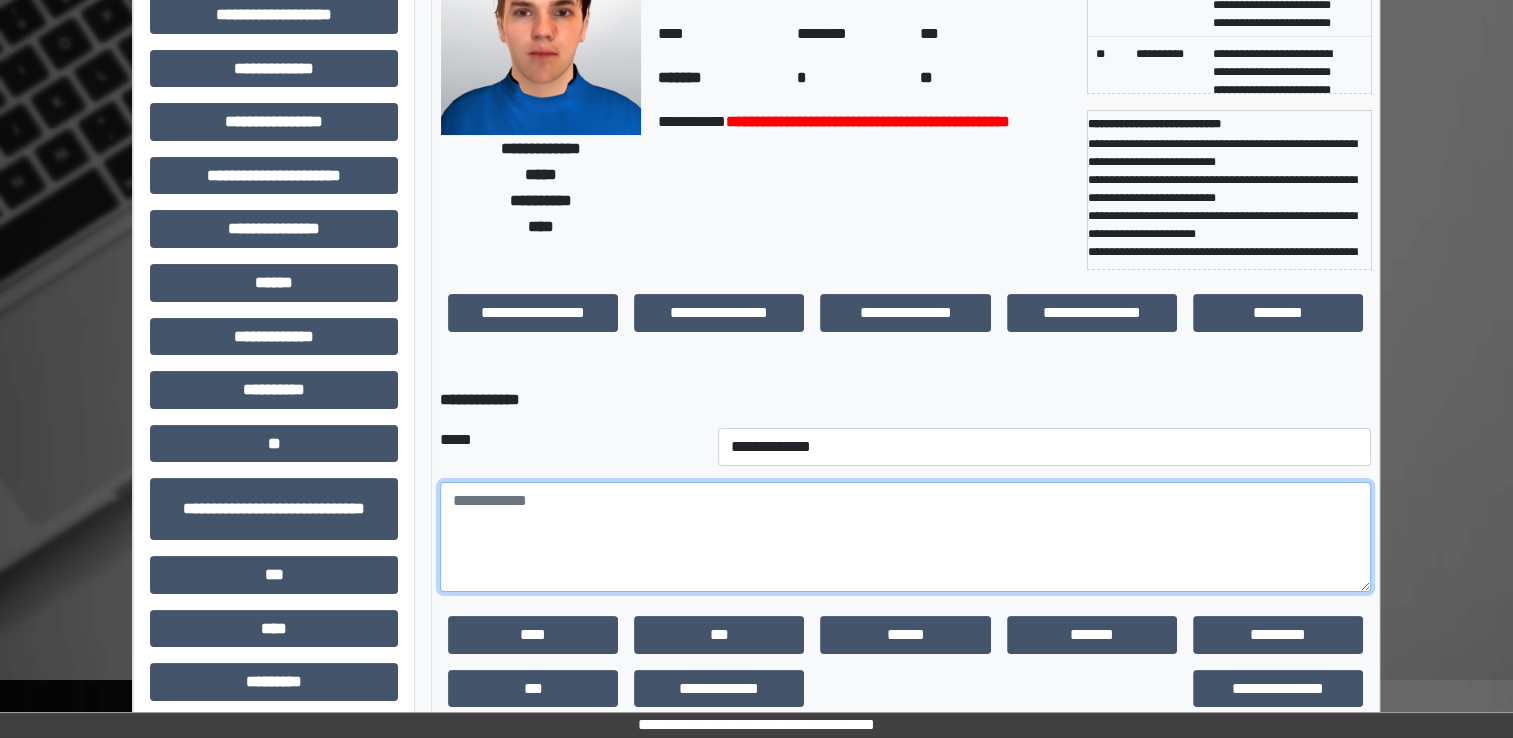 click at bounding box center (905, 537) 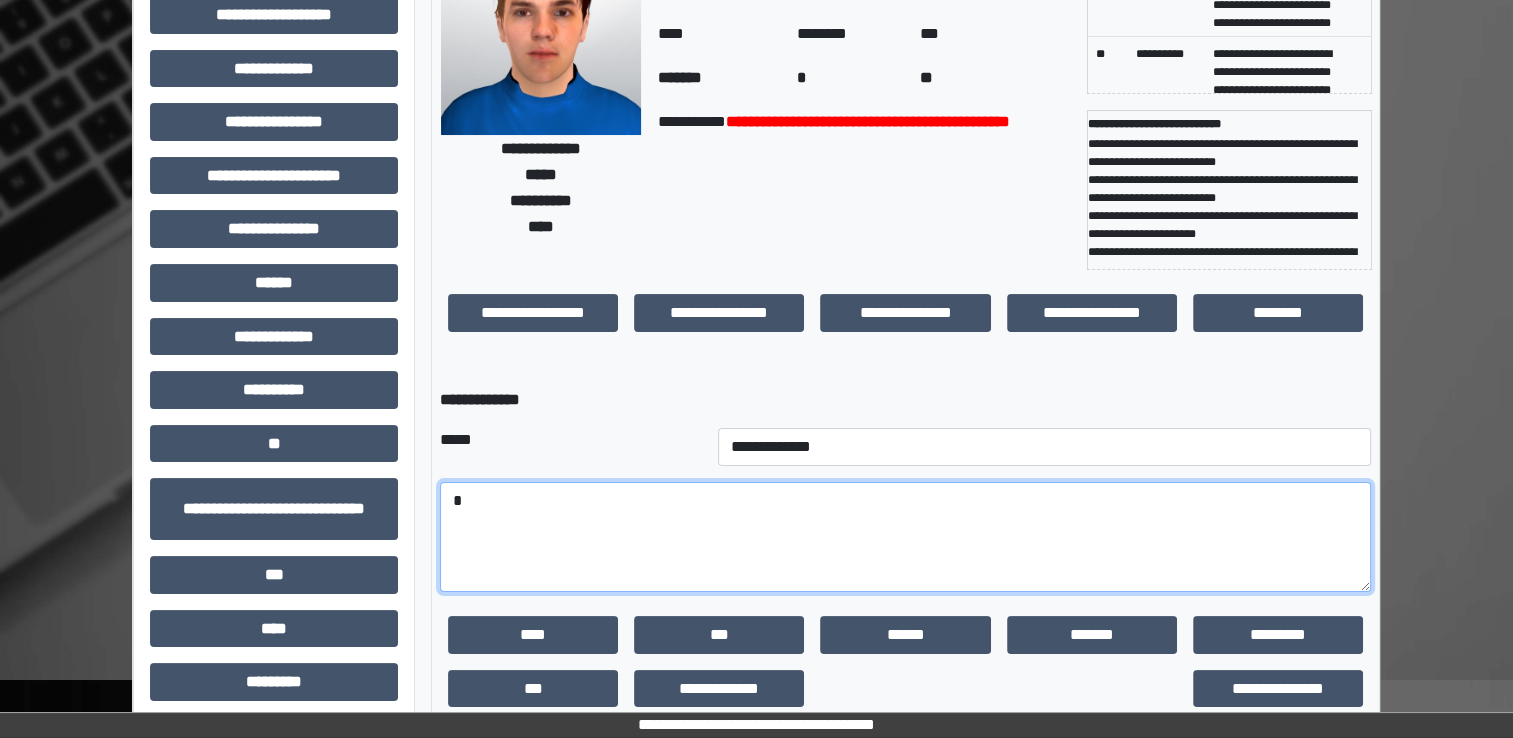 click on "*" at bounding box center [905, 537] 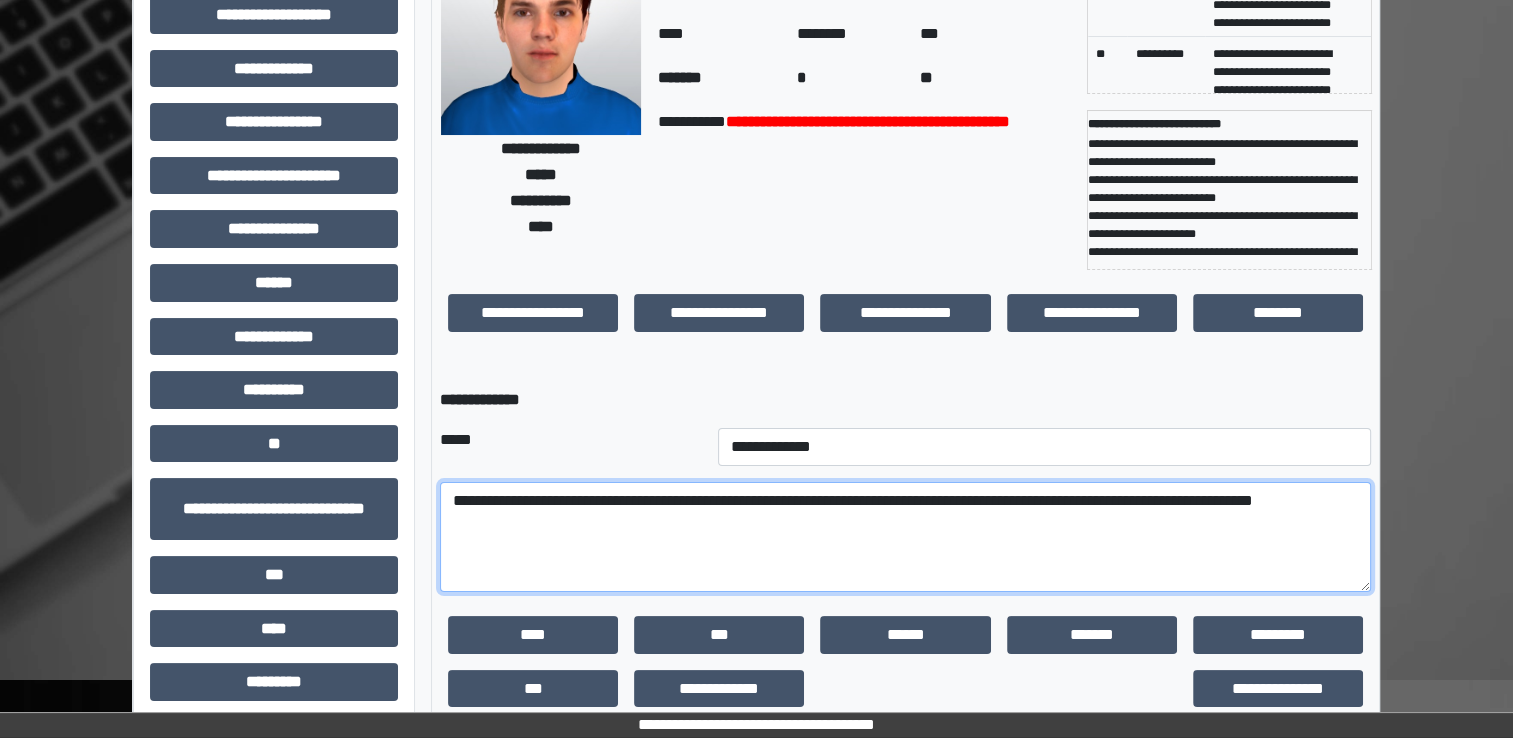 scroll, scrollTop: 259, scrollLeft: 0, axis: vertical 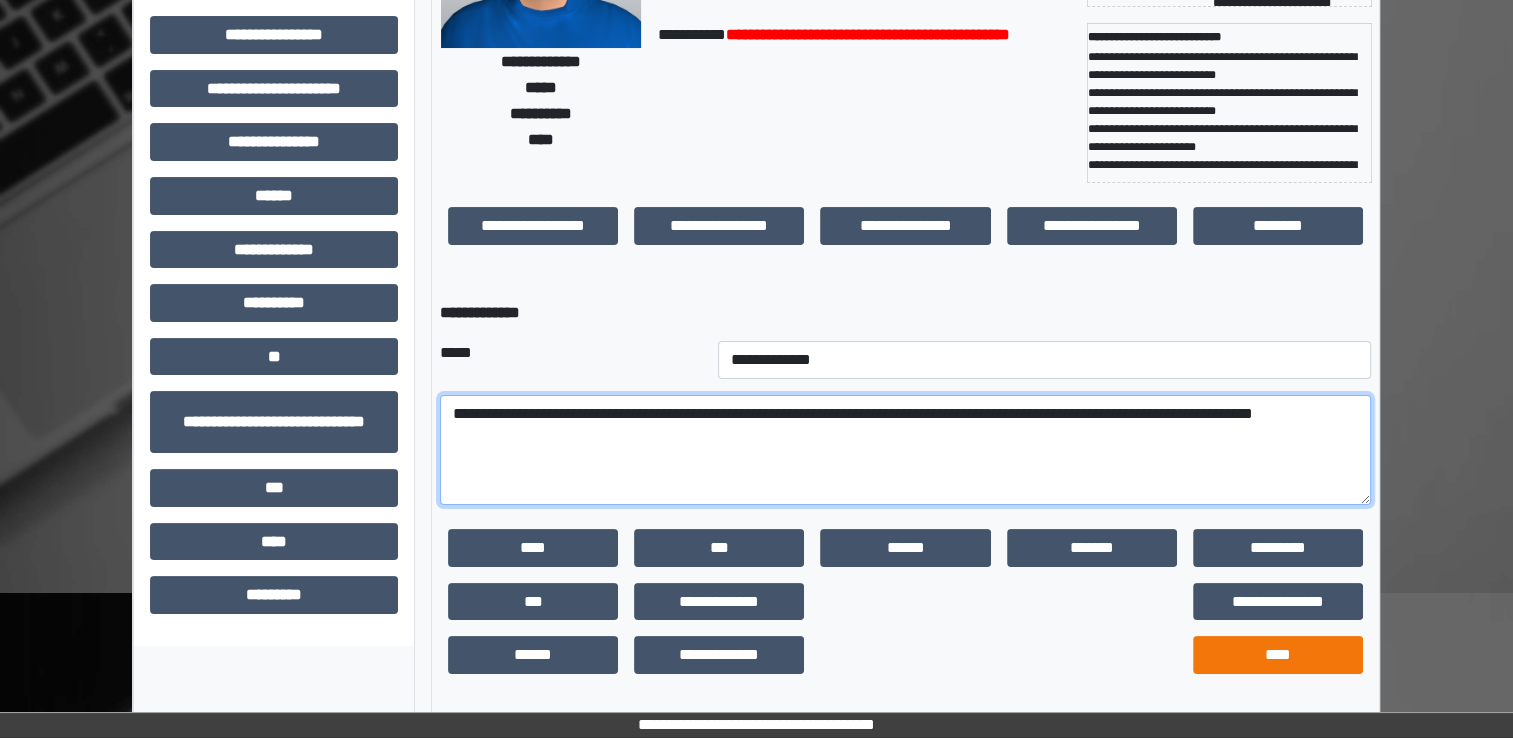 type on "**********" 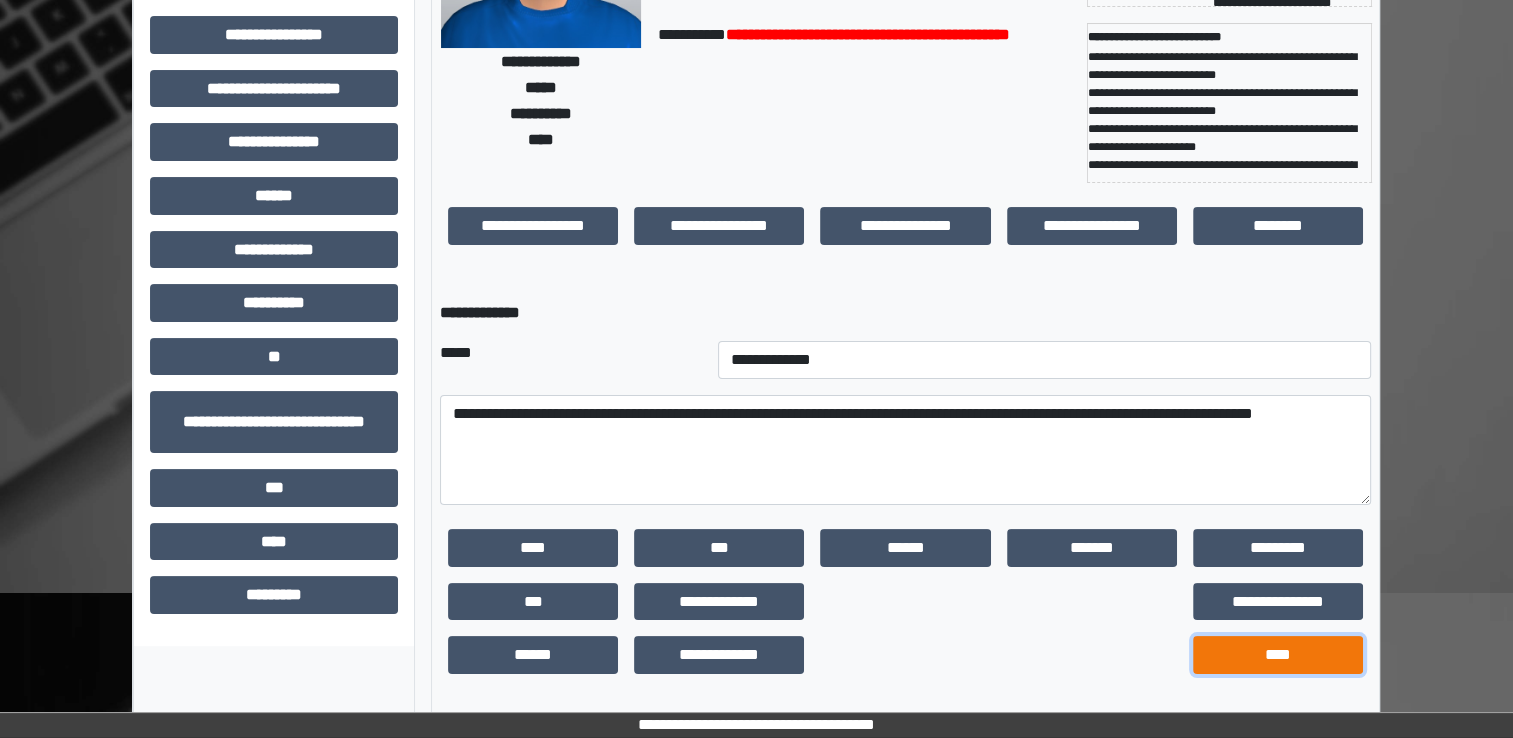 click on "****" at bounding box center [1278, 655] 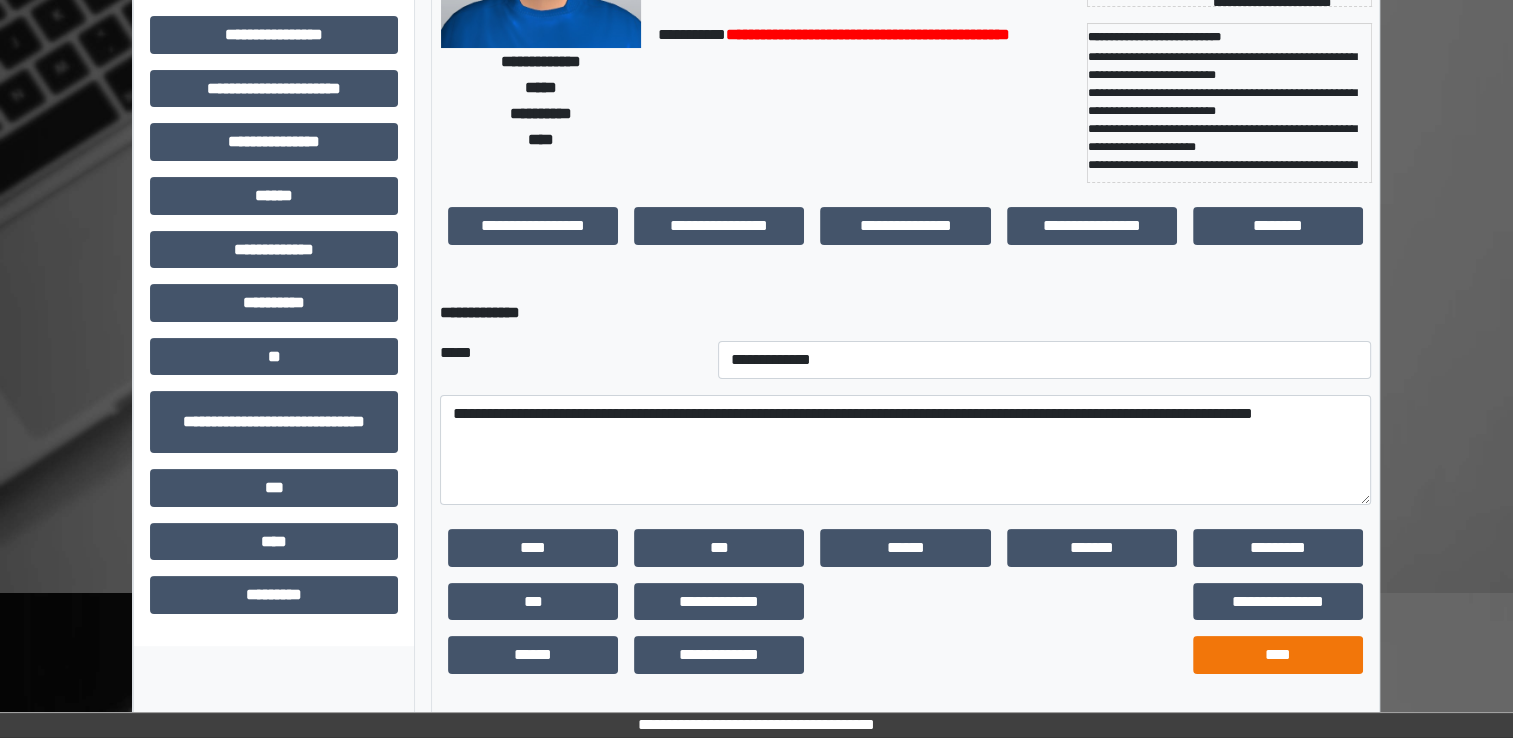 scroll, scrollTop: 184, scrollLeft: 0, axis: vertical 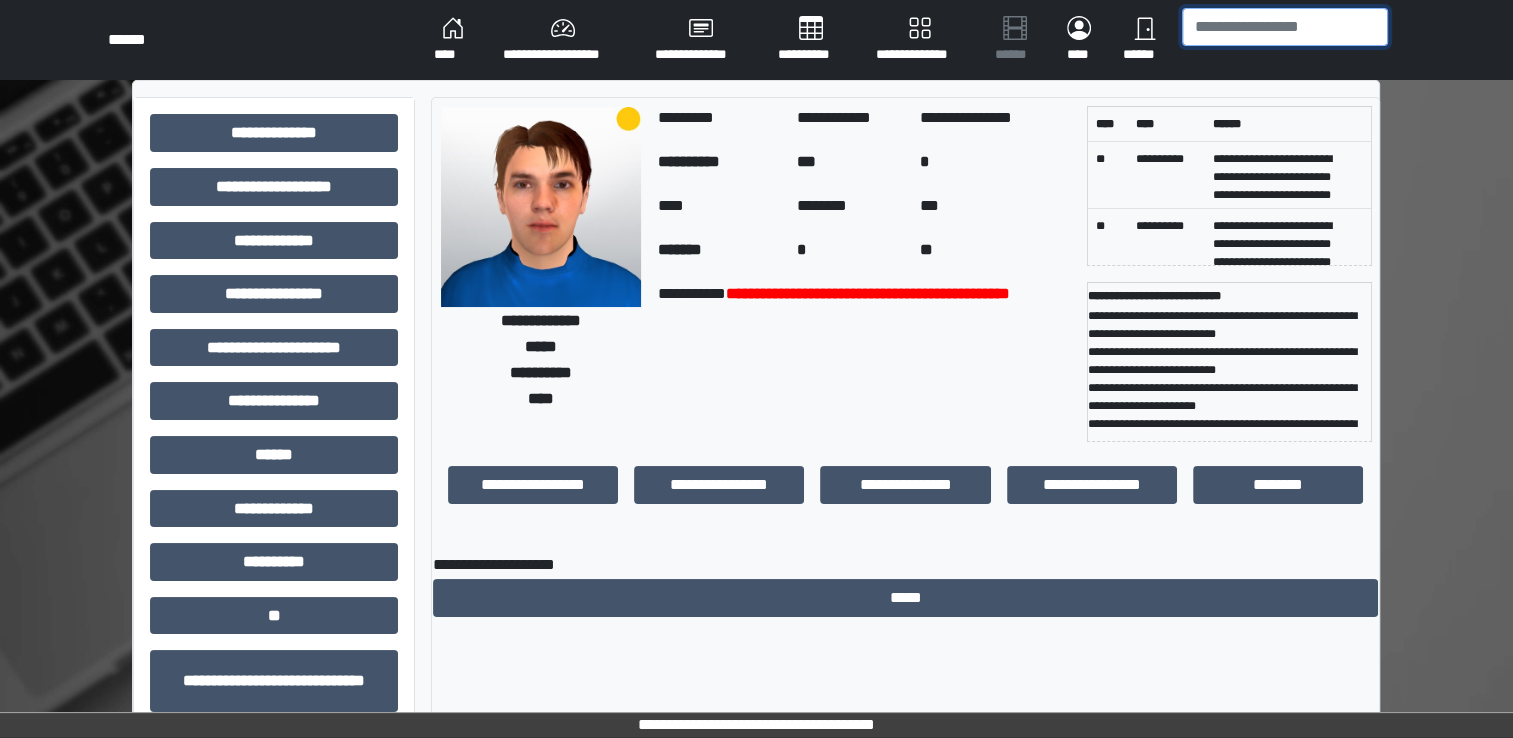 click at bounding box center [1285, 27] 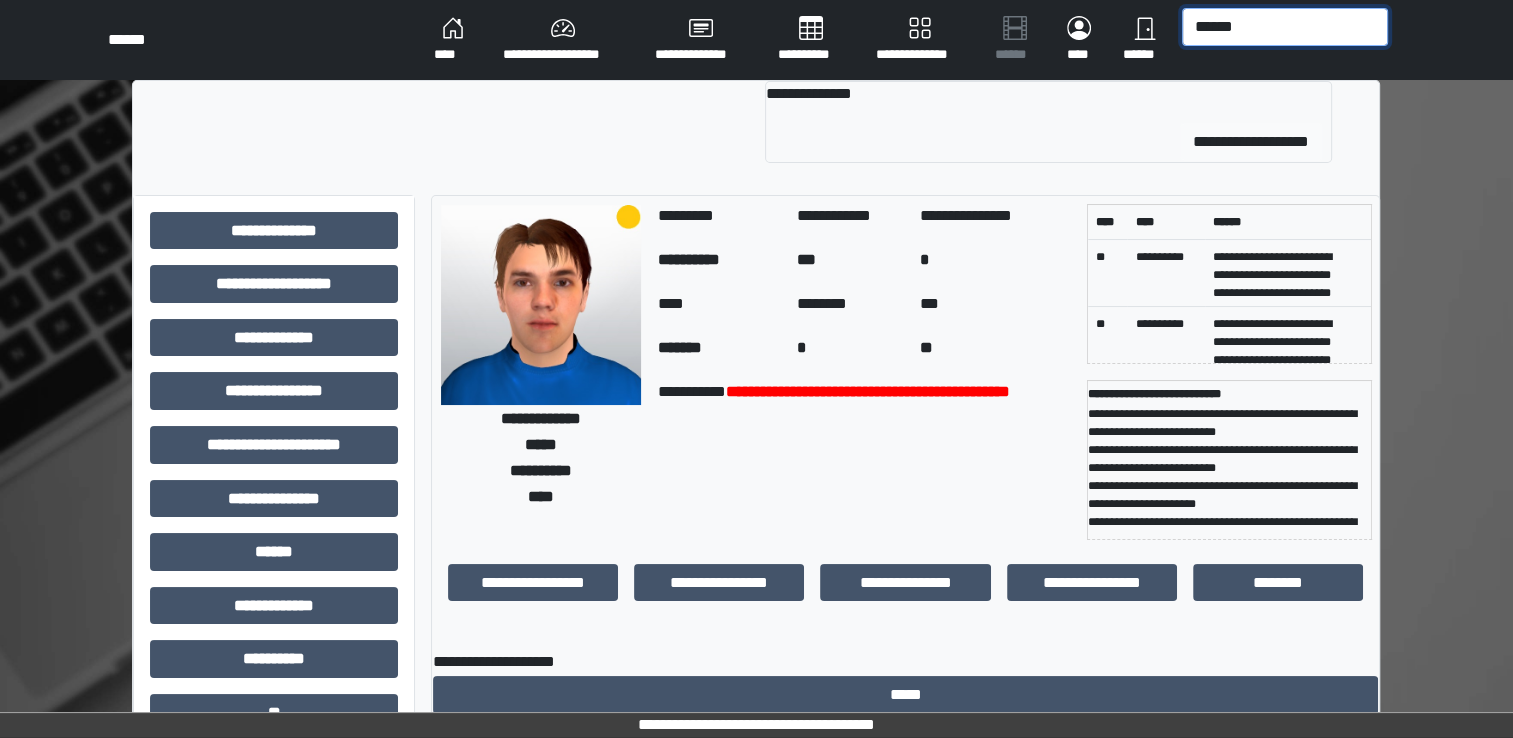 type on "******" 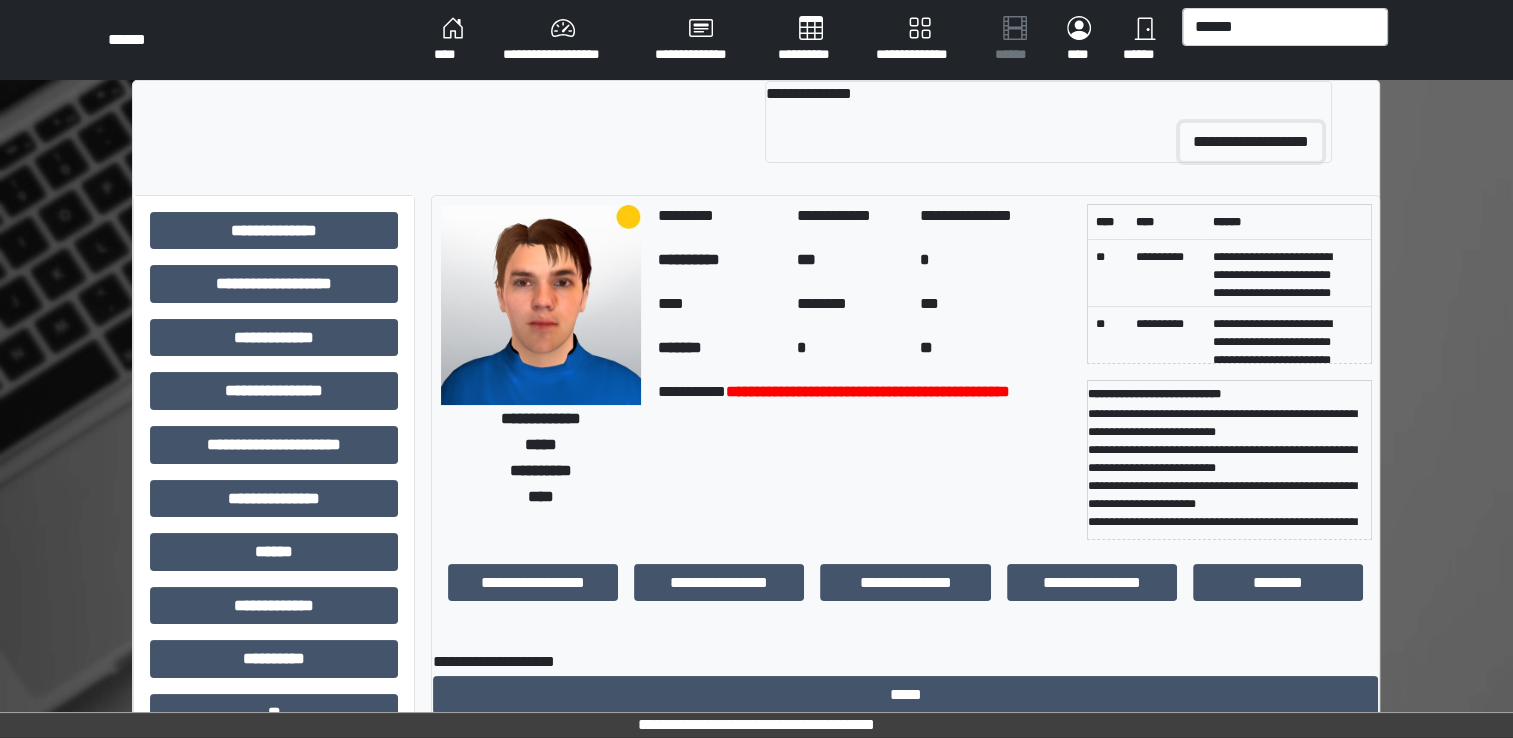 click on "**********" at bounding box center (1251, 142) 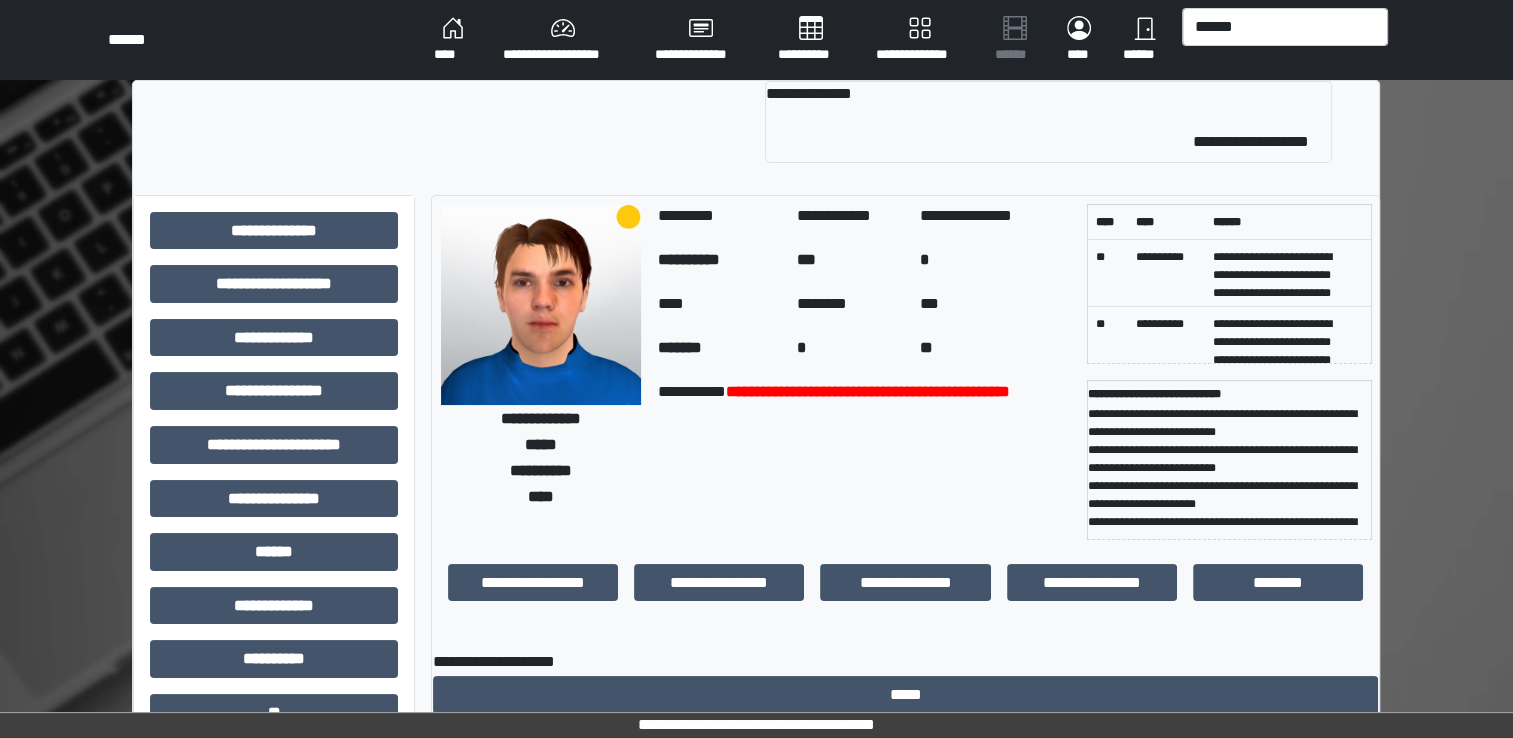 type 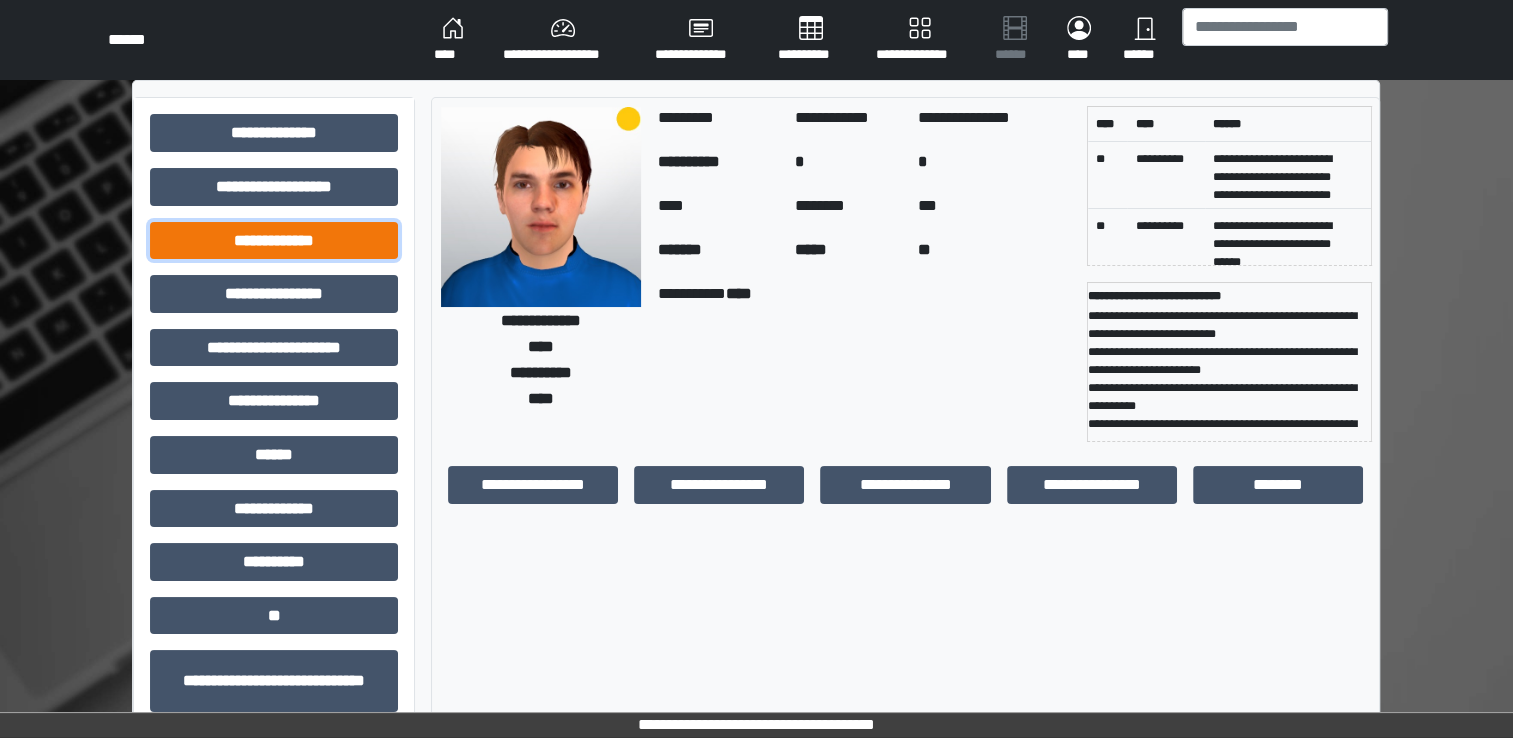 click on "**********" at bounding box center [274, 241] 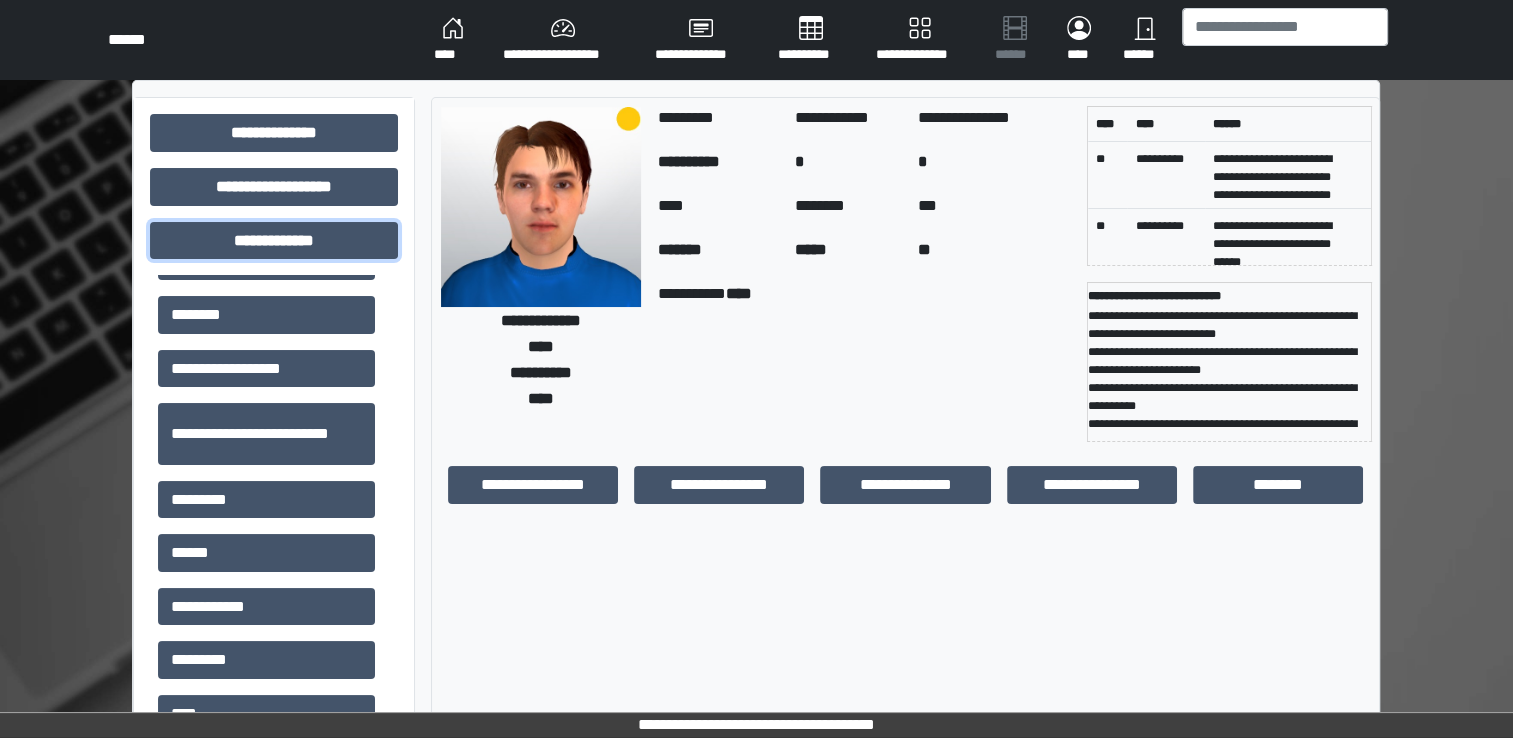 scroll, scrollTop: 421, scrollLeft: 0, axis: vertical 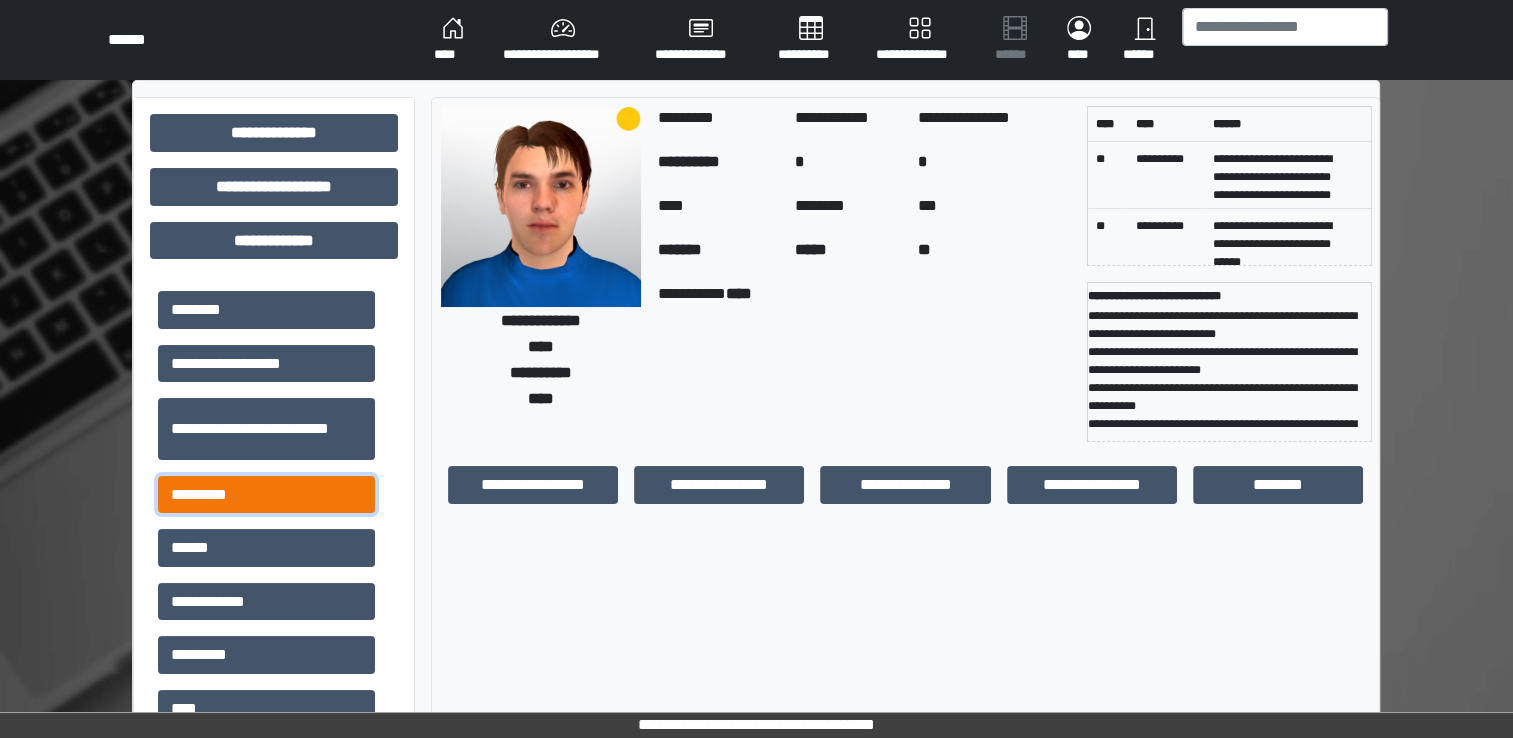 click on "*********" at bounding box center [266, 495] 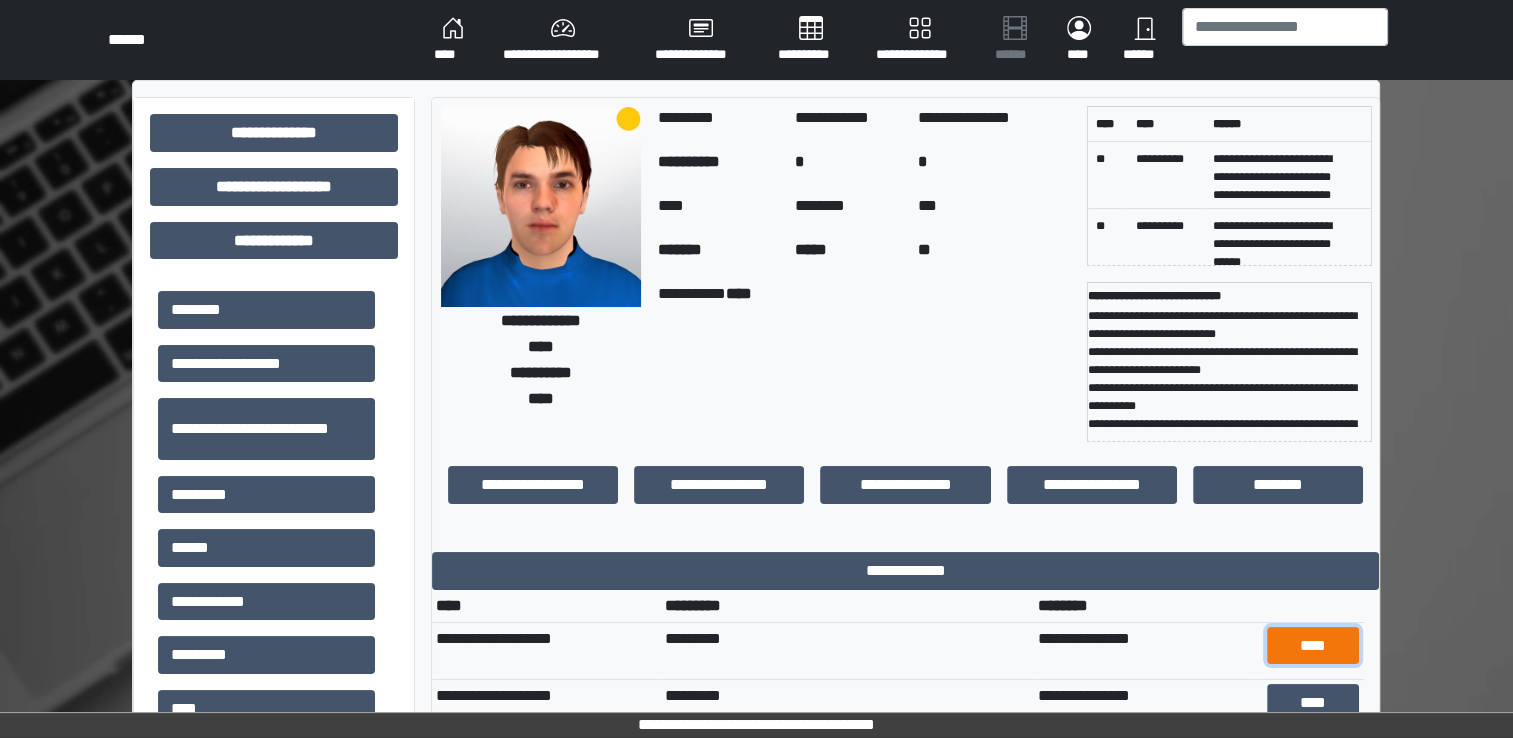 click on "****" at bounding box center [1313, 646] 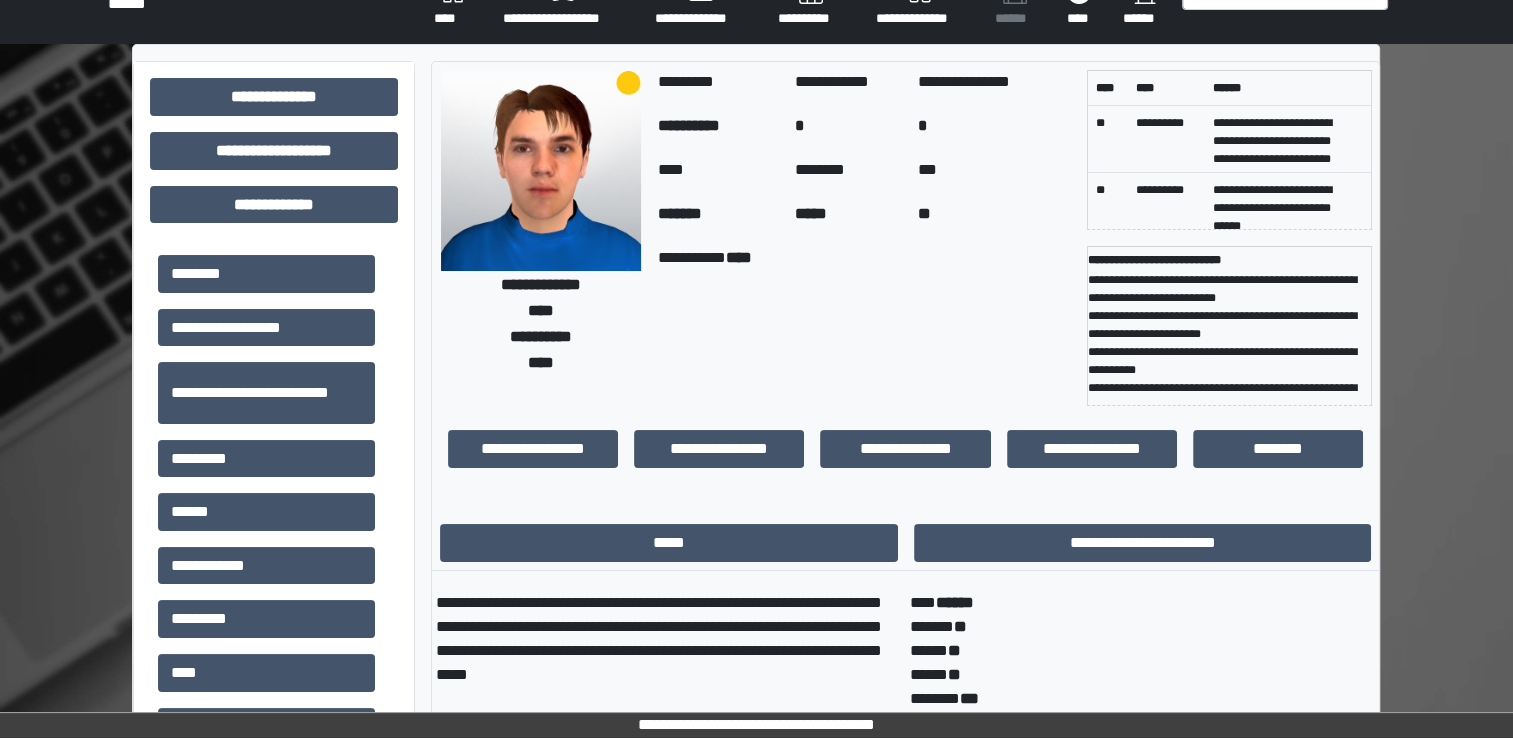 scroll, scrollTop: 33, scrollLeft: 0, axis: vertical 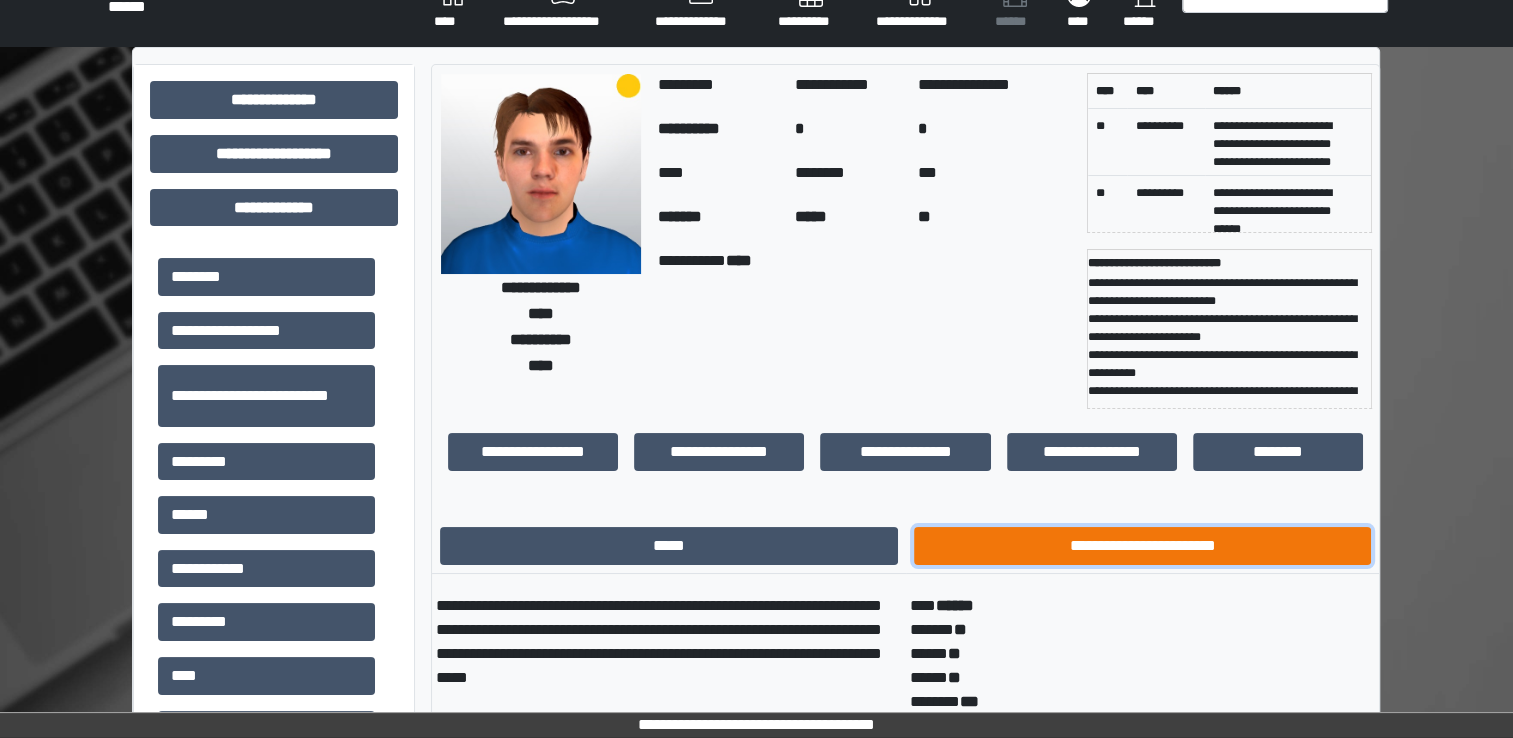 click on "**********" at bounding box center [1143, 546] 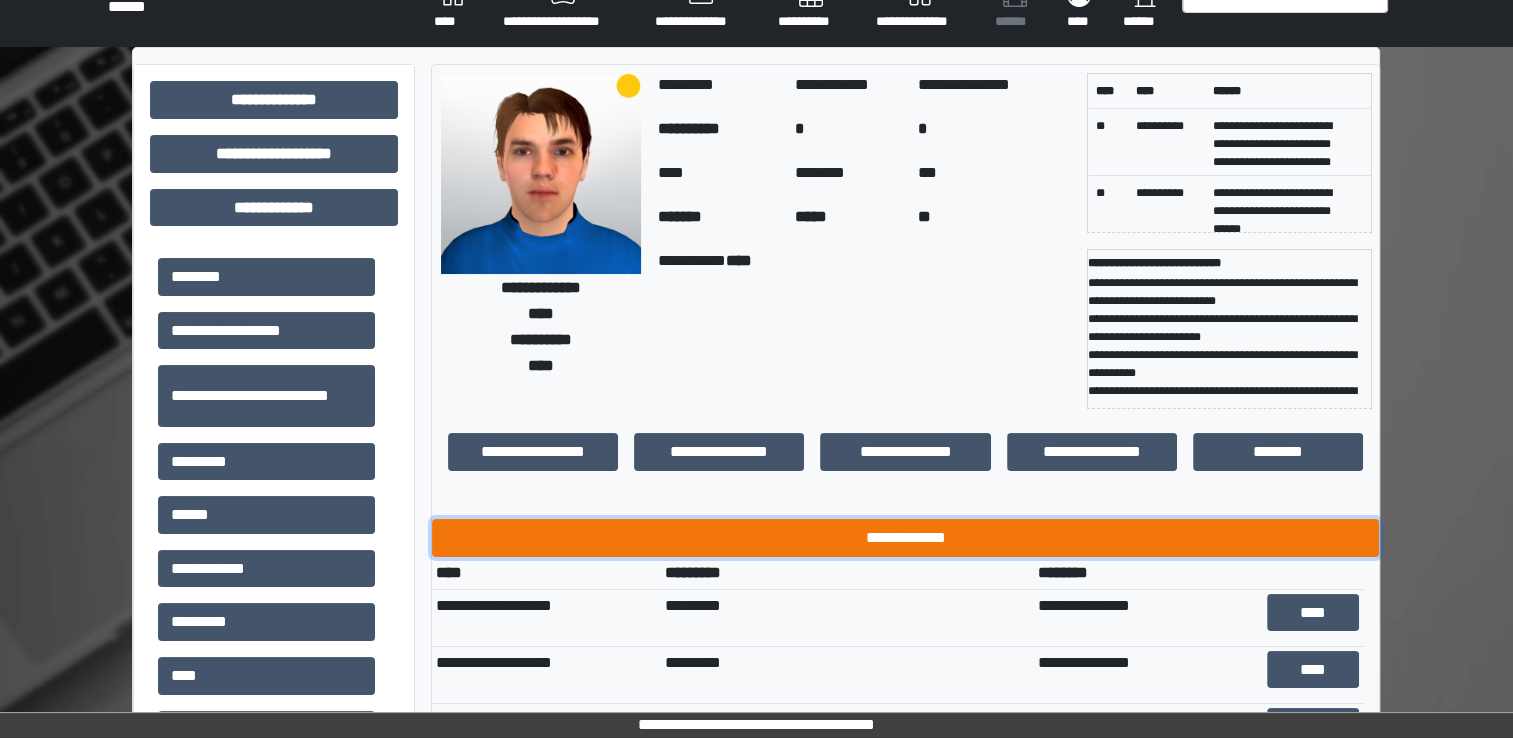 click on "**********" at bounding box center [905, 538] 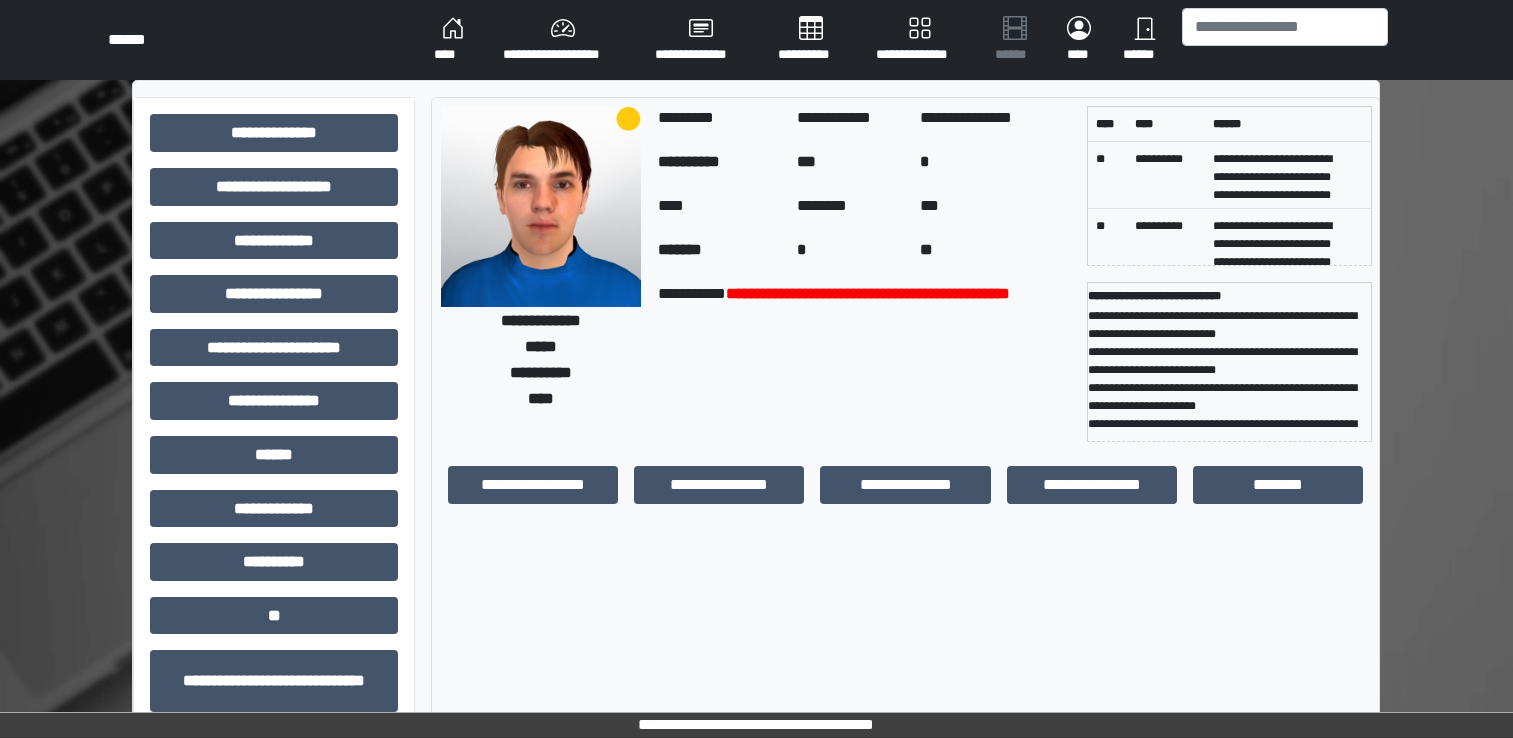 scroll, scrollTop: 0, scrollLeft: 0, axis: both 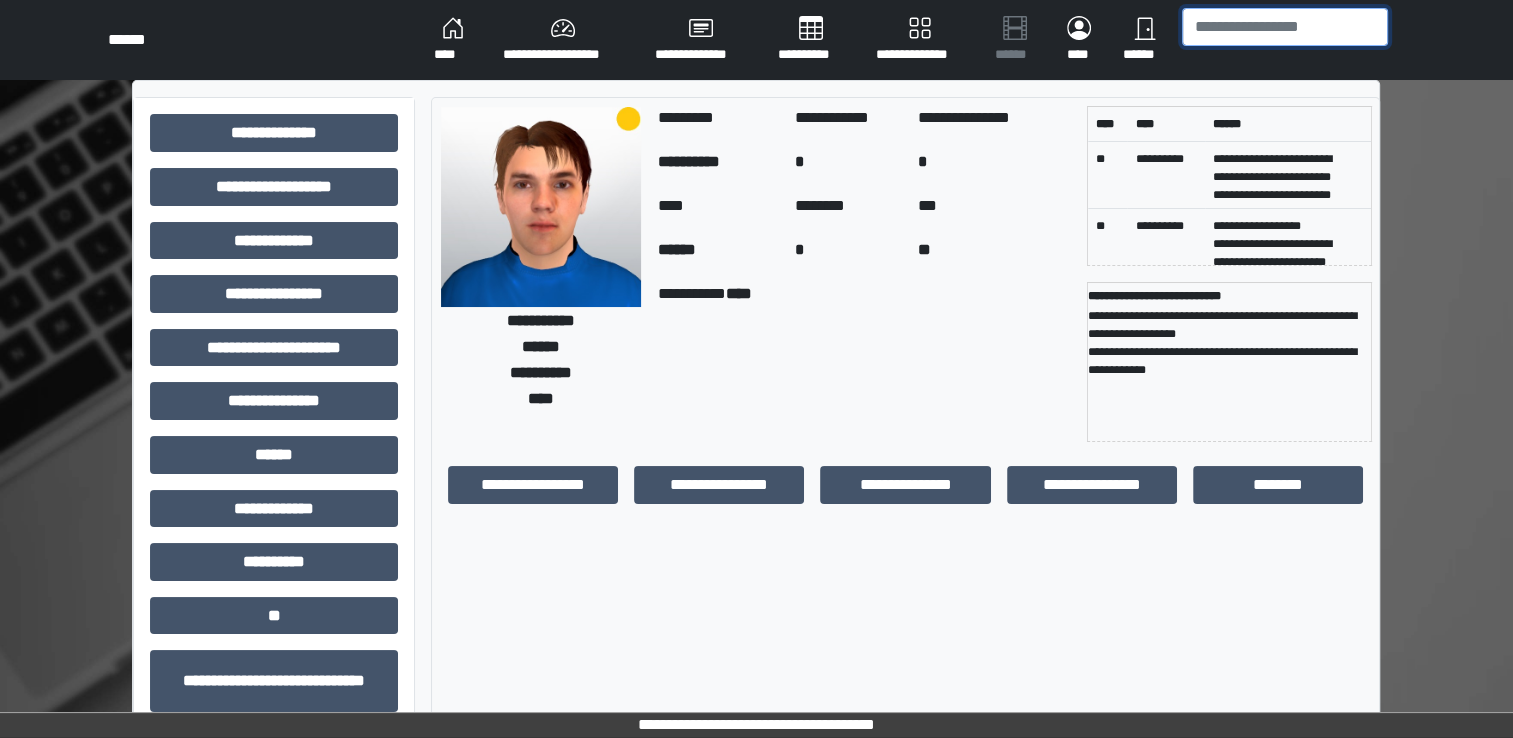 click at bounding box center (1285, 27) 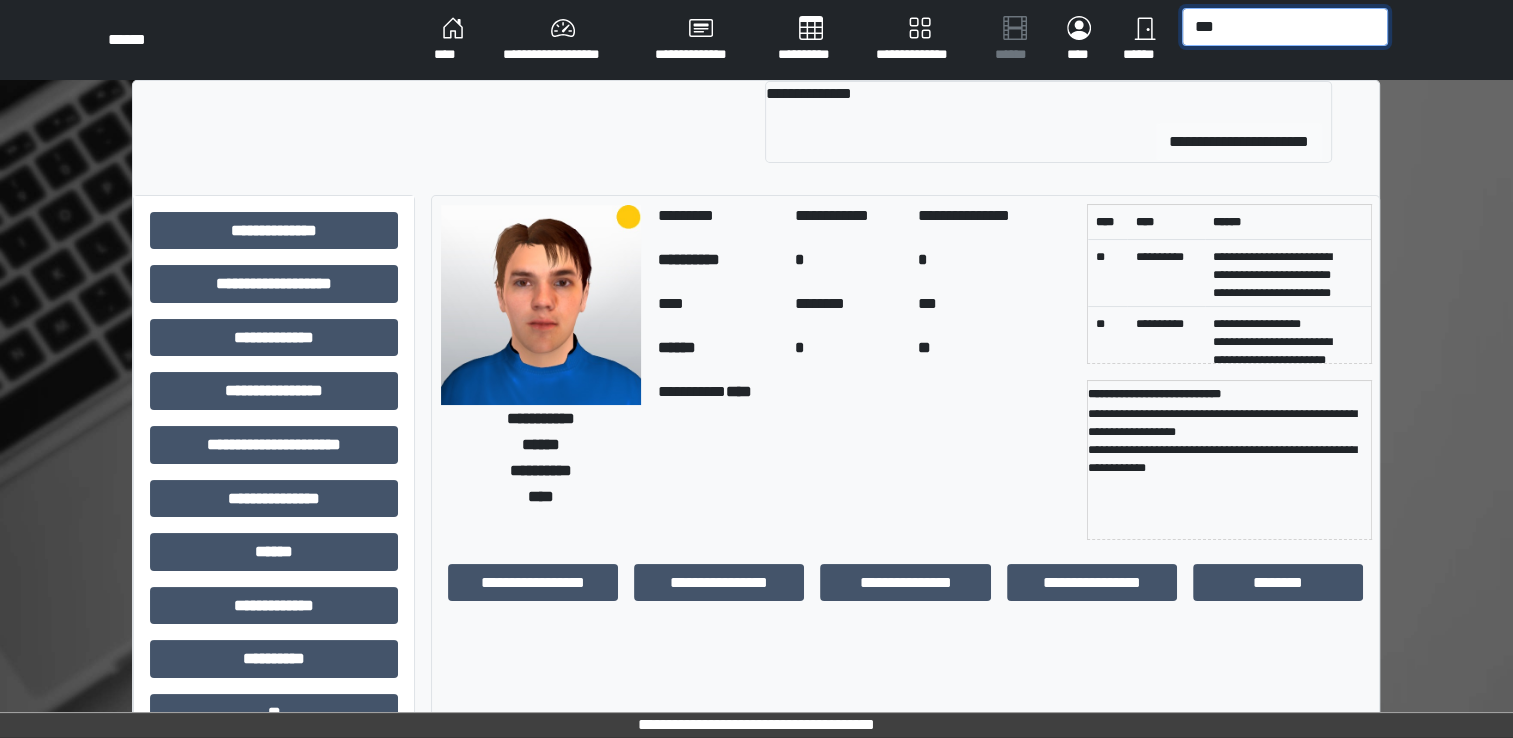 type on "***" 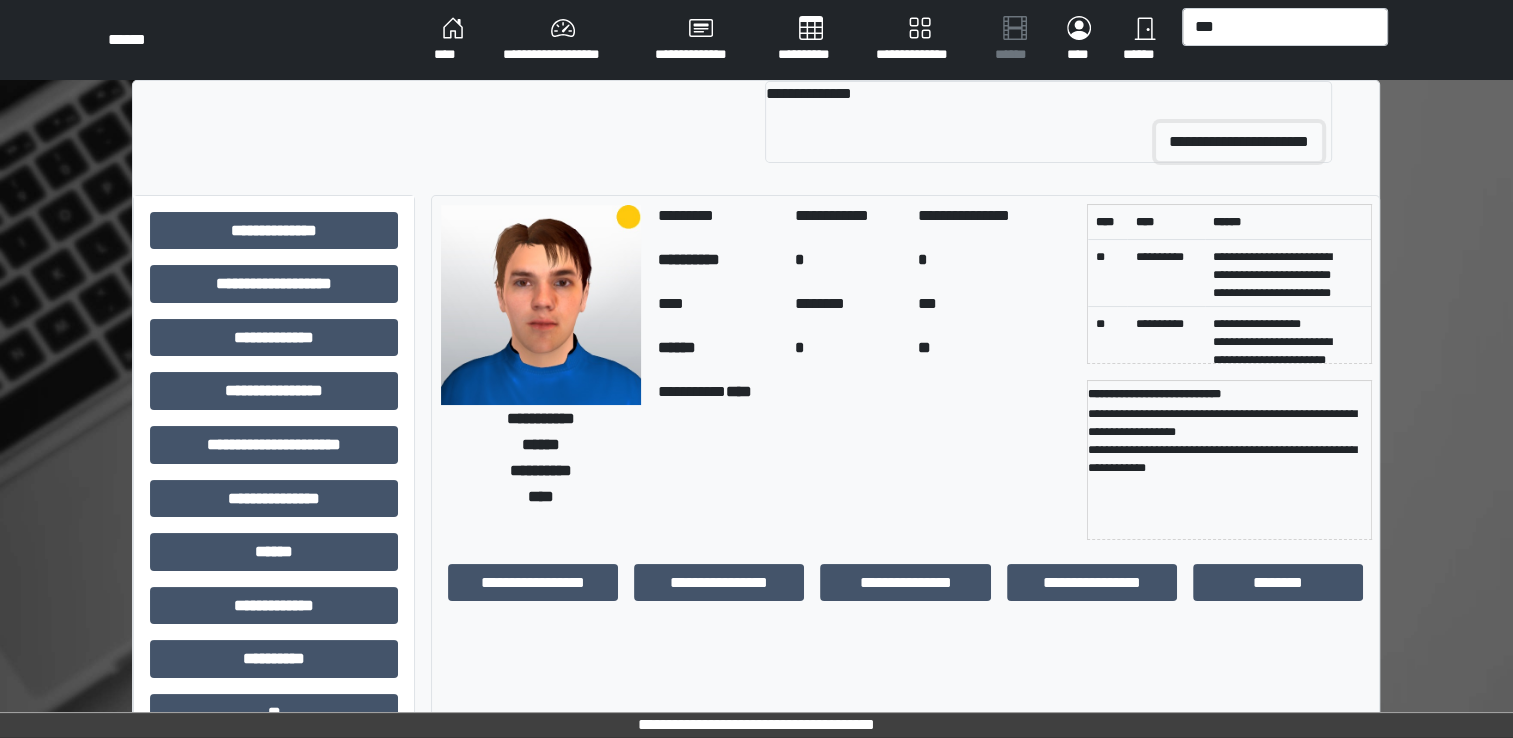 click on "**********" at bounding box center (1239, 142) 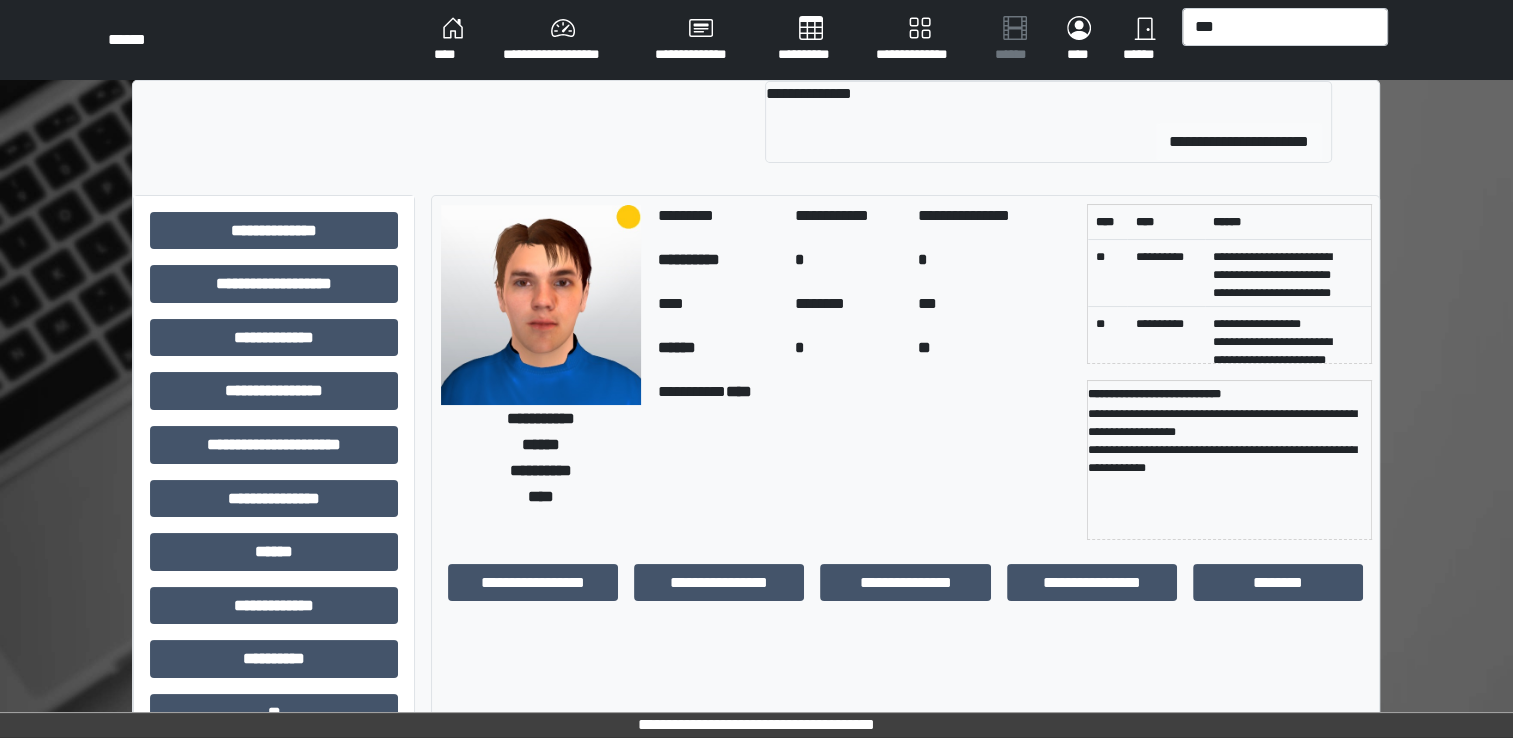 type 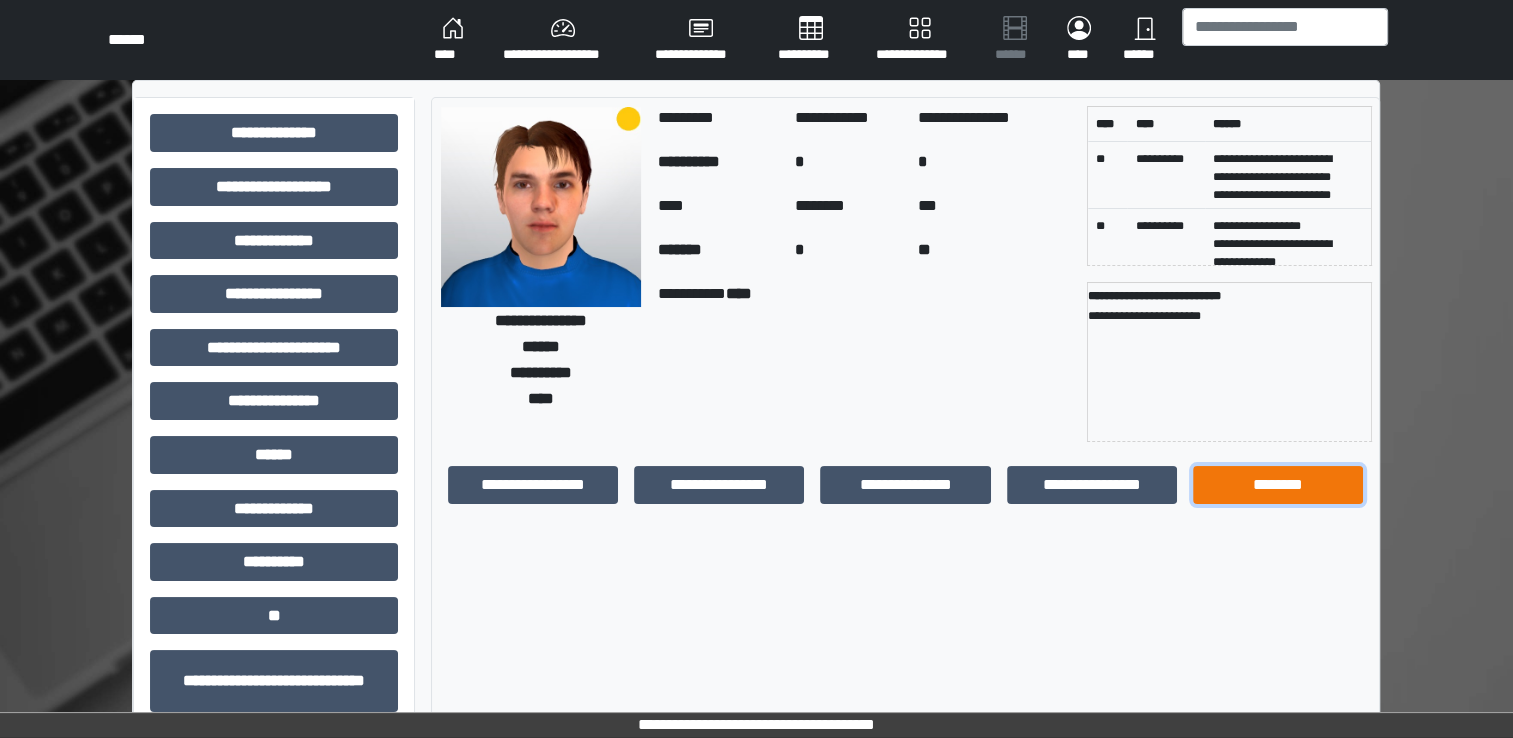 click on "********" at bounding box center (1278, 485) 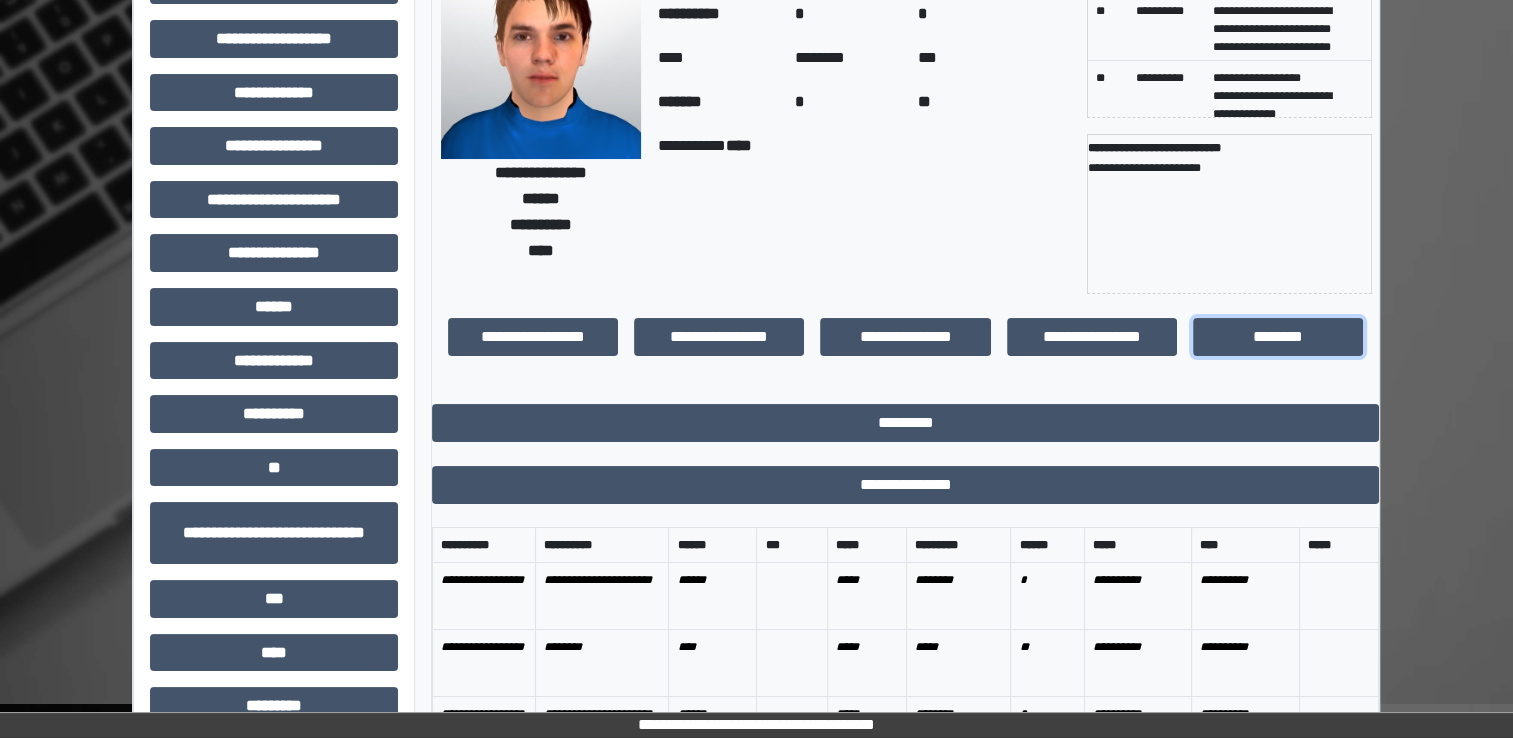 scroll, scrollTop: 0, scrollLeft: 0, axis: both 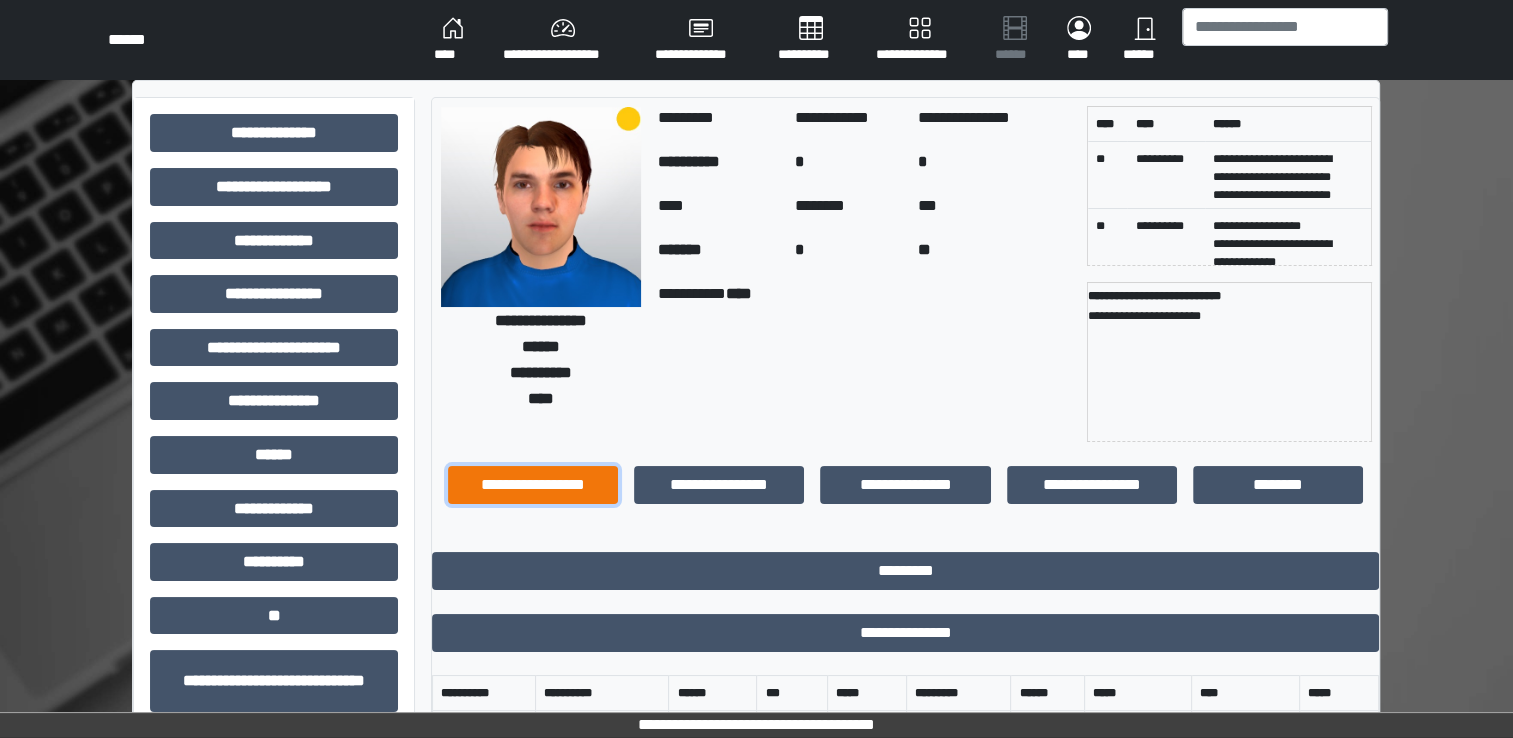 click on "**********" at bounding box center [533, 485] 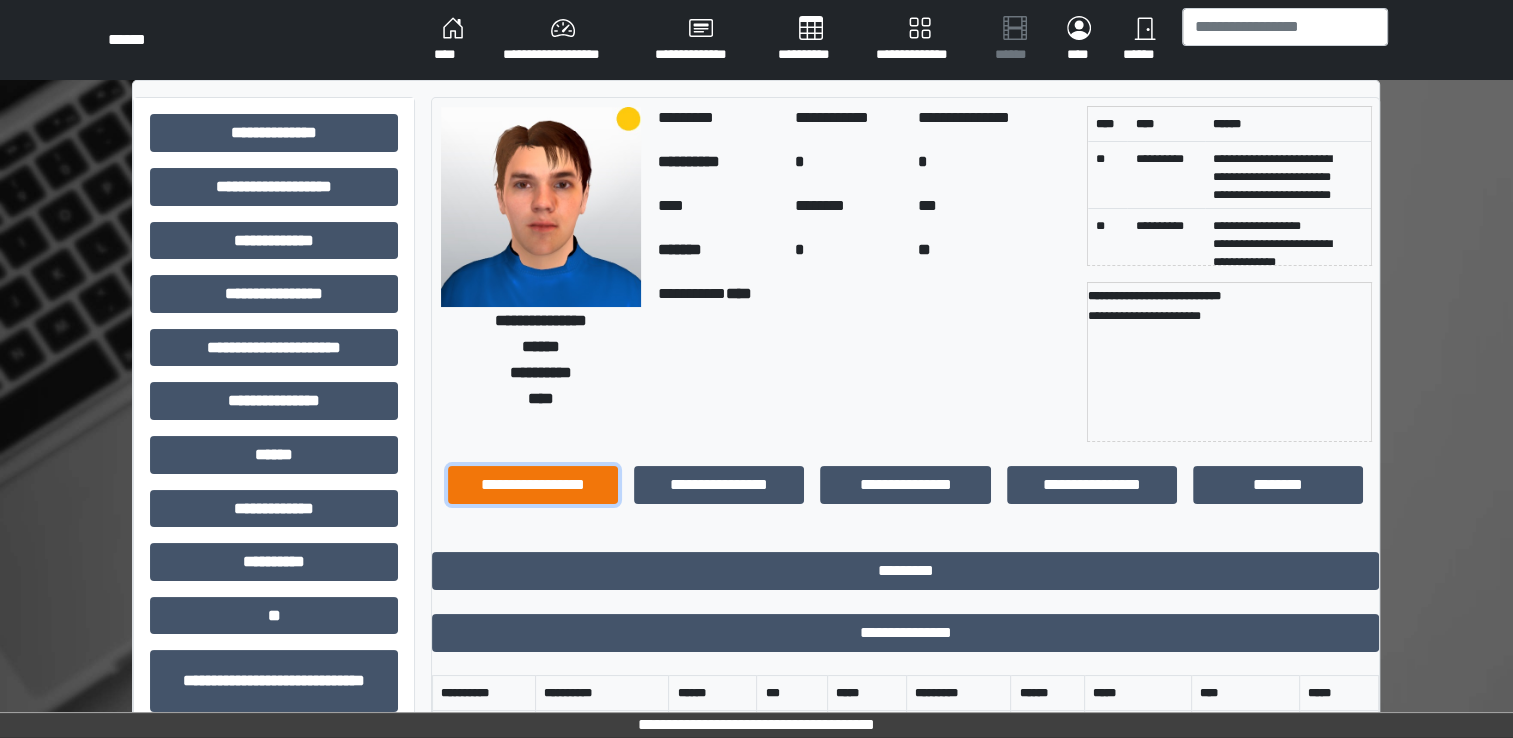click on "**********" at bounding box center [533, 485] 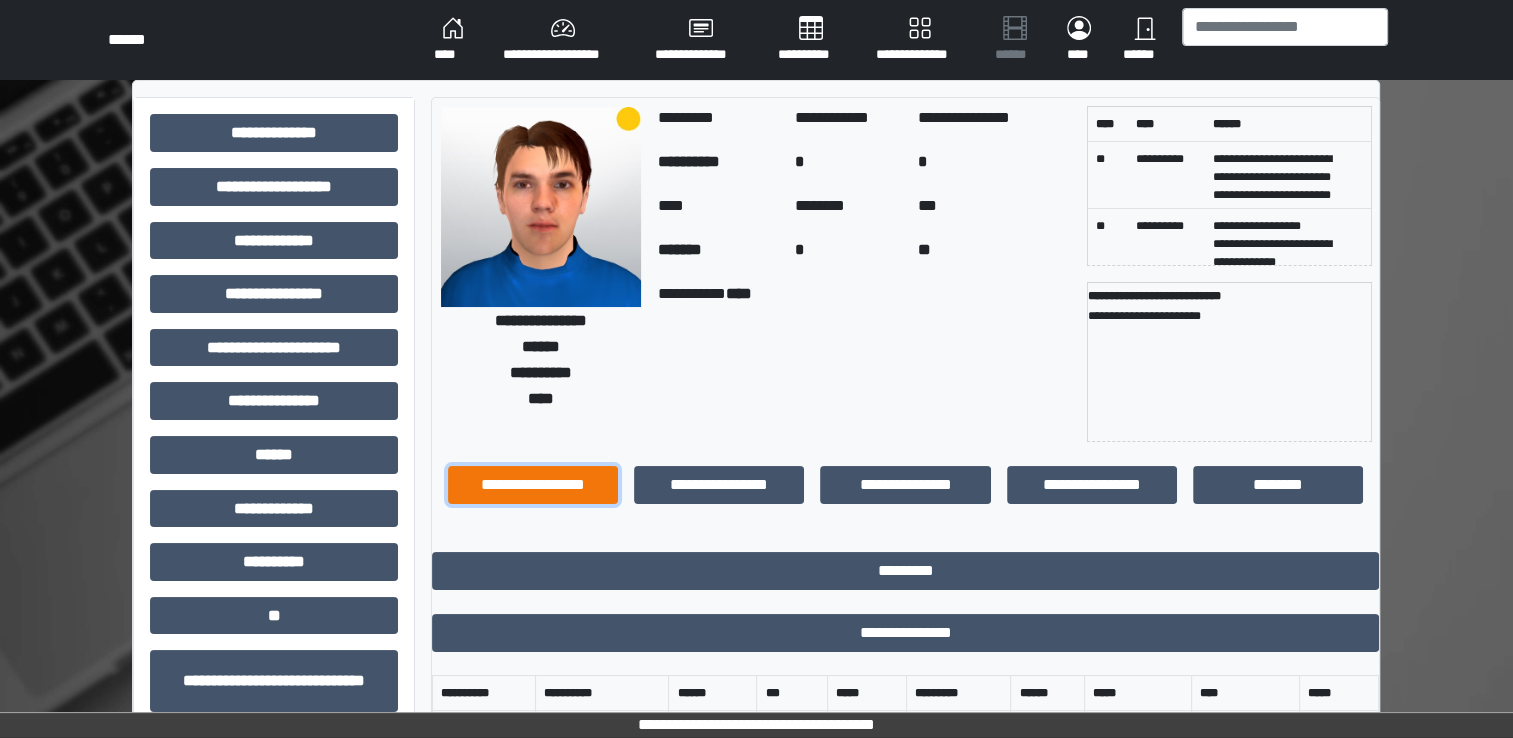 click on "**********" at bounding box center [533, 485] 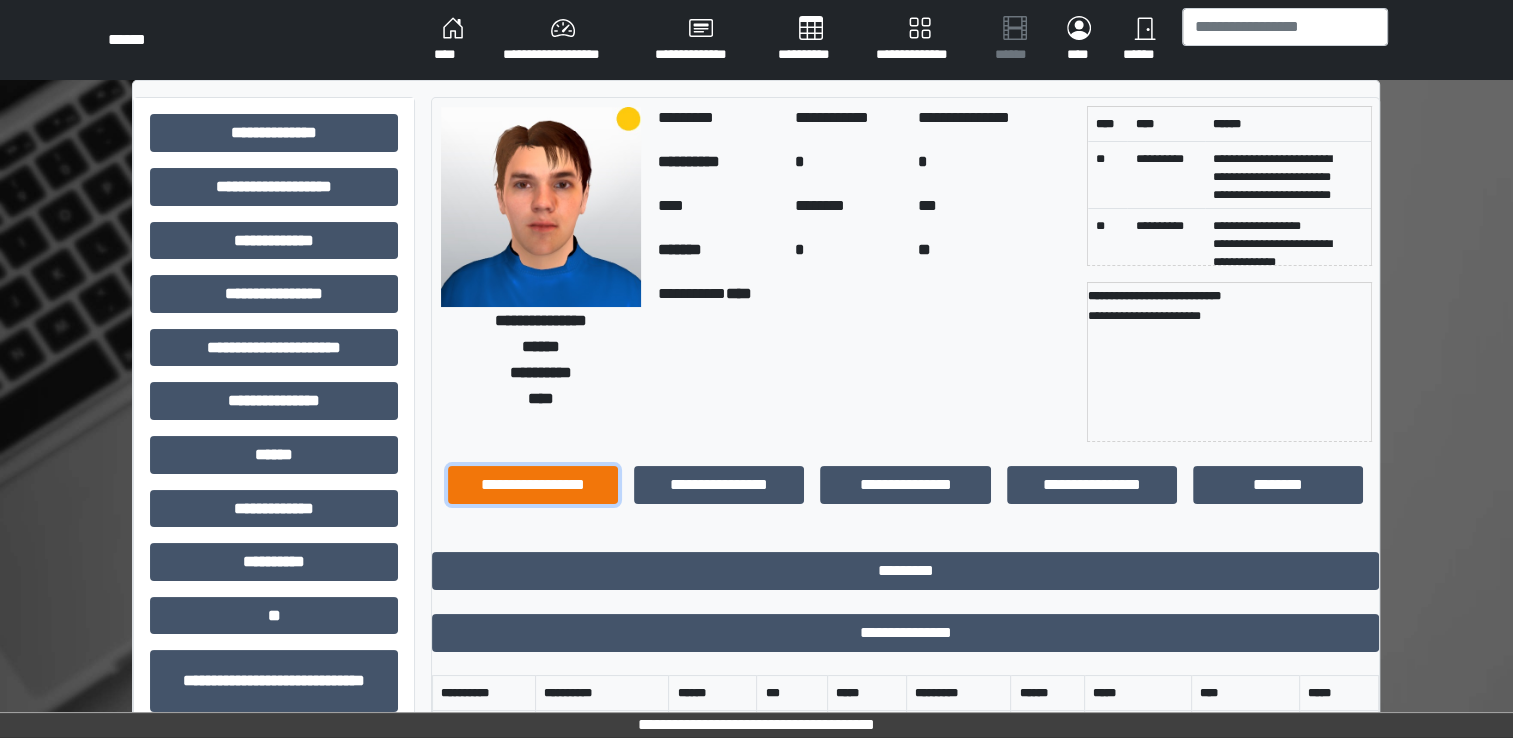 click on "**********" at bounding box center (533, 485) 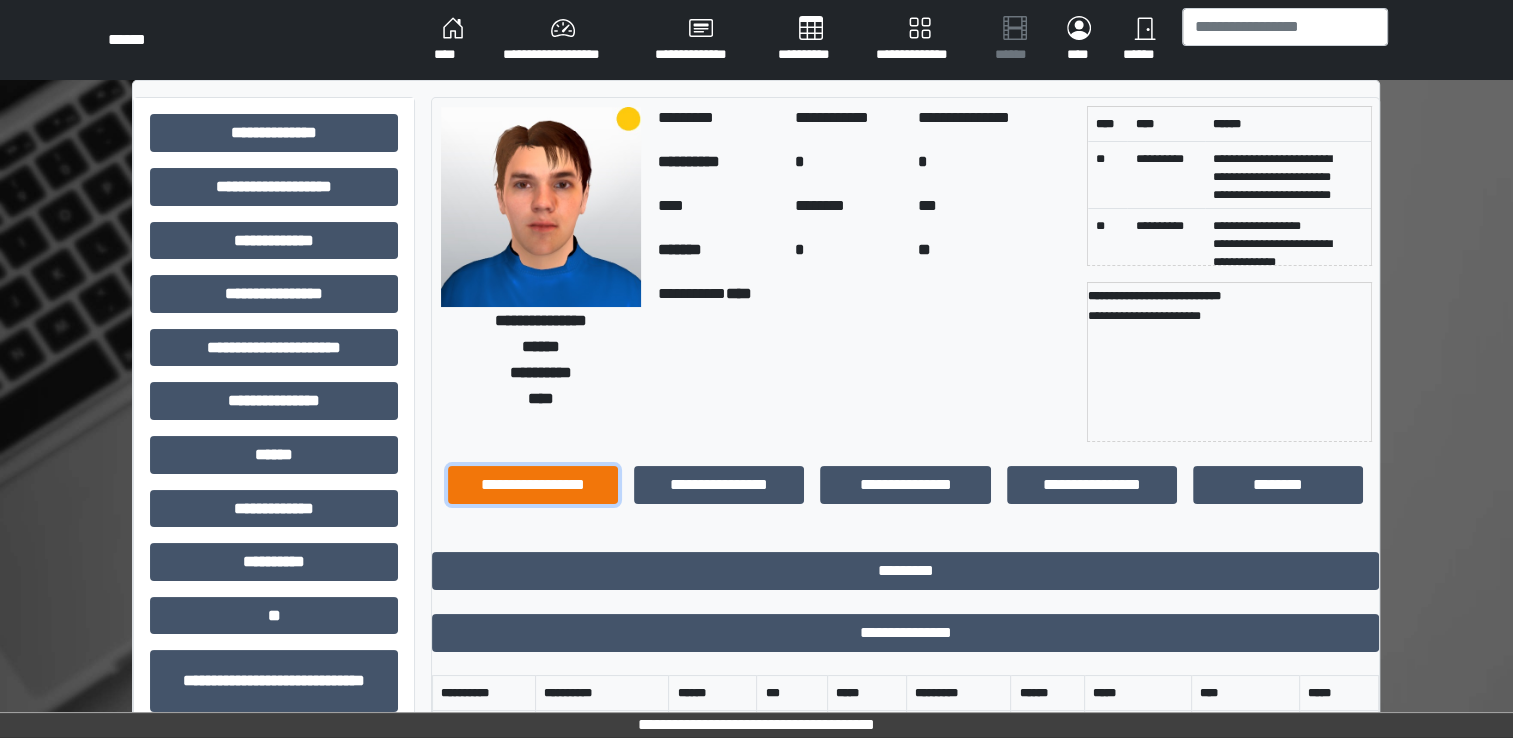 click on "**********" at bounding box center [533, 485] 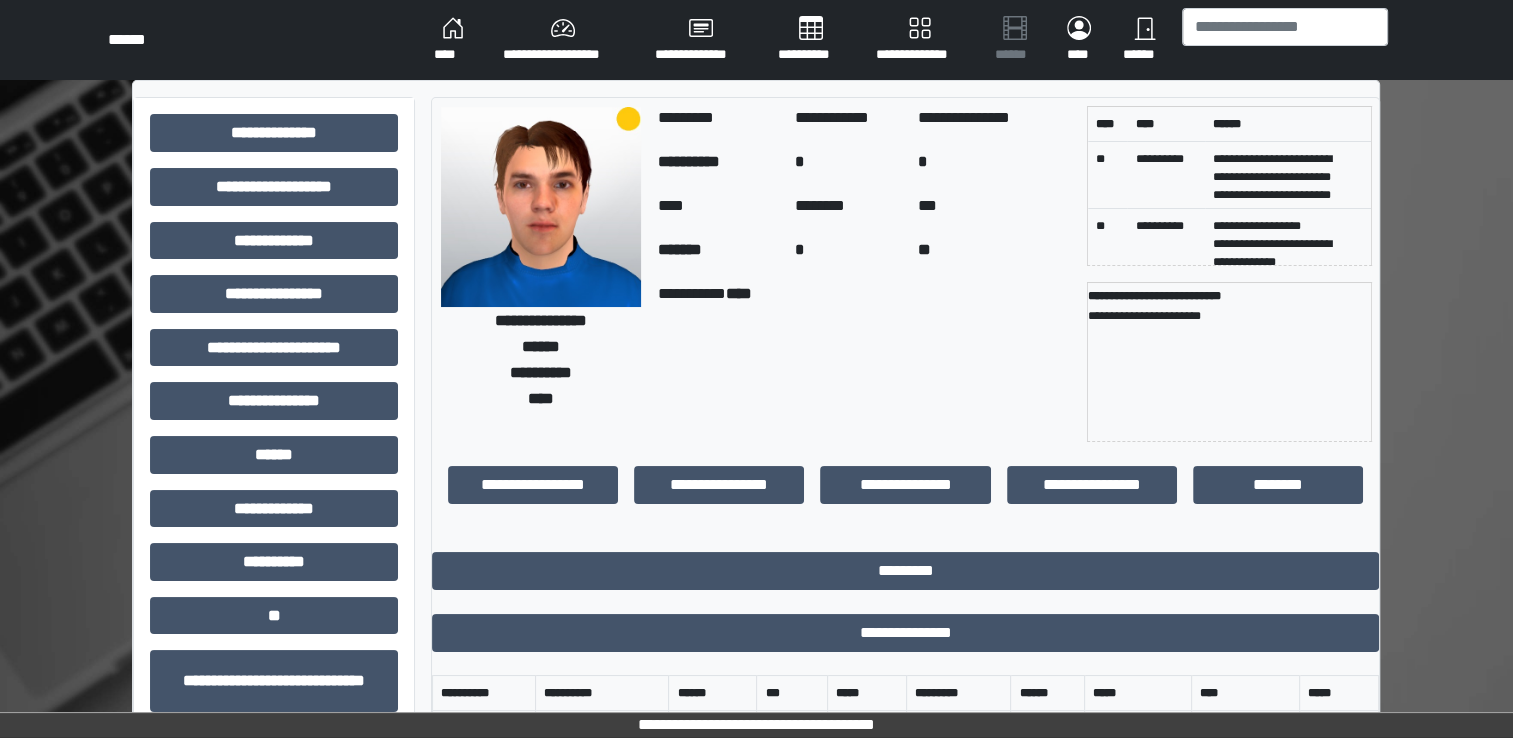 click at bounding box center [541, 207] 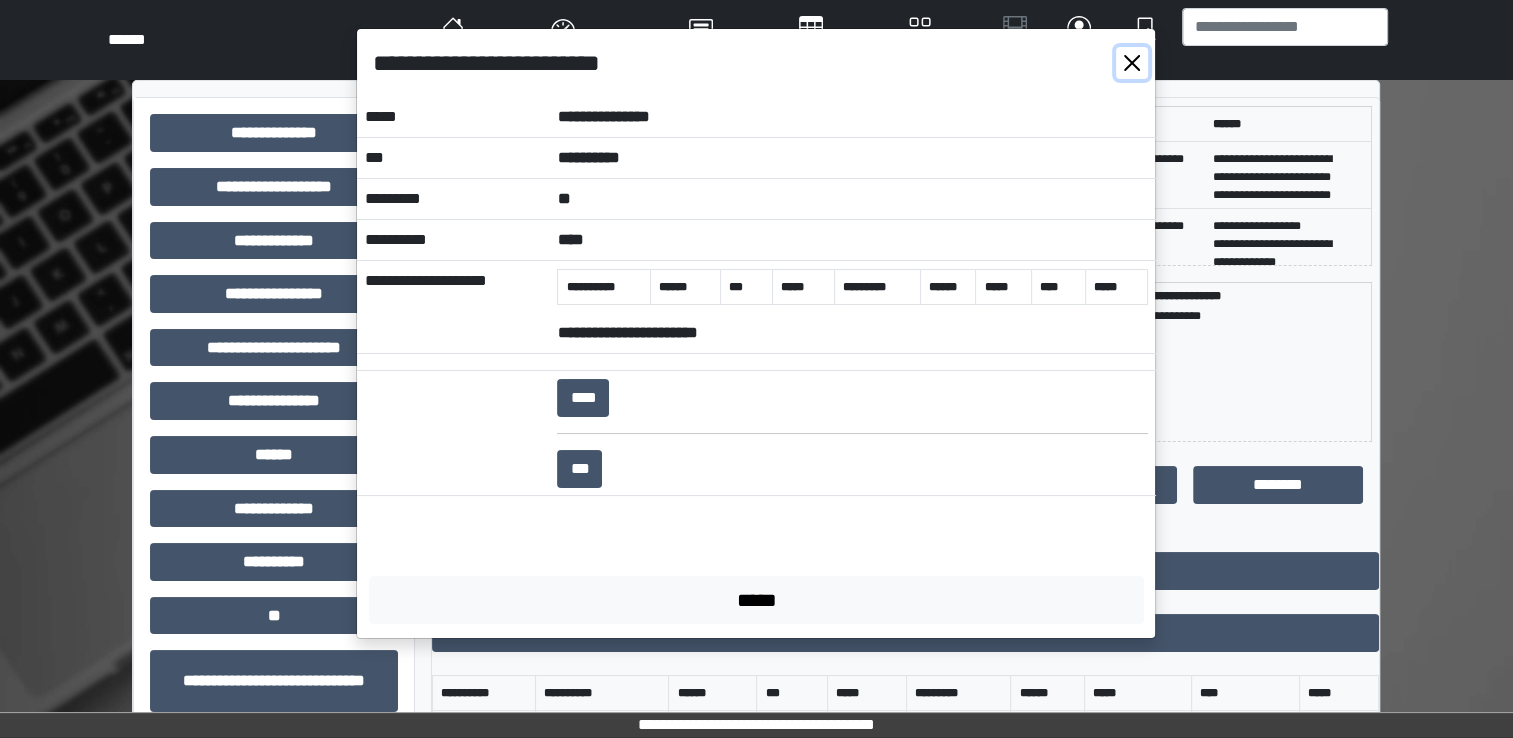 click at bounding box center (1132, 63) 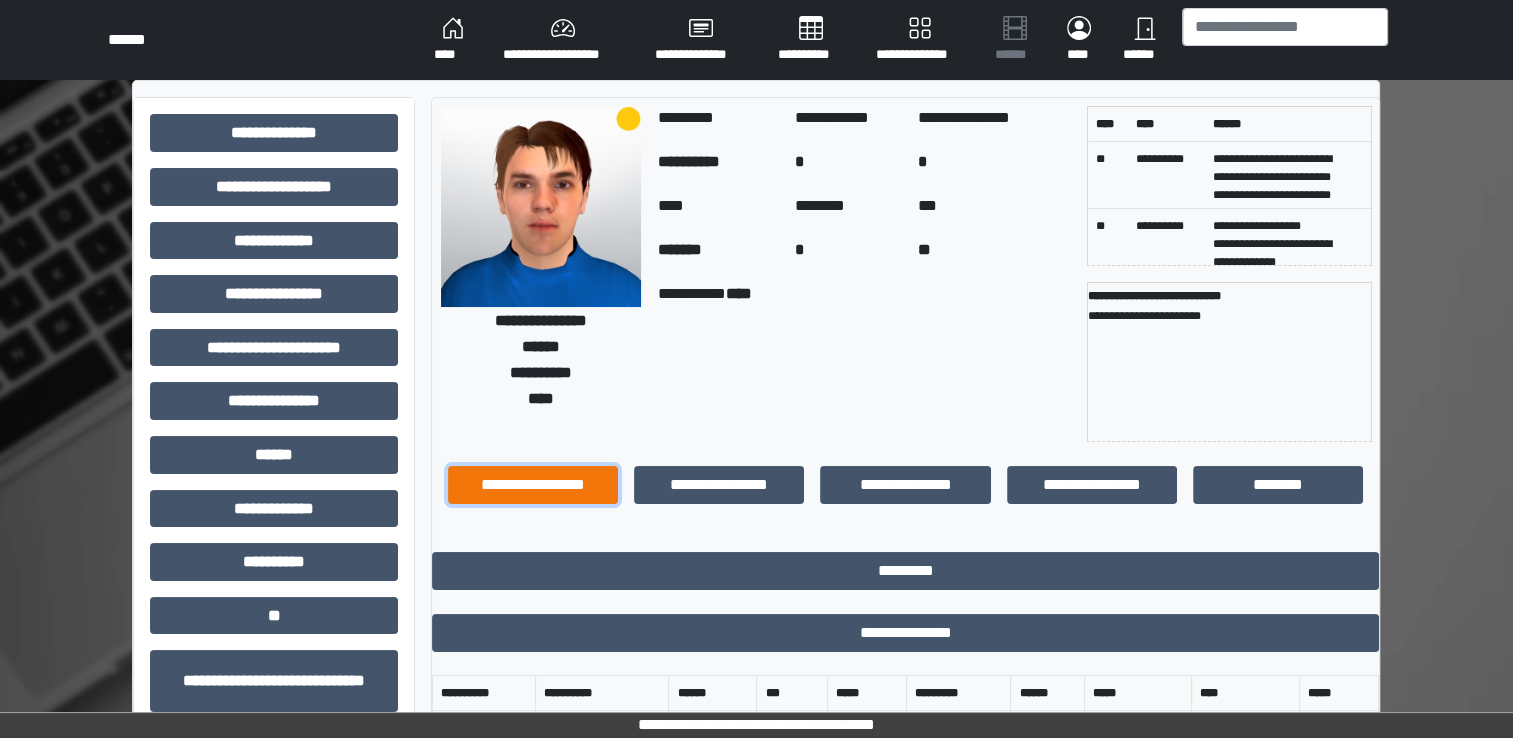 click on "**********" at bounding box center [533, 485] 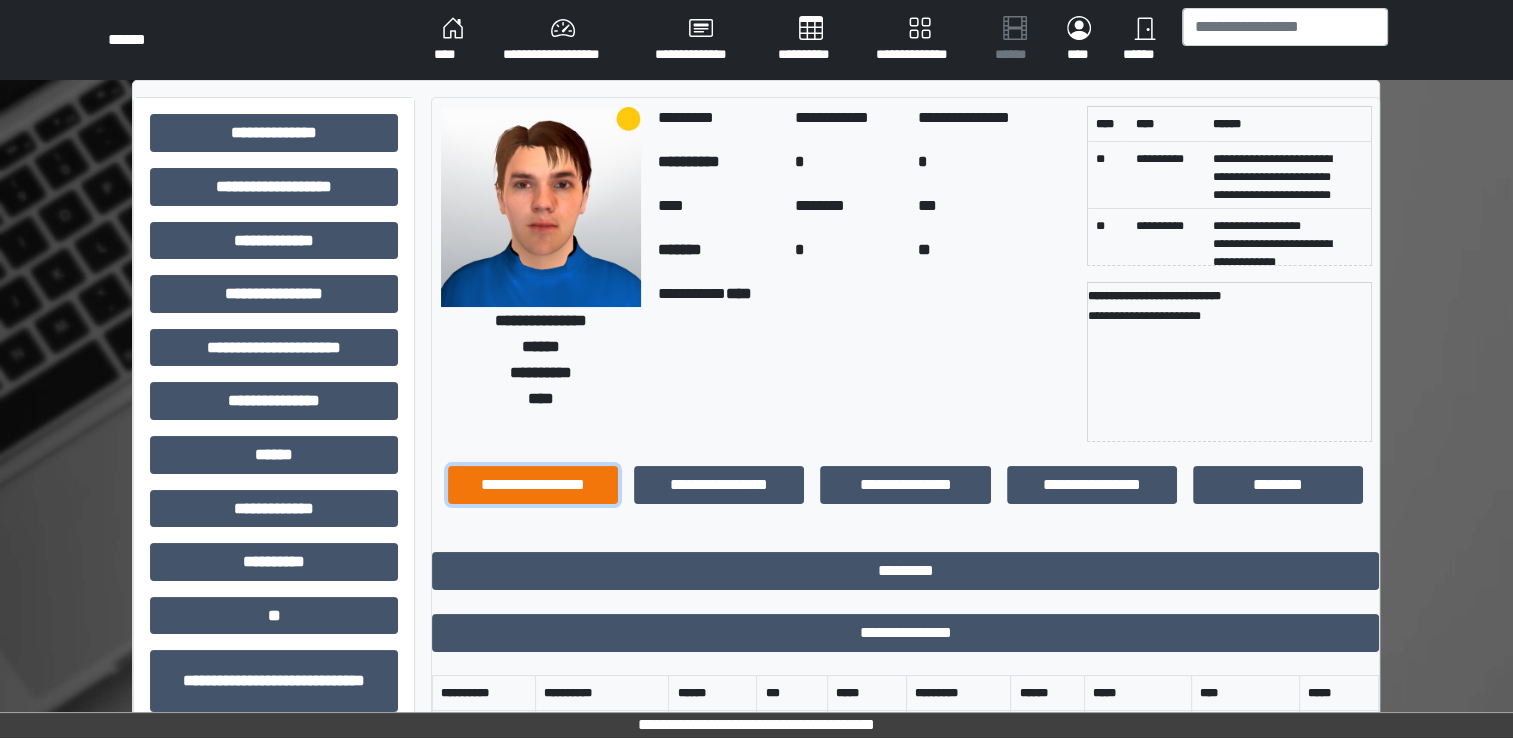click on "**********" at bounding box center [533, 485] 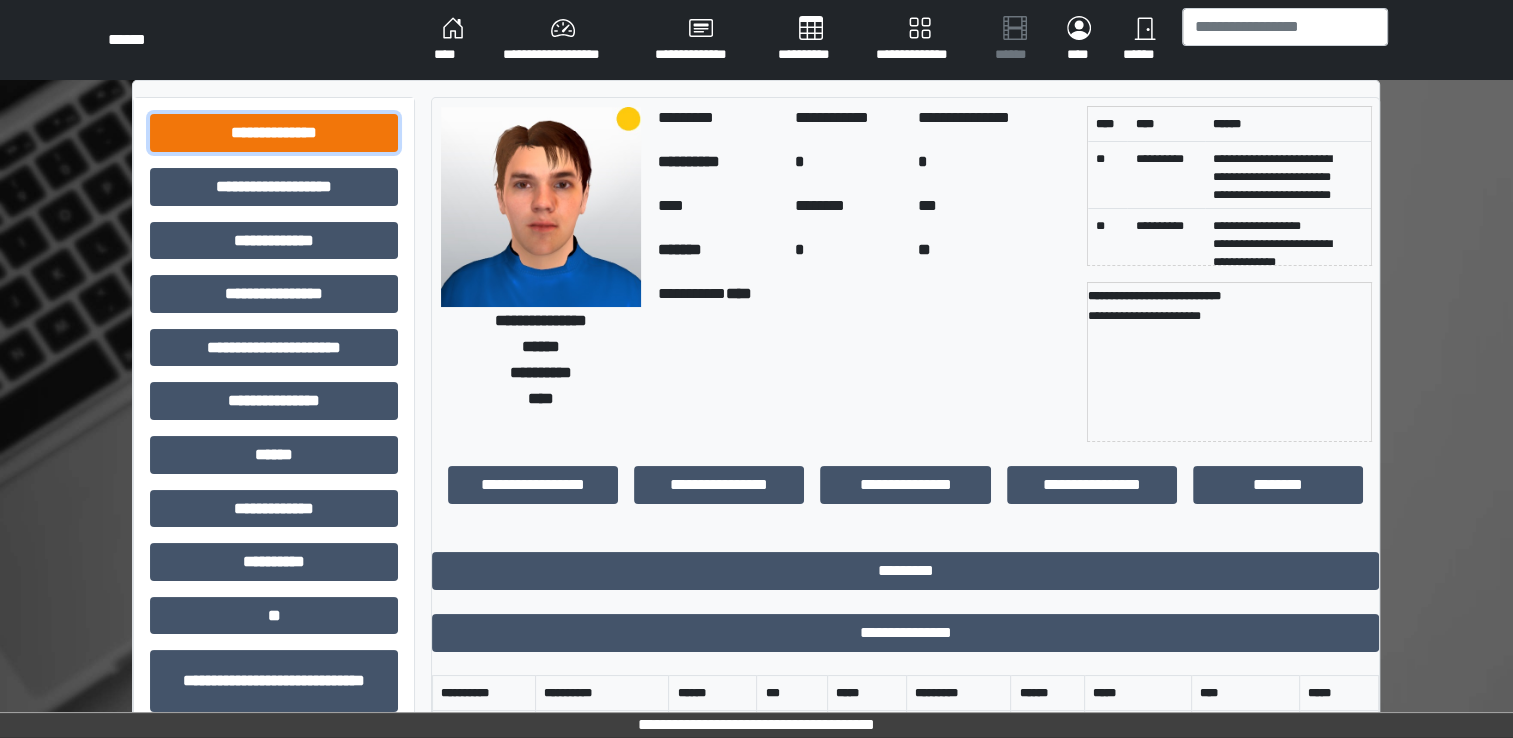 click on "**********" at bounding box center (274, 133) 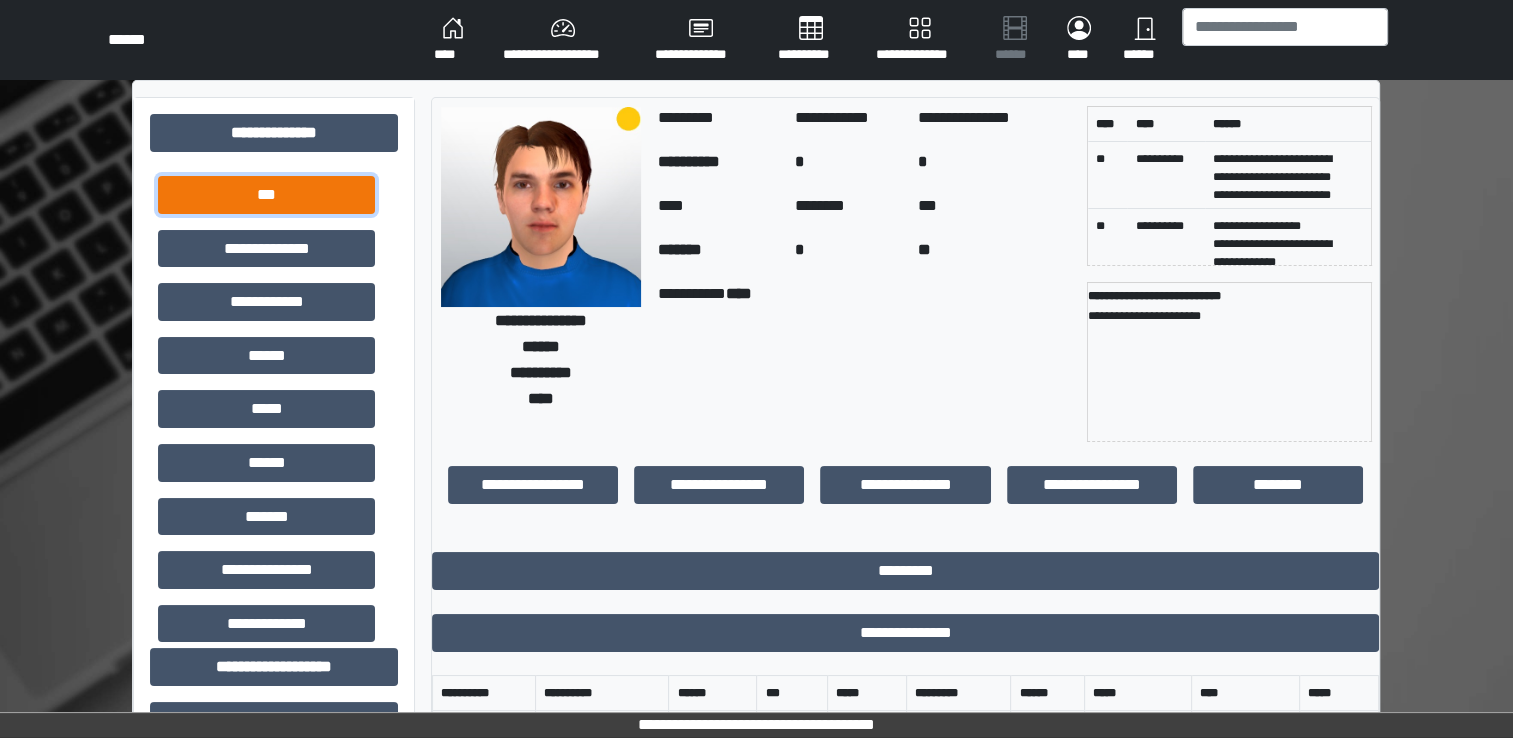 click on "***" at bounding box center (266, 195) 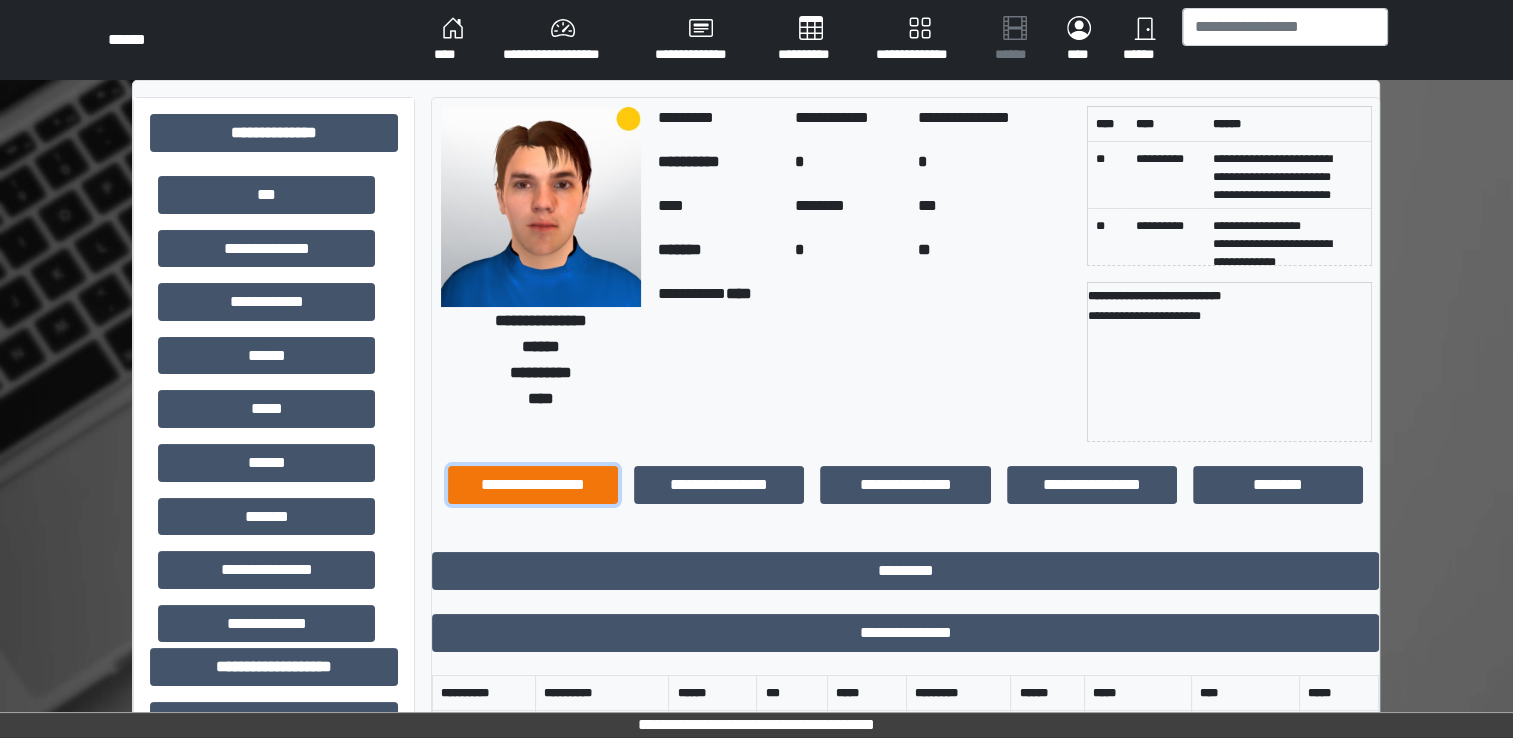 click on "**********" at bounding box center [533, 485] 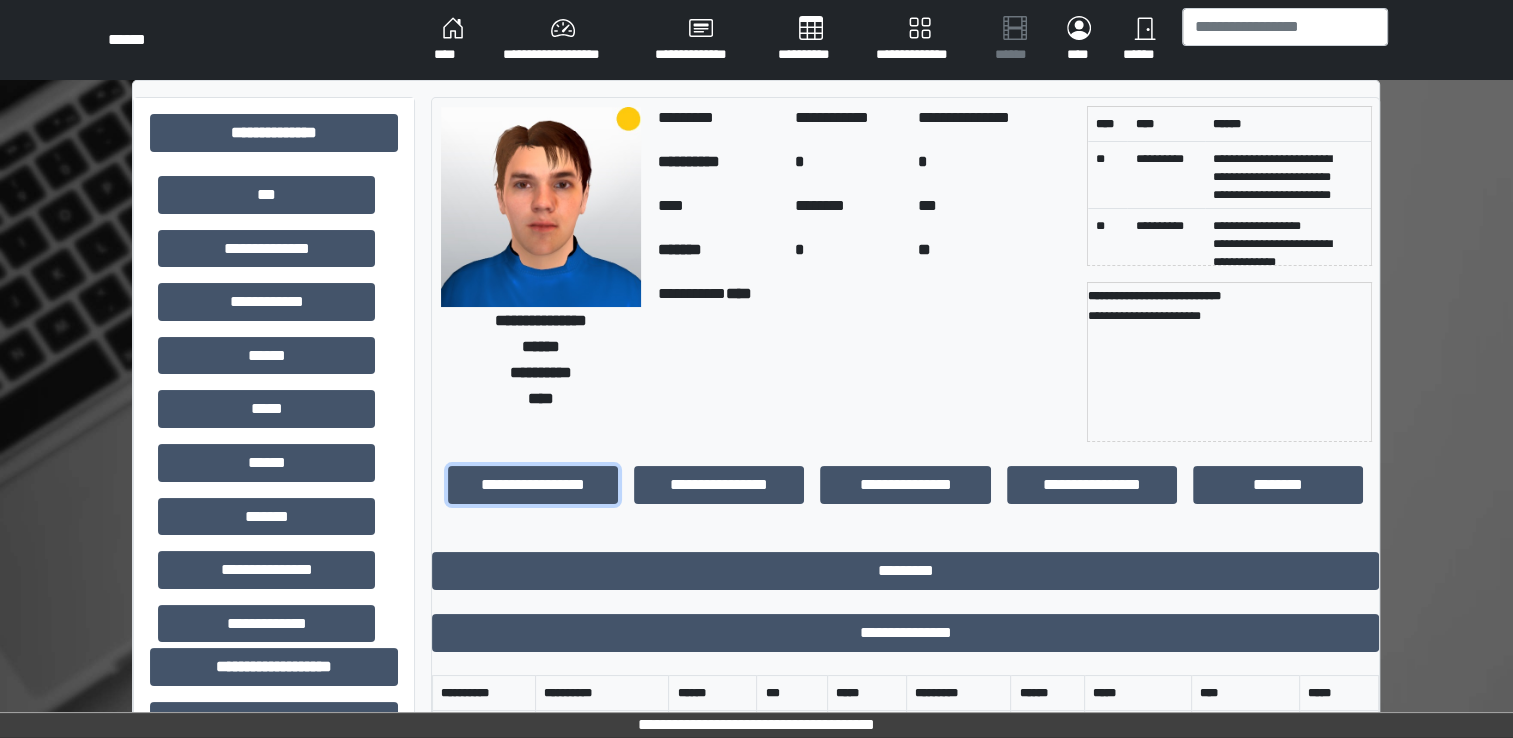 scroll, scrollTop: 25, scrollLeft: 0, axis: vertical 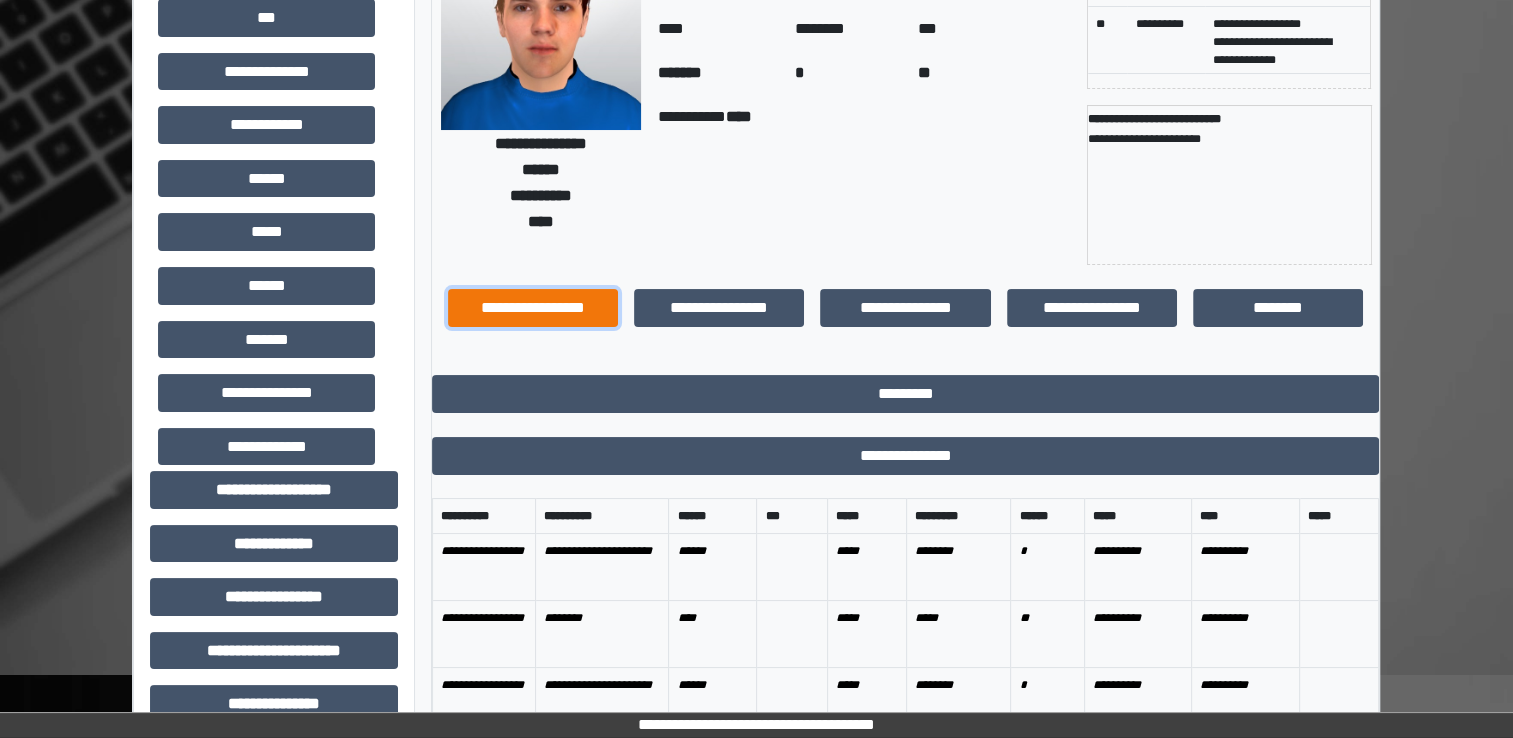 click on "**********" at bounding box center (533, 308) 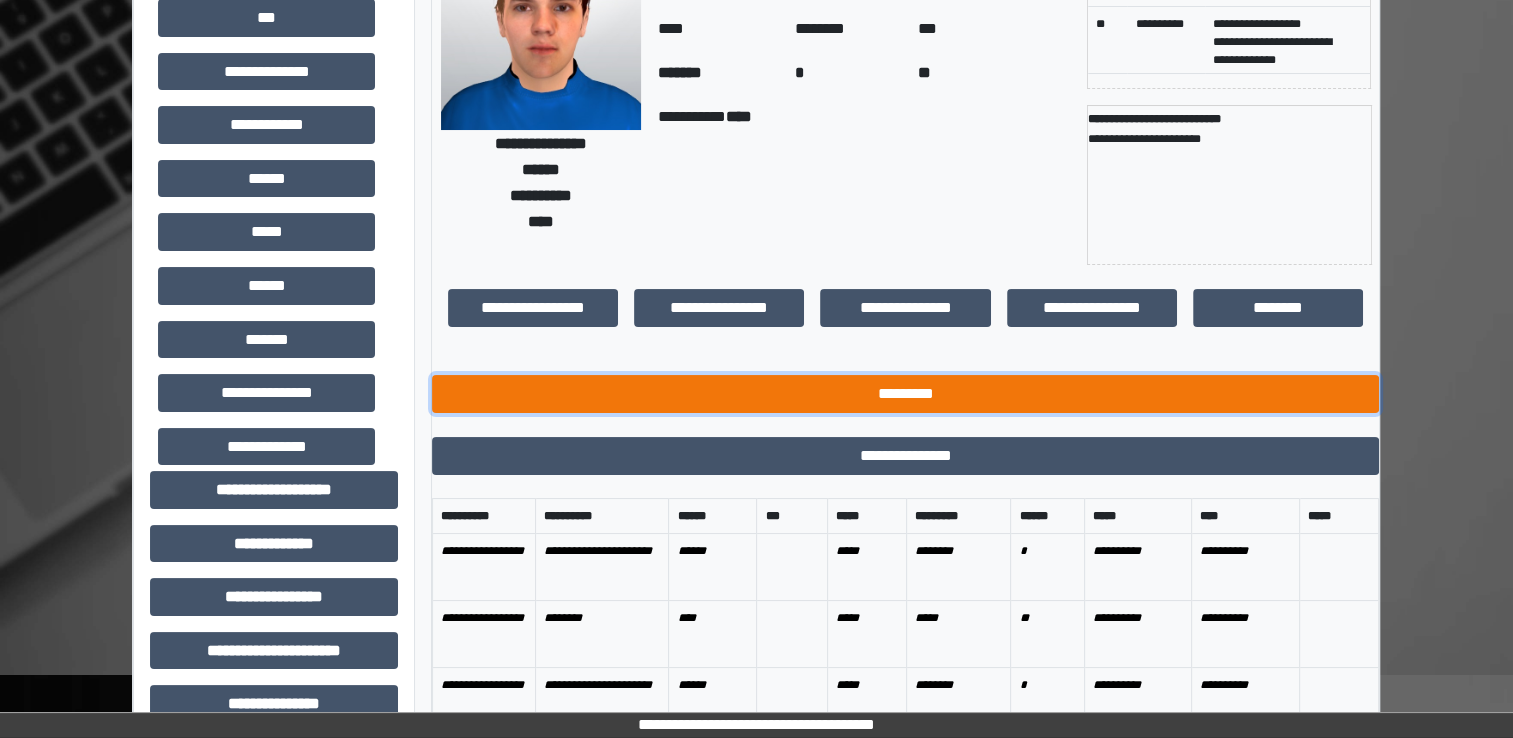 click on "*********" at bounding box center (905, 394) 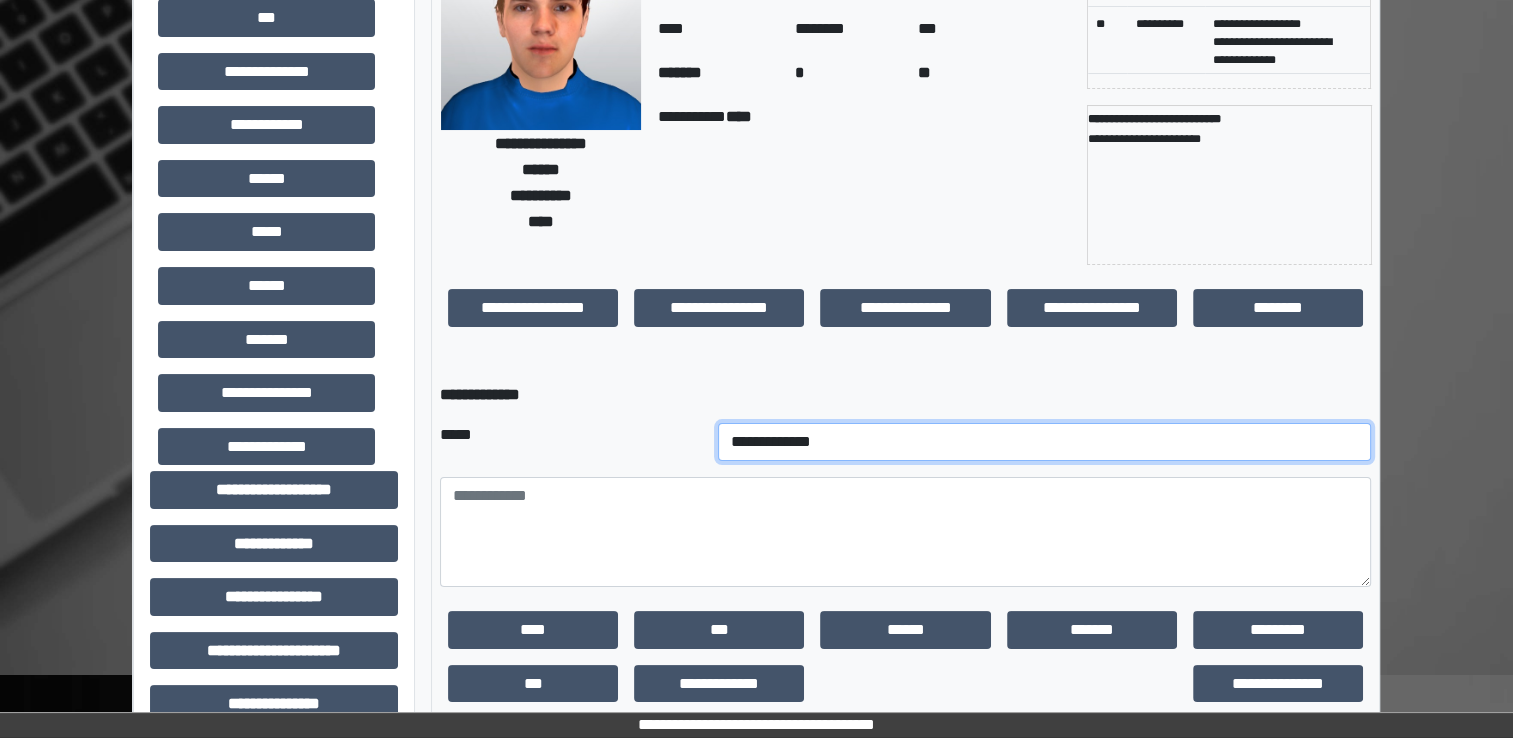 click on "**********" at bounding box center [1045, 442] 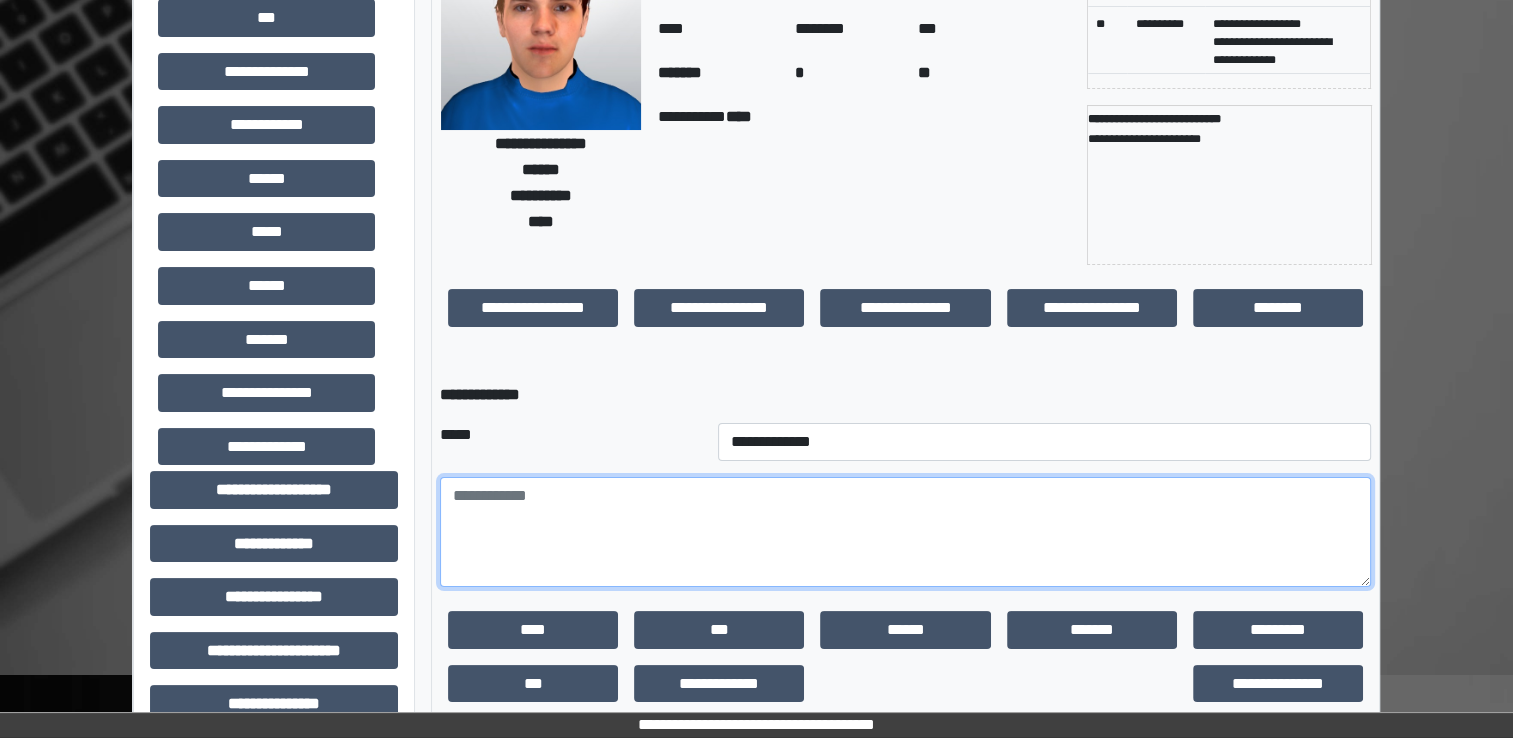 click at bounding box center [905, 532] 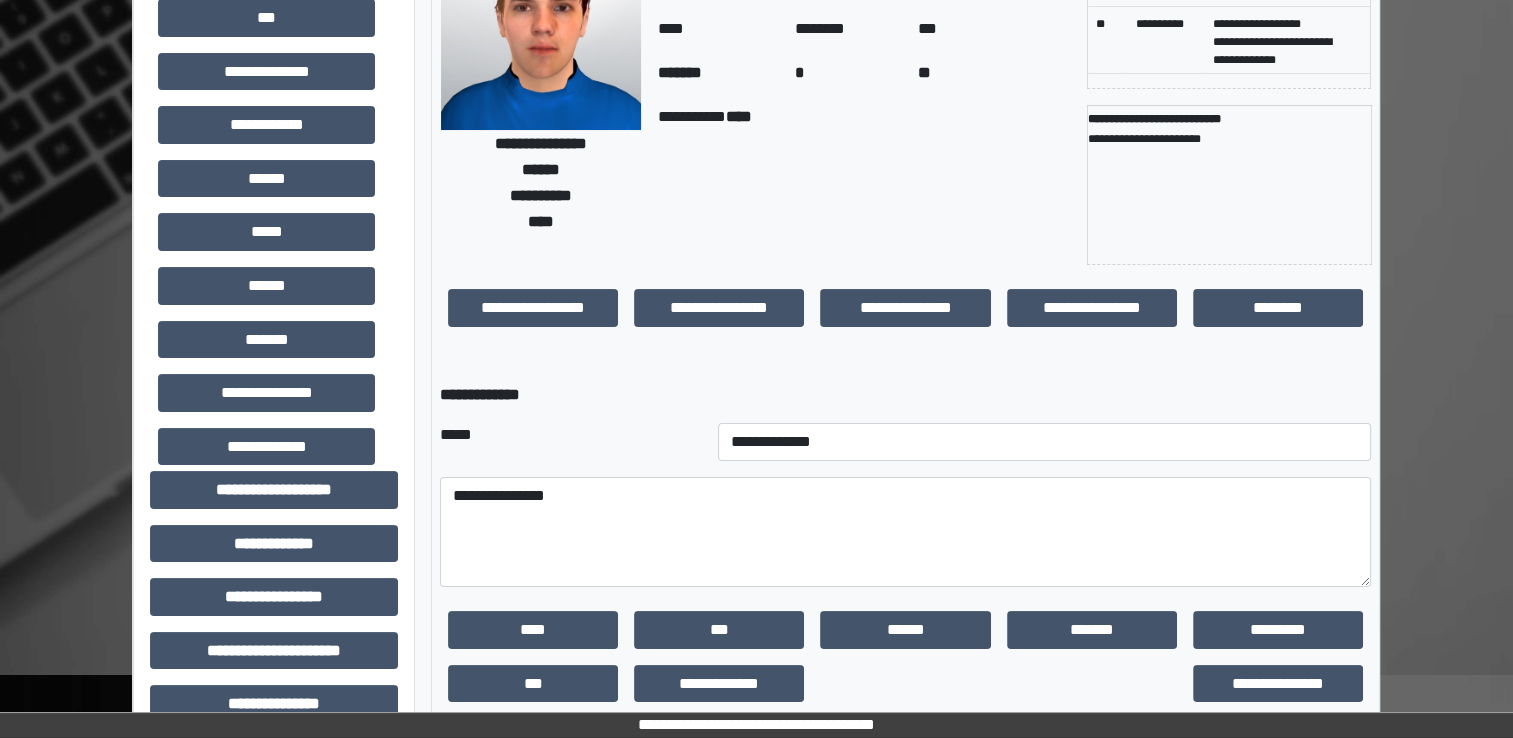 click at bounding box center (905, 684) 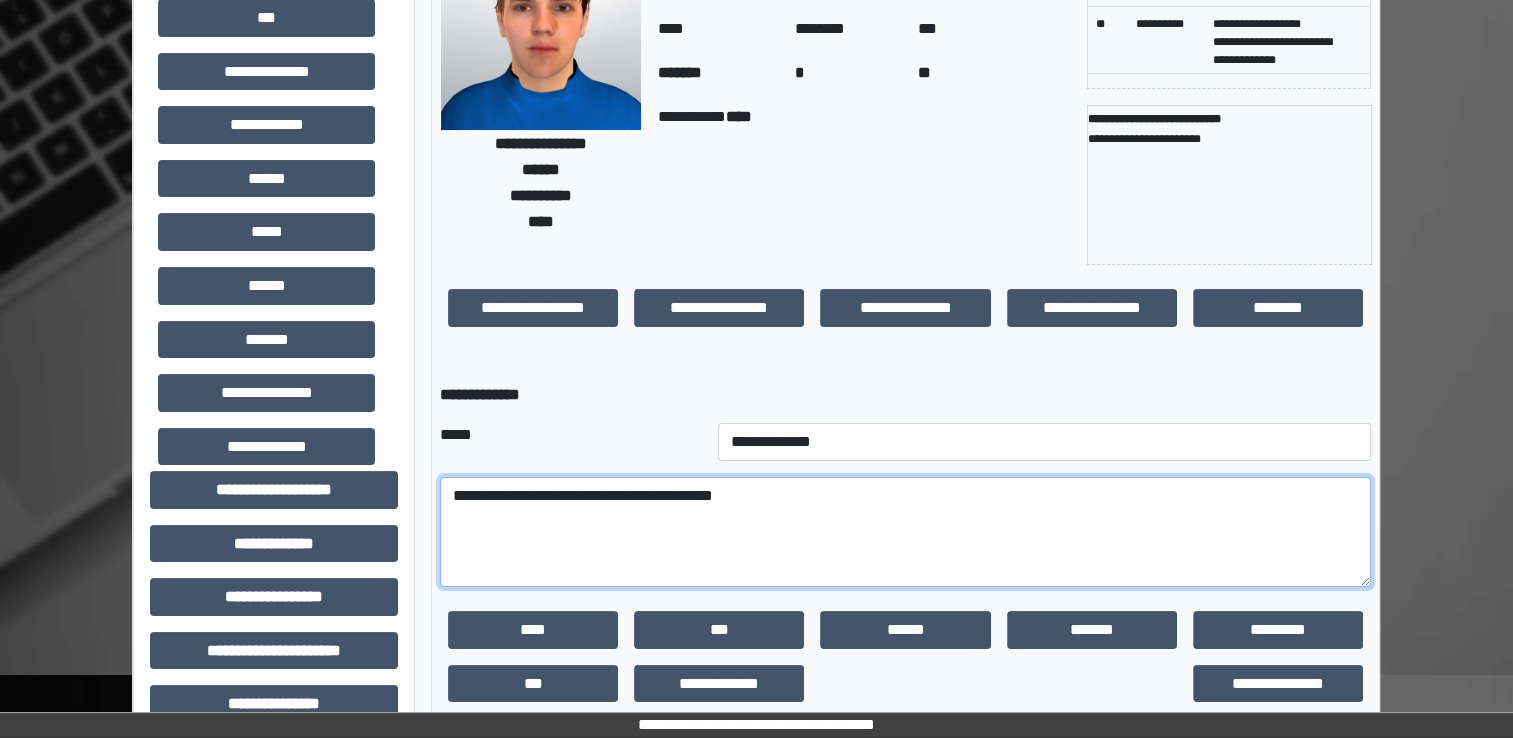 click on "**********" at bounding box center (905, 532) 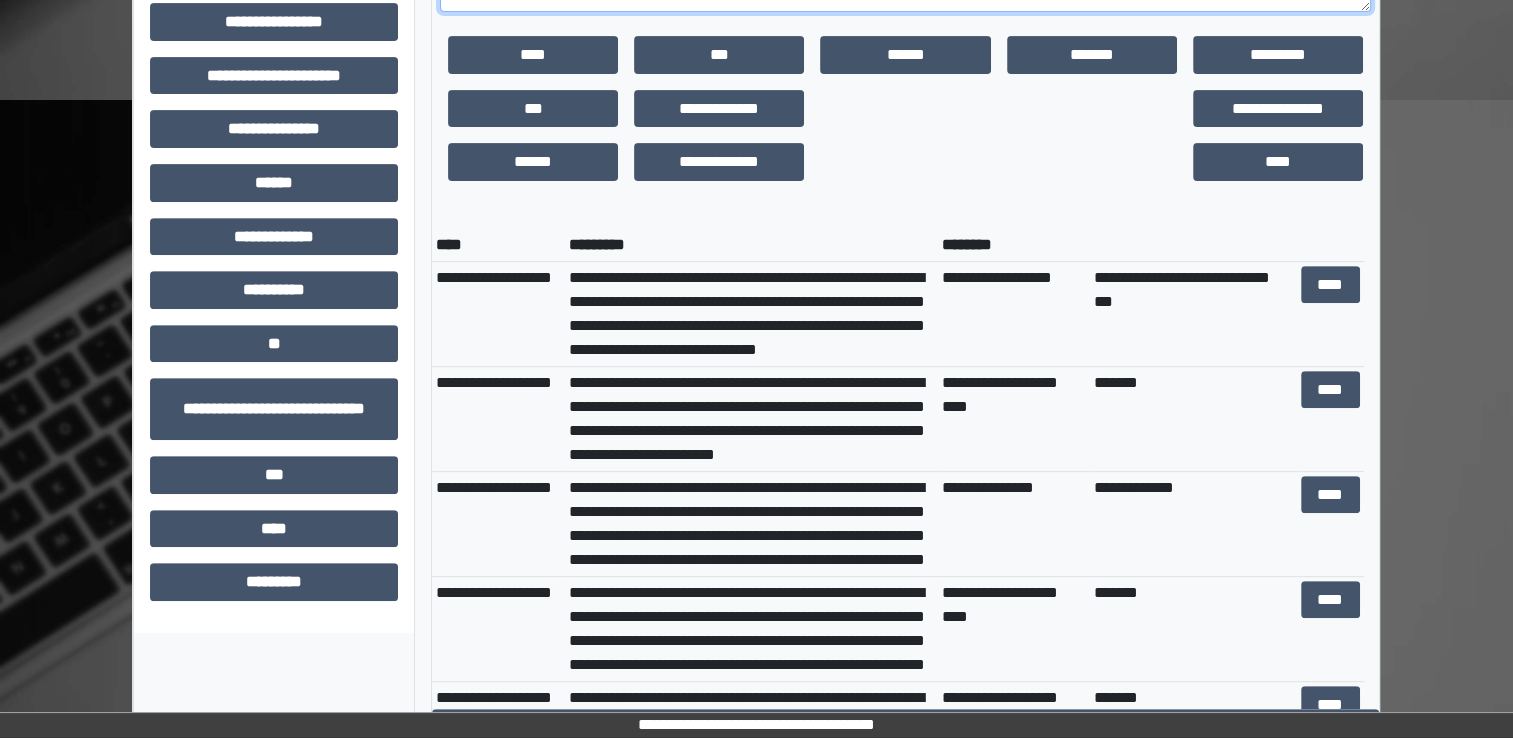 scroll, scrollTop: 768, scrollLeft: 0, axis: vertical 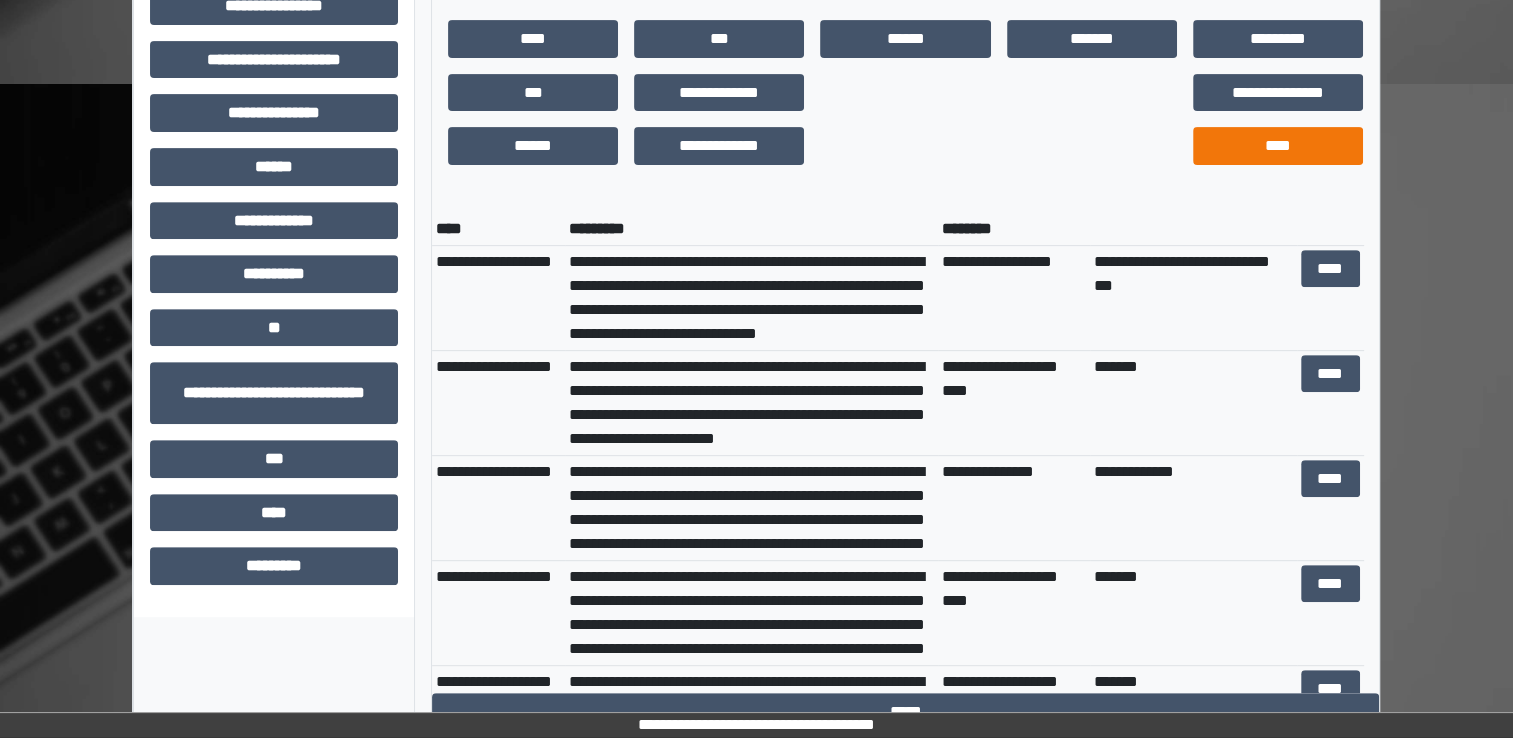 type on "**********" 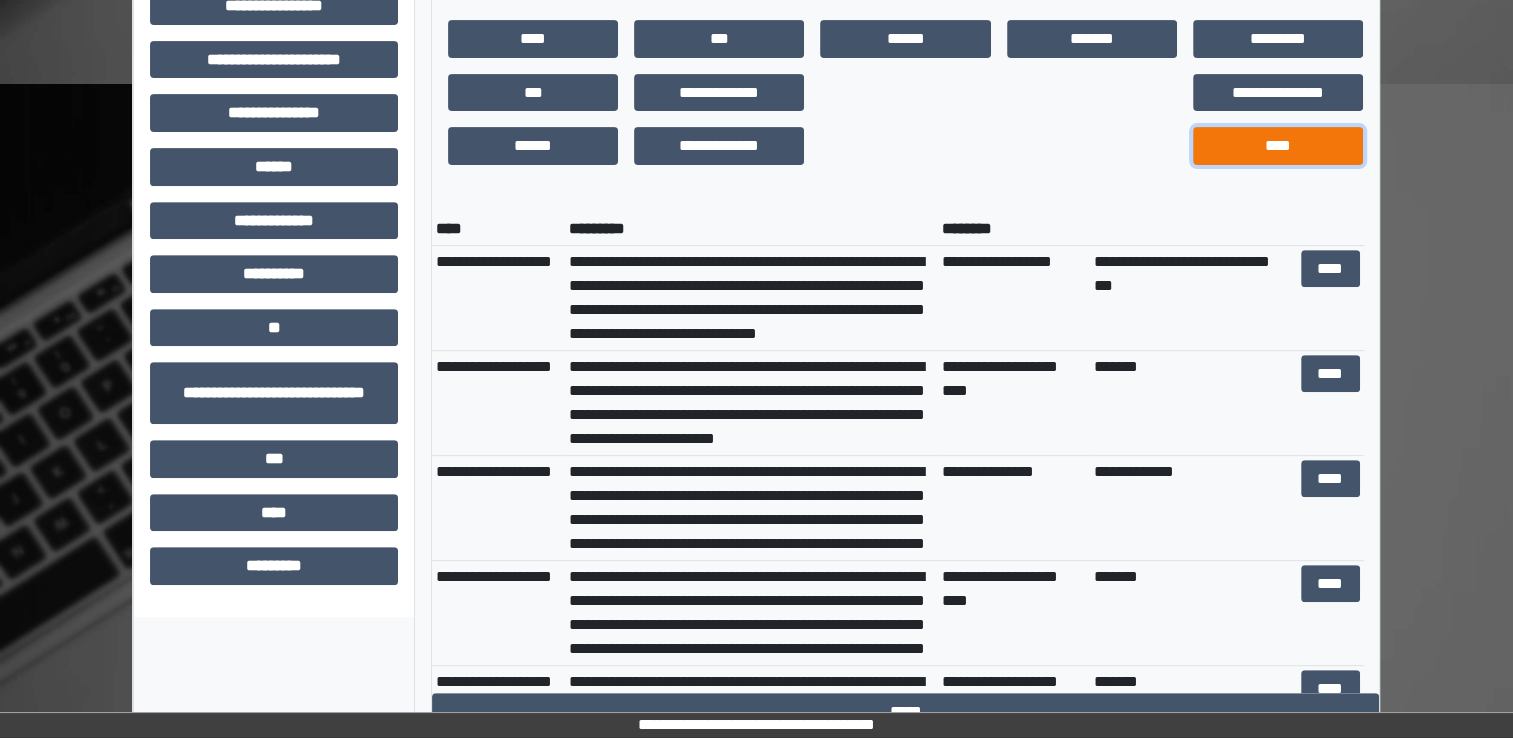 click on "****" at bounding box center (1278, 146) 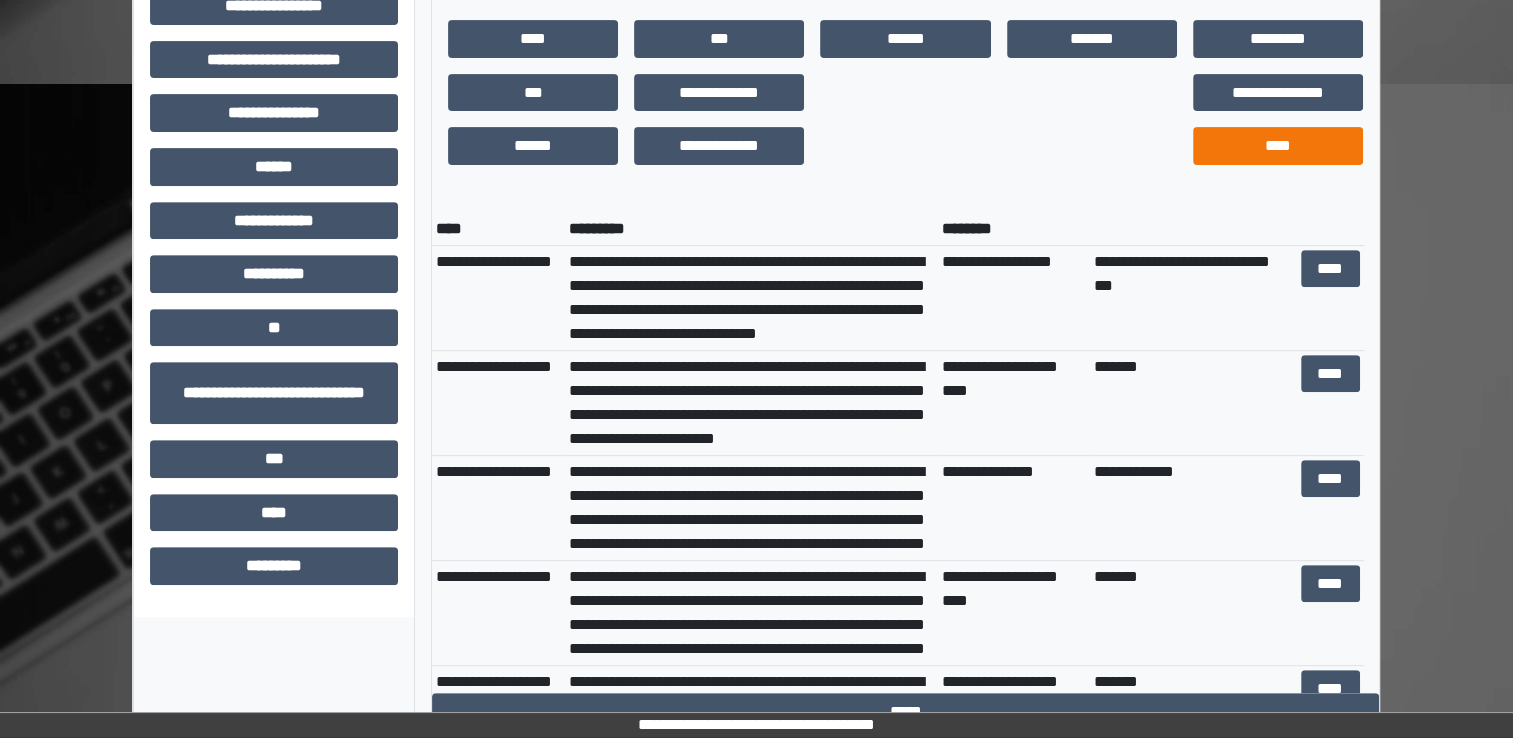 scroll, scrollTop: 664, scrollLeft: 0, axis: vertical 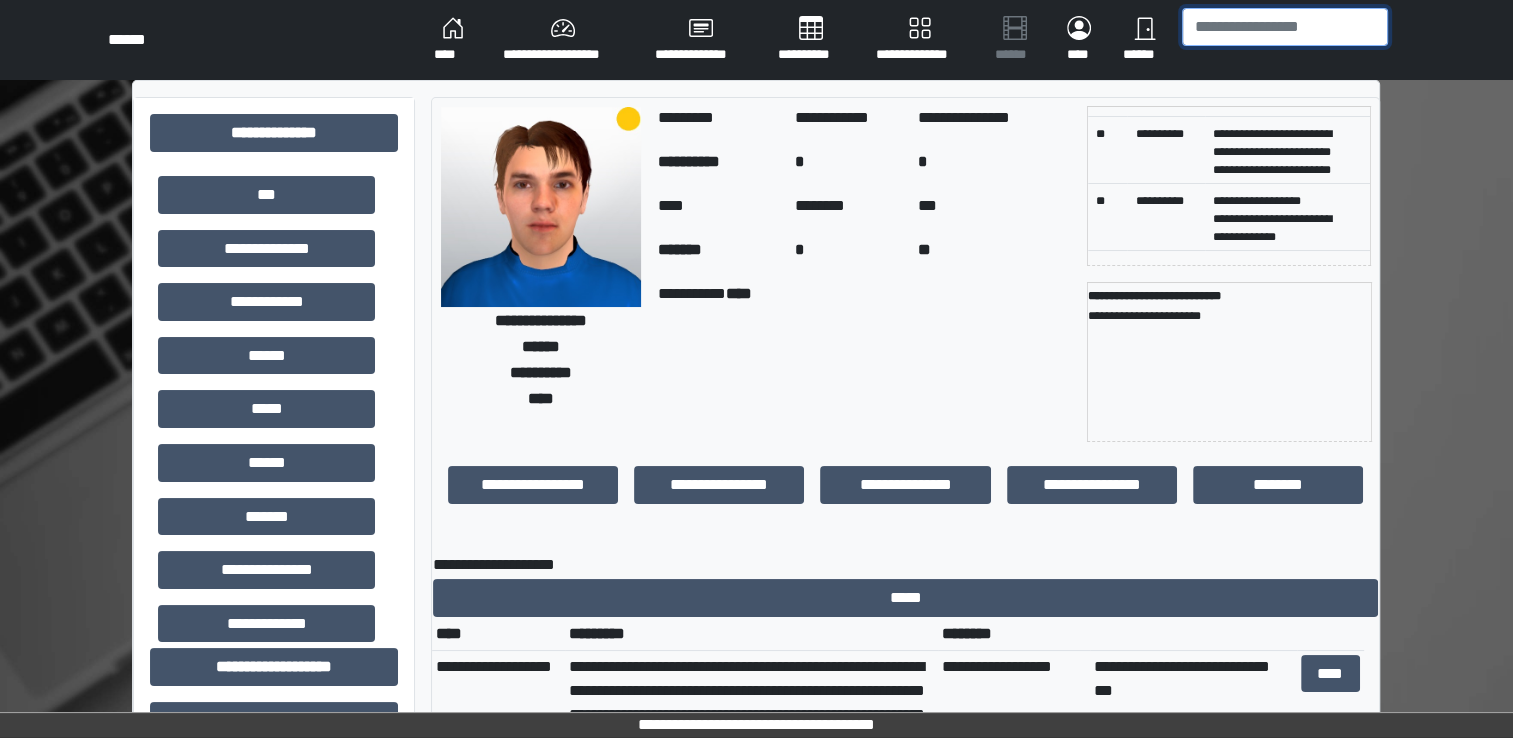 click at bounding box center [1285, 27] 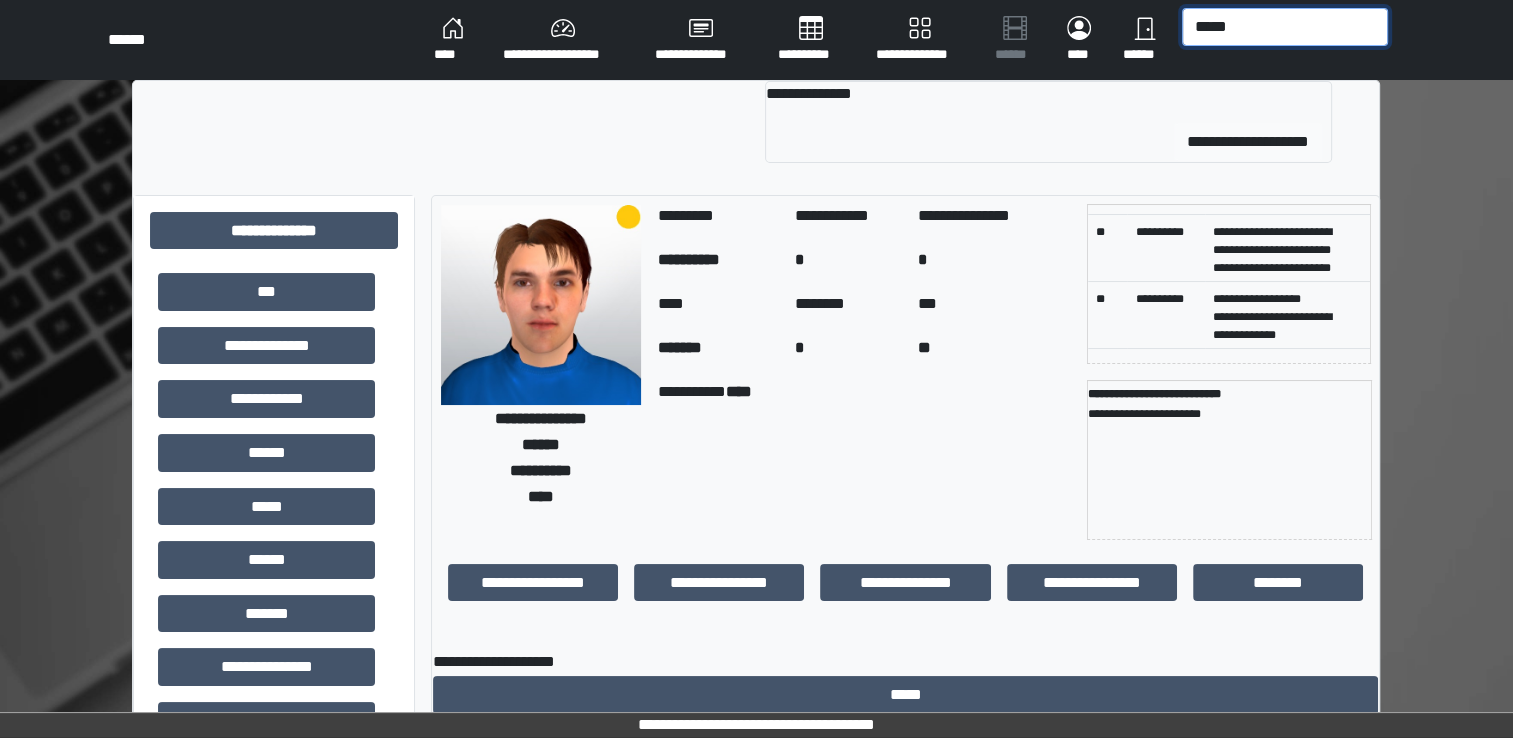 type on "*****" 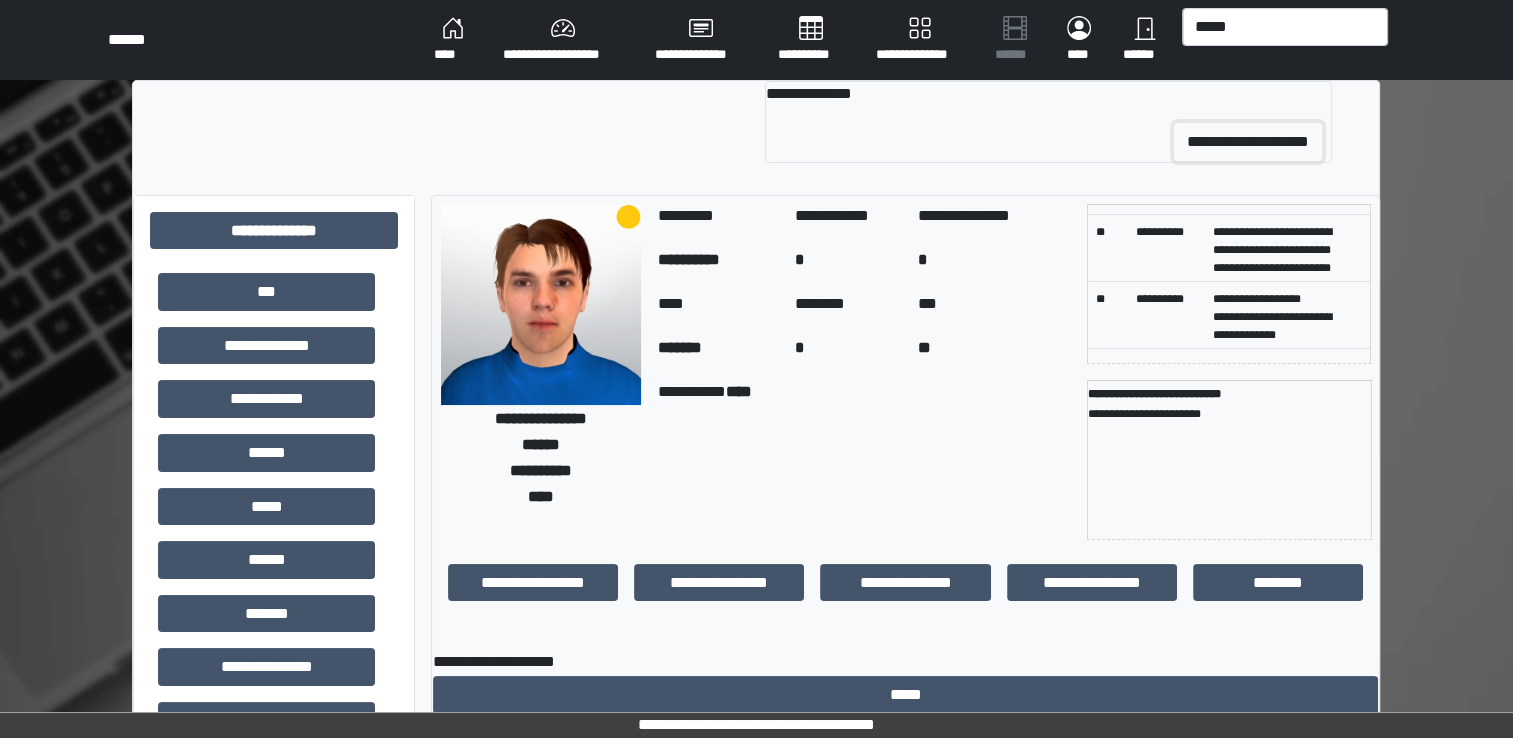 click on "**********" at bounding box center [1248, 142] 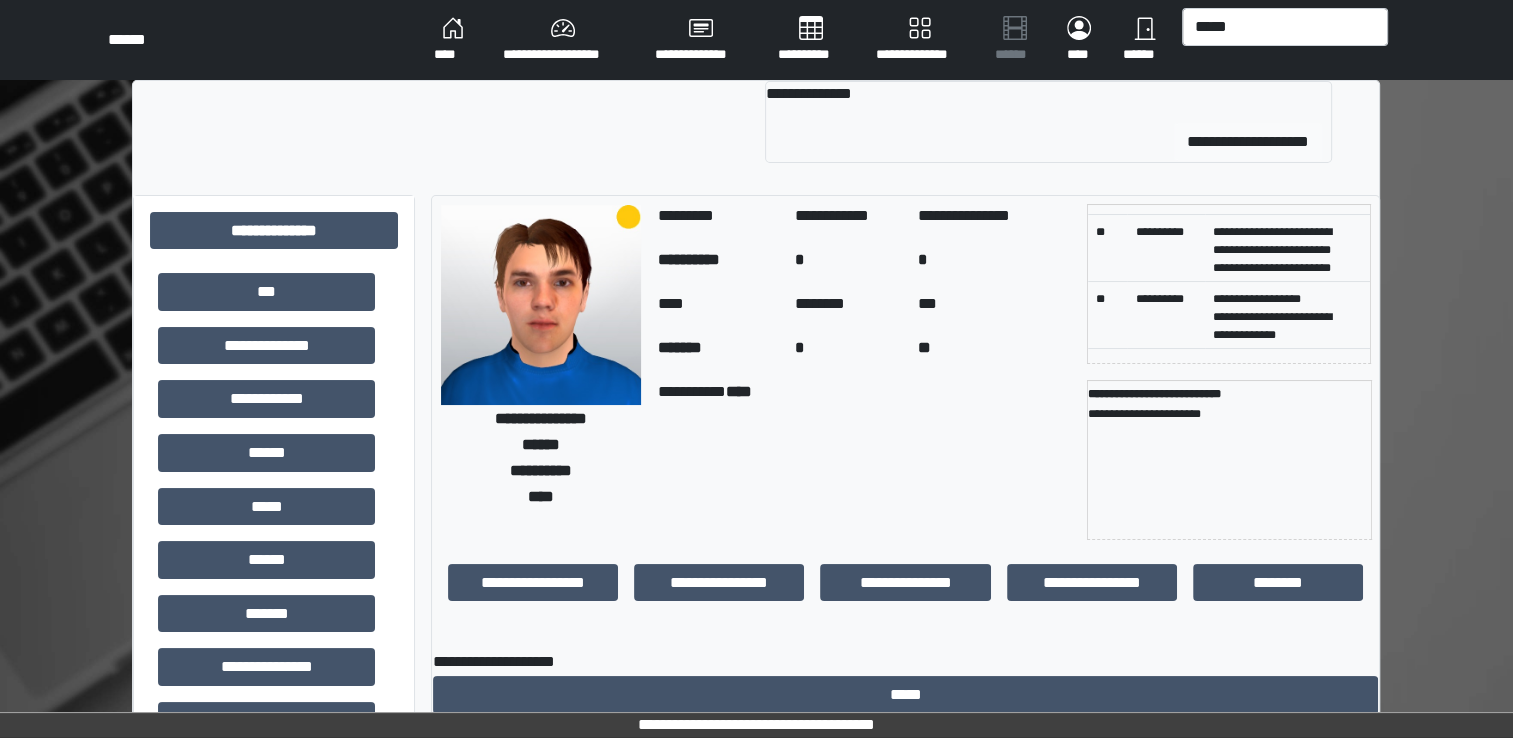type 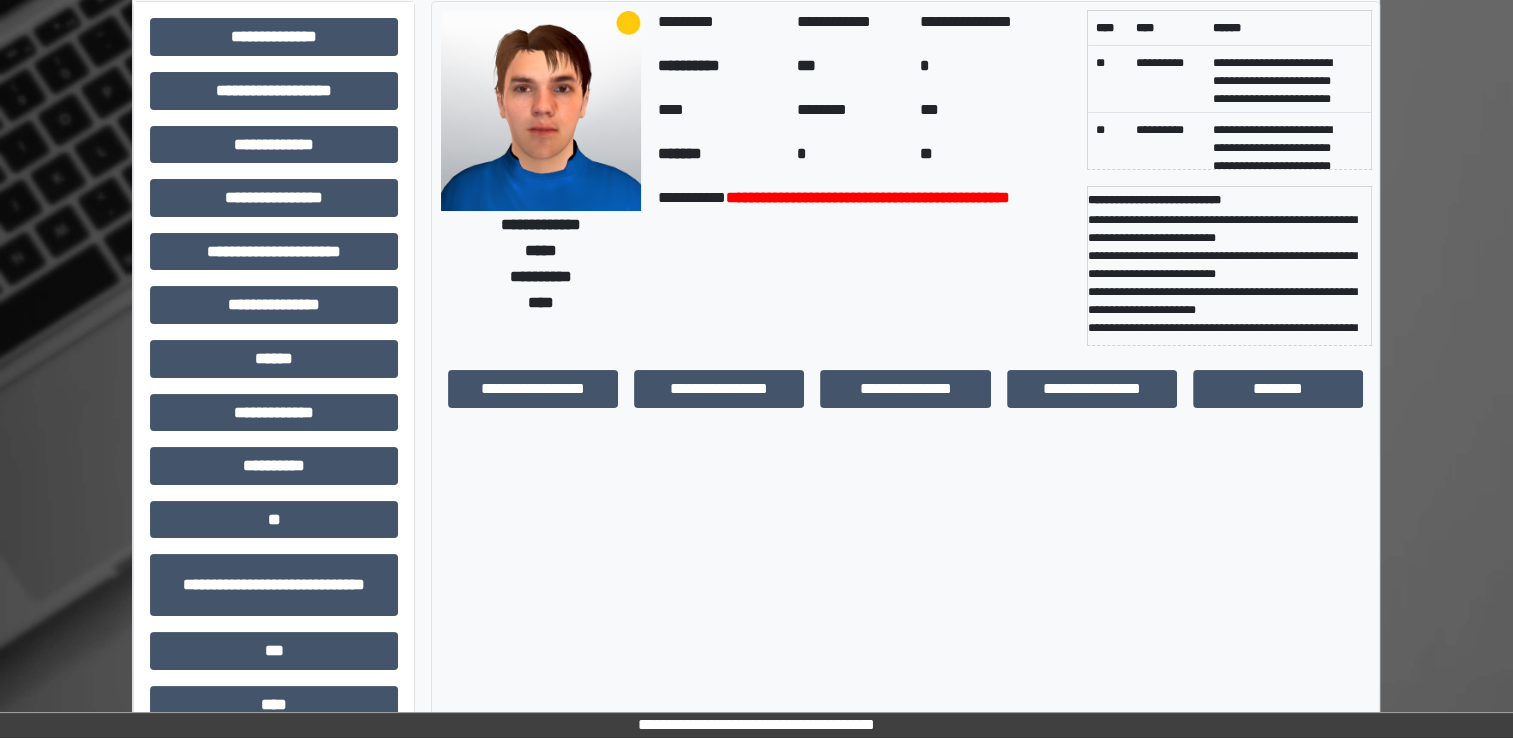 scroll, scrollTop: 99, scrollLeft: 0, axis: vertical 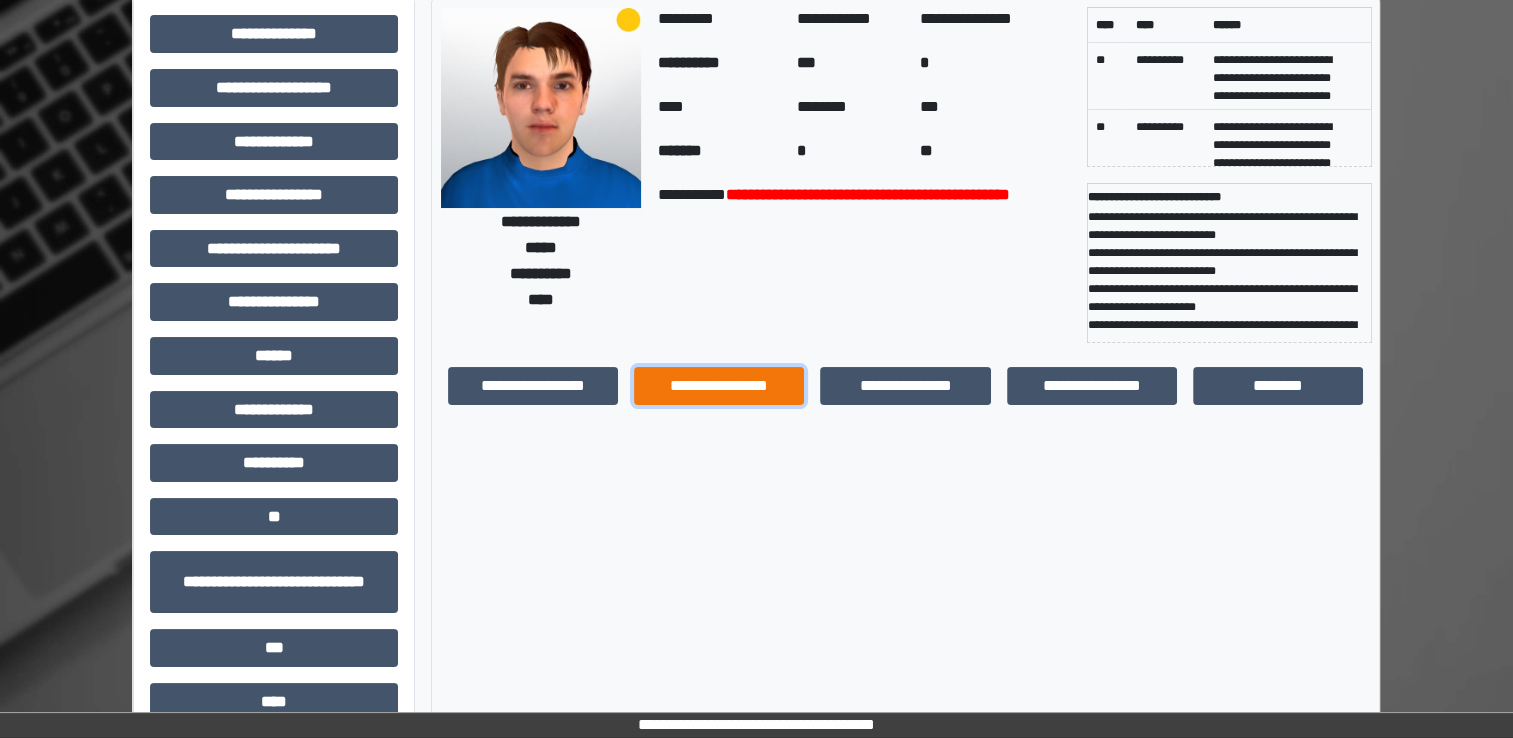 click on "**********" at bounding box center [719, 386] 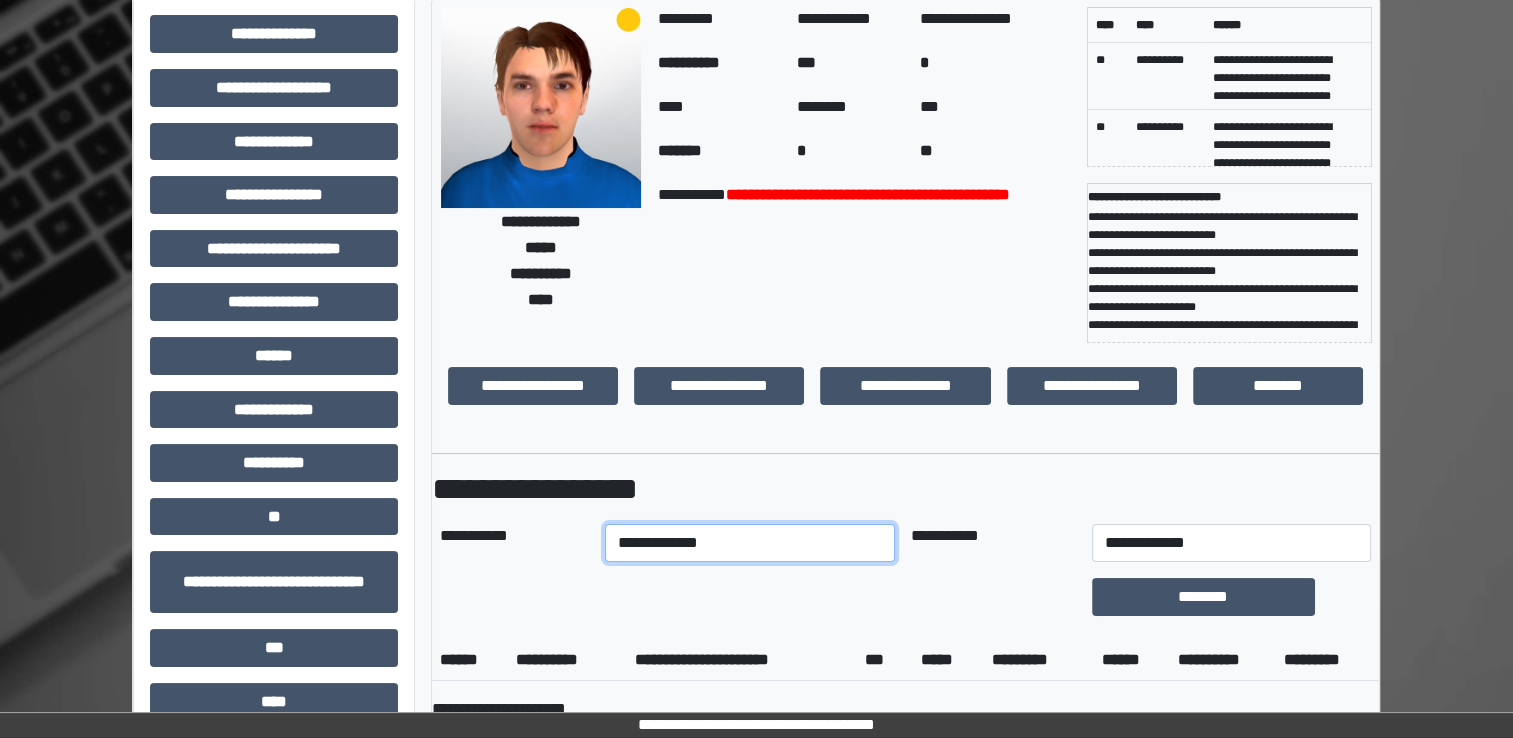 click on "**********" at bounding box center [750, 543] 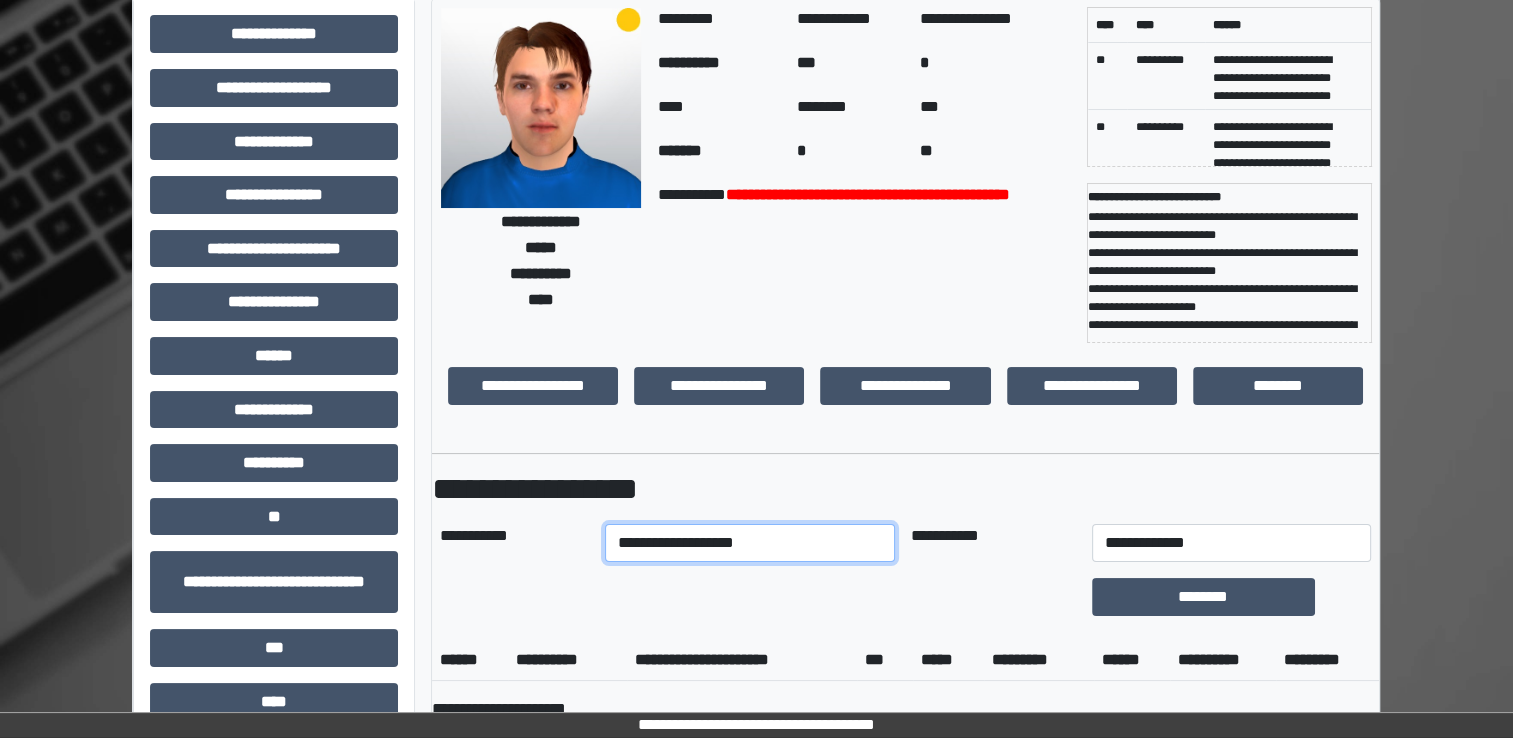 click on "**********" at bounding box center (750, 543) 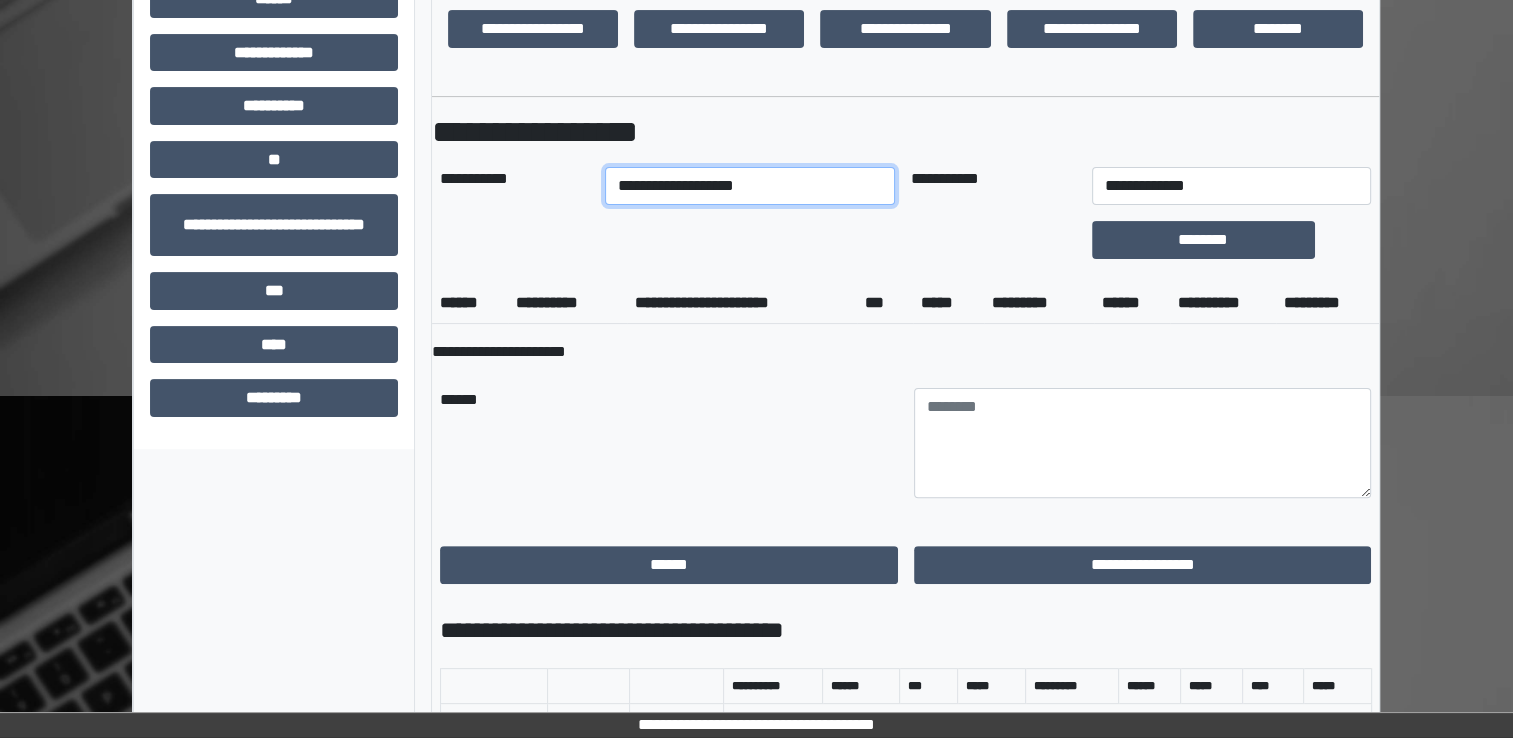 scroll, scrollTop: 463, scrollLeft: 0, axis: vertical 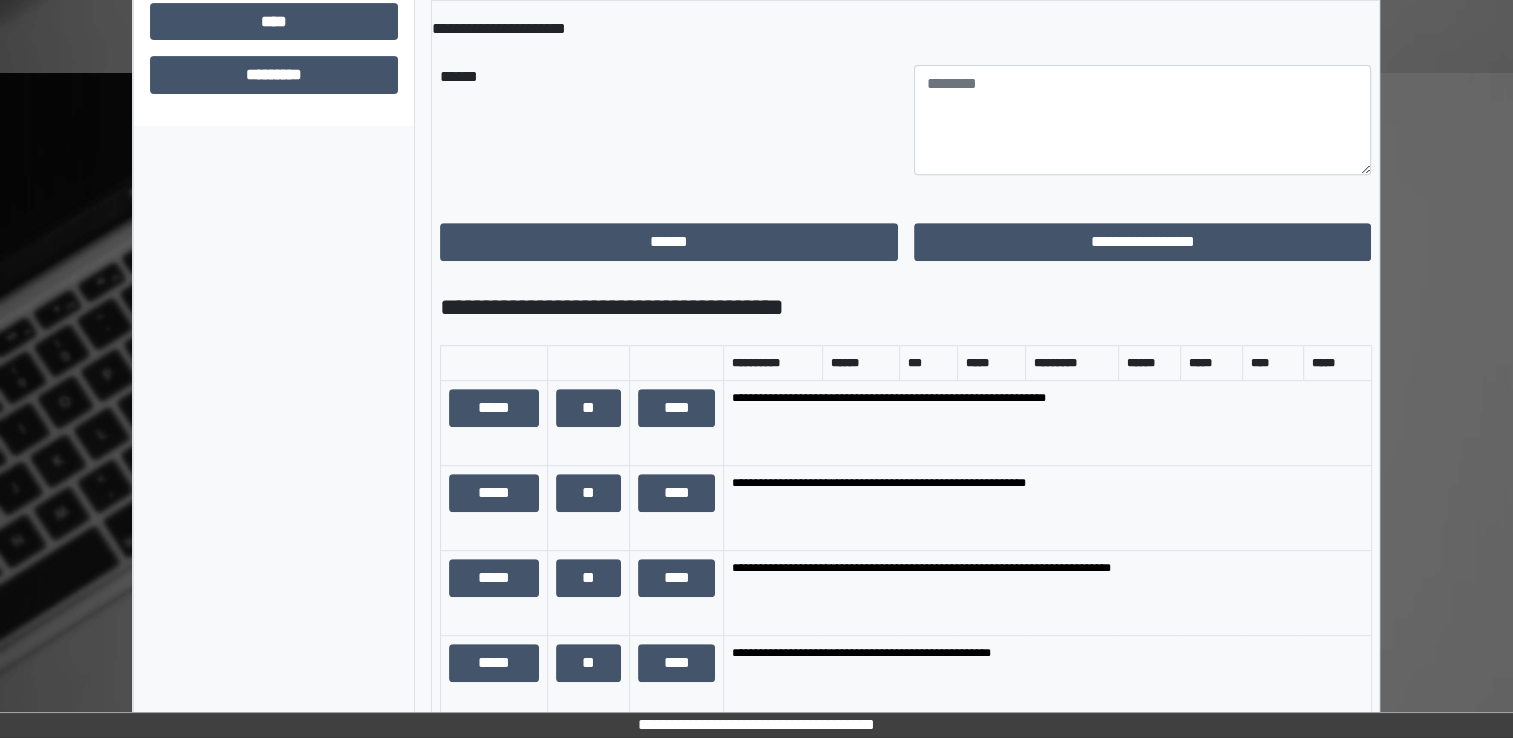 drag, startPoint x: 1512, startPoint y: 239, endPoint x: 1512, endPoint y: 224, distance: 15 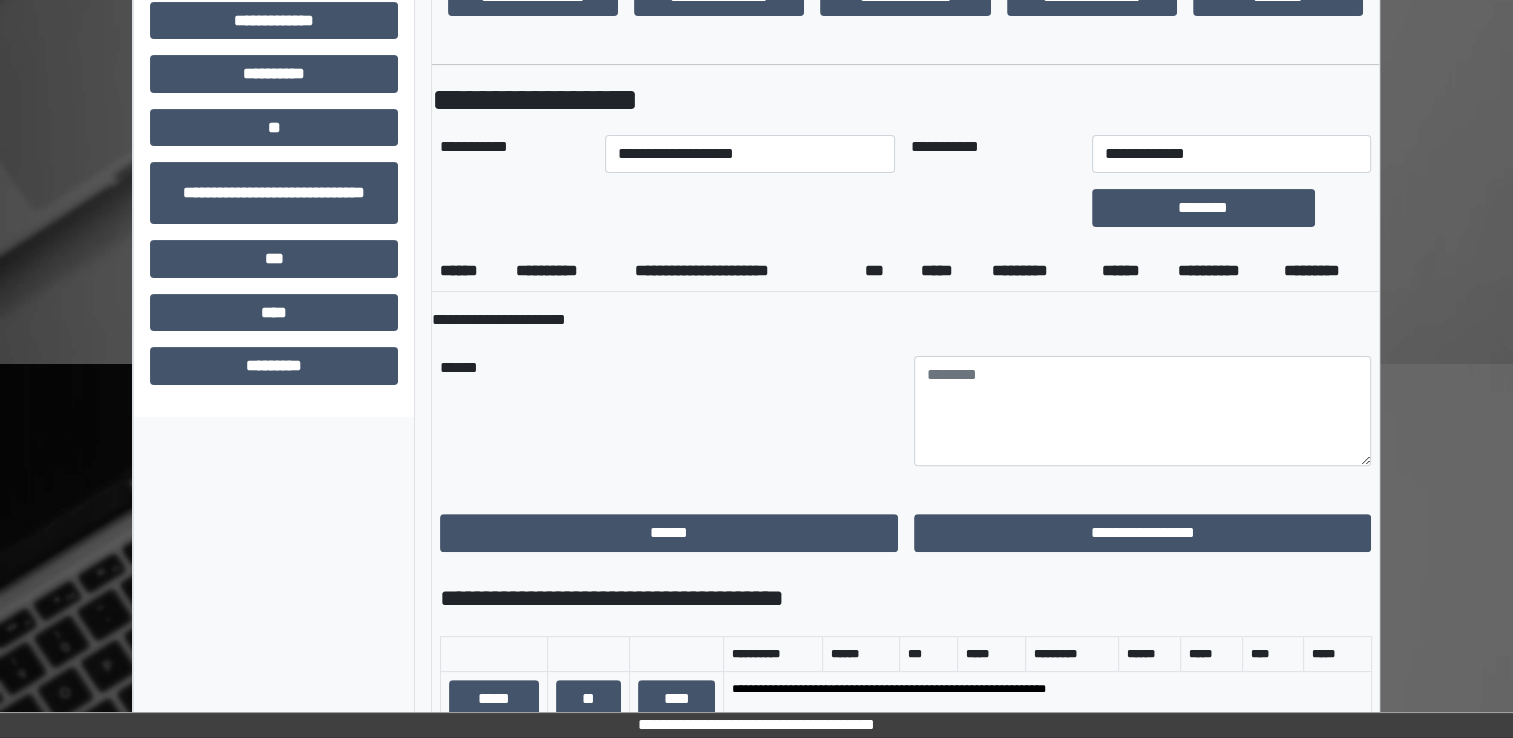 scroll, scrollTop: 444, scrollLeft: 0, axis: vertical 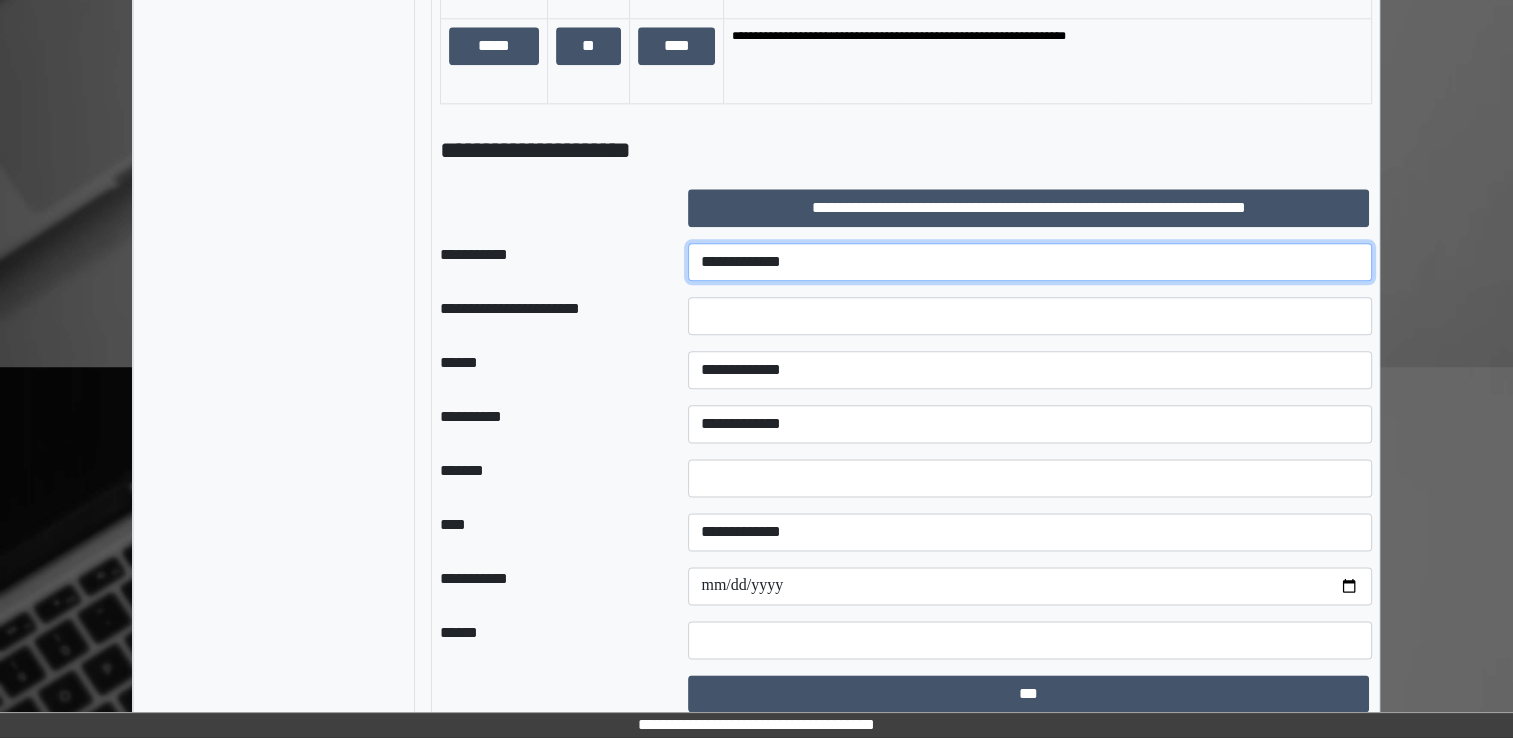 click on "**********" at bounding box center [1030, 262] 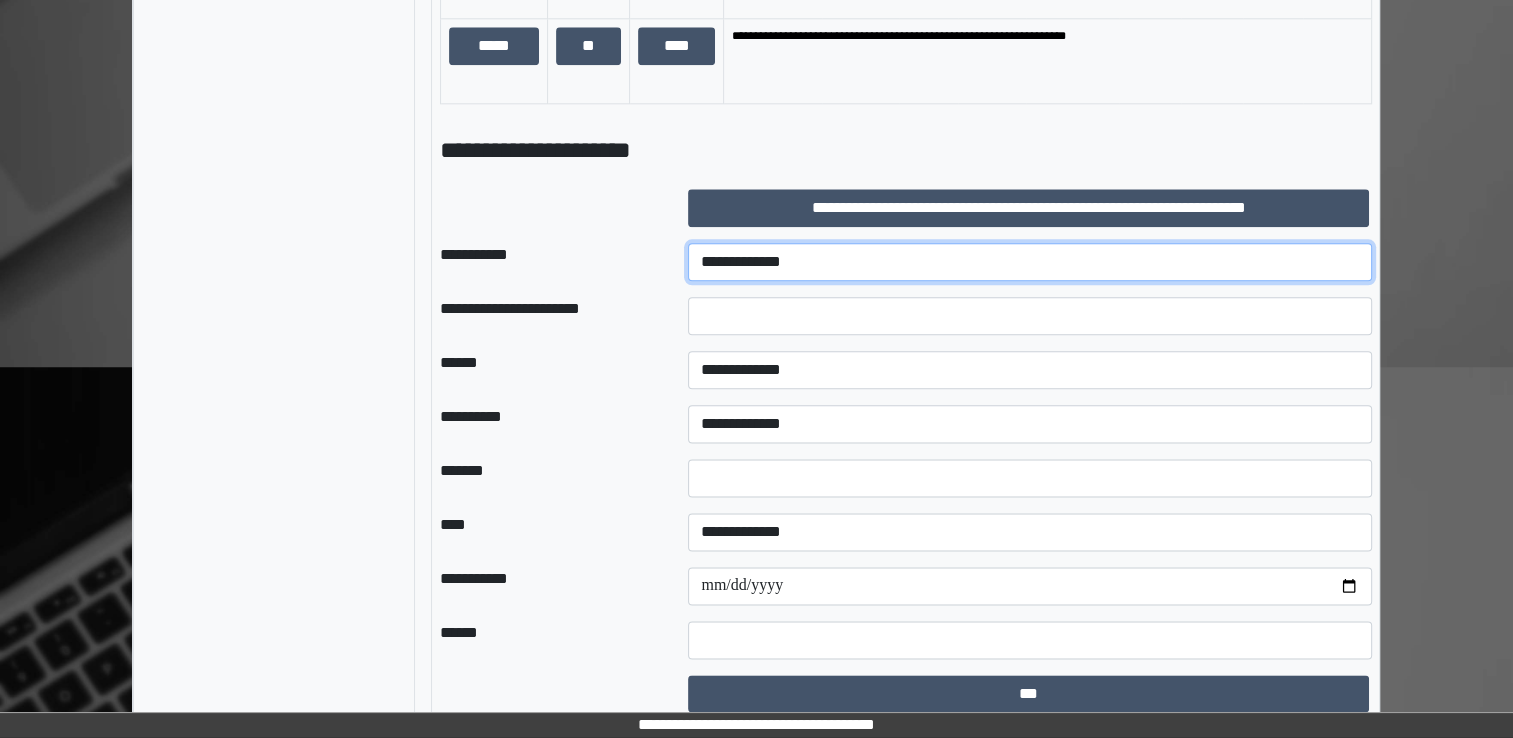 click on "**********" at bounding box center [1030, 262] 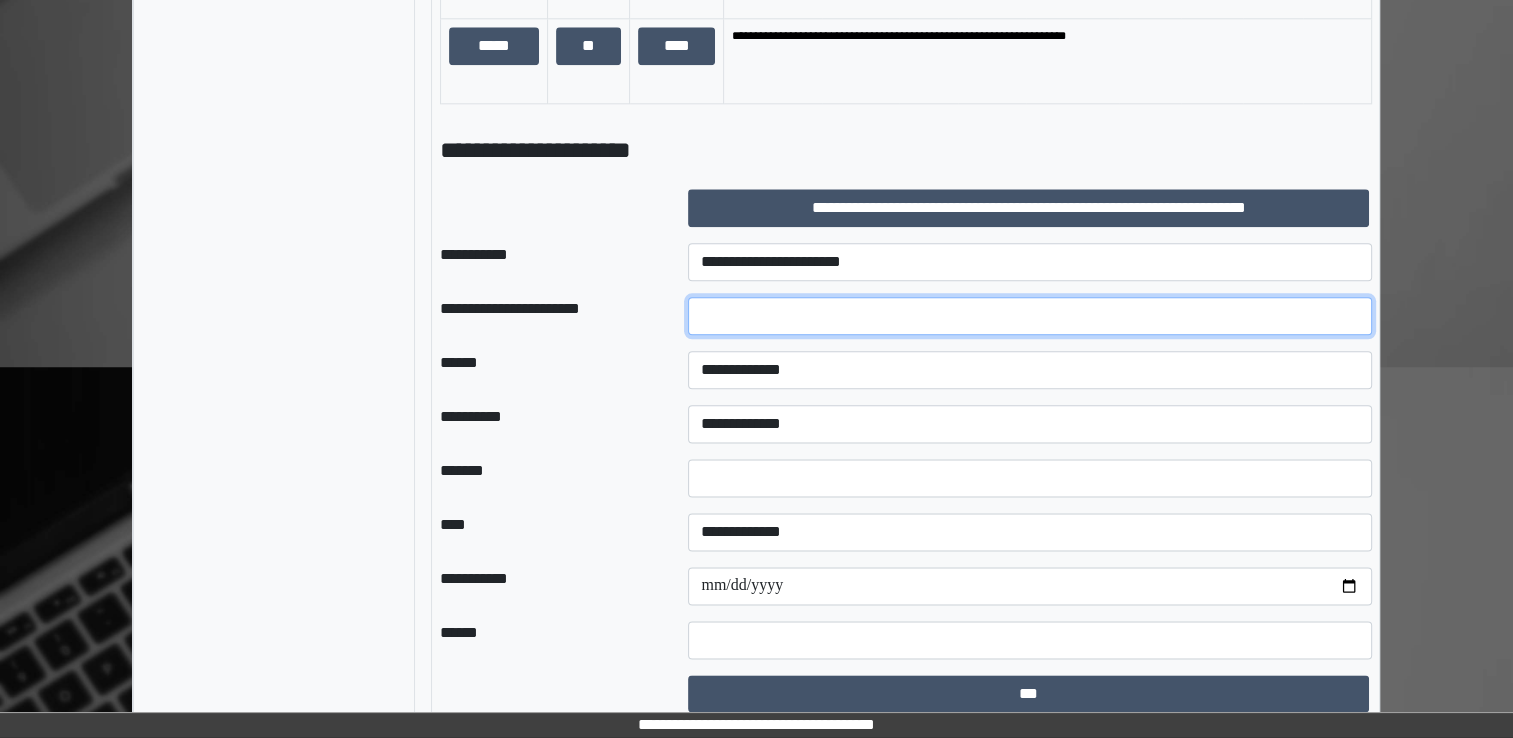 click at bounding box center (1030, 316) 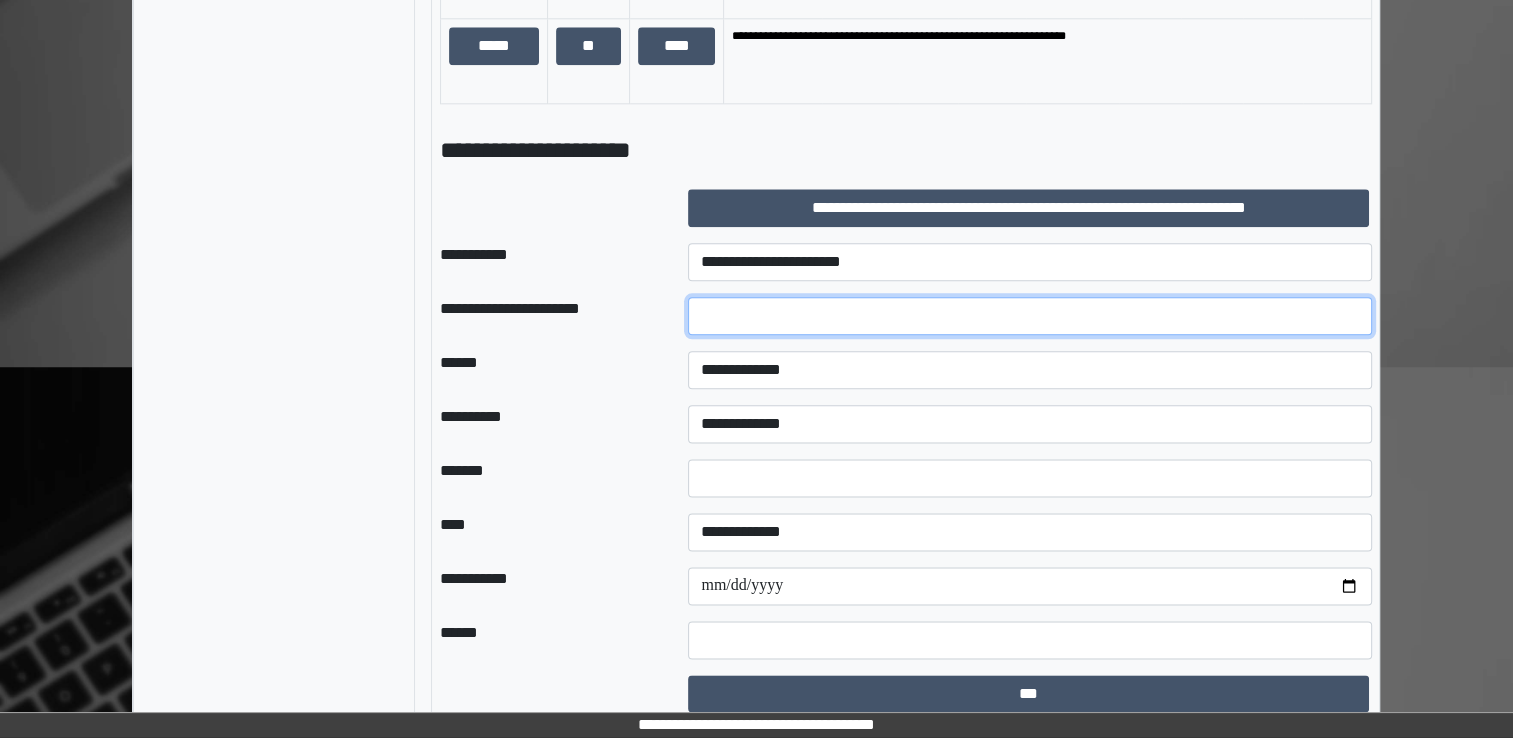 type on "**********" 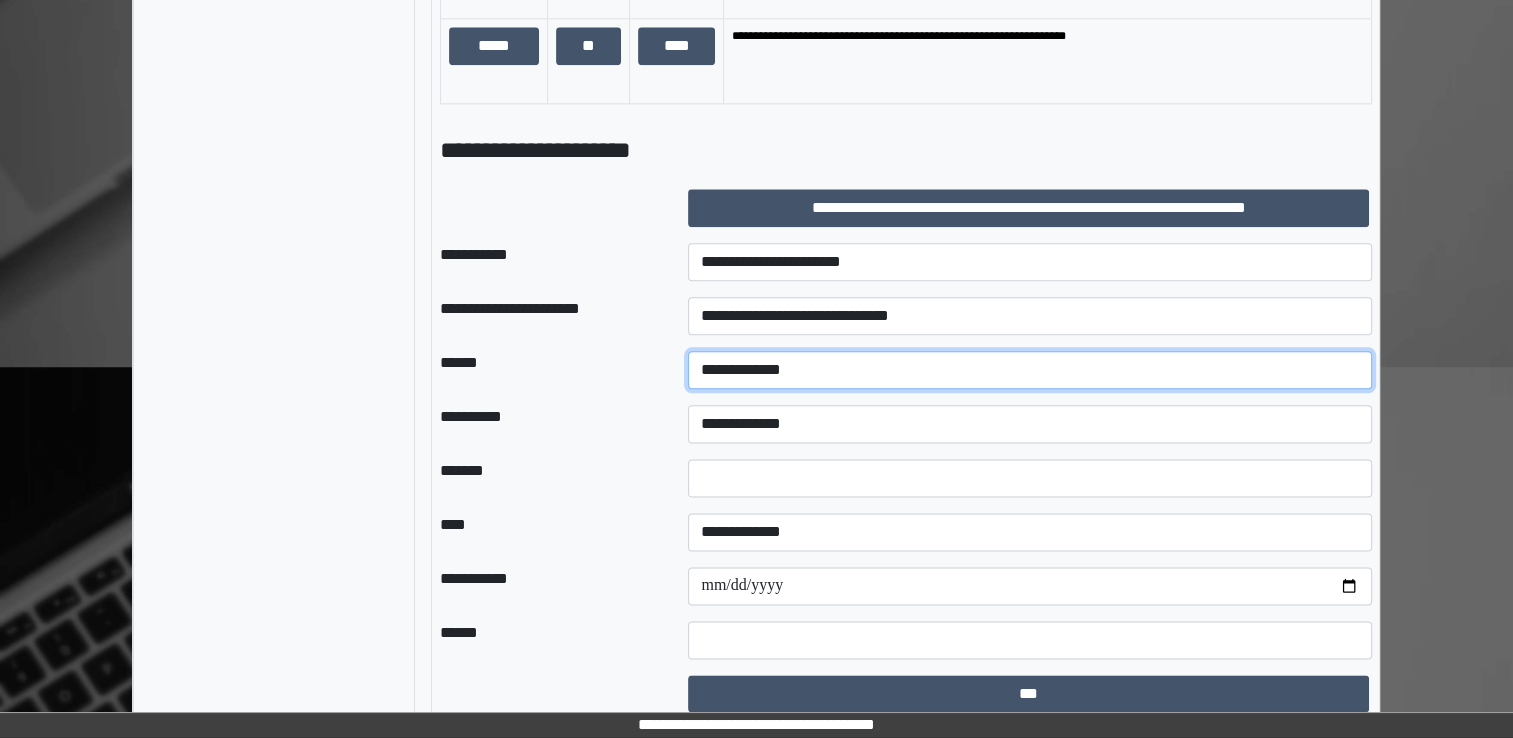 click on "**********" at bounding box center (1030, 370) 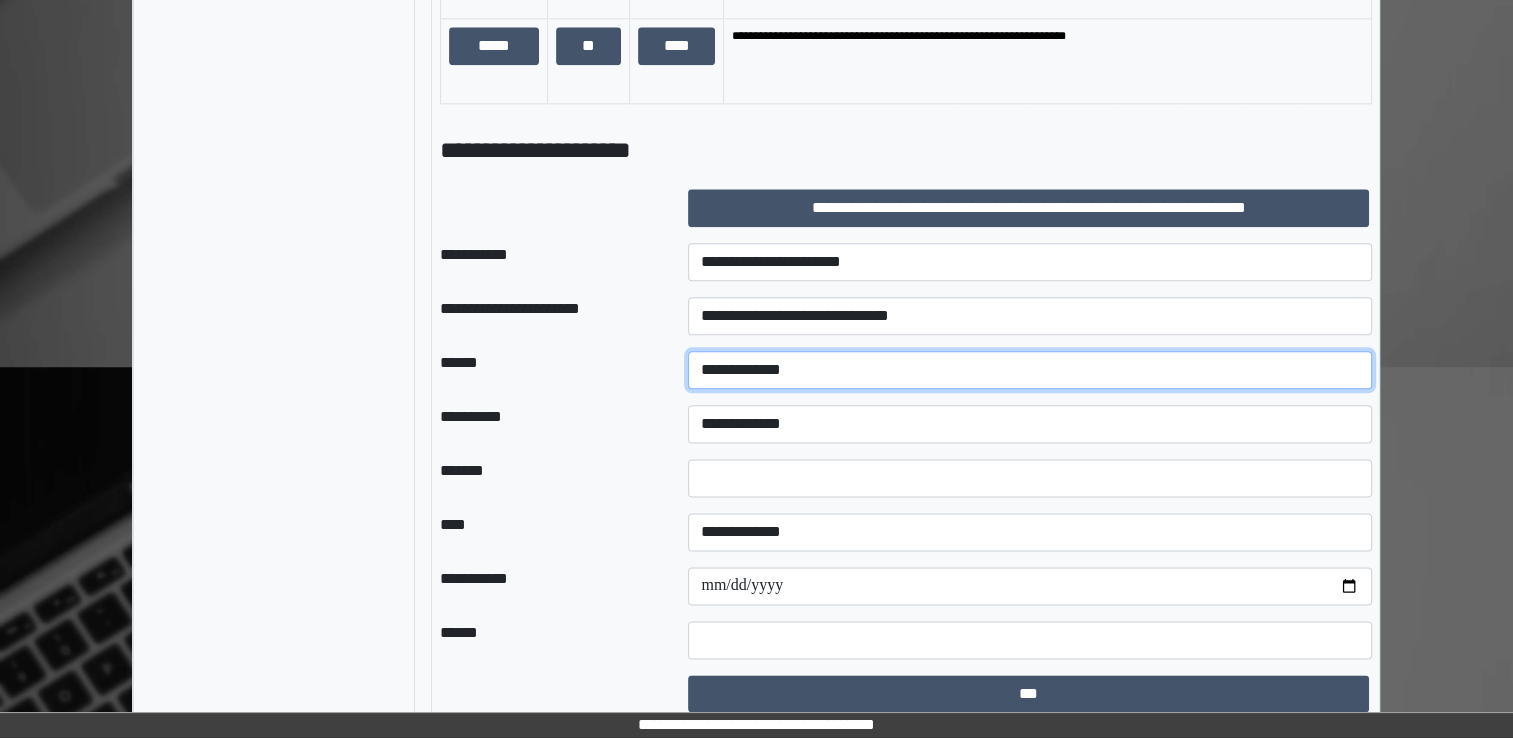 select on "**" 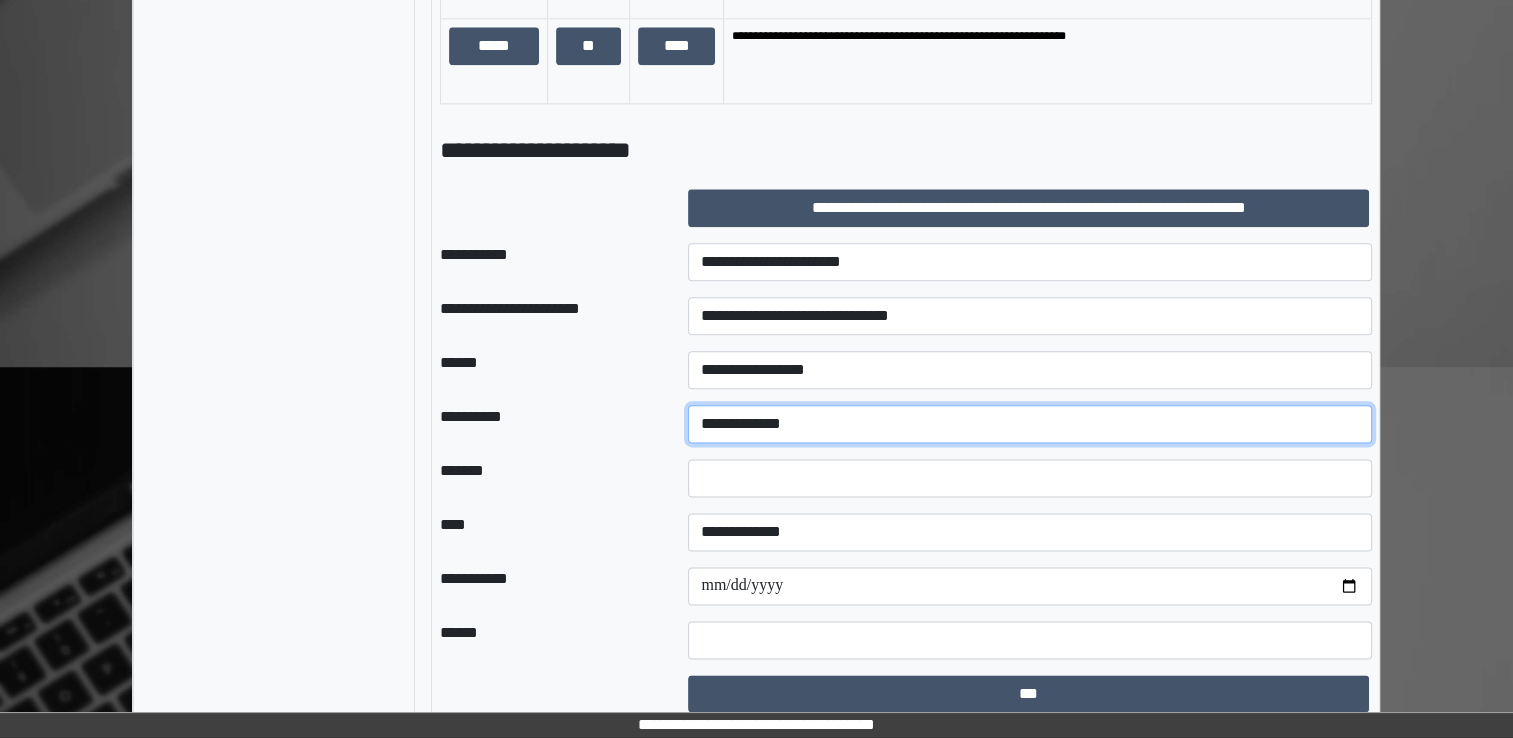 click on "**********" at bounding box center [1030, 424] 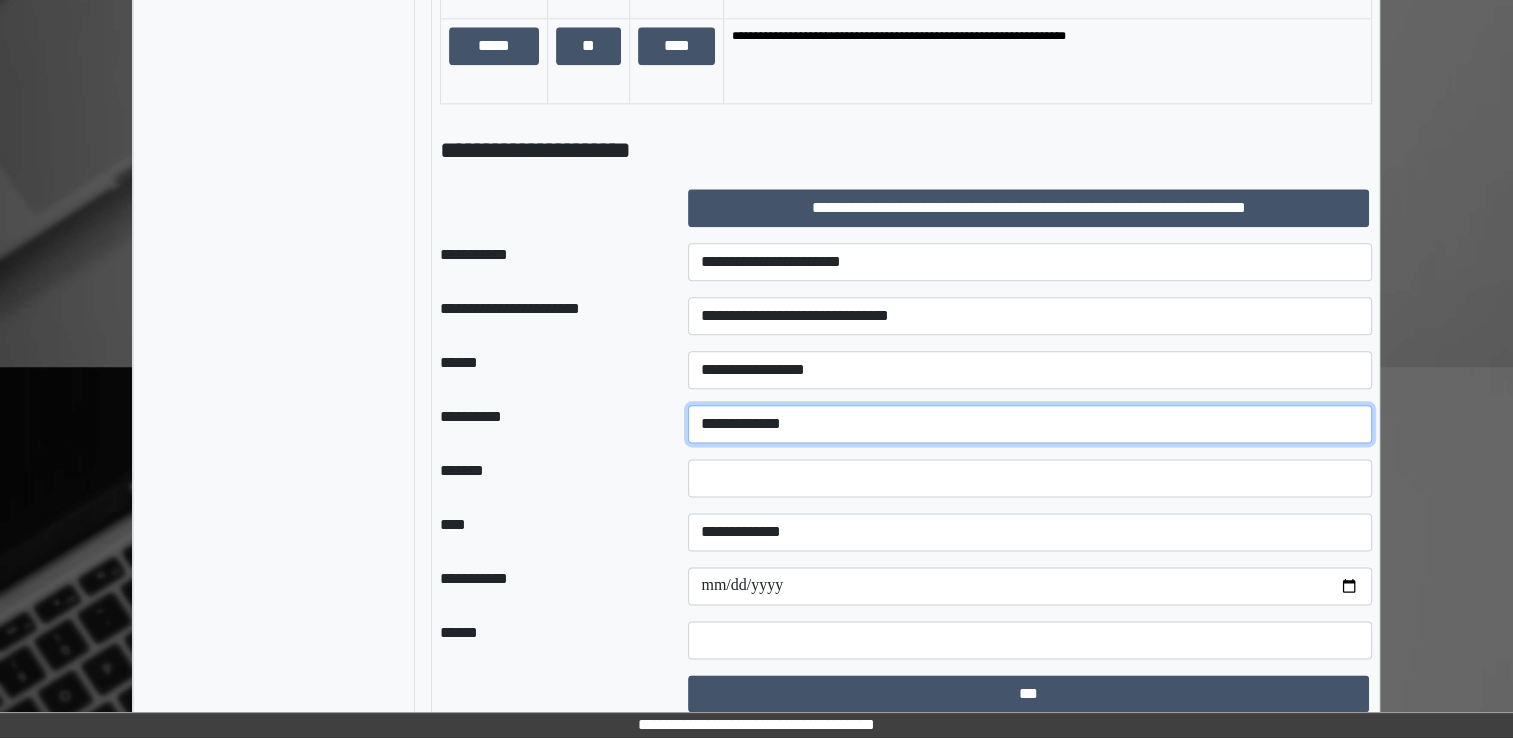 select on "**" 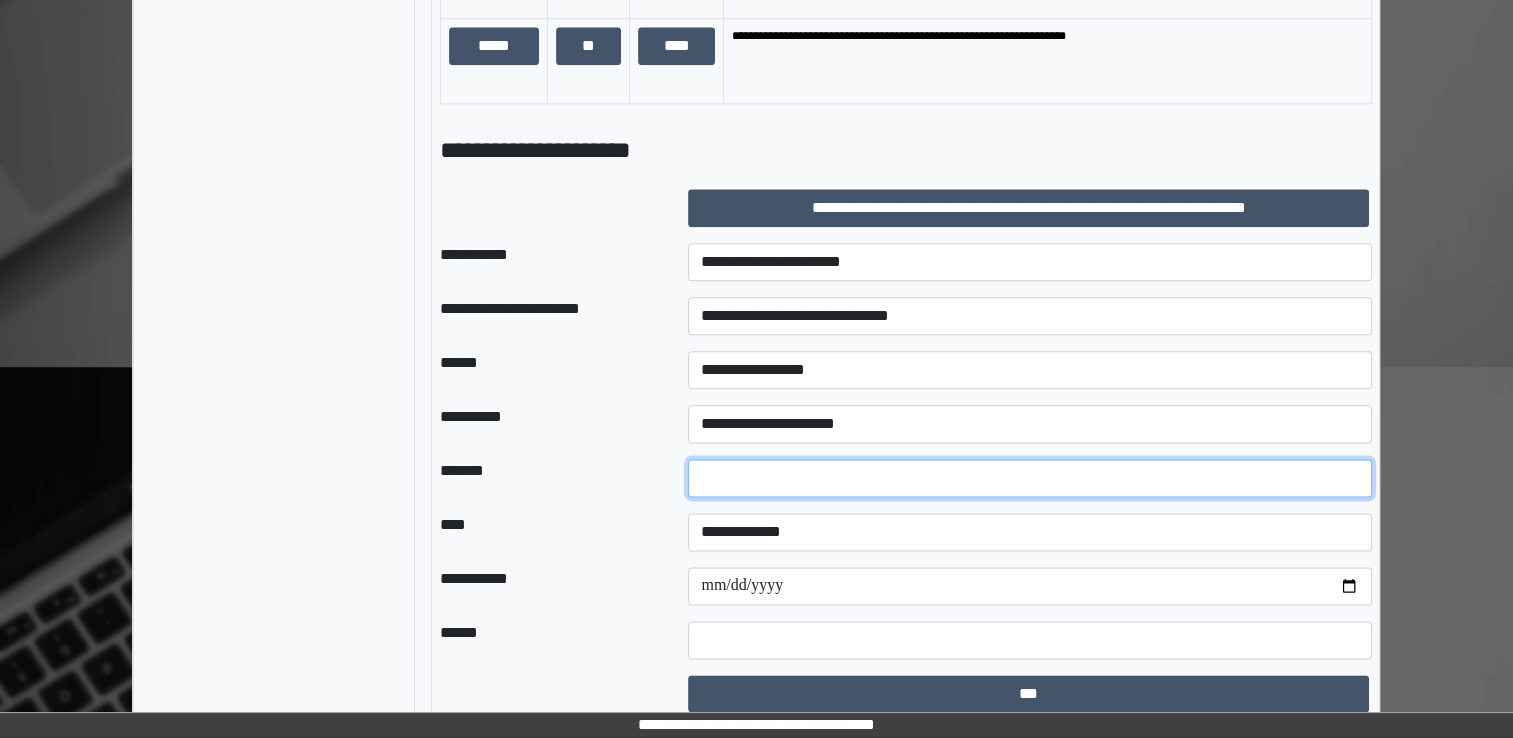 click at bounding box center [1030, 478] 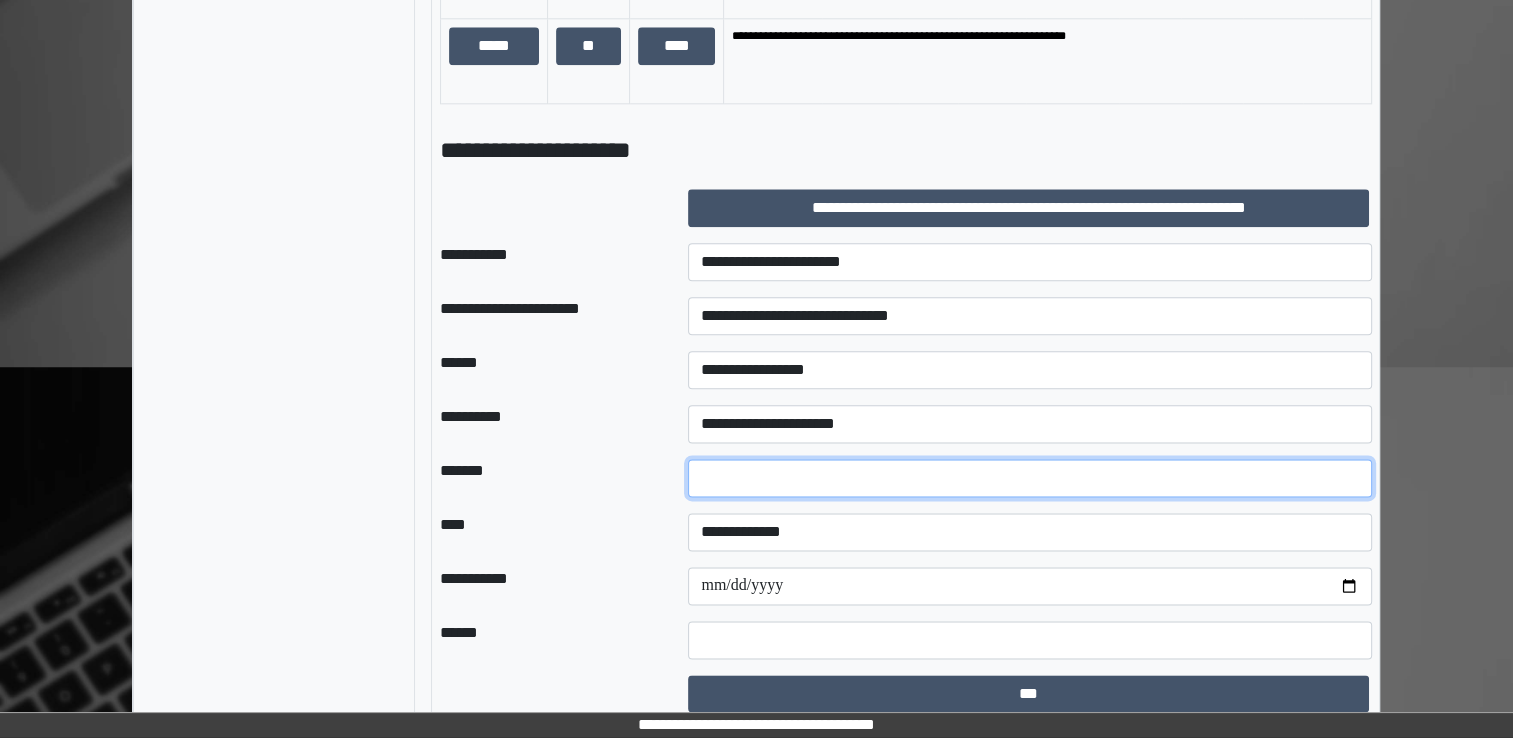 type on "**" 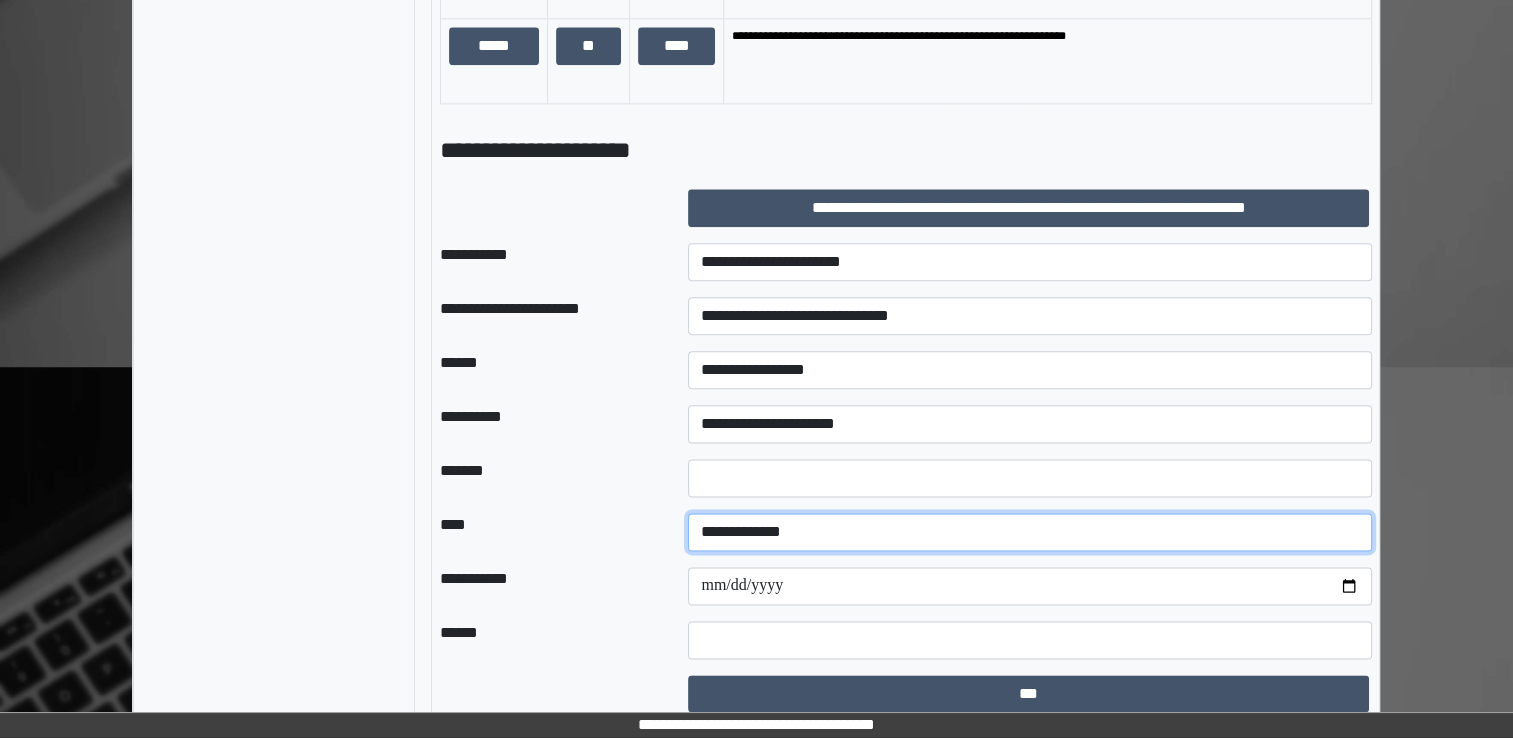click on "**********" at bounding box center [1030, 532] 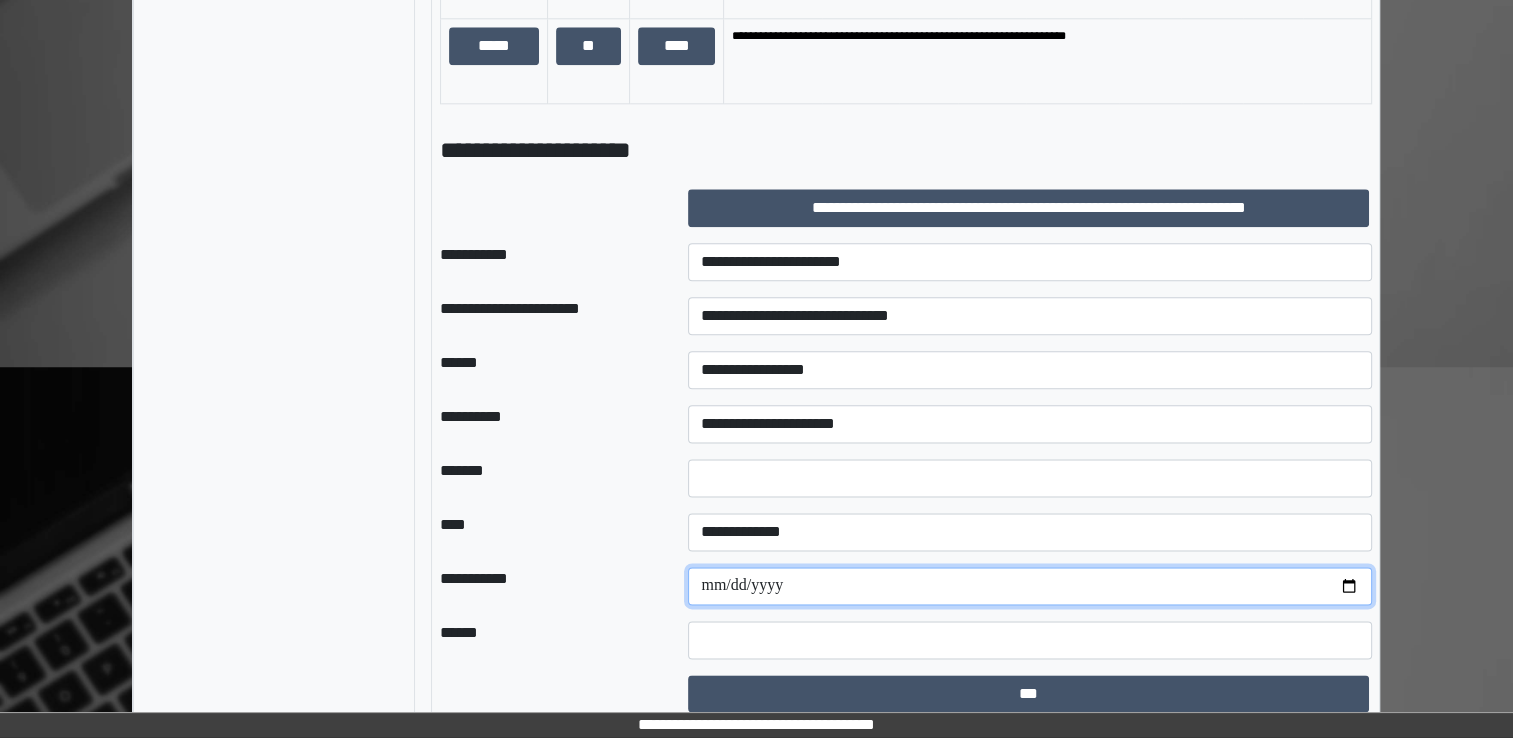 click at bounding box center [1030, 586] 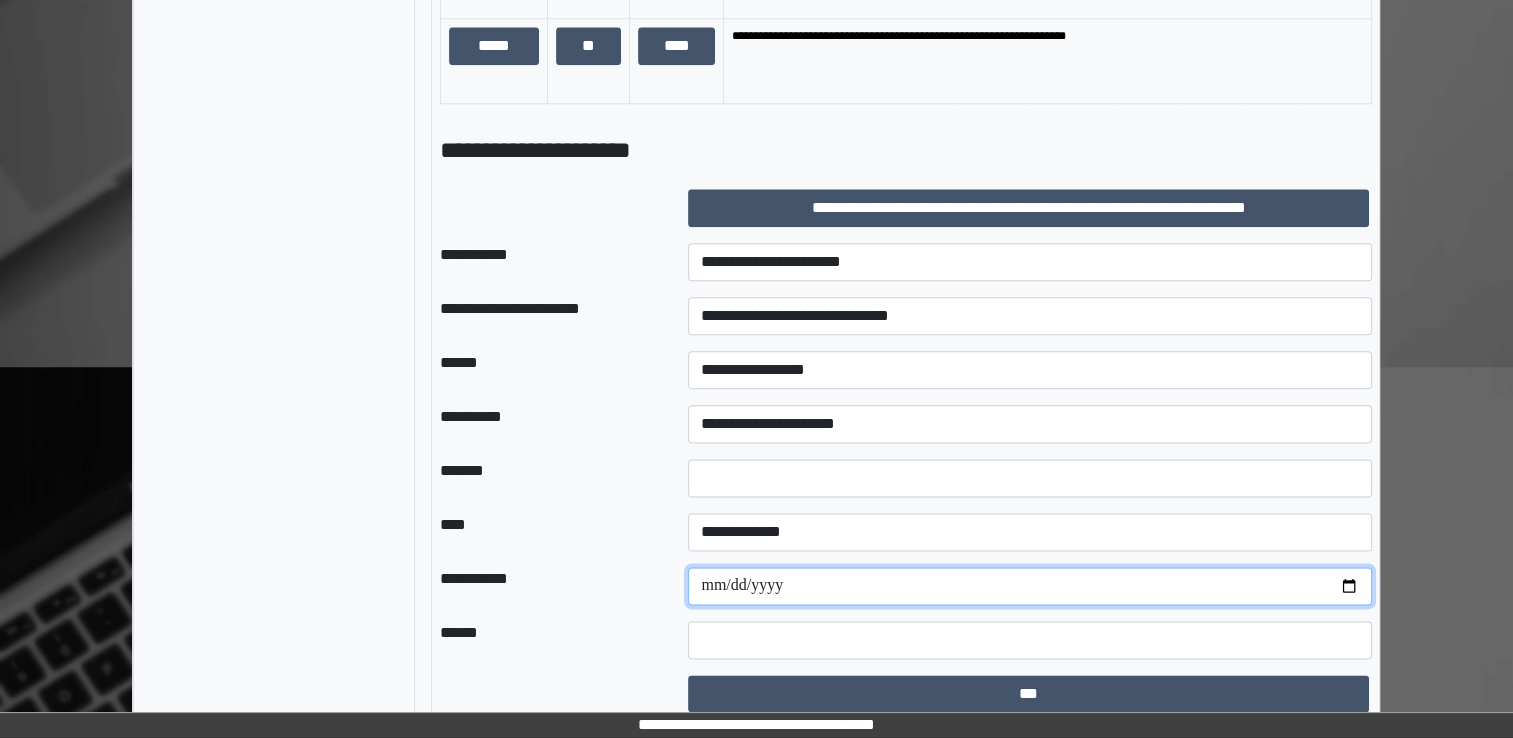 type on "**********" 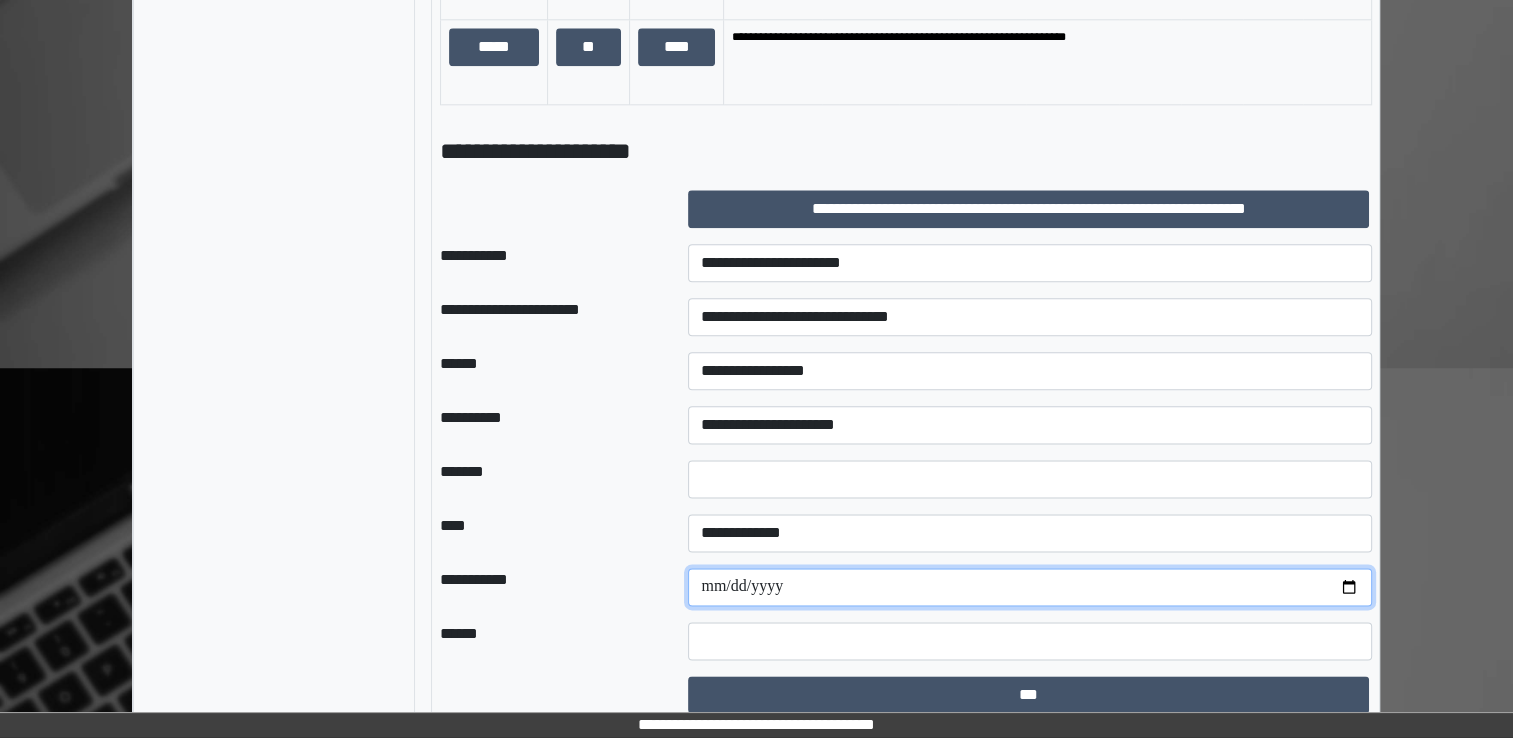 scroll, scrollTop: 2423, scrollLeft: 0, axis: vertical 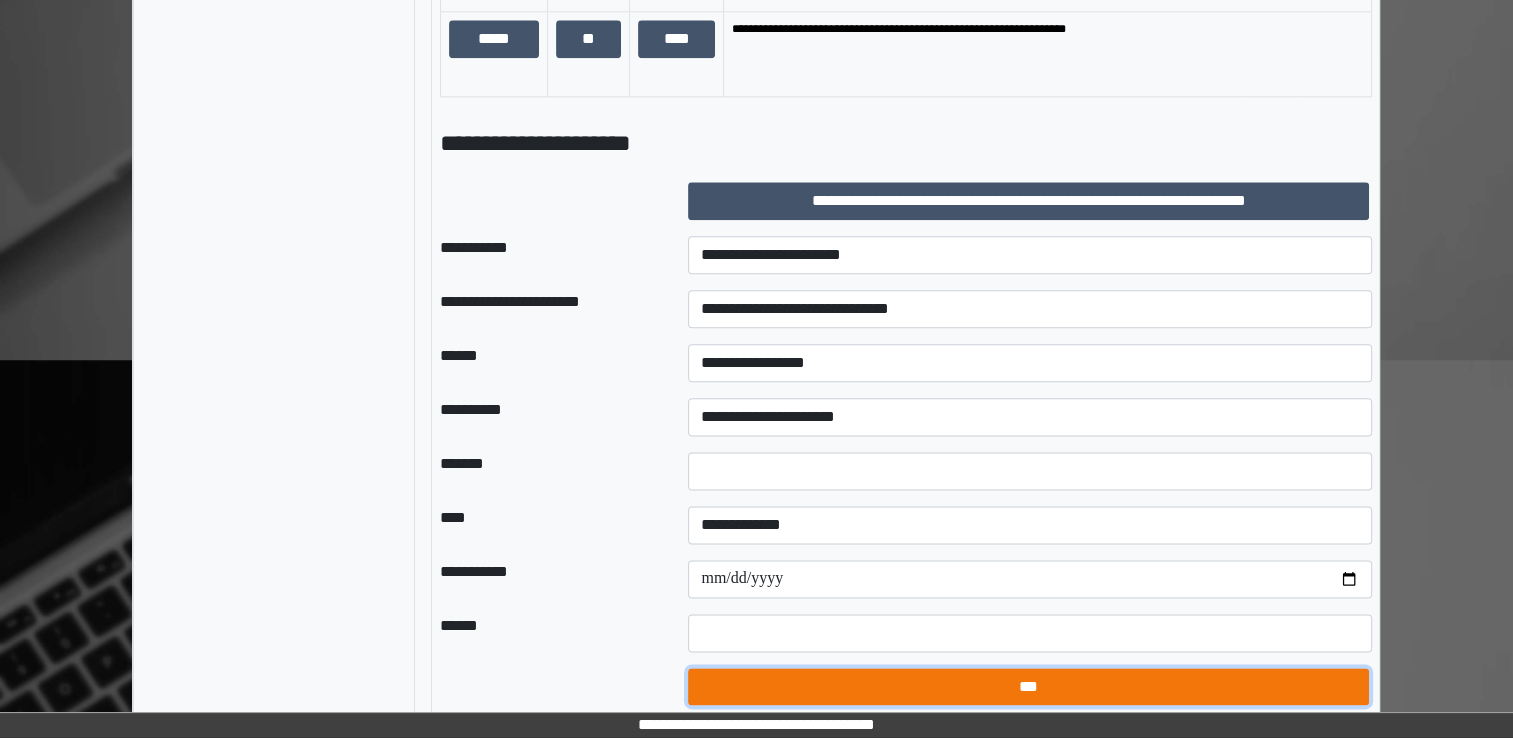click on "***" at bounding box center [1028, 687] 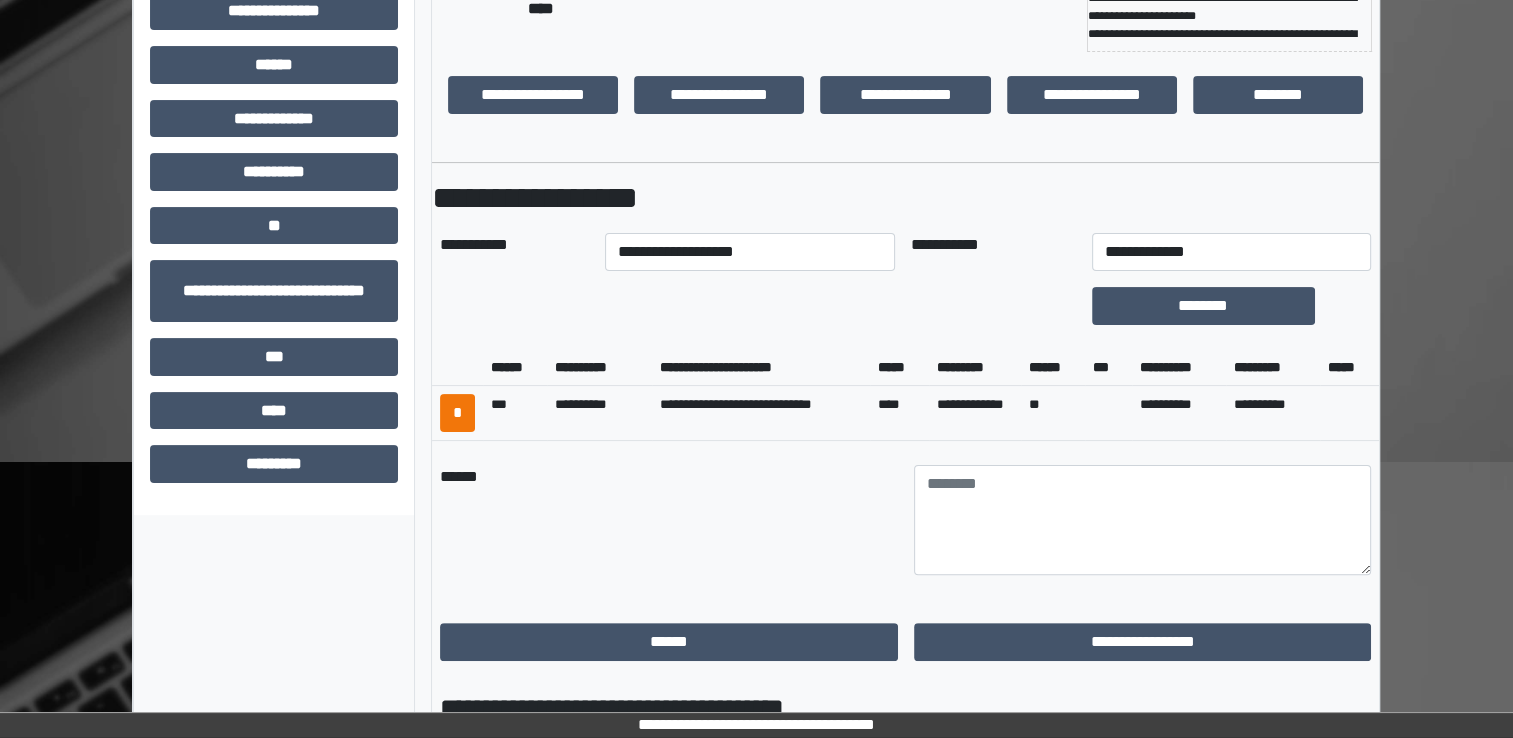 scroll, scrollTop: 401, scrollLeft: 0, axis: vertical 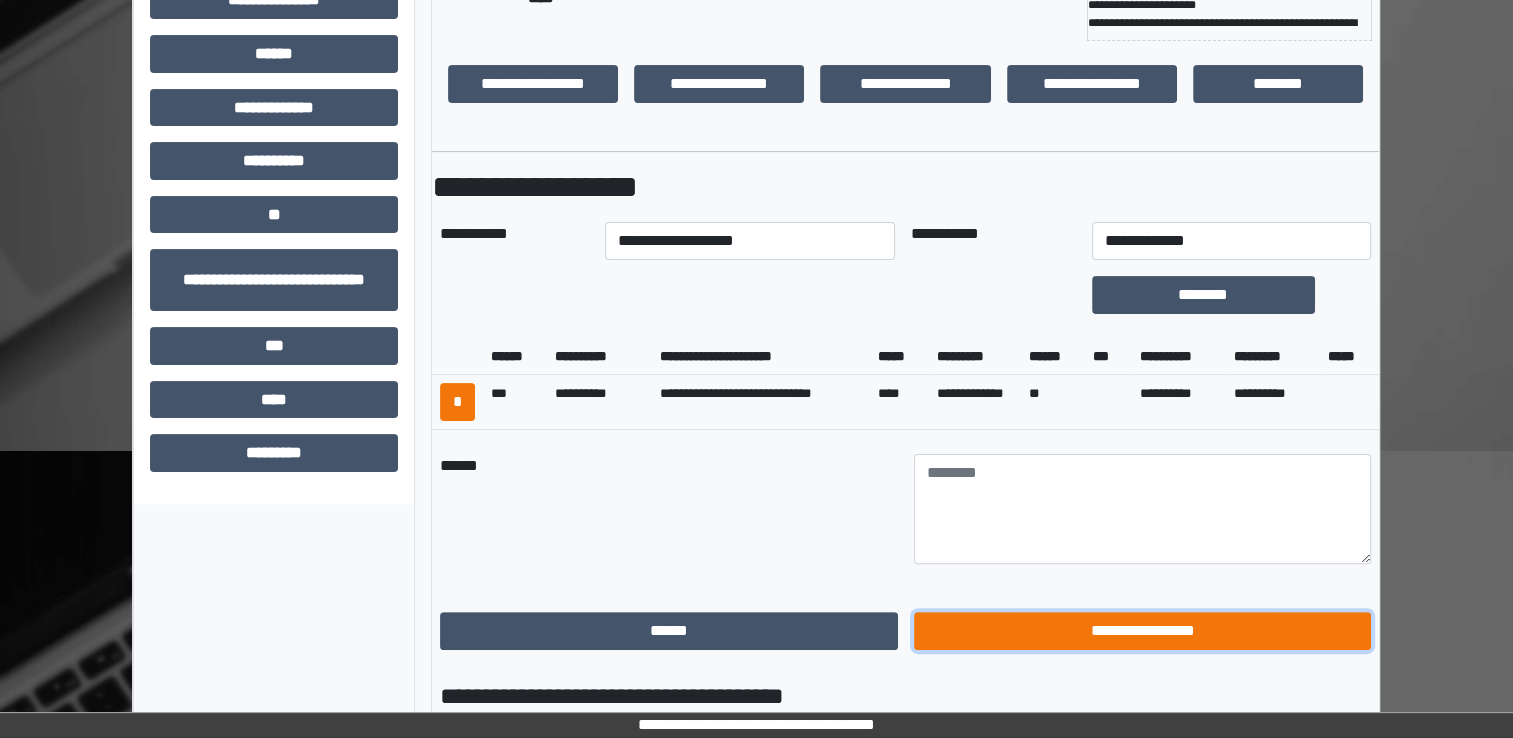click on "**********" at bounding box center (1143, 631) 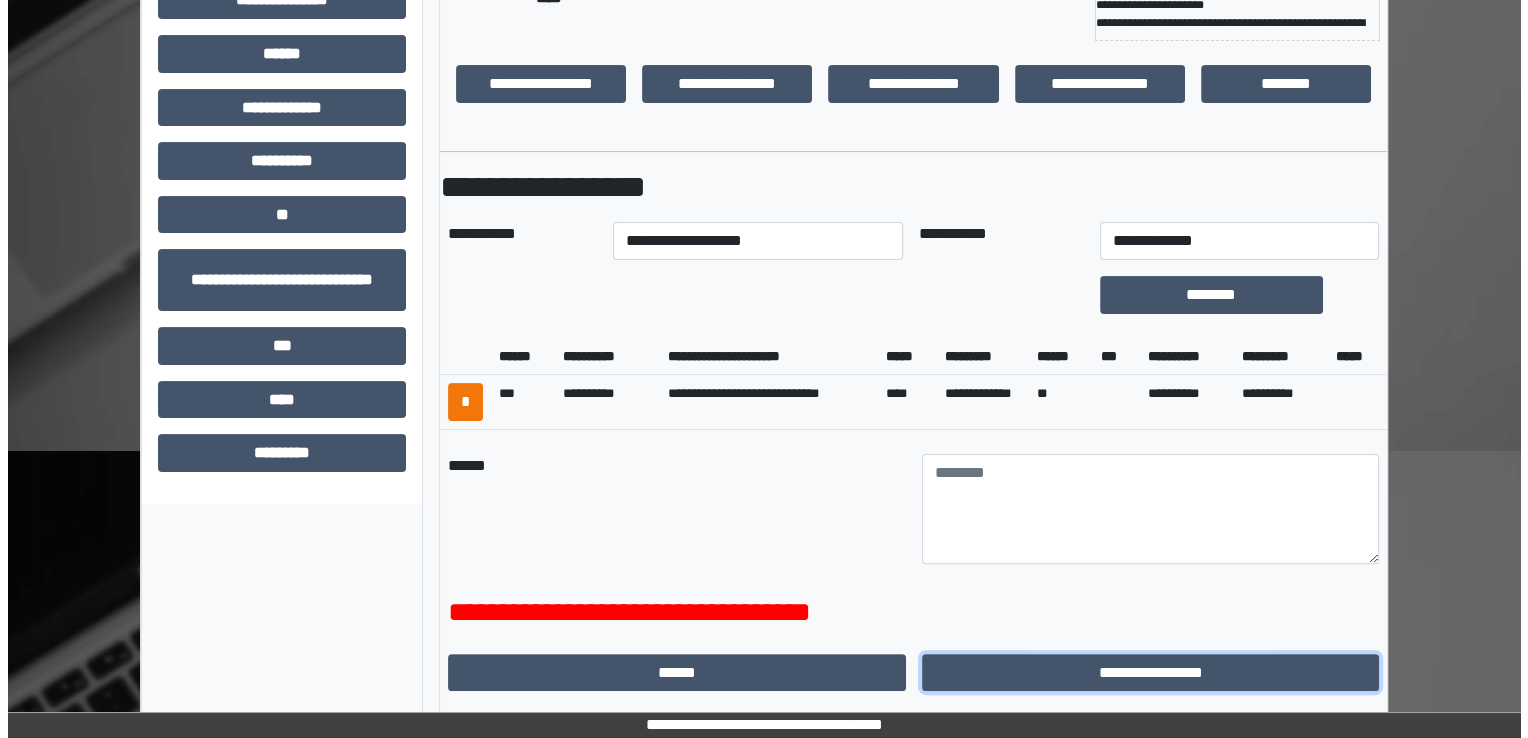 scroll, scrollTop: 0, scrollLeft: 0, axis: both 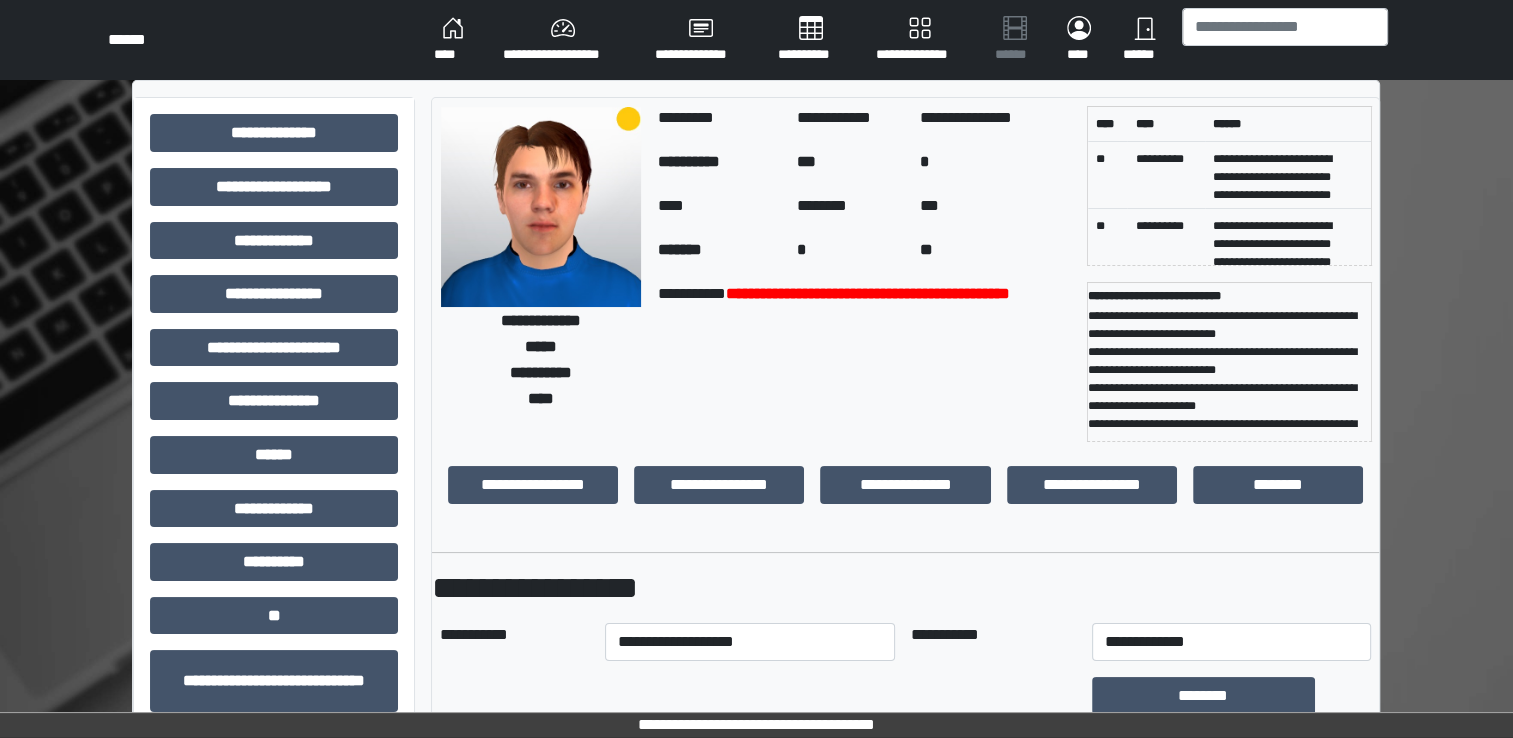 click on "****" at bounding box center [452, 40] 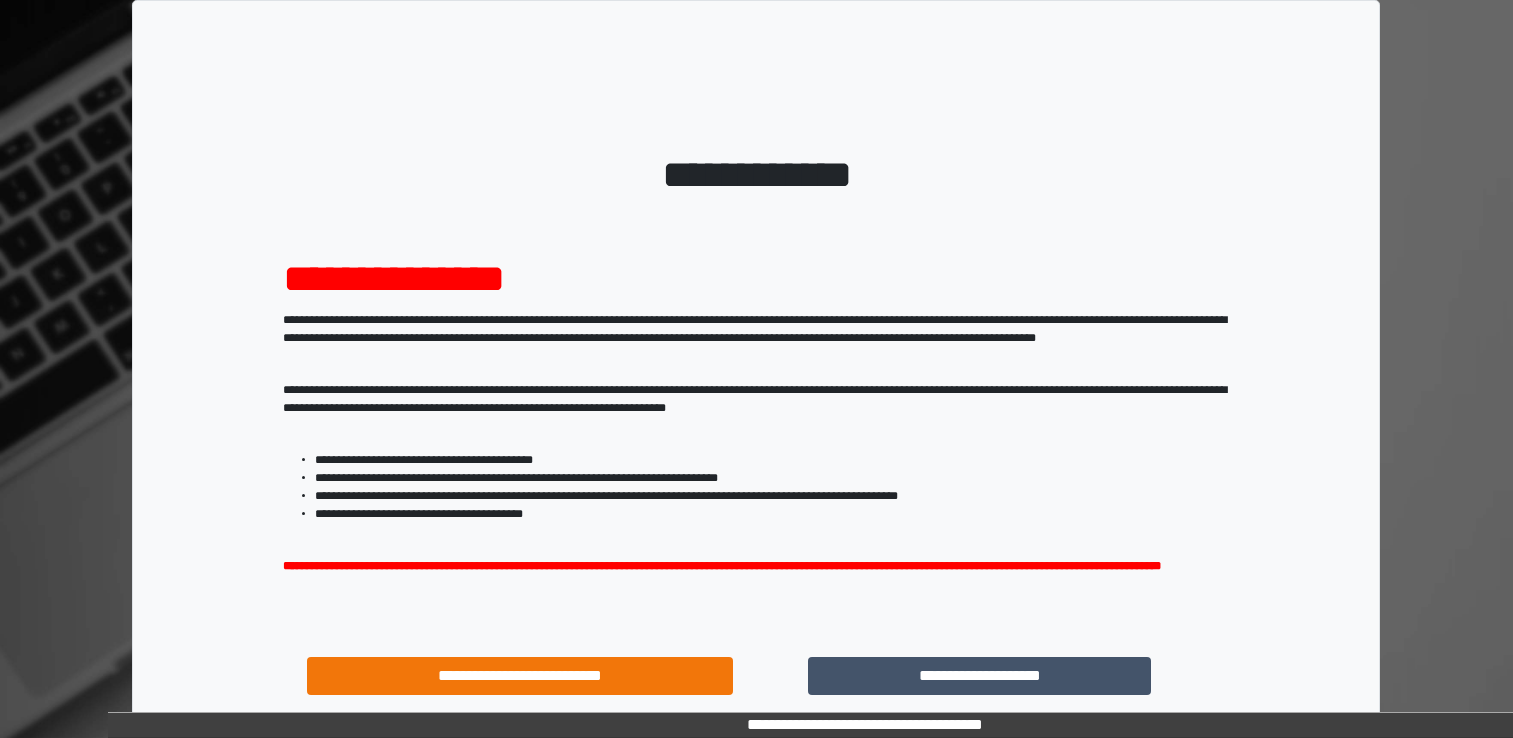 scroll, scrollTop: 0, scrollLeft: 0, axis: both 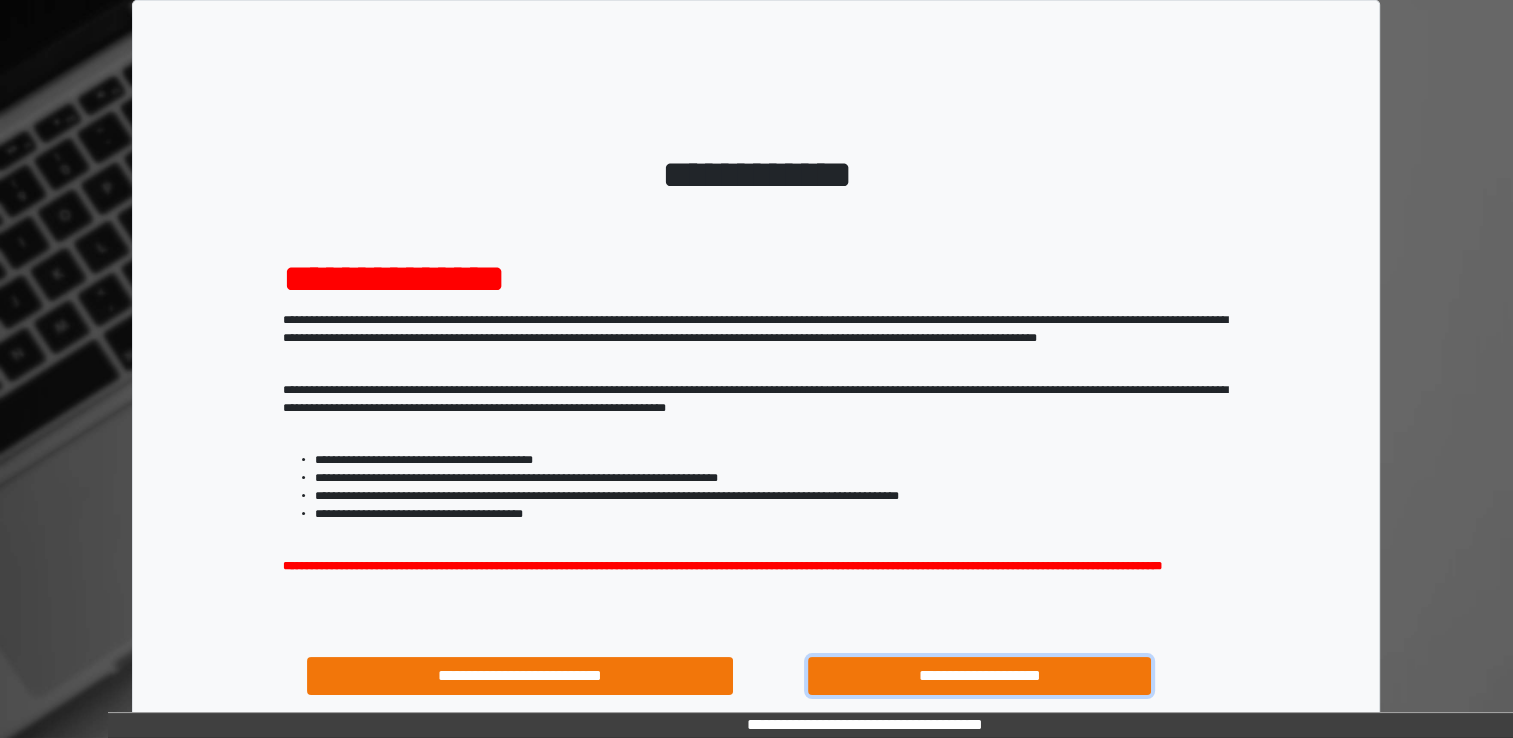 click on "**********" at bounding box center [980, 676] 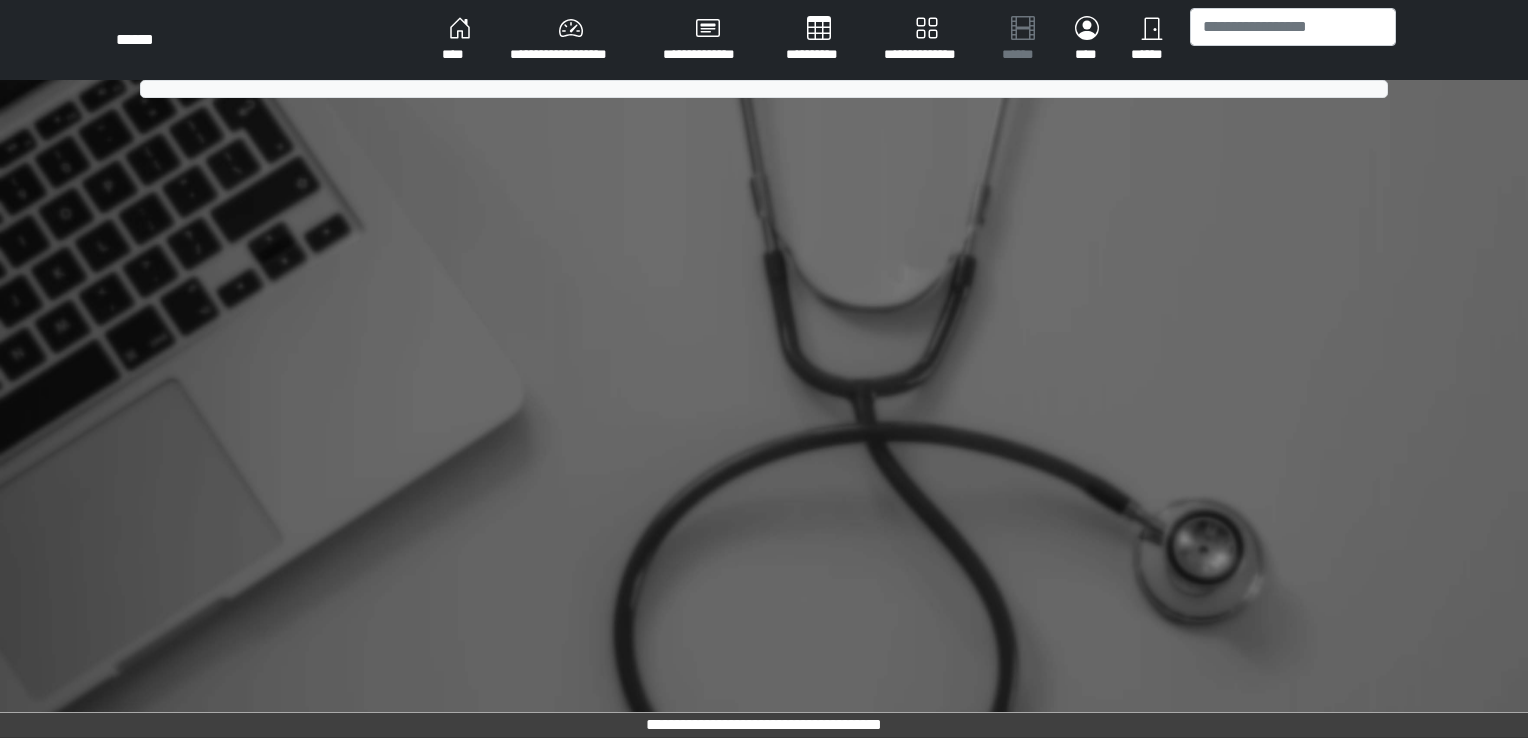 scroll, scrollTop: 0, scrollLeft: 0, axis: both 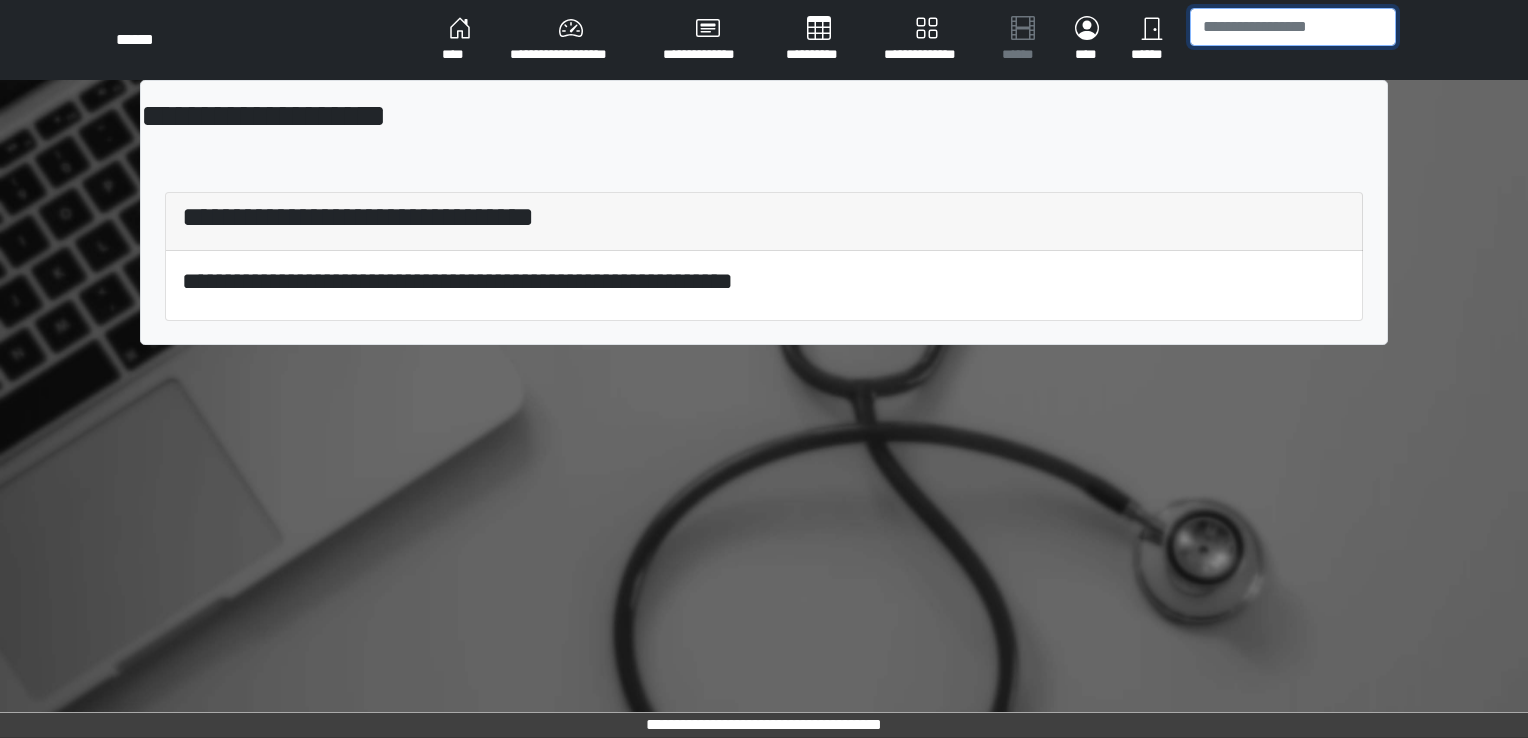 click at bounding box center (1293, 27) 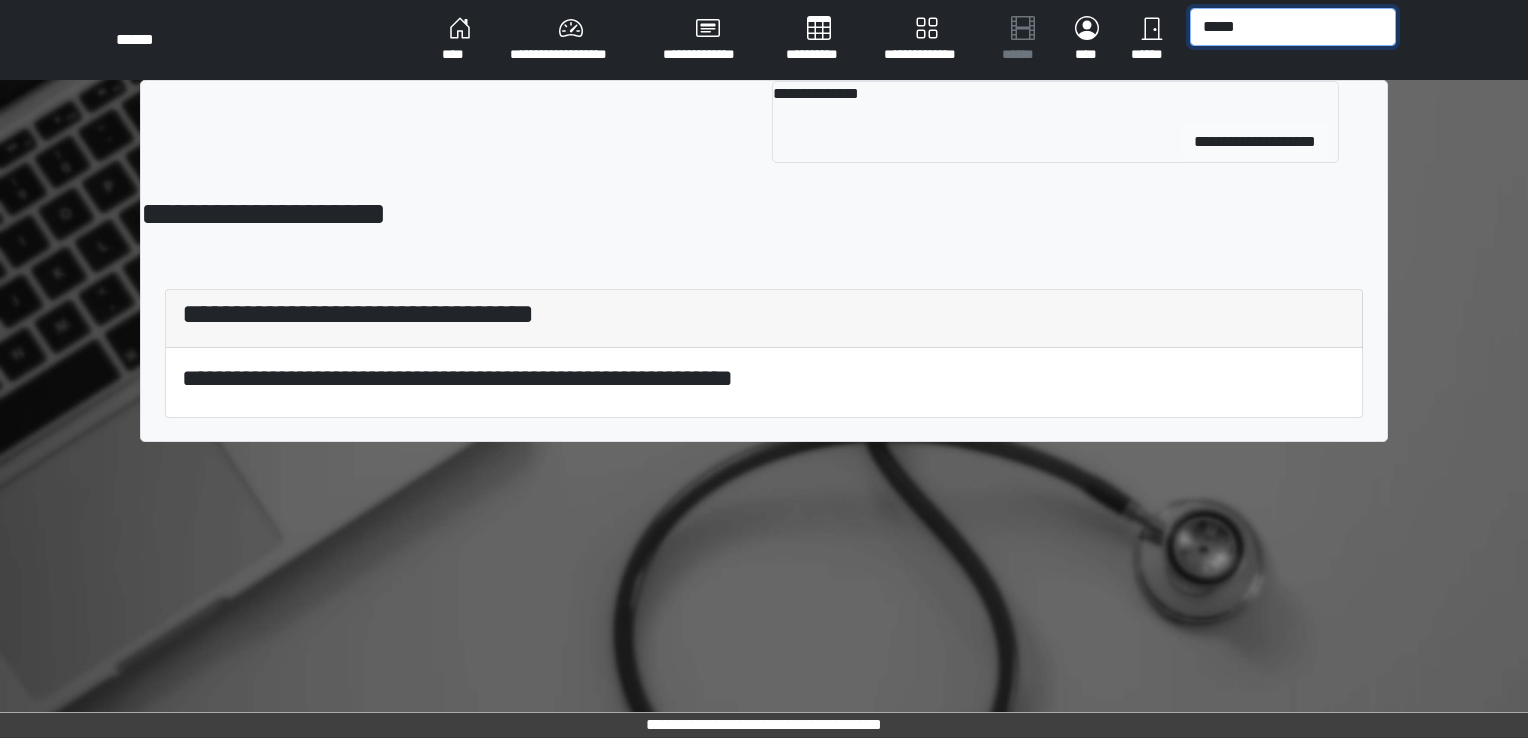 type on "*****" 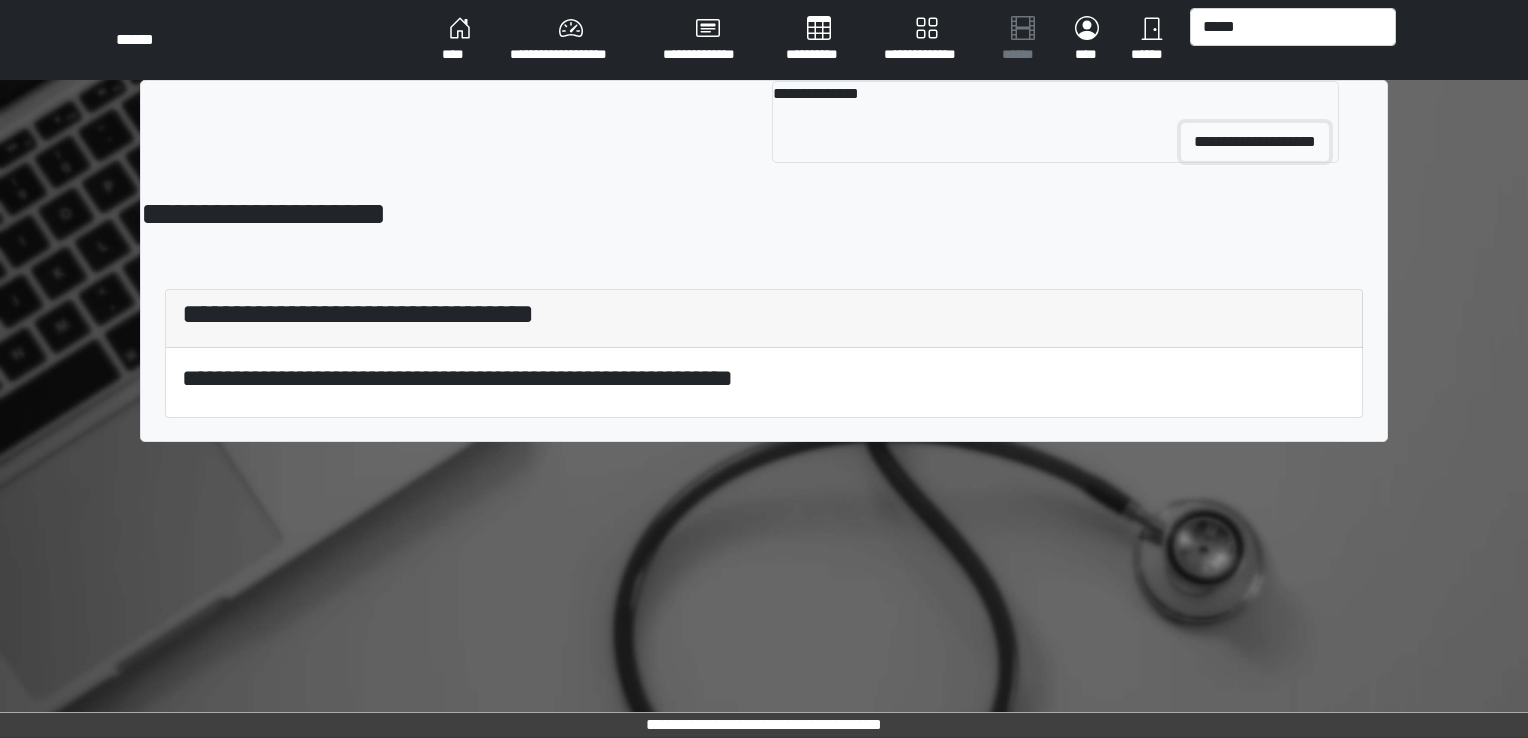 click on "**********" at bounding box center (1255, 142) 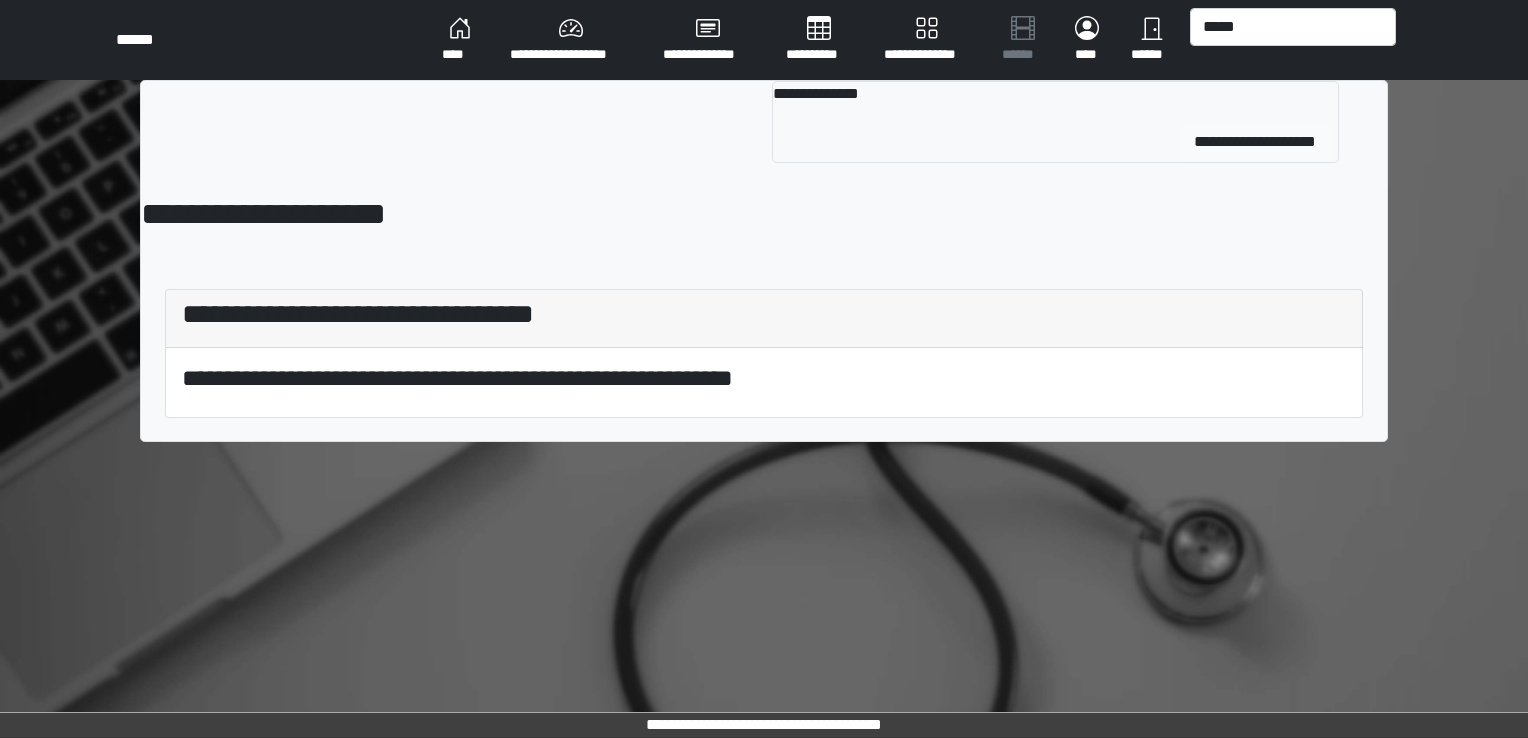 type 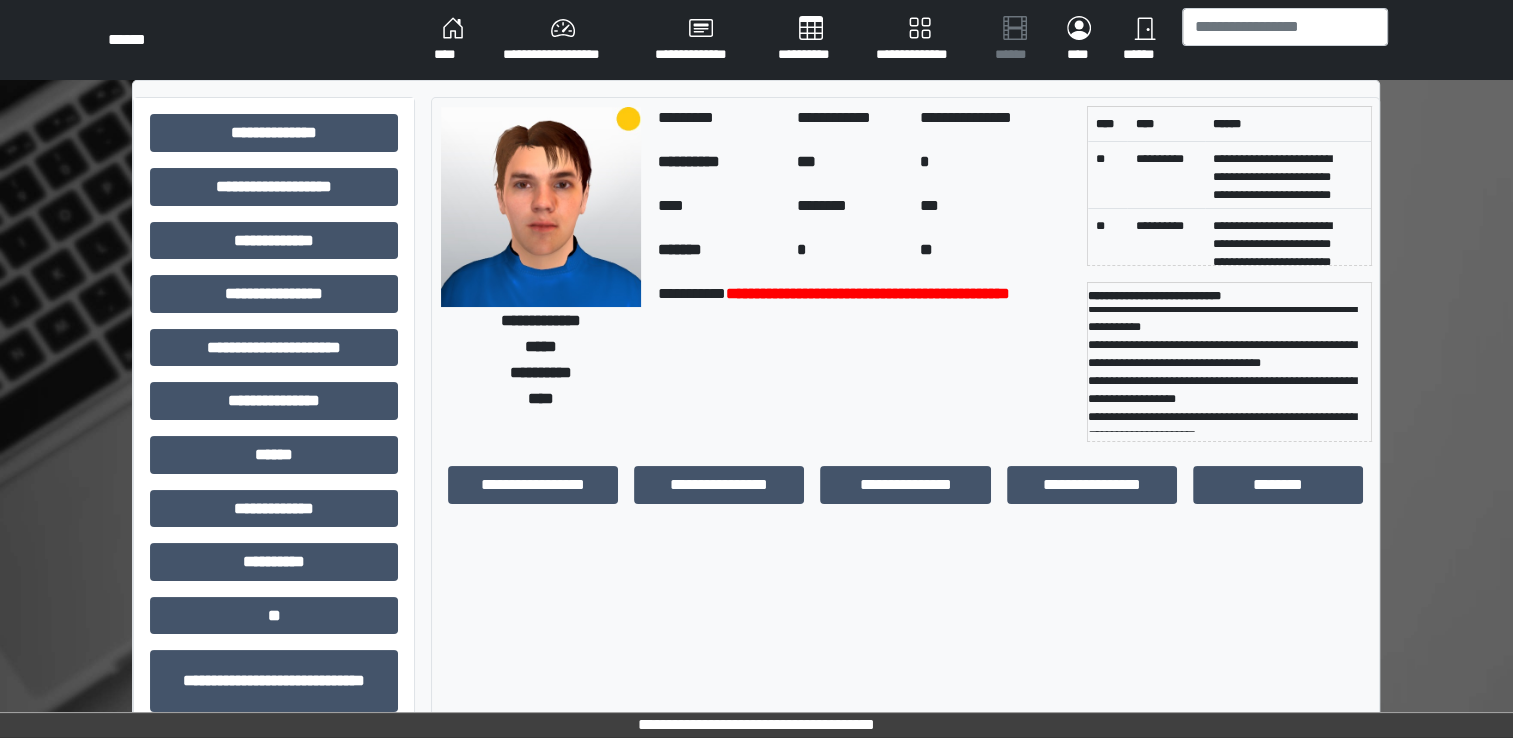 scroll, scrollTop: 451, scrollLeft: 0, axis: vertical 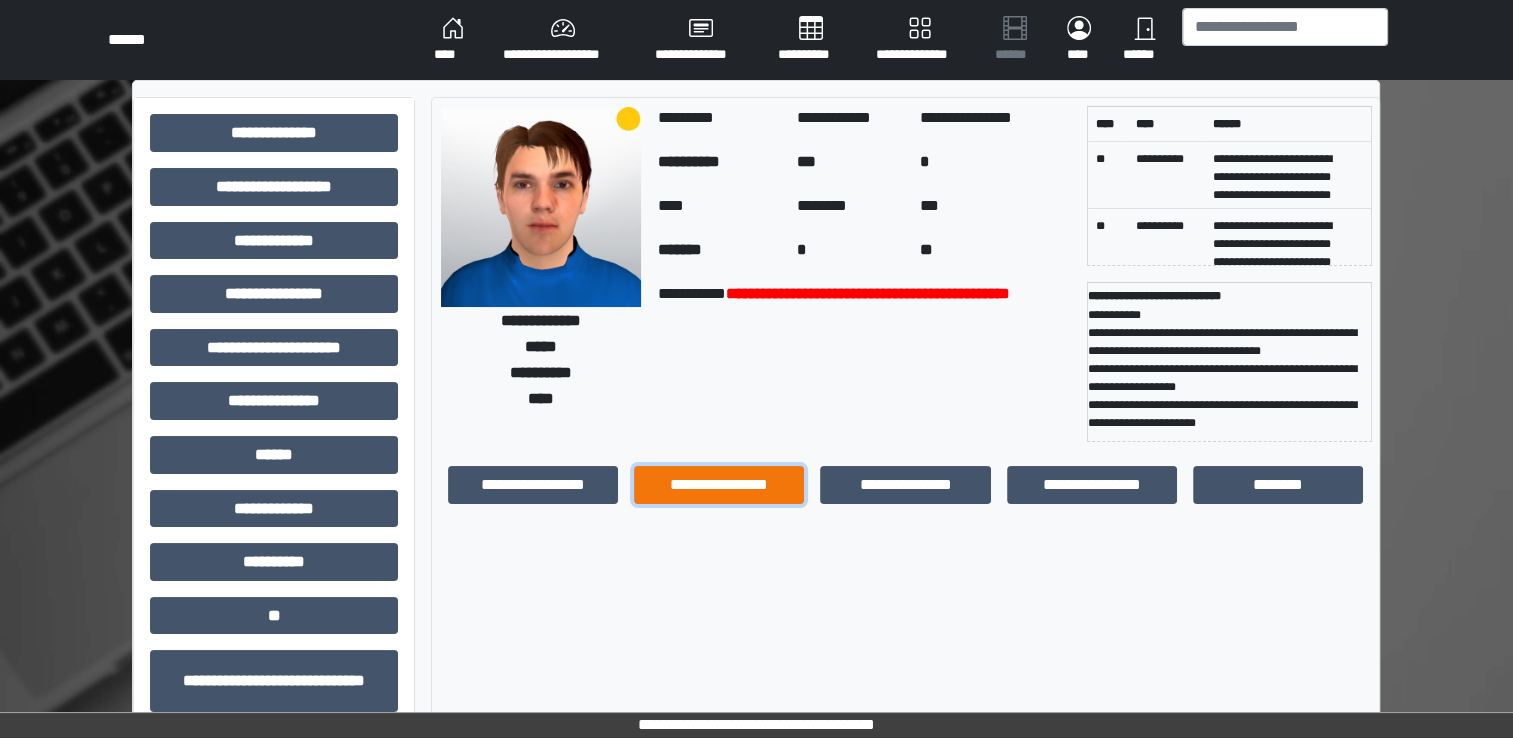 click on "**********" at bounding box center (719, 485) 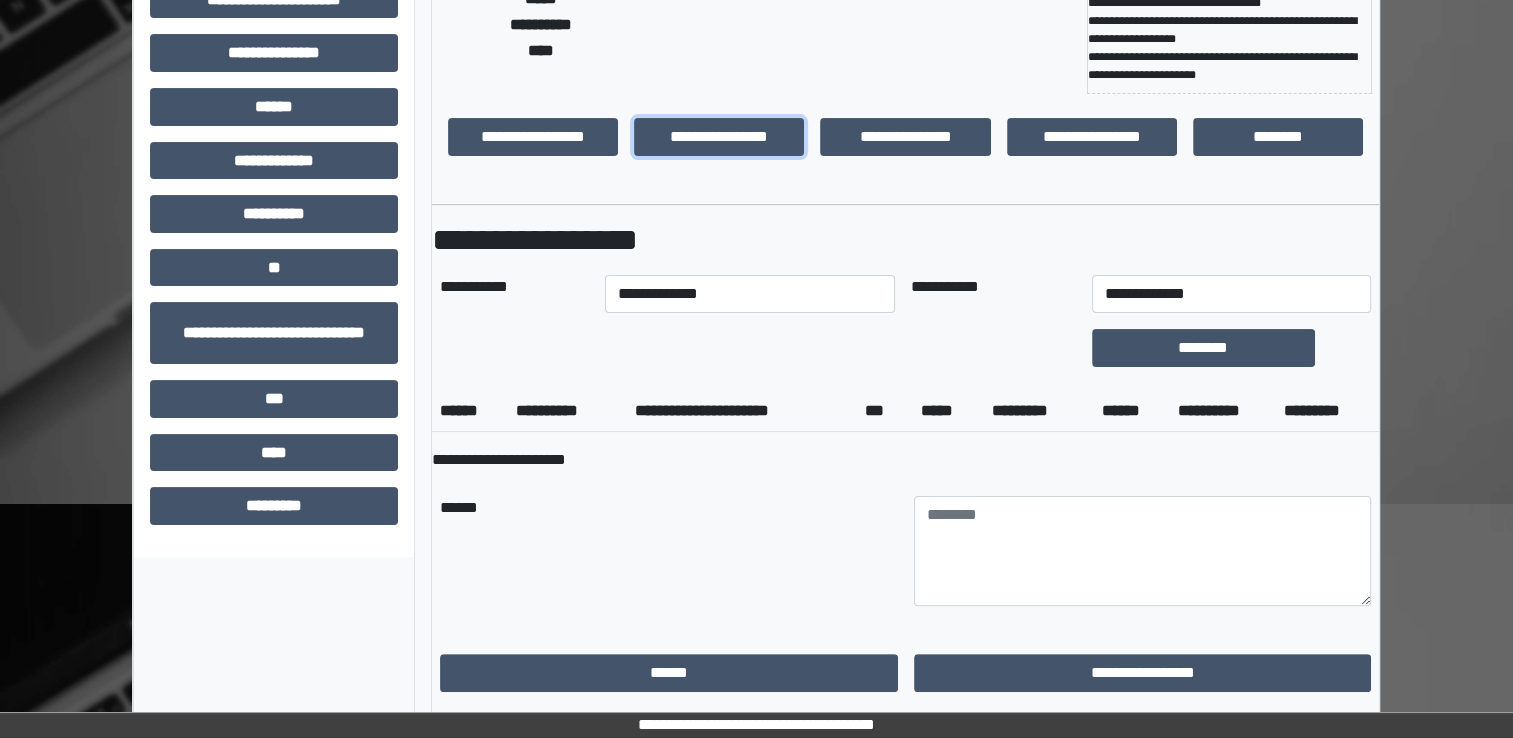 scroll, scrollTop: 378, scrollLeft: 0, axis: vertical 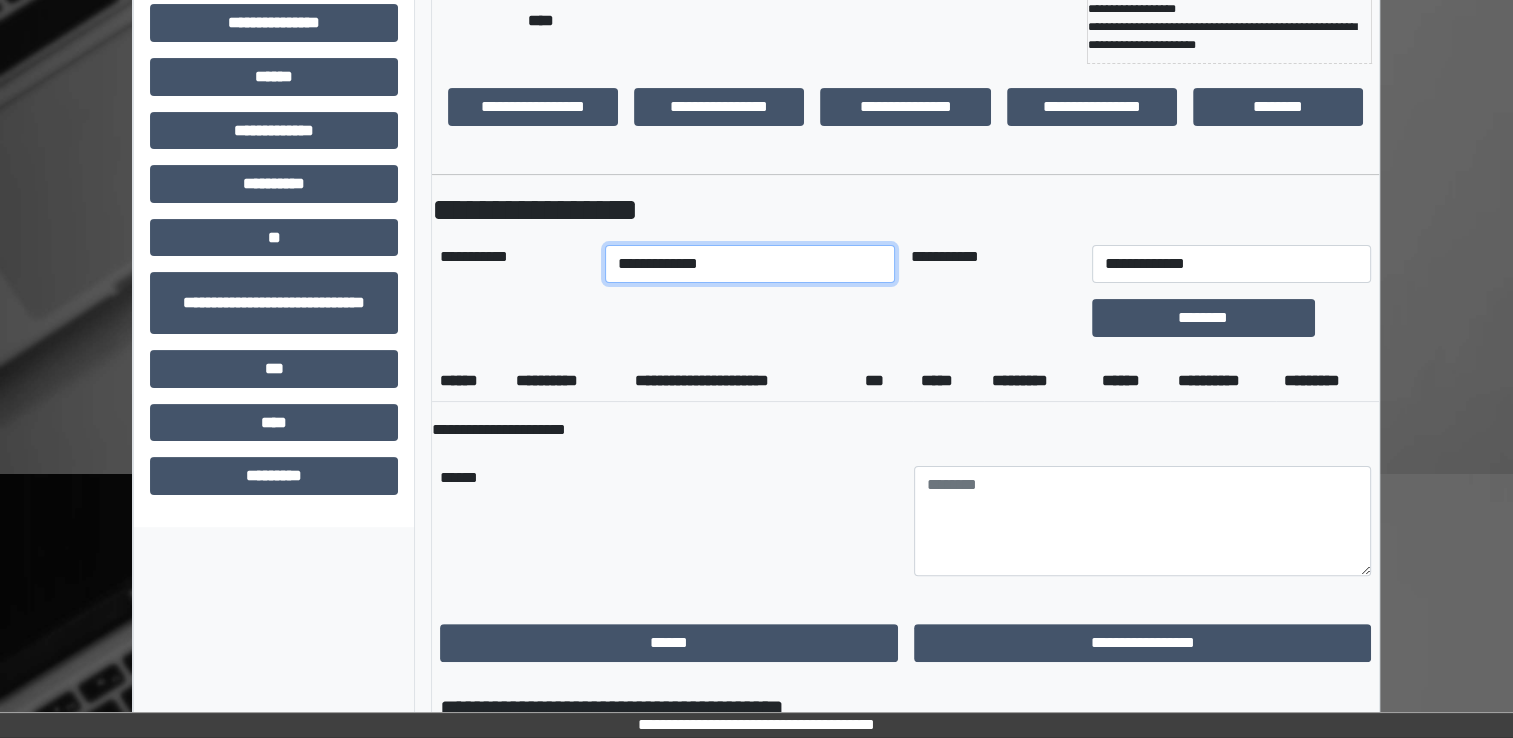 click on "**********" at bounding box center (750, 264) 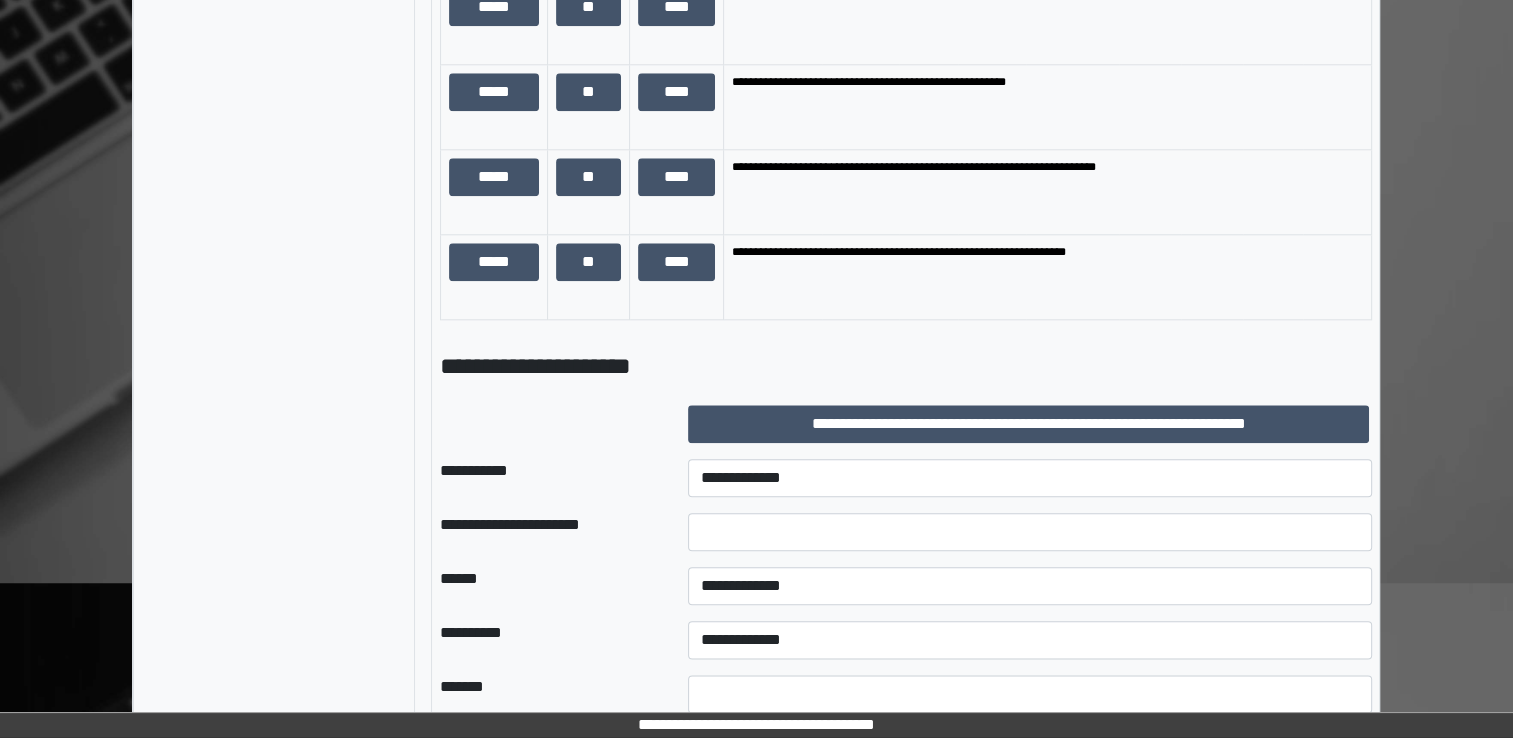 scroll, scrollTop: 2215, scrollLeft: 0, axis: vertical 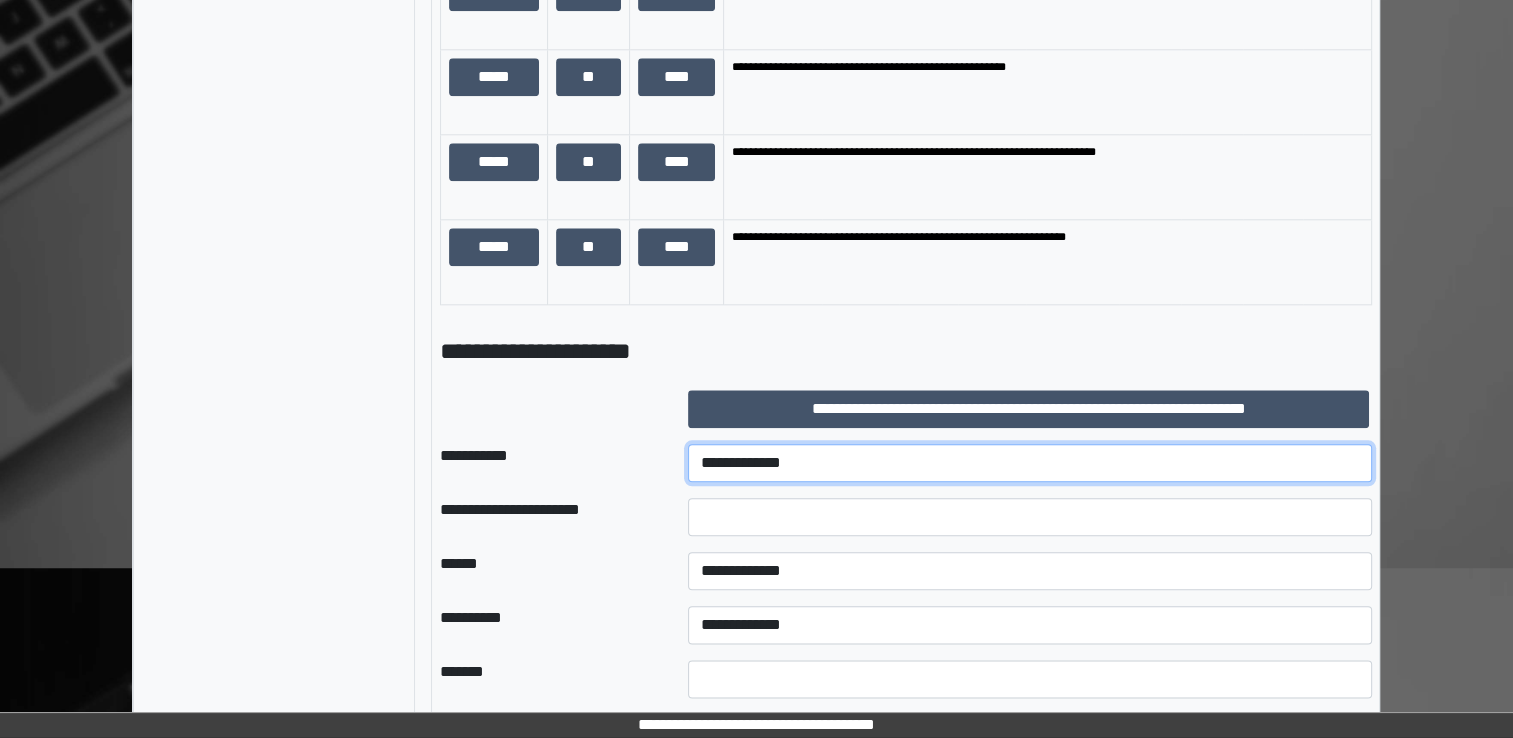 click on "**********" at bounding box center [1030, 463] 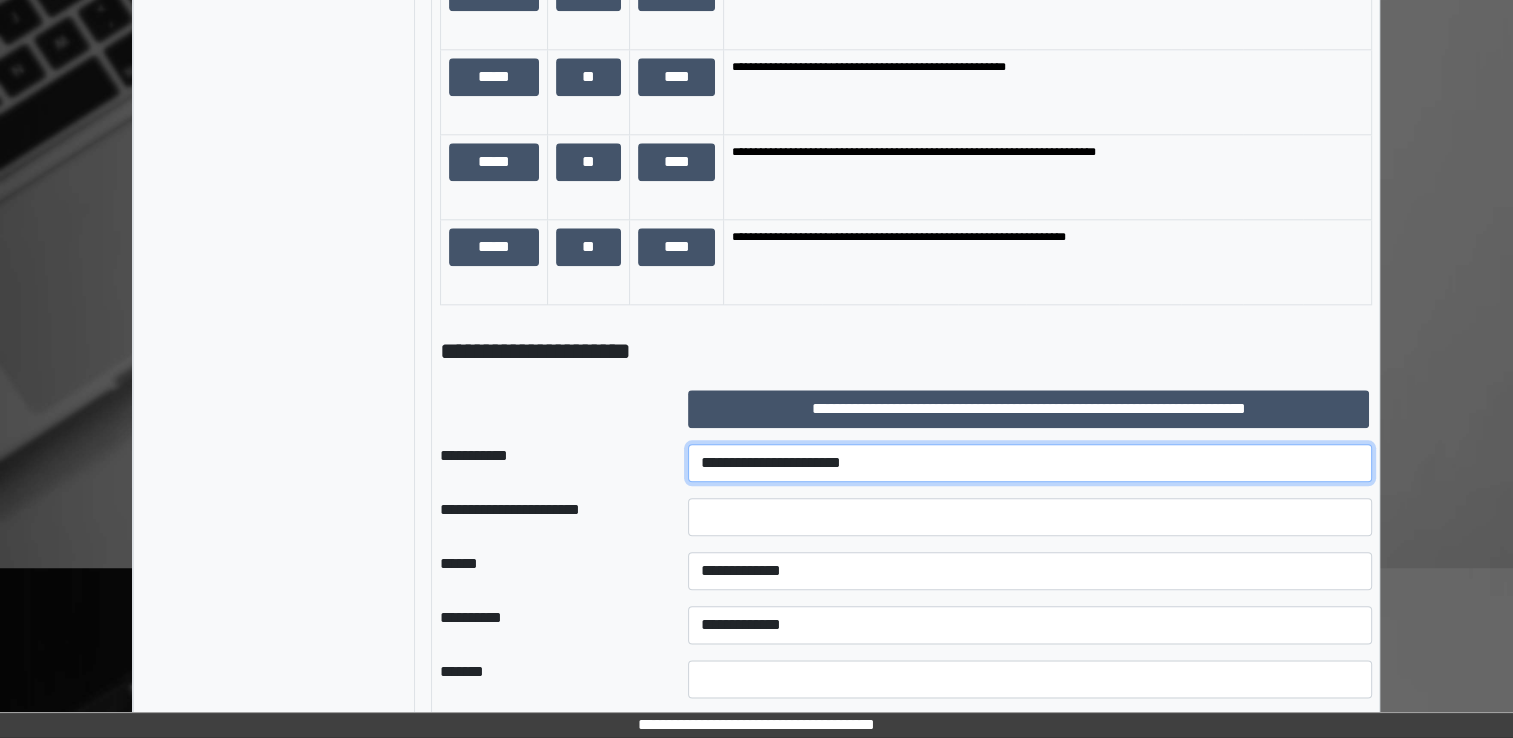 click on "**********" at bounding box center (1030, 463) 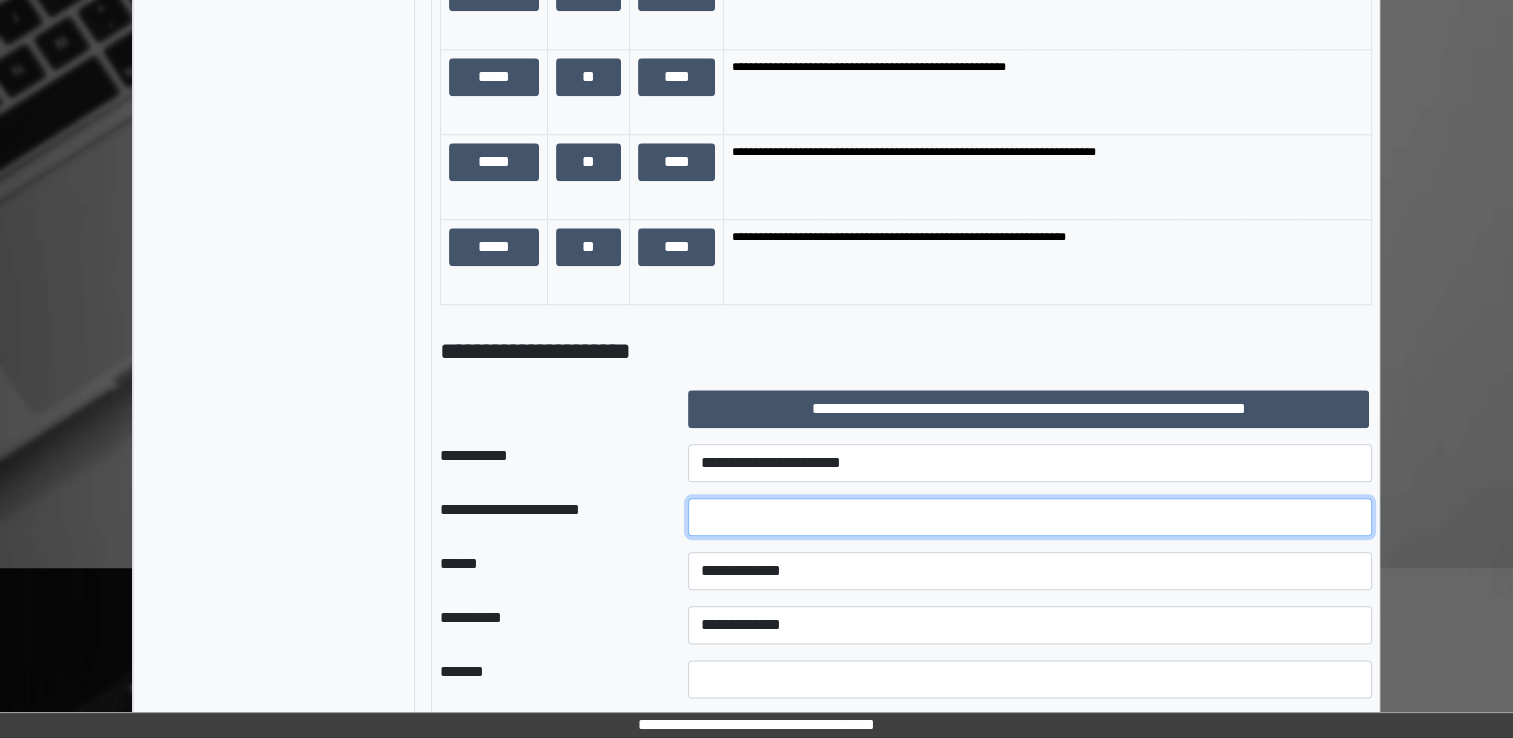 click at bounding box center [1030, 517] 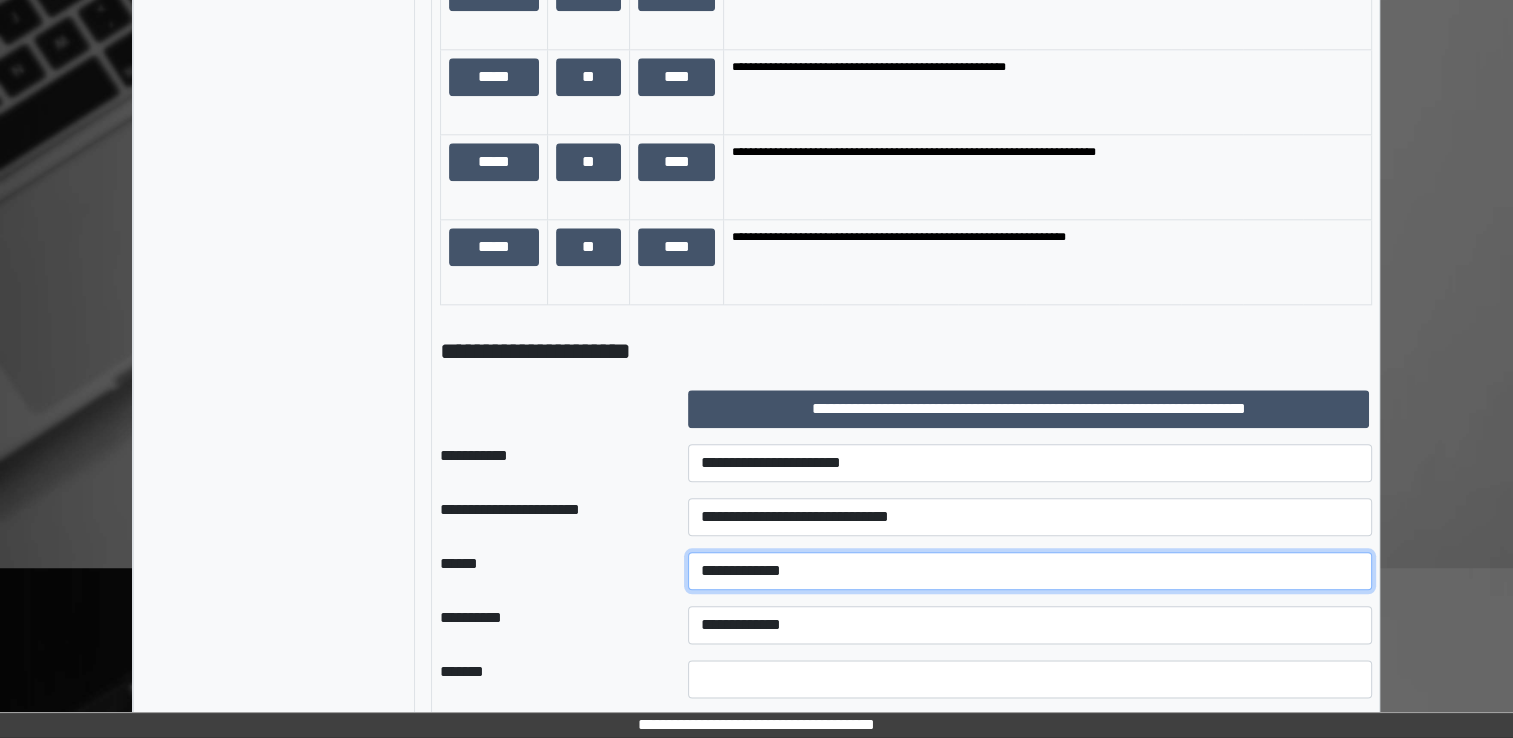 click on "**********" at bounding box center (1030, 571) 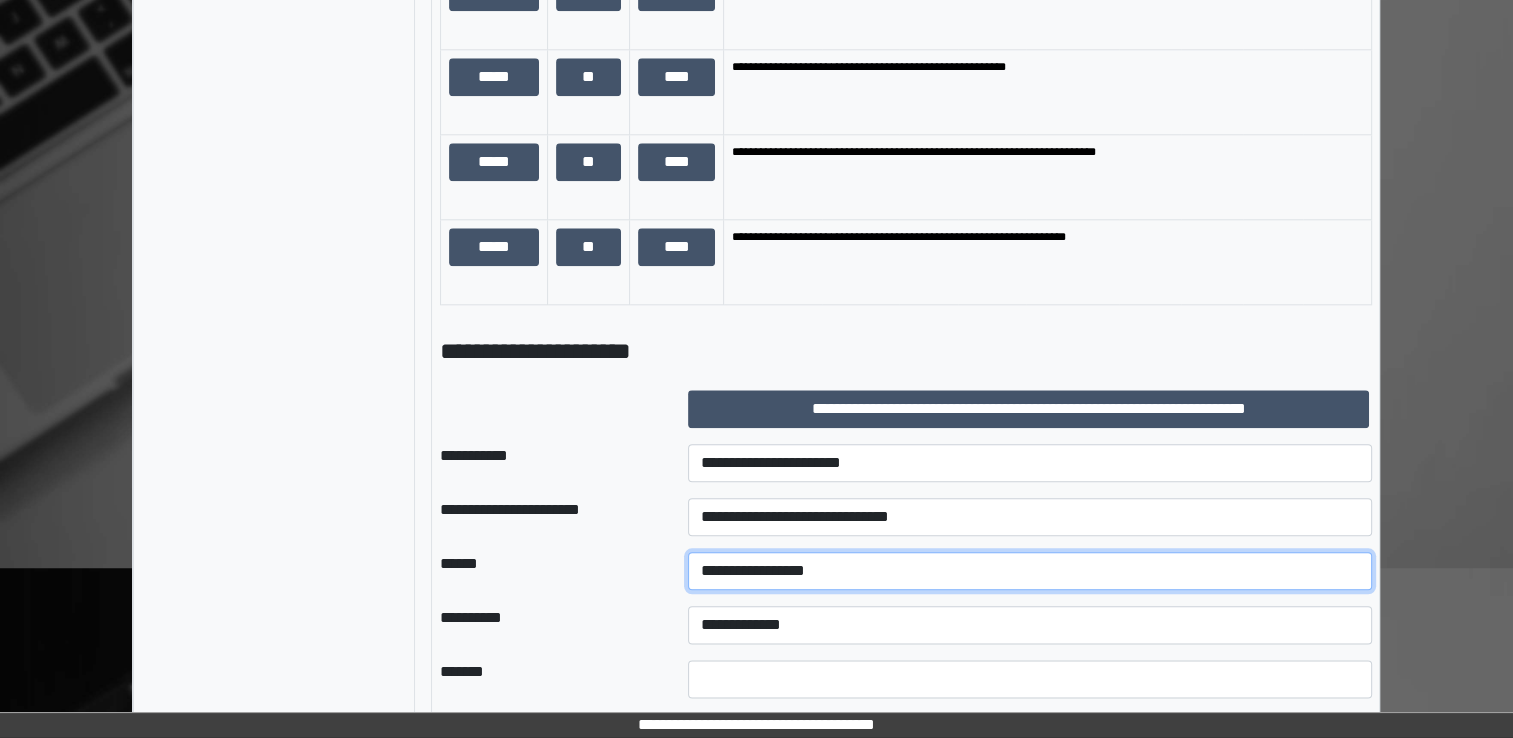 click on "**********" at bounding box center [1030, 571] 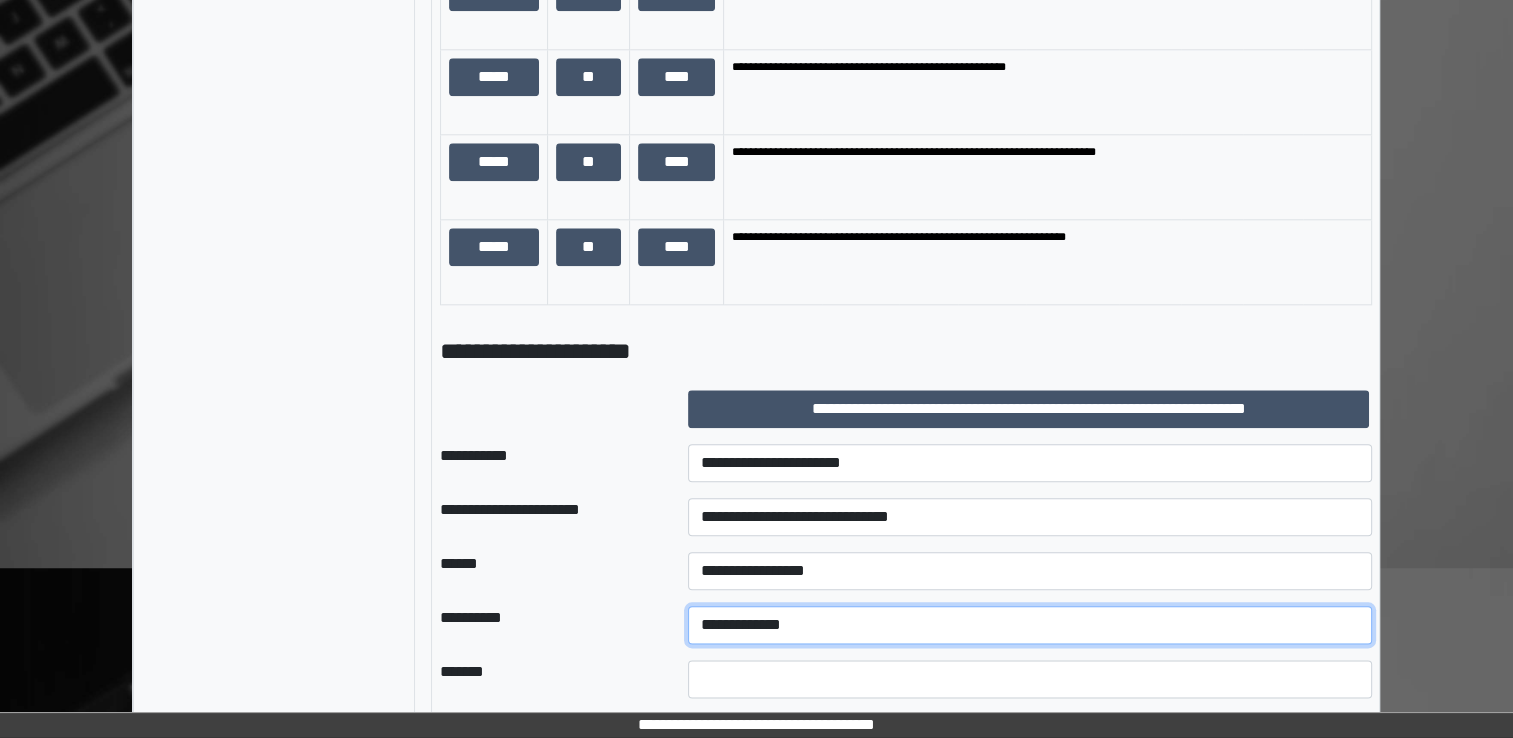 click on "**********" at bounding box center [1030, 625] 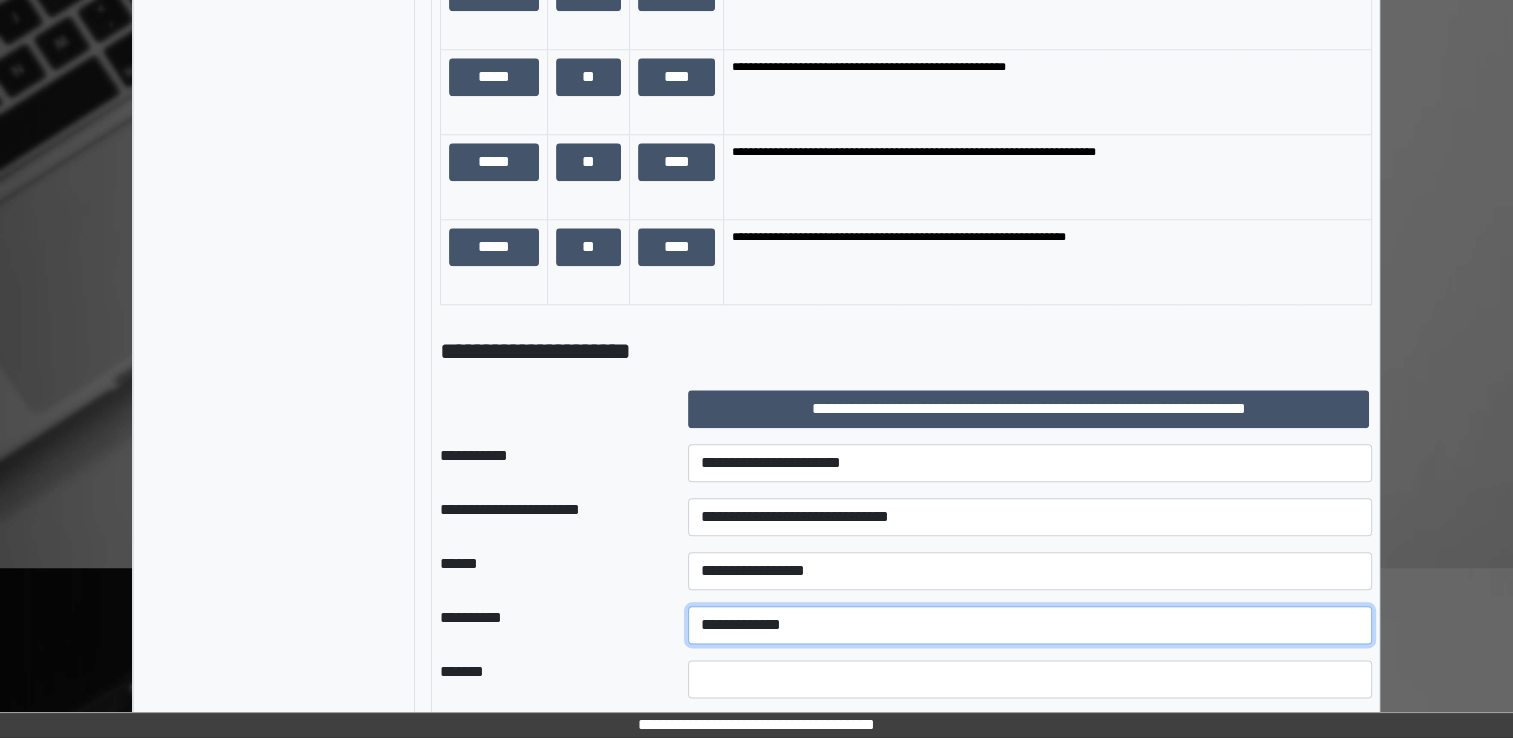 select on "**" 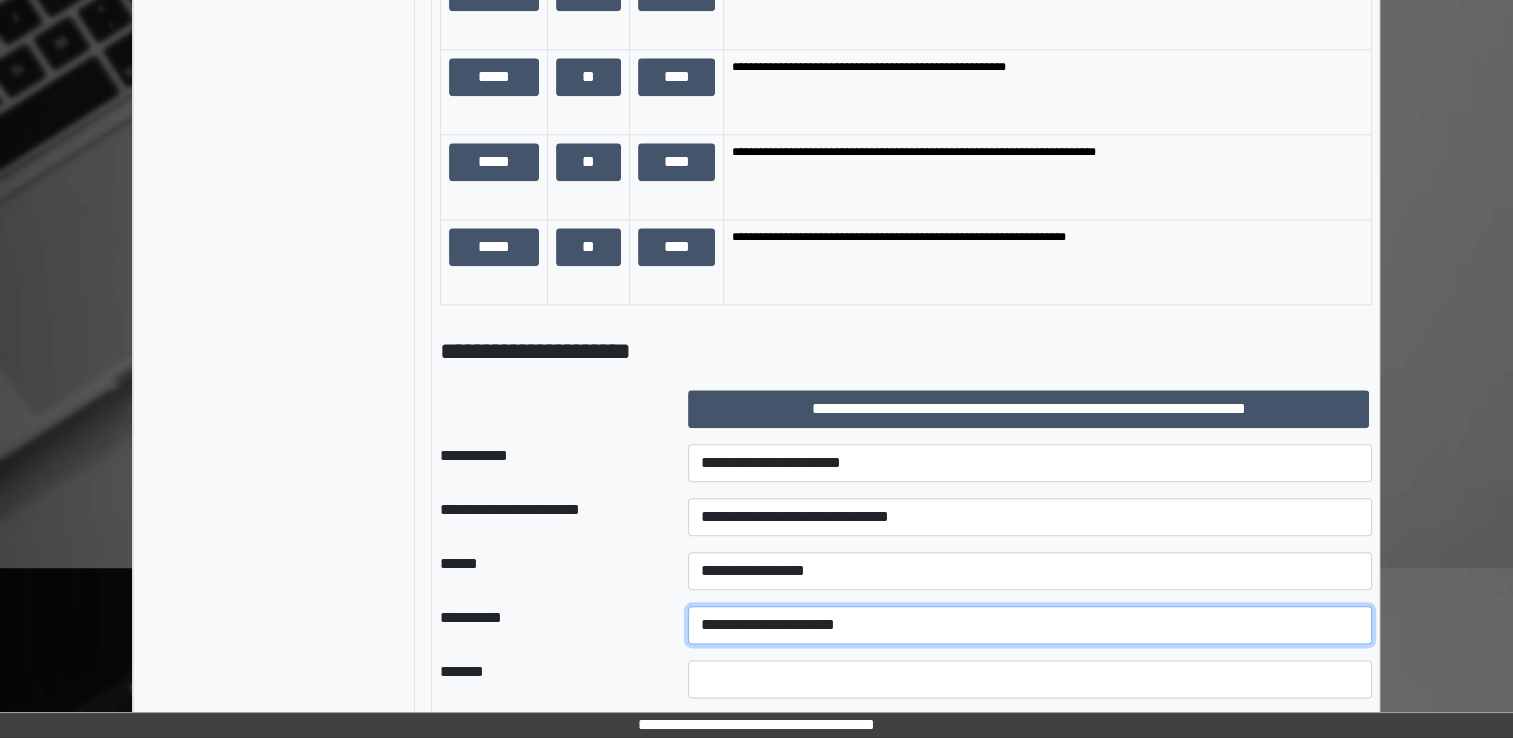 click on "**********" at bounding box center (1030, 625) 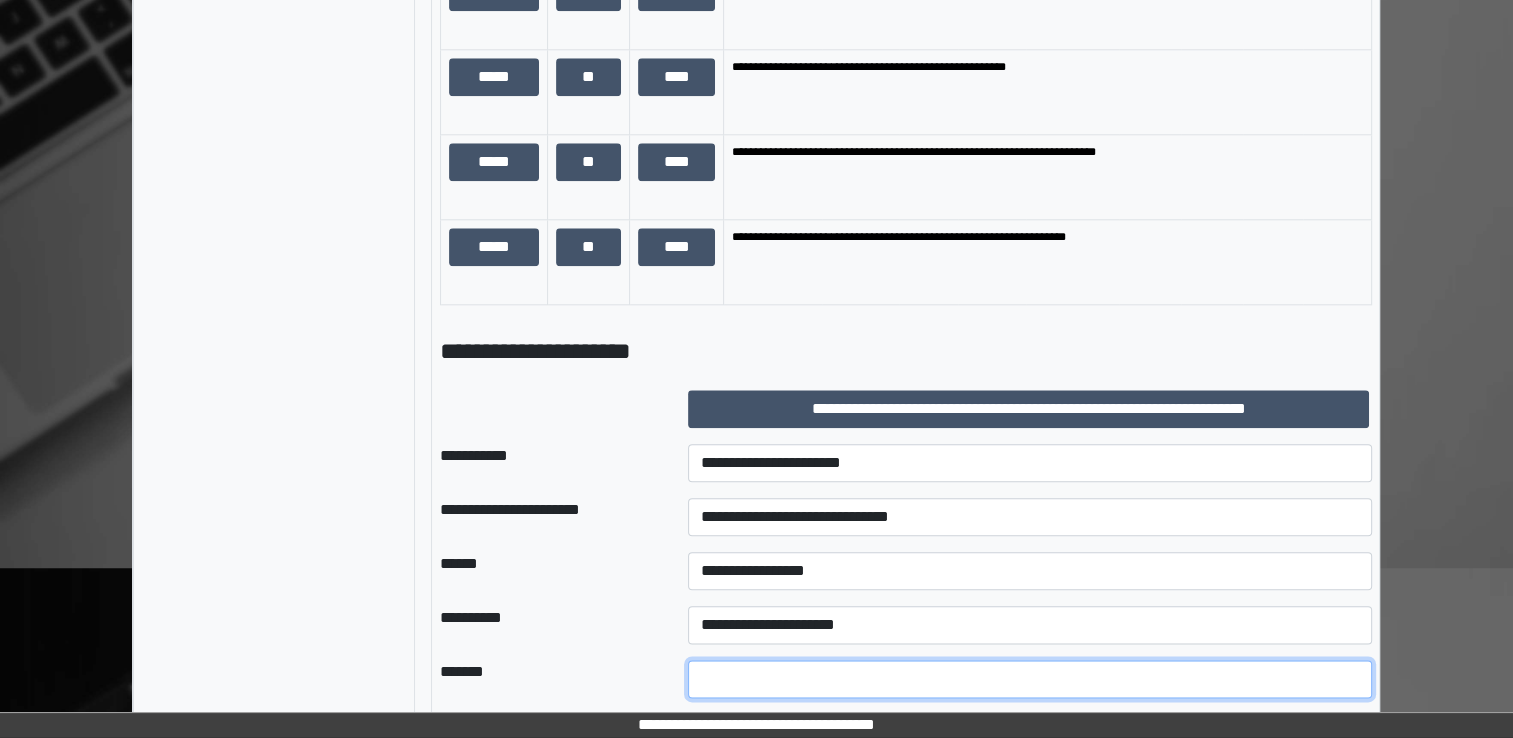 click at bounding box center [1030, 679] 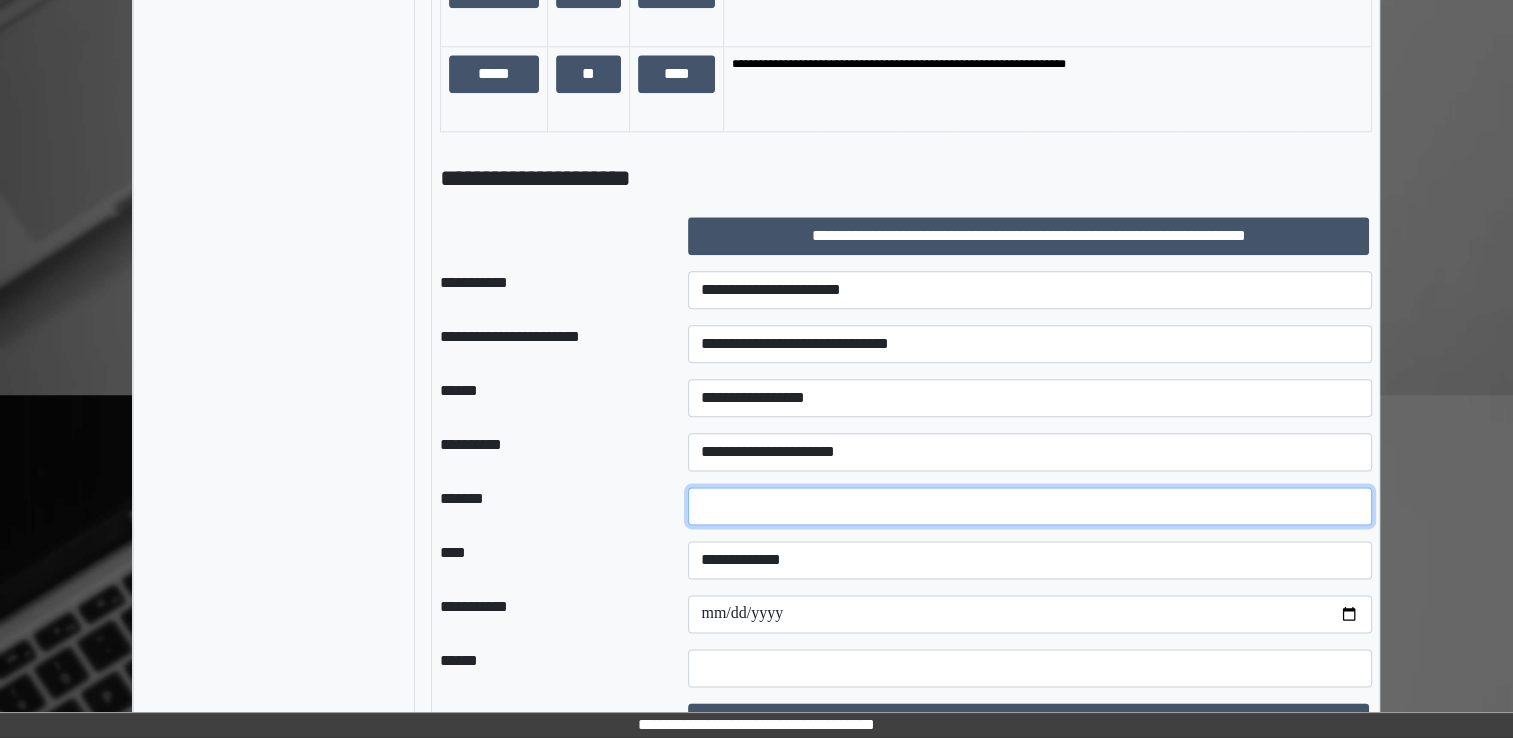 scroll, scrollTop: 2423, scrollLeft: 0, axis: vertical 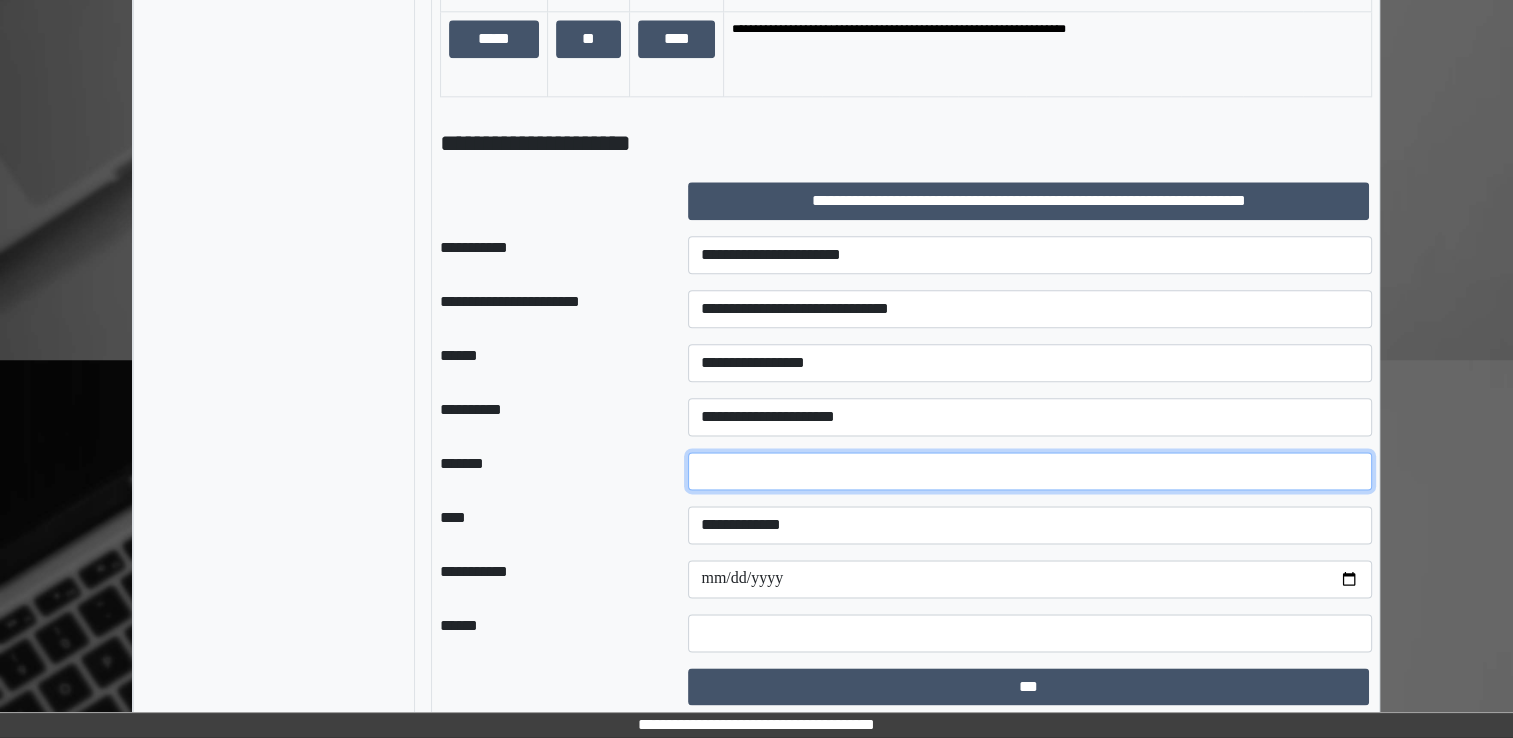 type on "**" 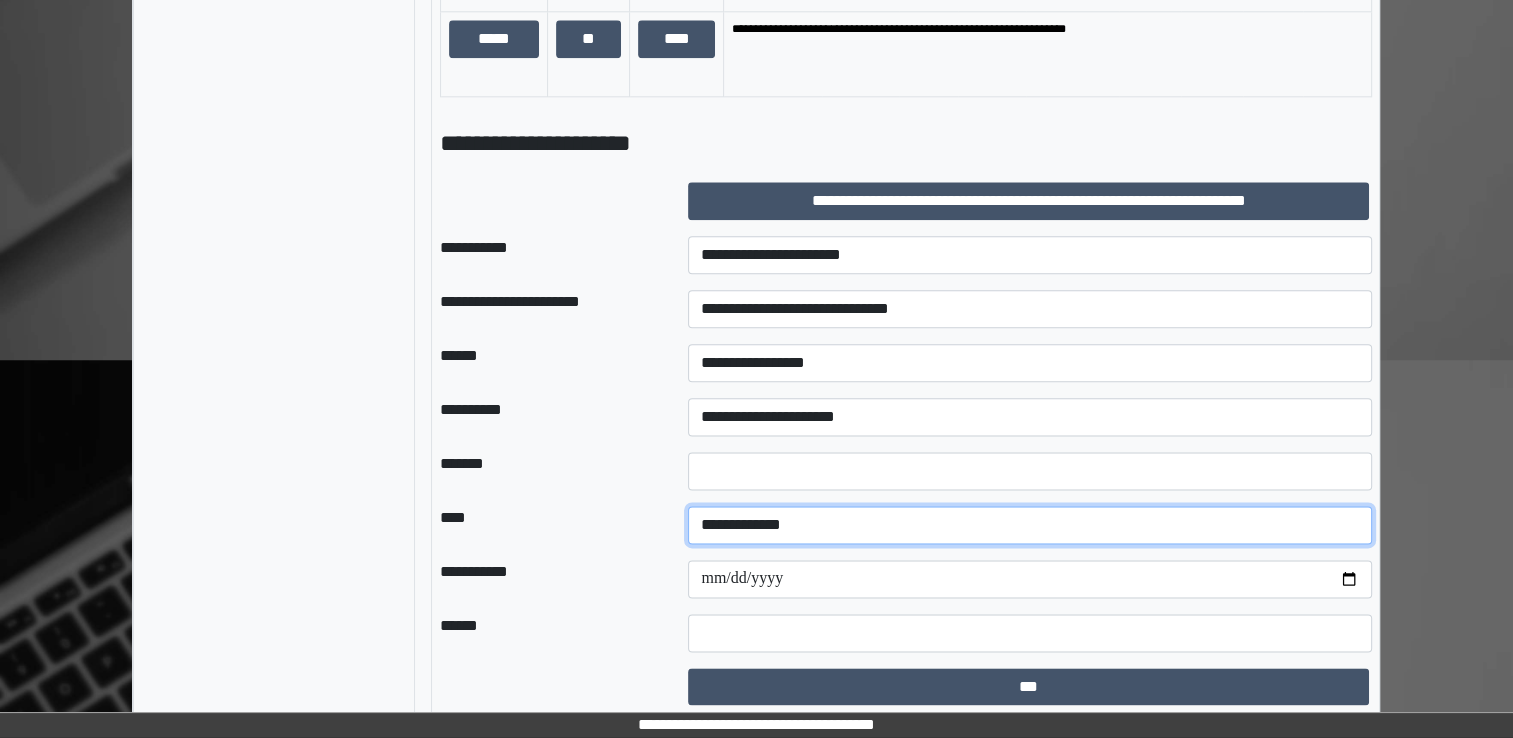click on "**********" at bounding box center (1030, 525) 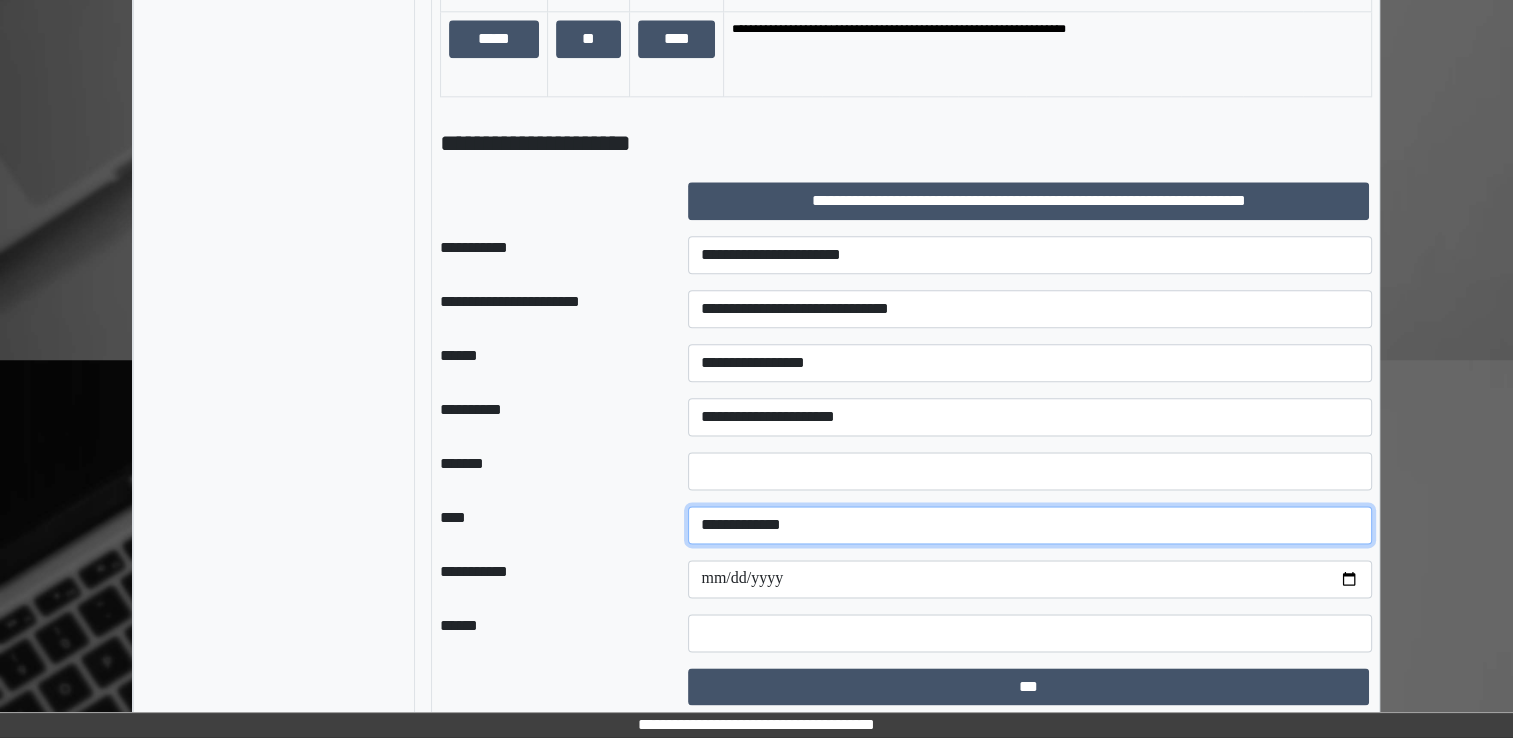 select on "*" 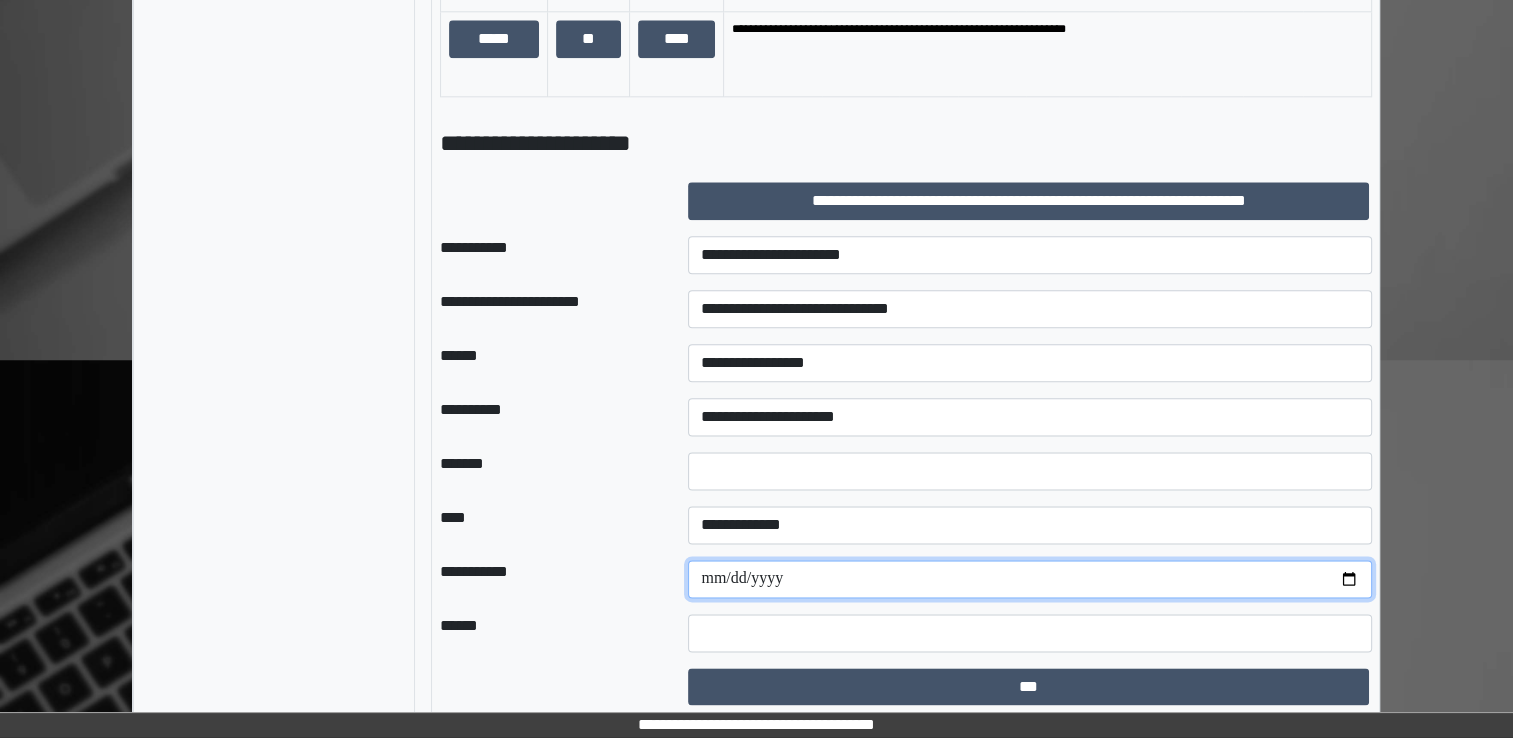 click at bounding box center (1030, 579) 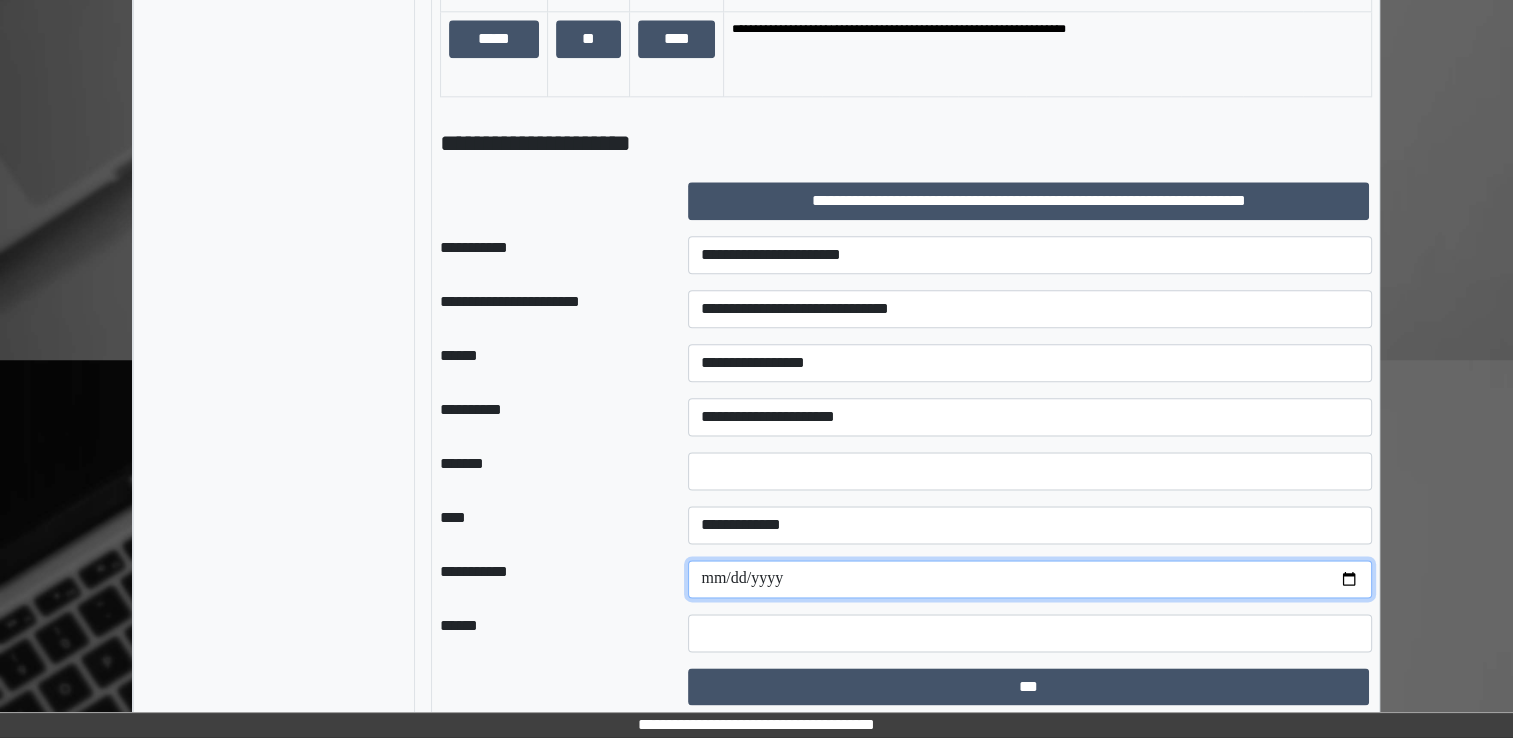 type on "**********" 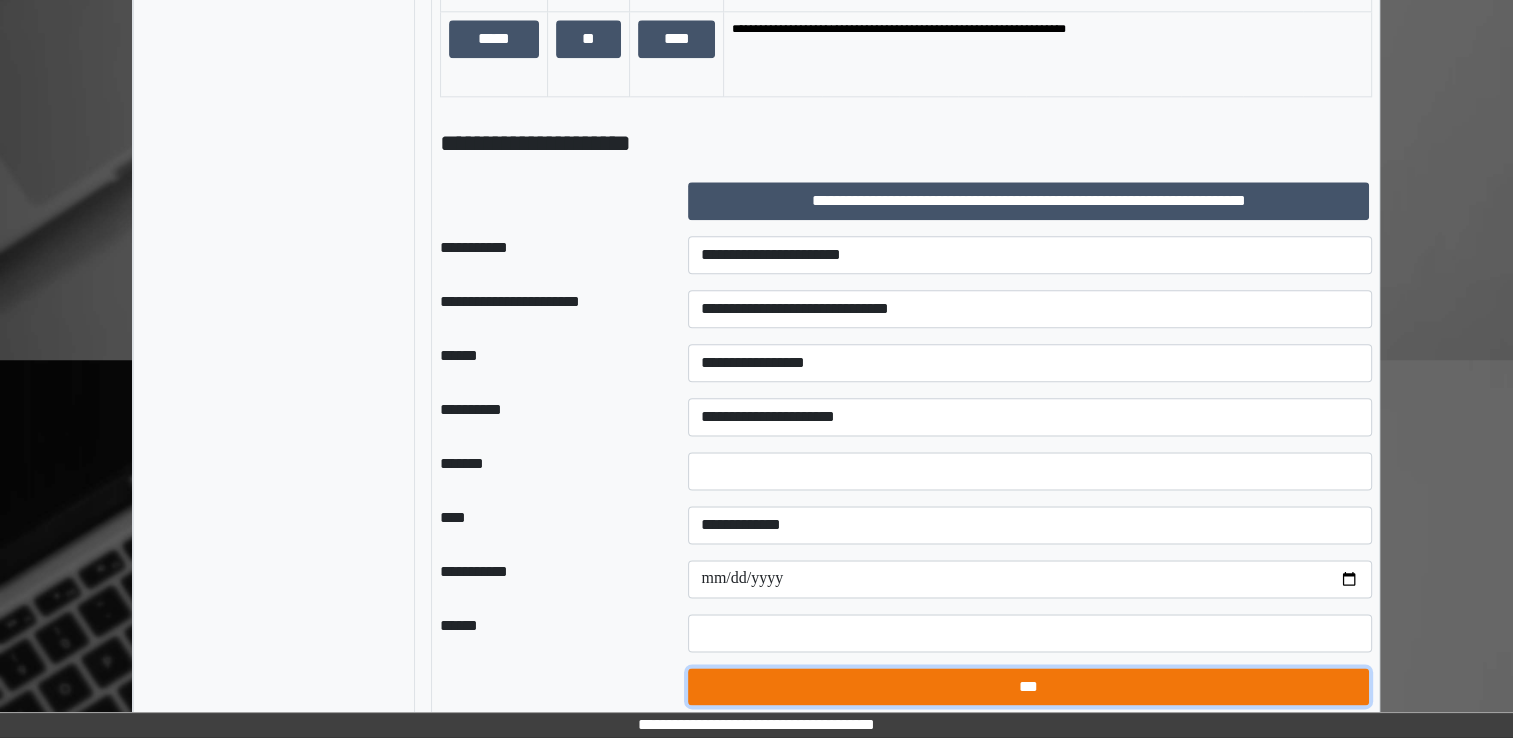 click on "***" at bounding box center (1028, 687) 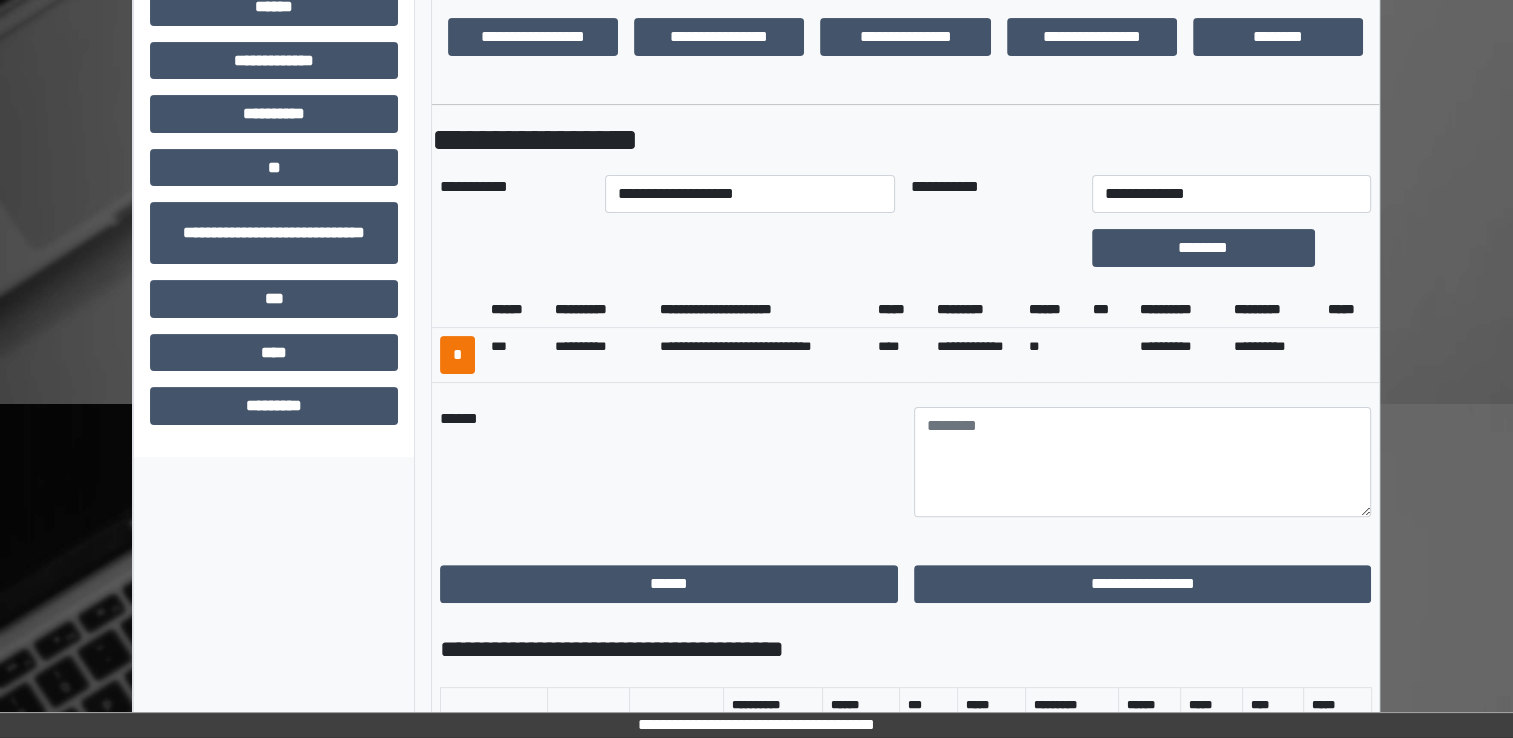scroll, scrollTop: 452, scrollLeft: 0, axis: vertical 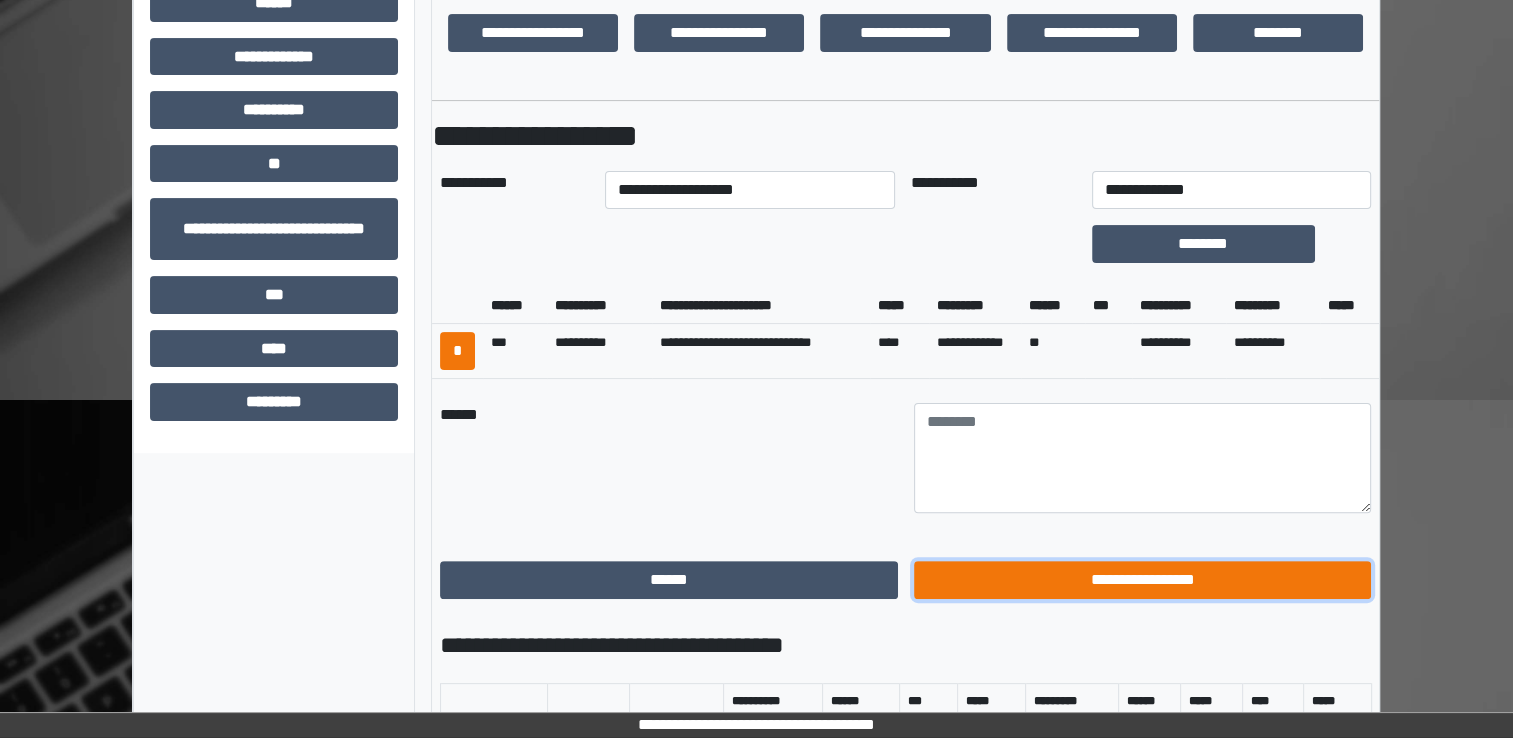 click on "**********" at bounding box center [1143, 580] 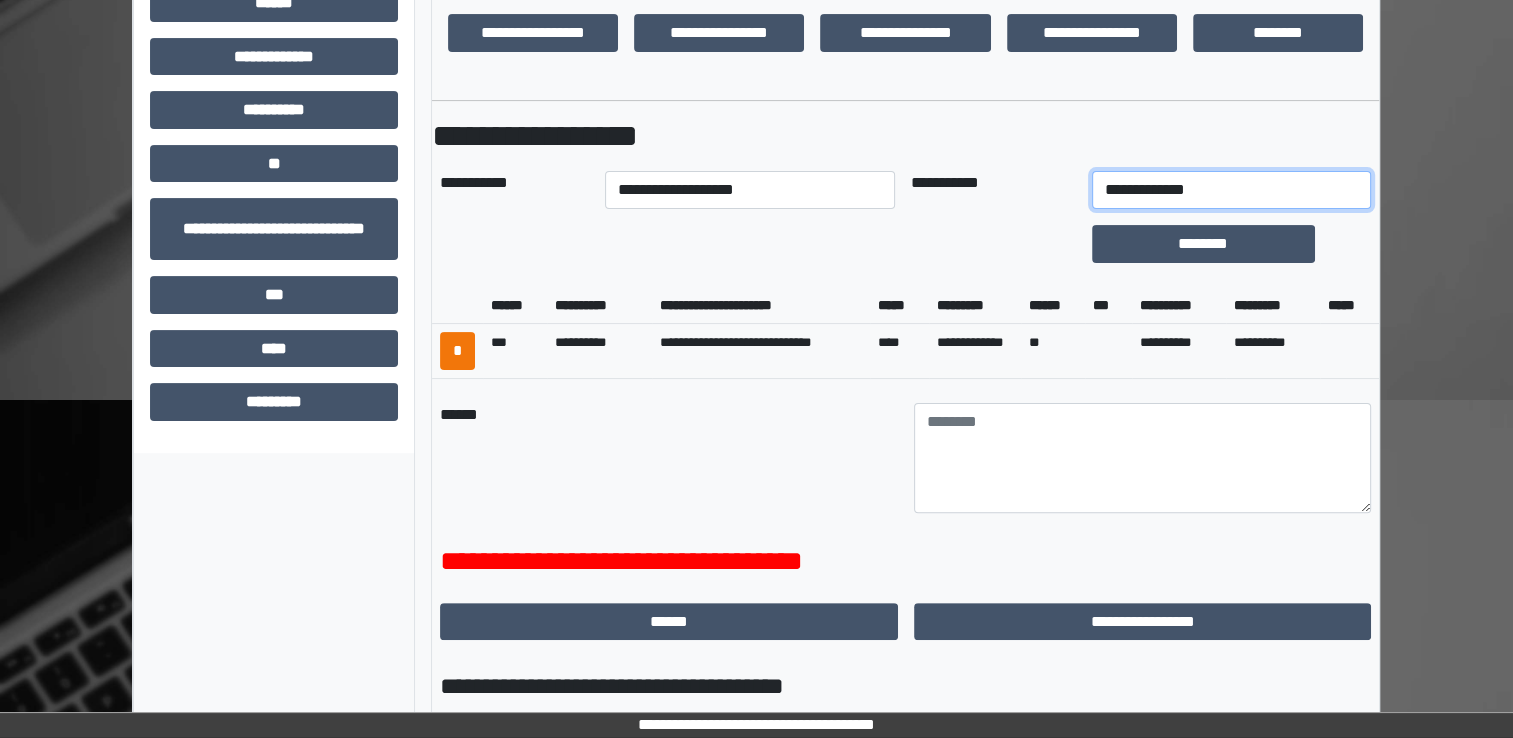 click on "**********" at bounding box center [1231, 190] 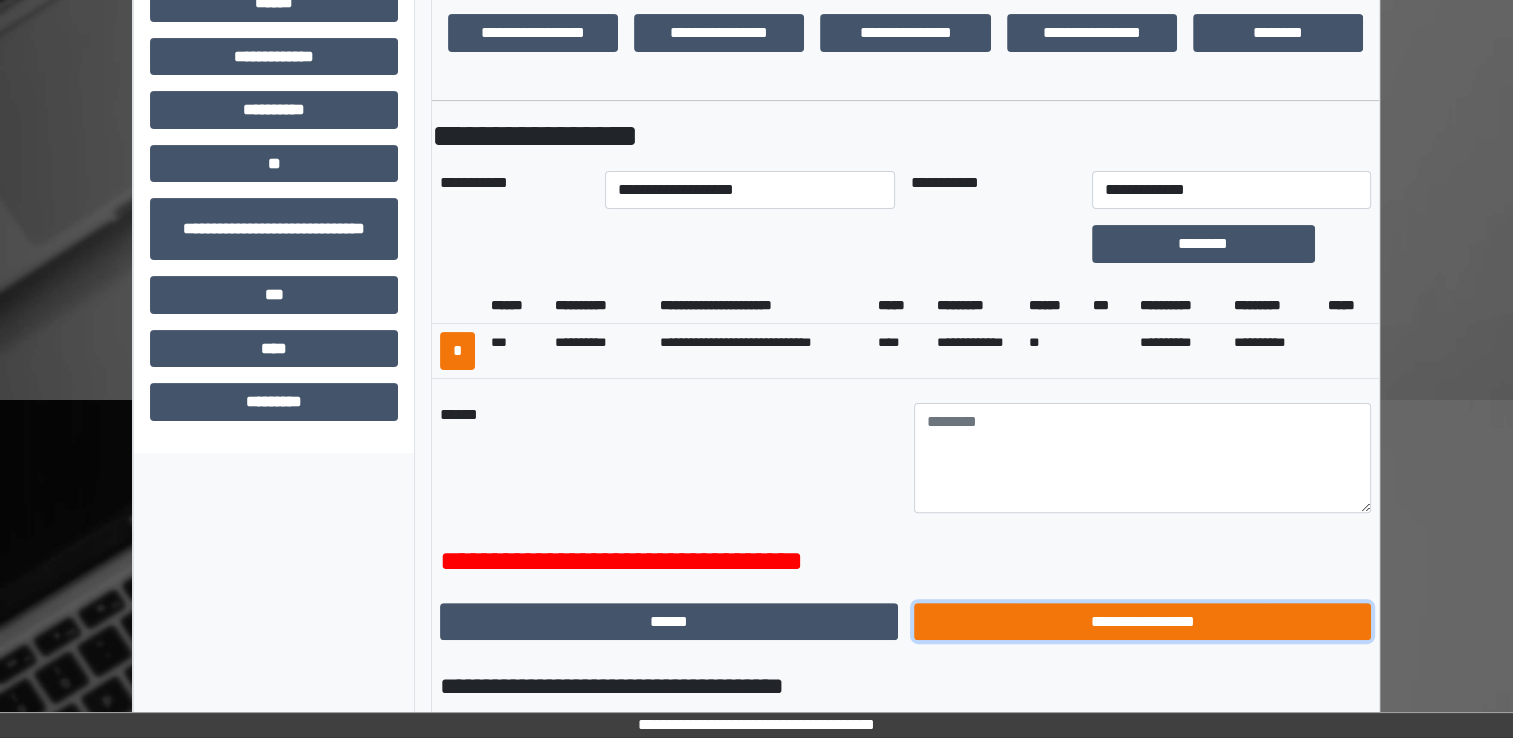 click on "**********" at bounding box center (1143, 622) 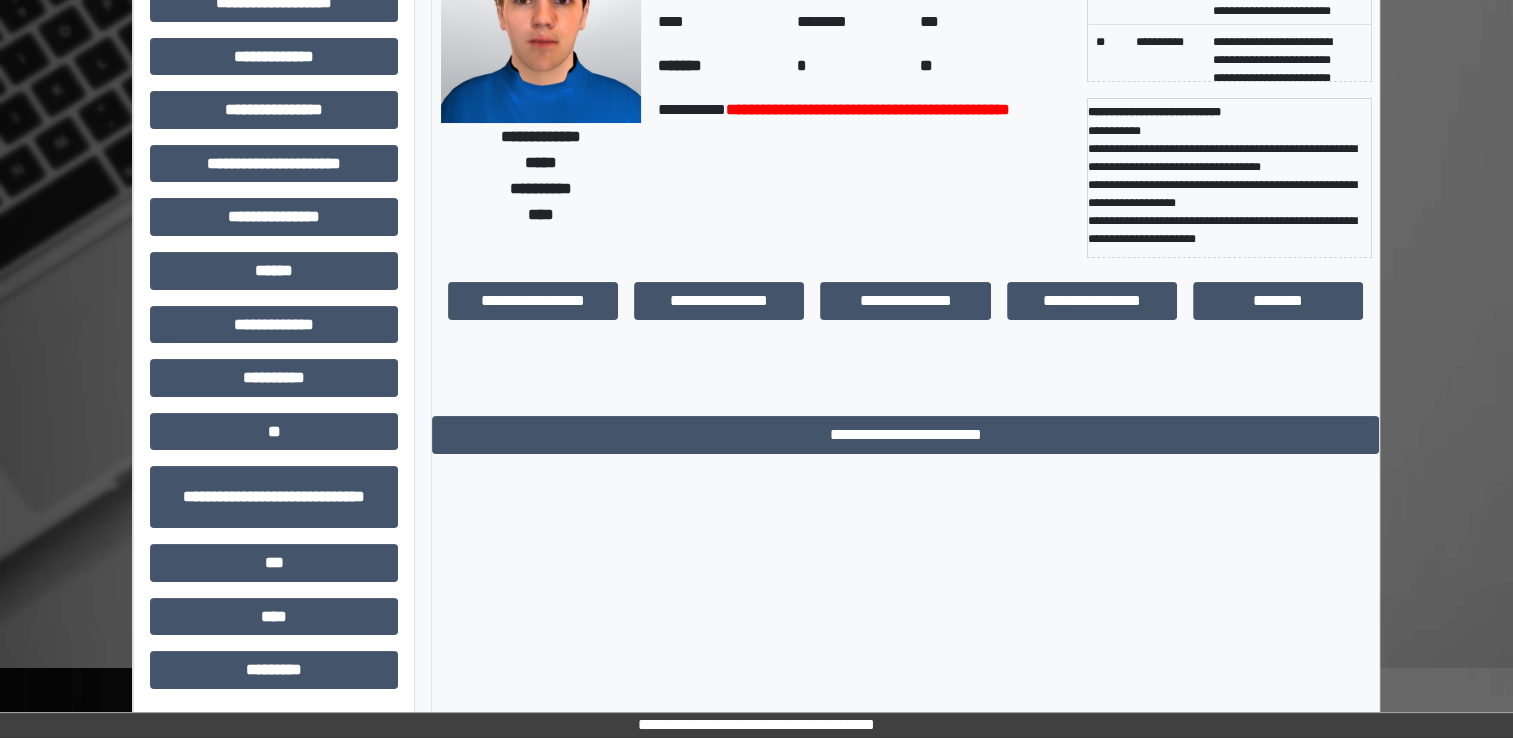 scroll, scrollTop: 0, scrollLeft: 0, axis: both 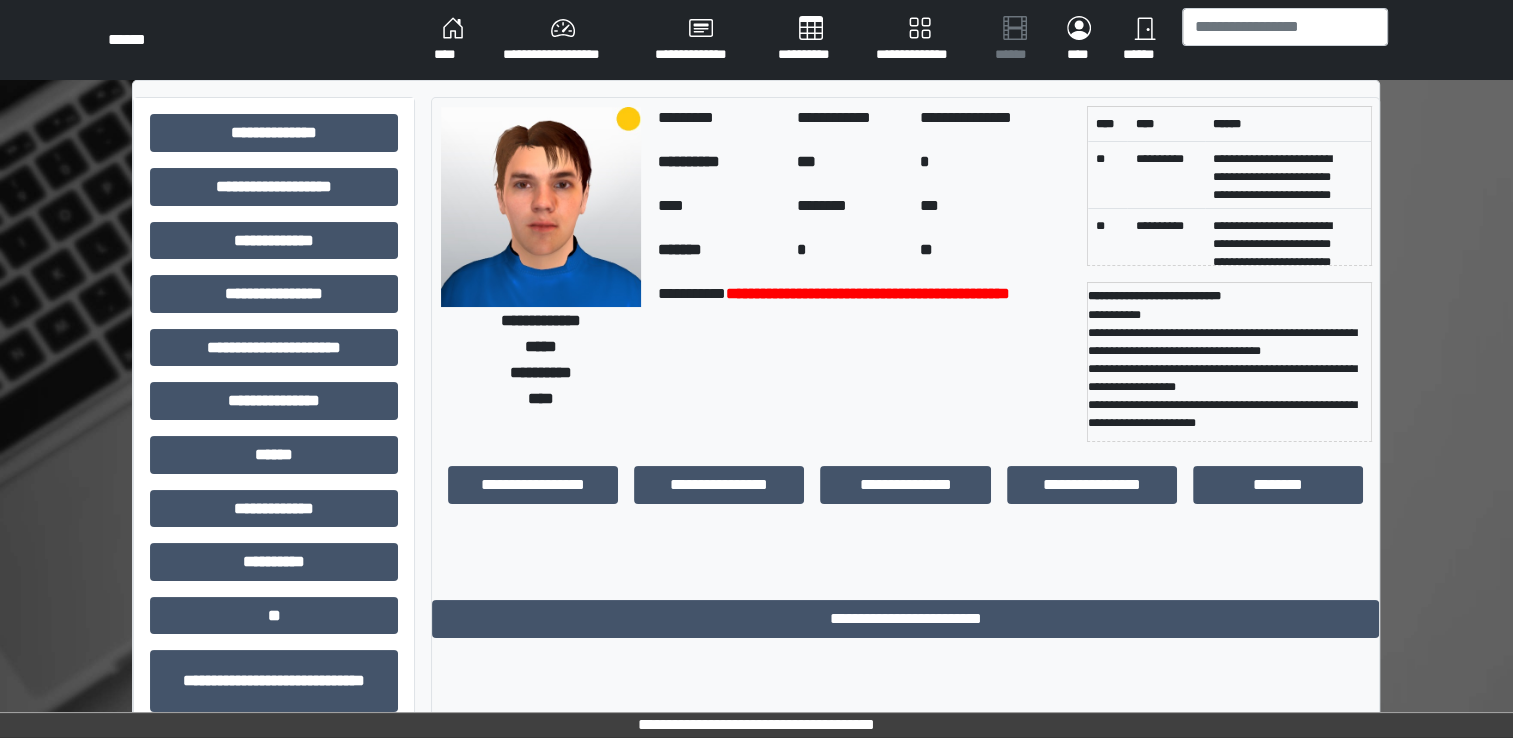 click on "****" at bounding box center [452, 40] 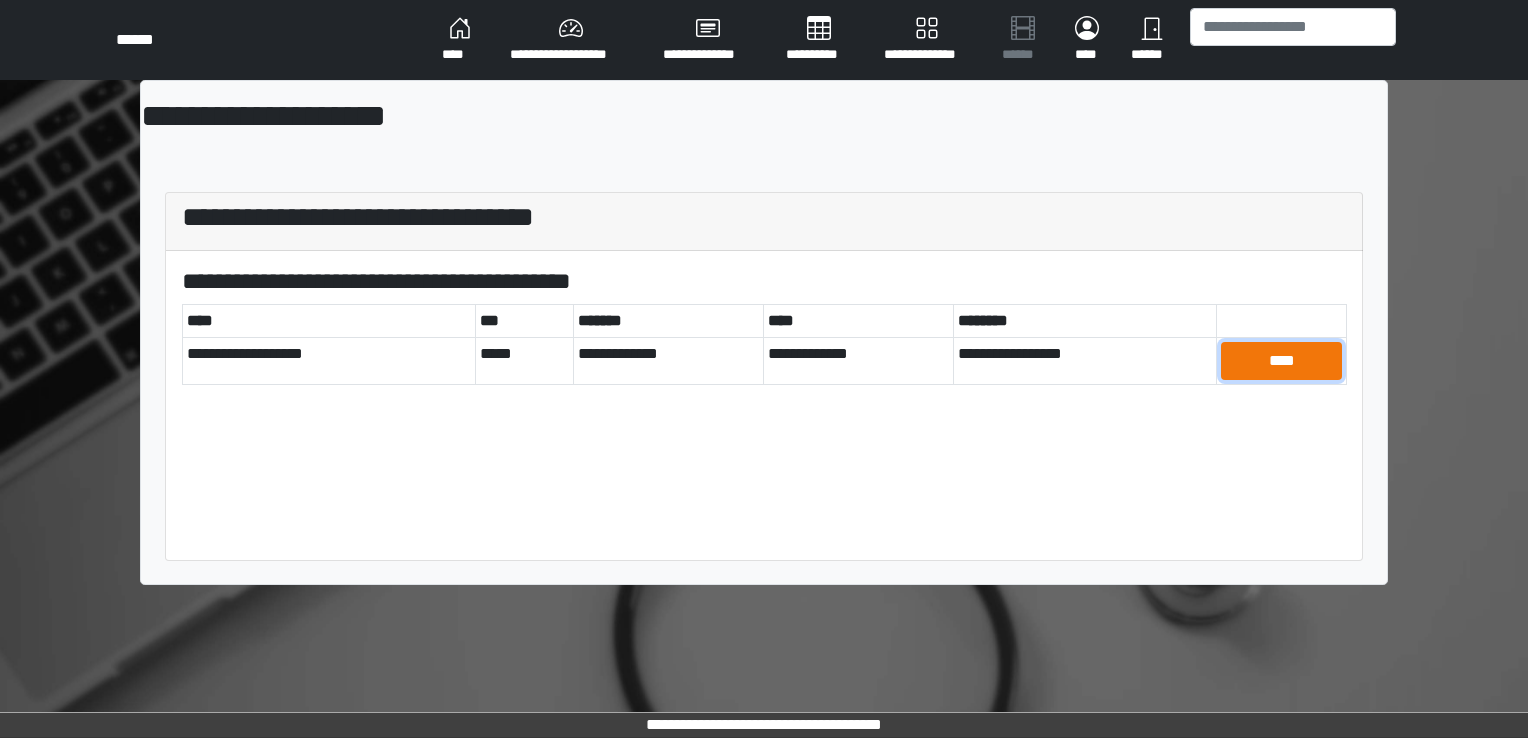 click on "****" at bounding box center (1281, 361) 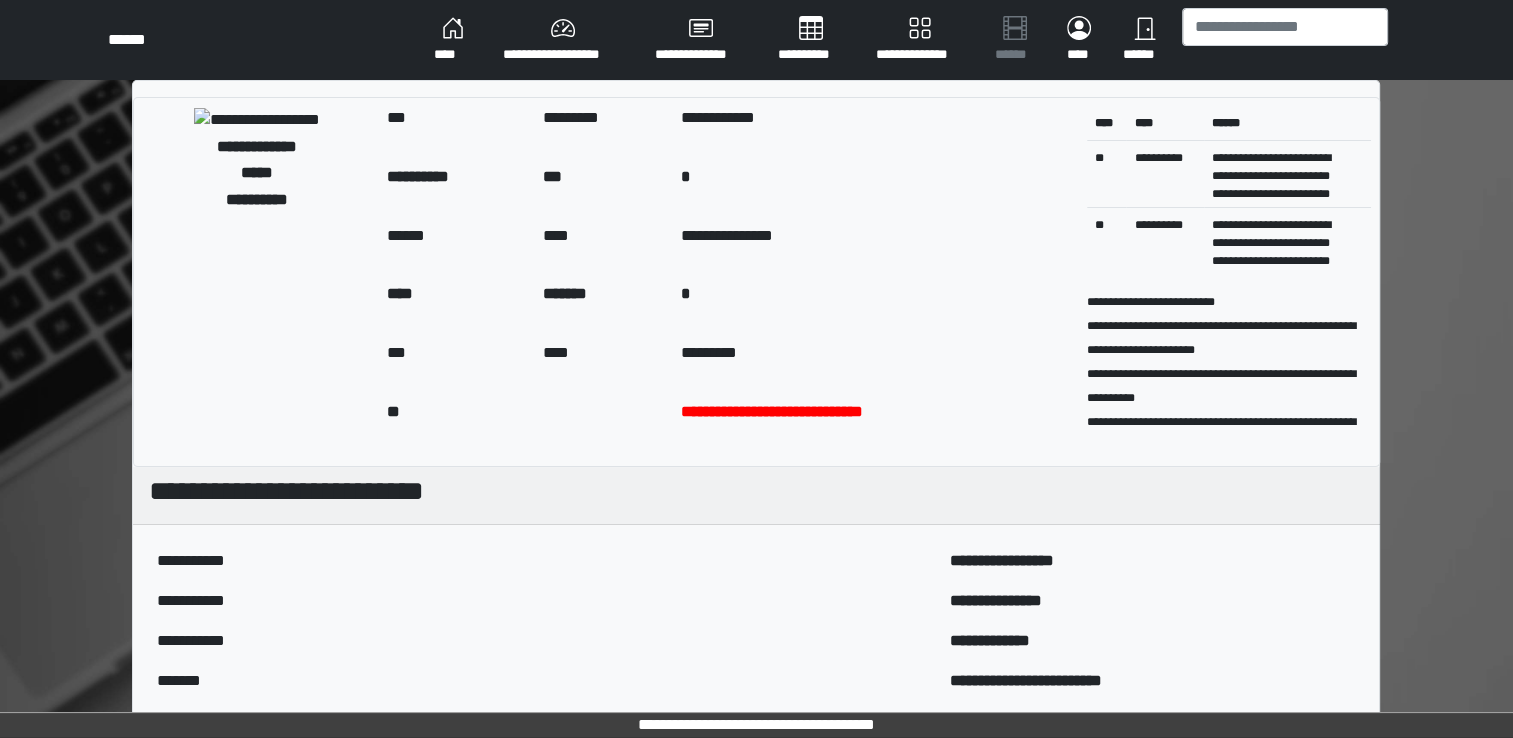 scroll, scrollTop: 224, scrollLeft: 0, axis: vertical 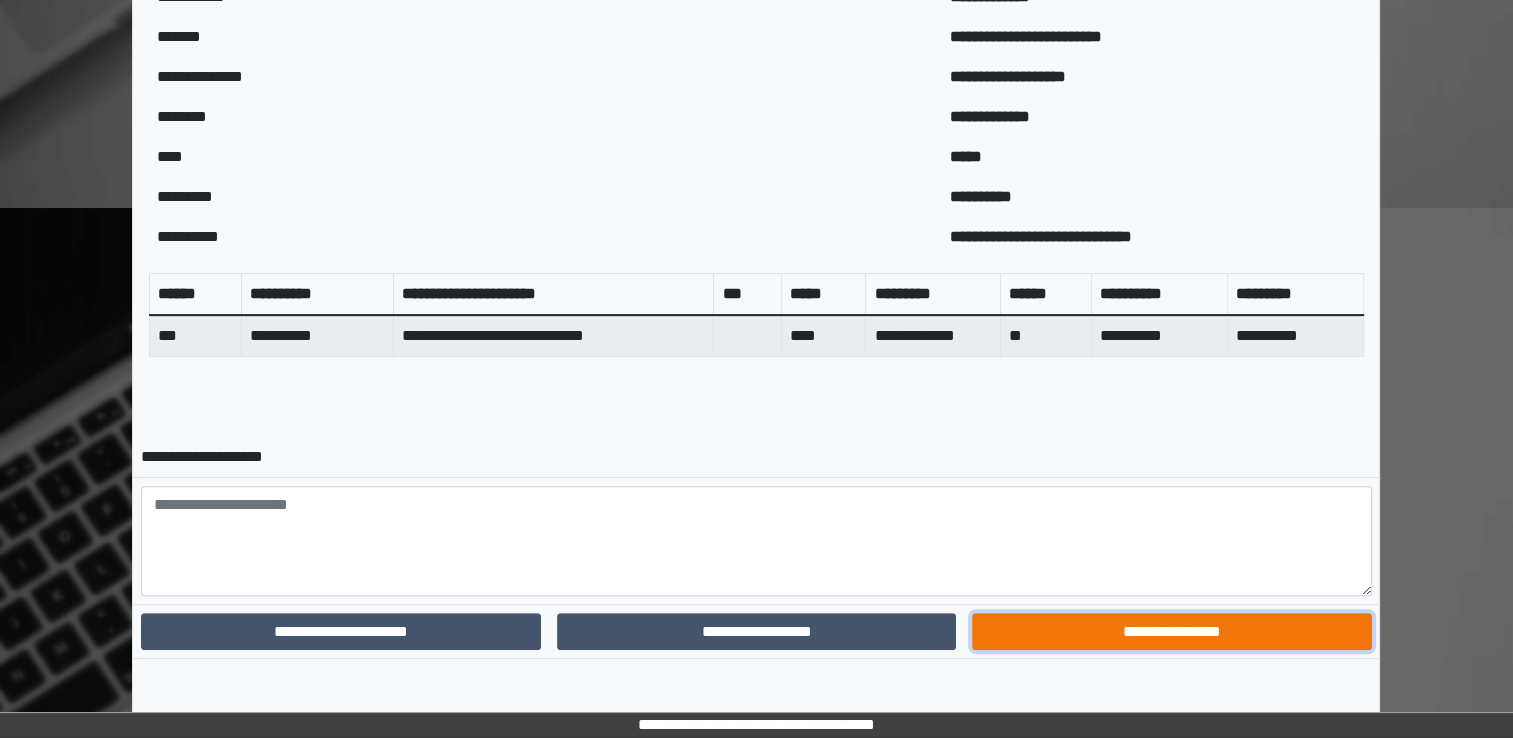 click on "**********" at bounding box center (1171, 632) 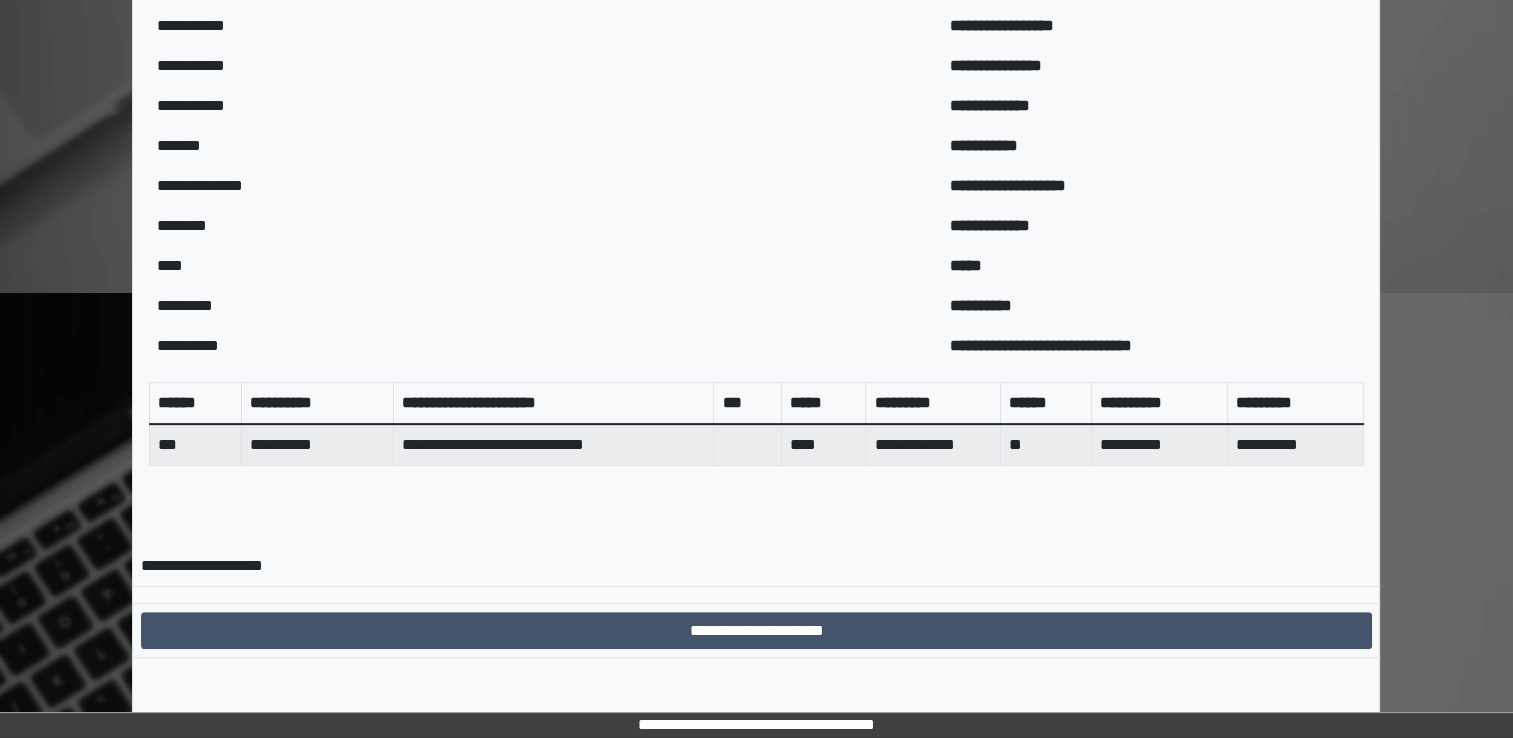 scroll, scrollTop: 0, scrollLeft: 0, axis: both 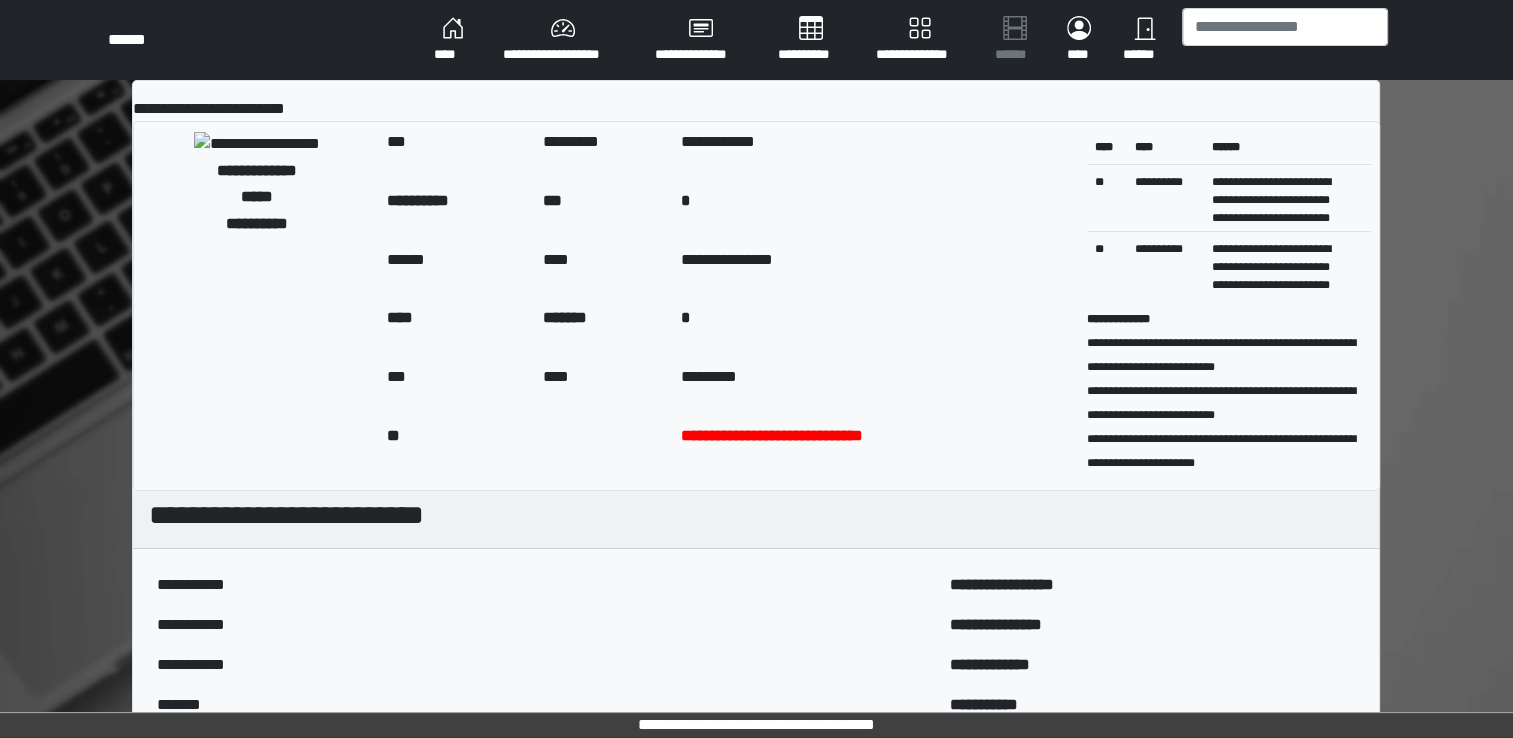 click on "****" at bounding box center (452, 40) 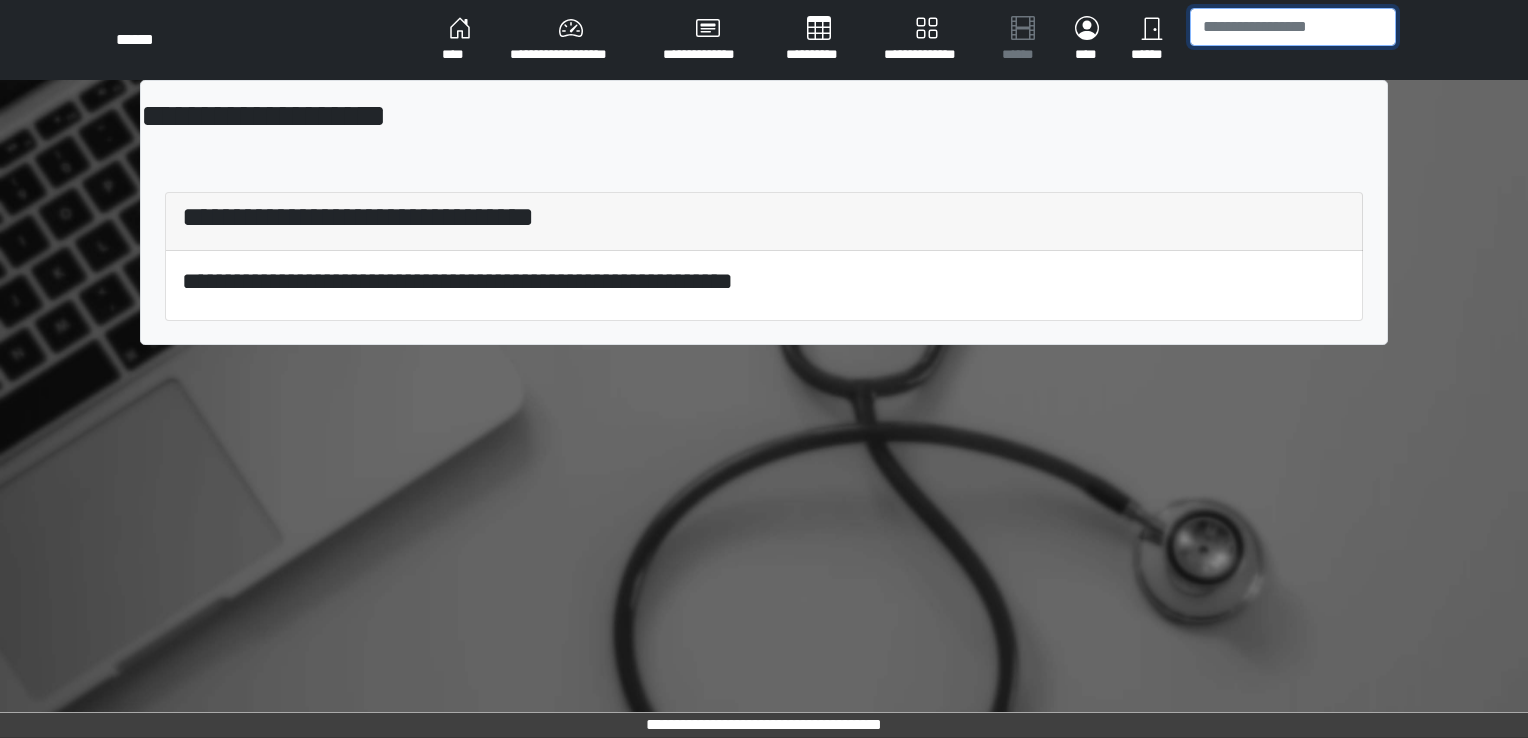 click at bounding box center (1293, 27) 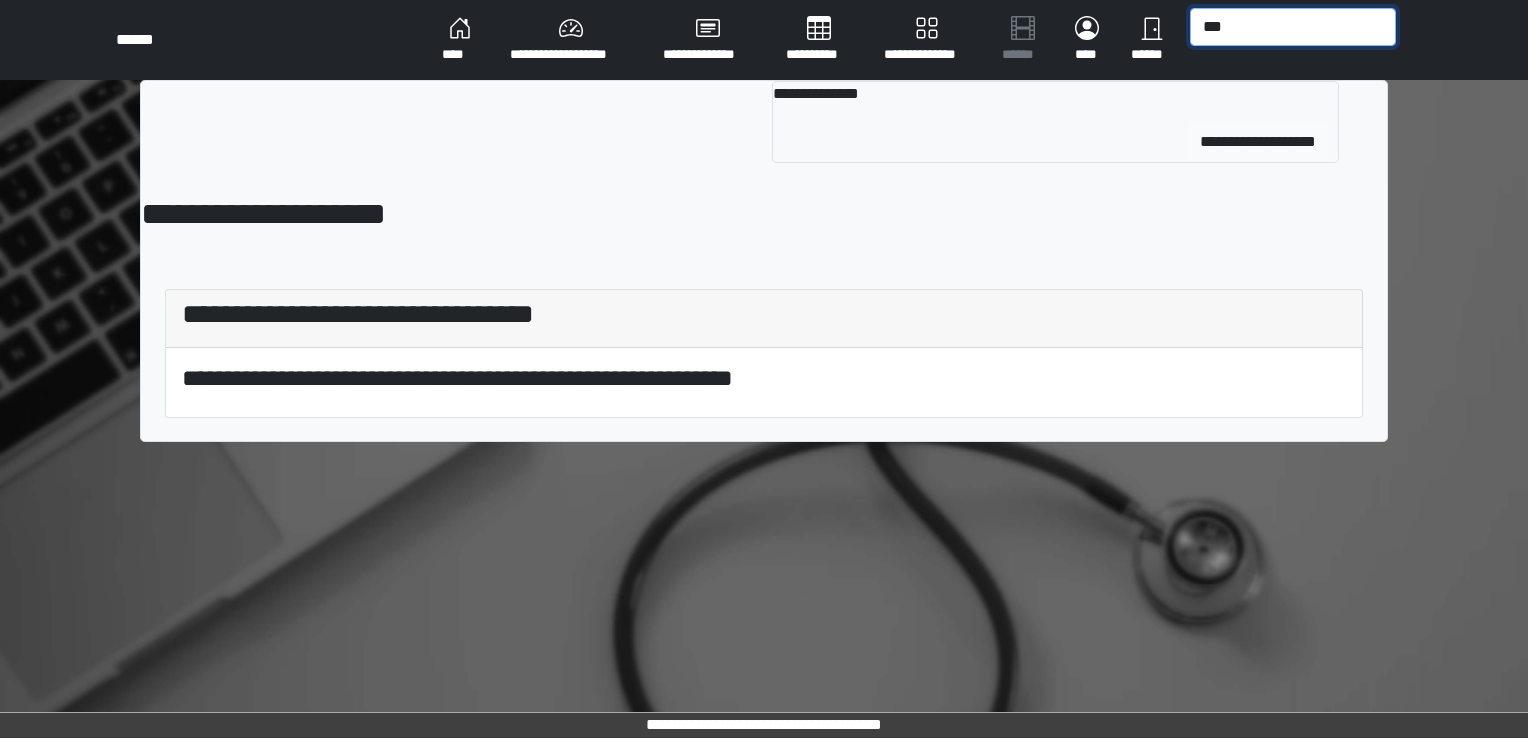 type on "***" 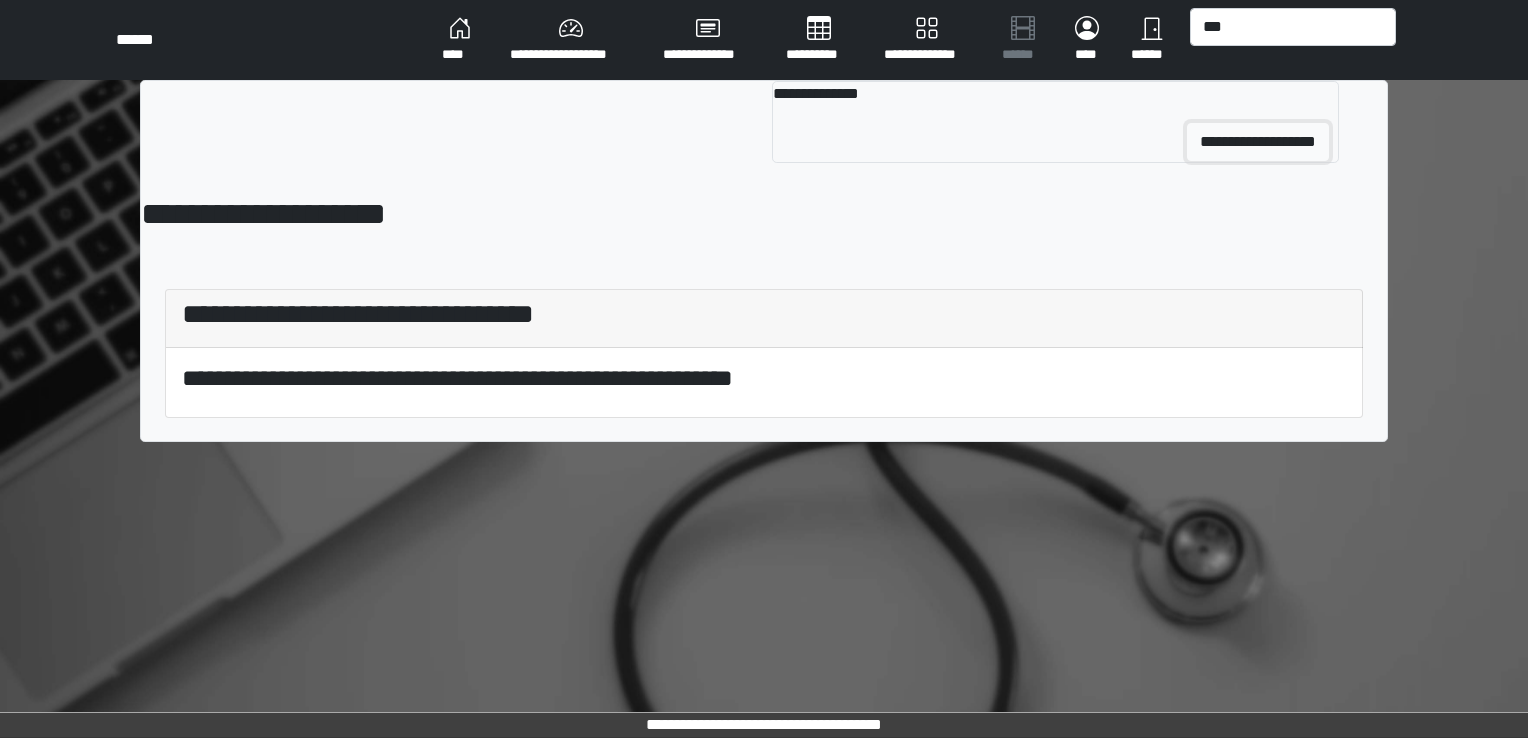 click on "**********" at bounding box center (1258, 142) 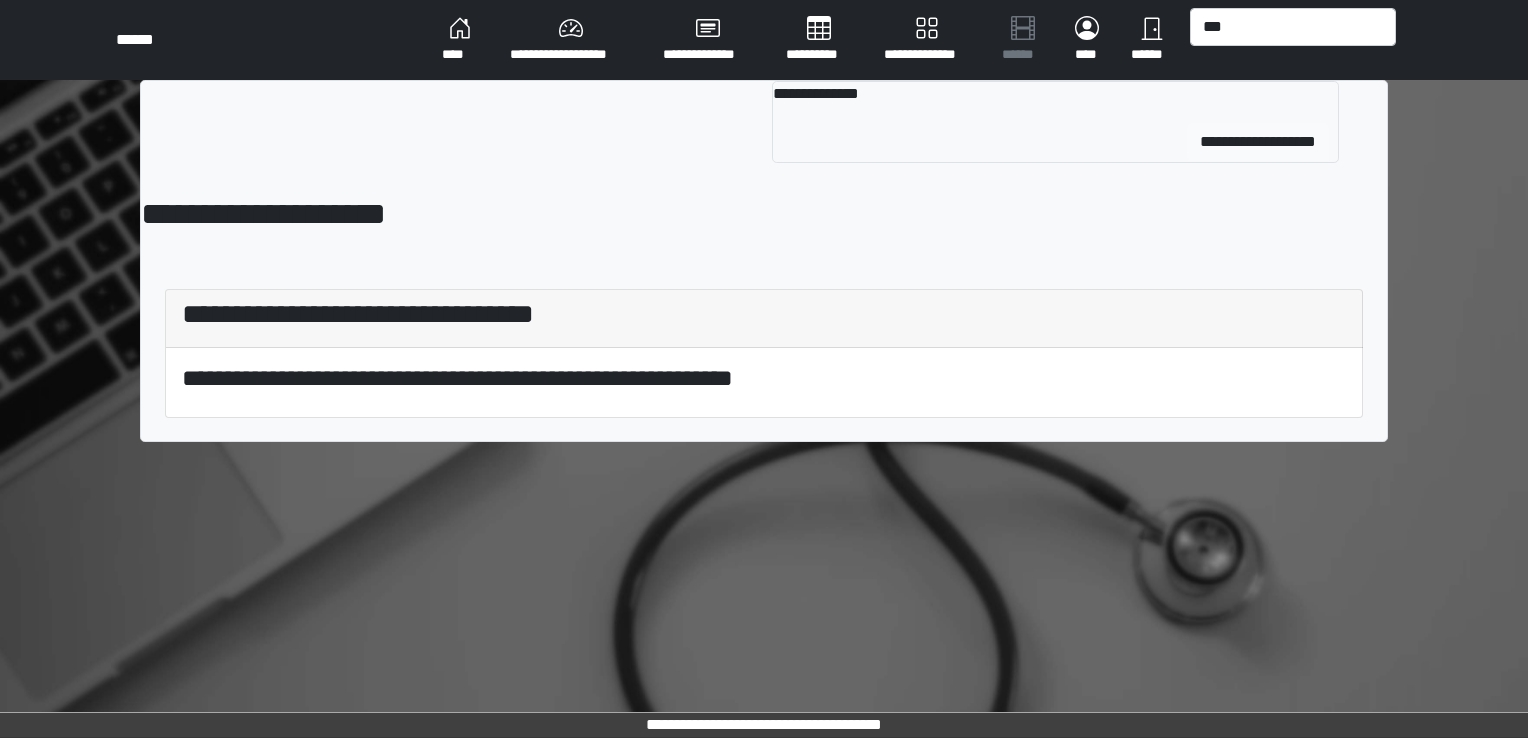 type 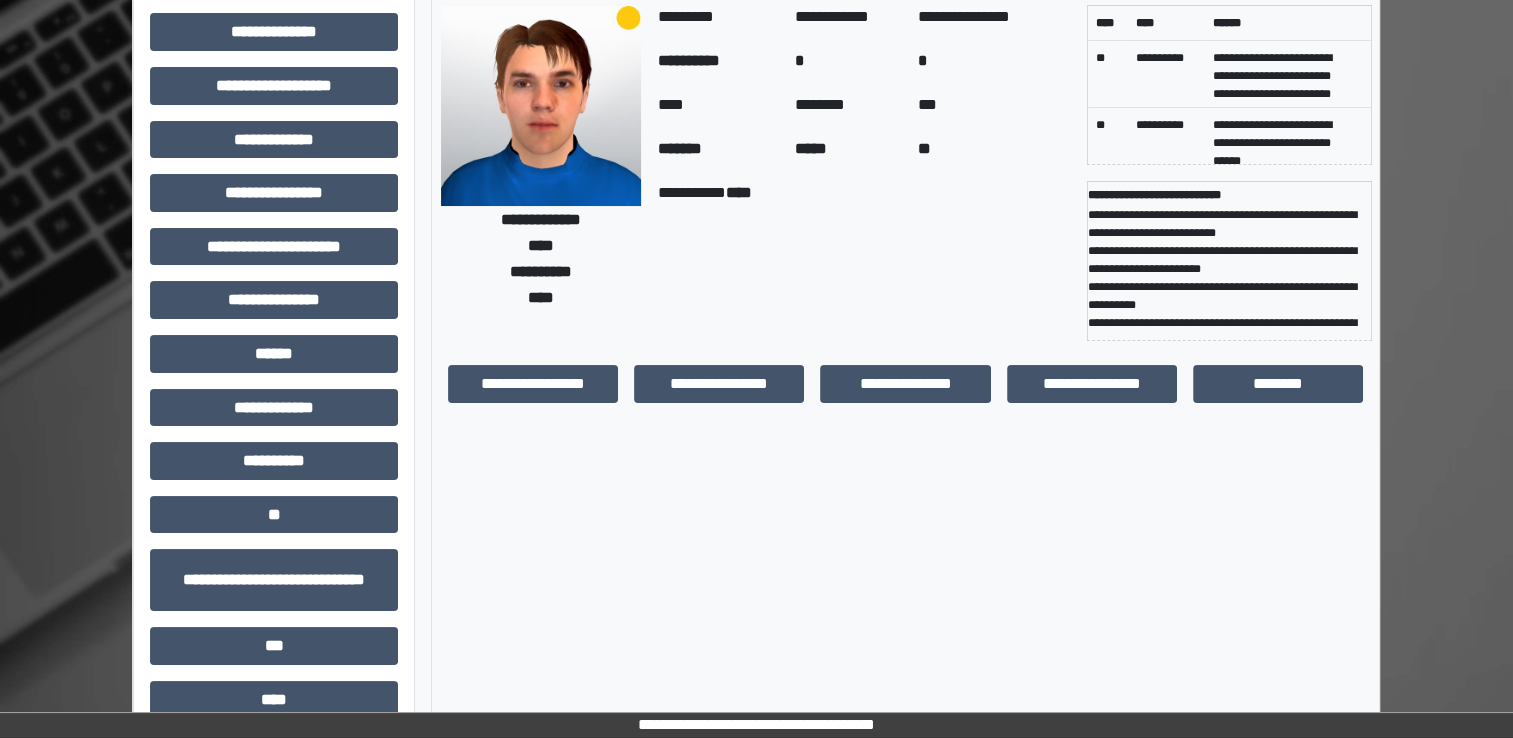 scroll, scrollTop: 108, scrollLeft: 0, axis: vertical 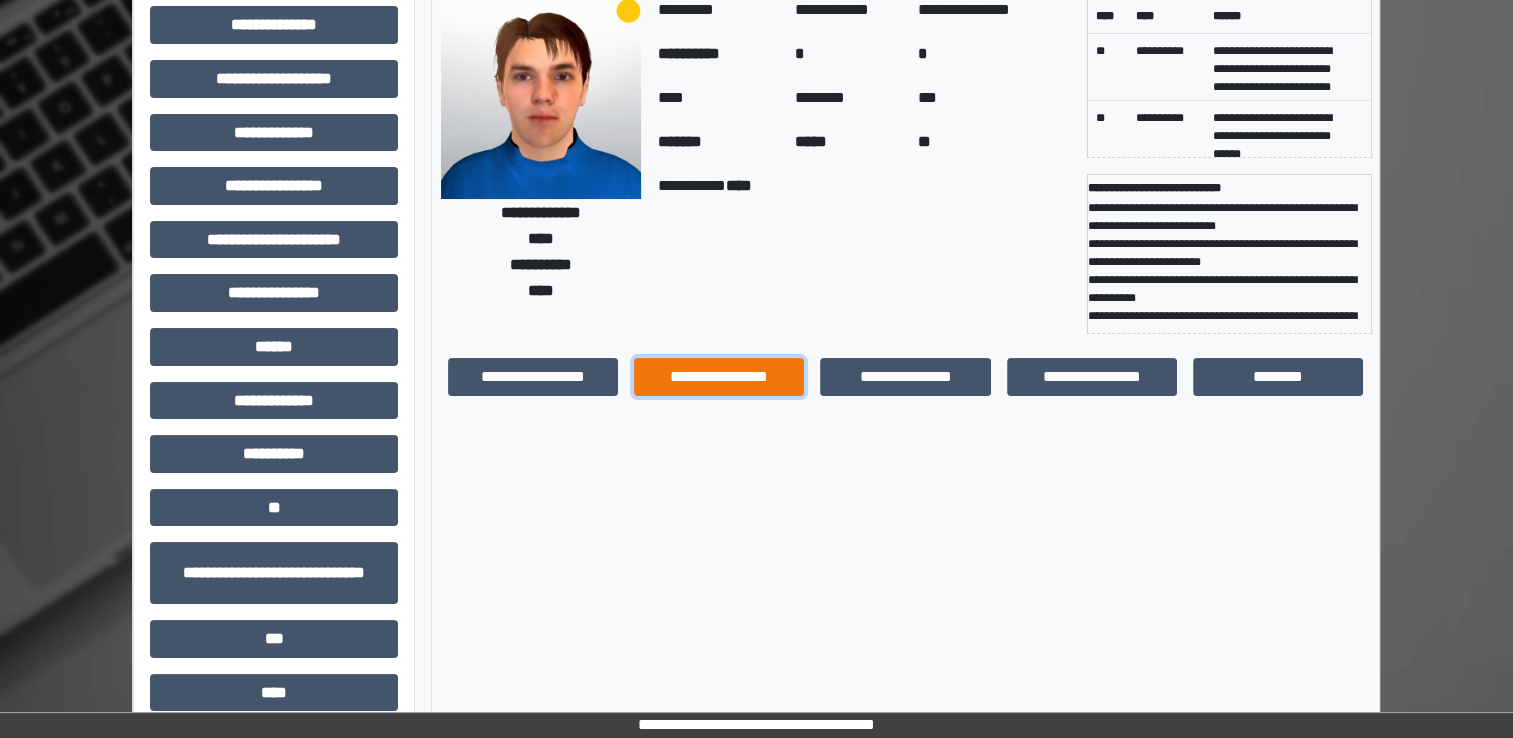 click on "**********" at bounding box center (719, 377) 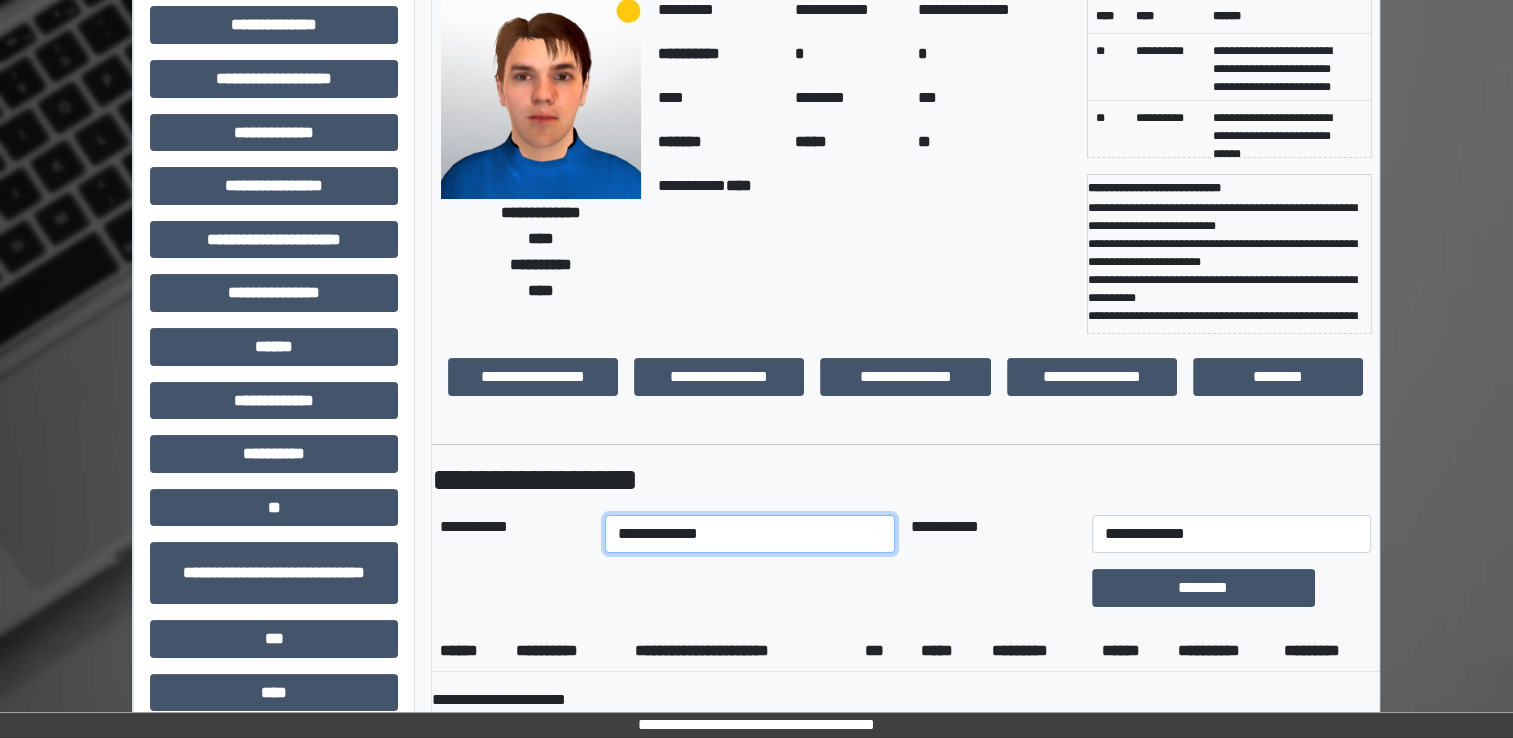 click on "**********" at bounding box center [750, 534] 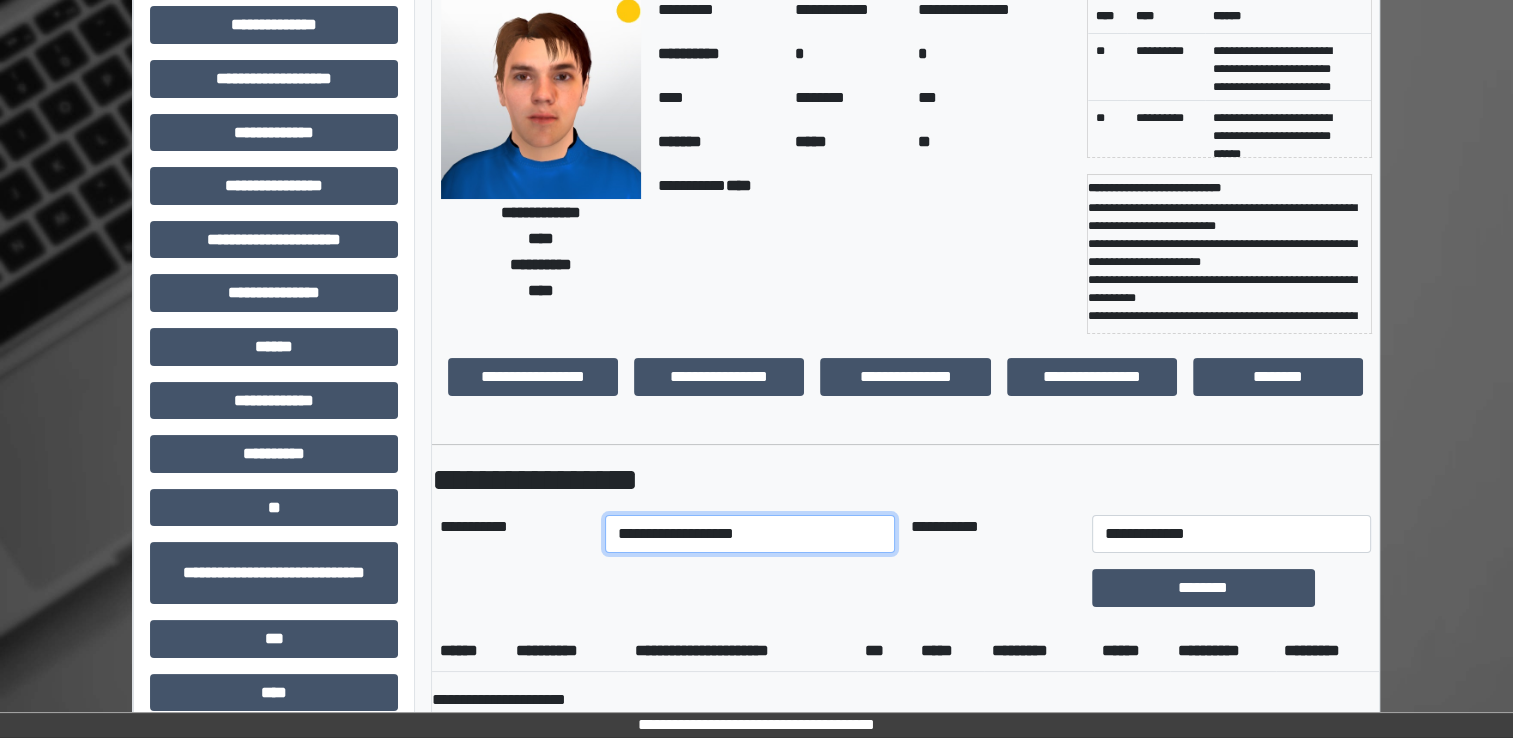click on "**********" at bounding box center (750, 534) 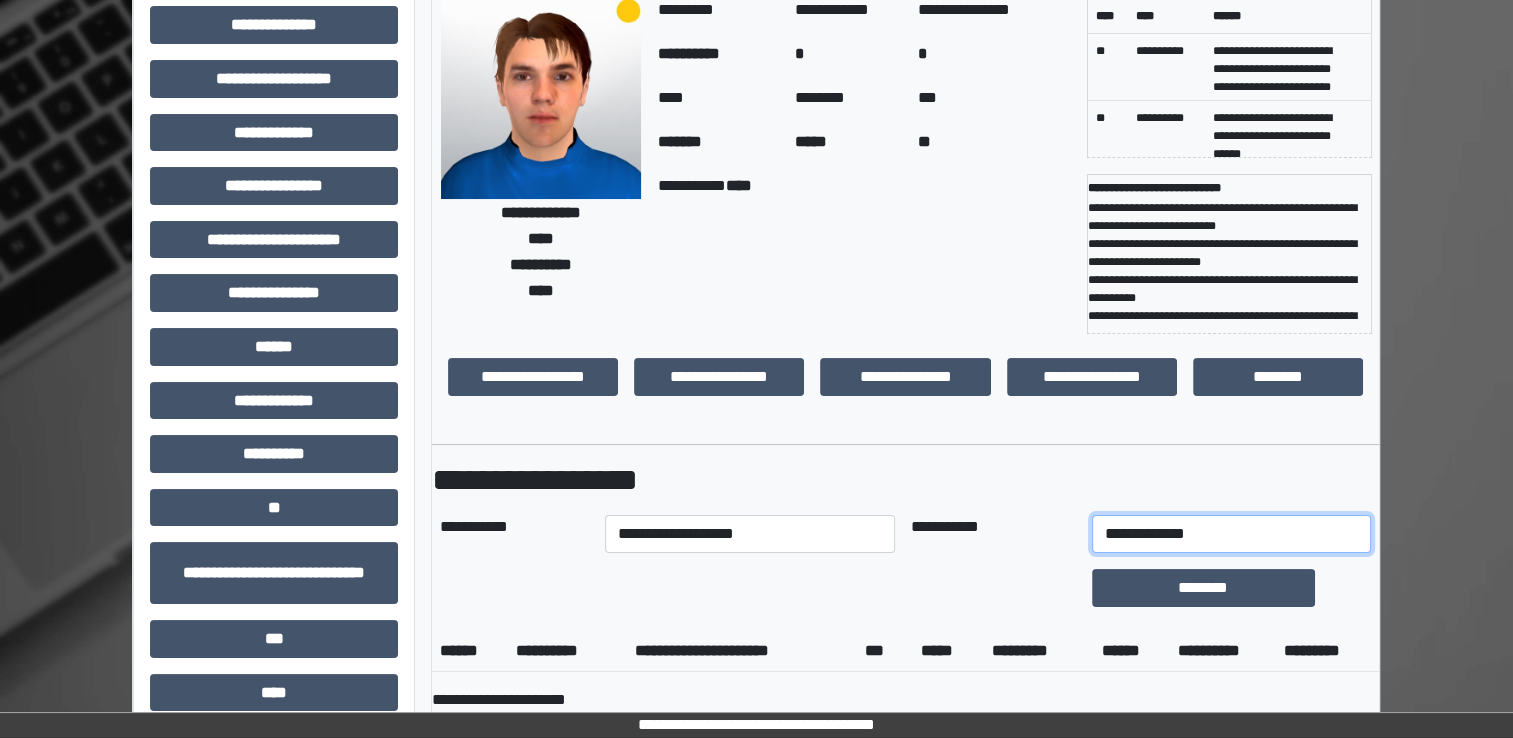 click on "**********" at bounding box center [1231, 534] 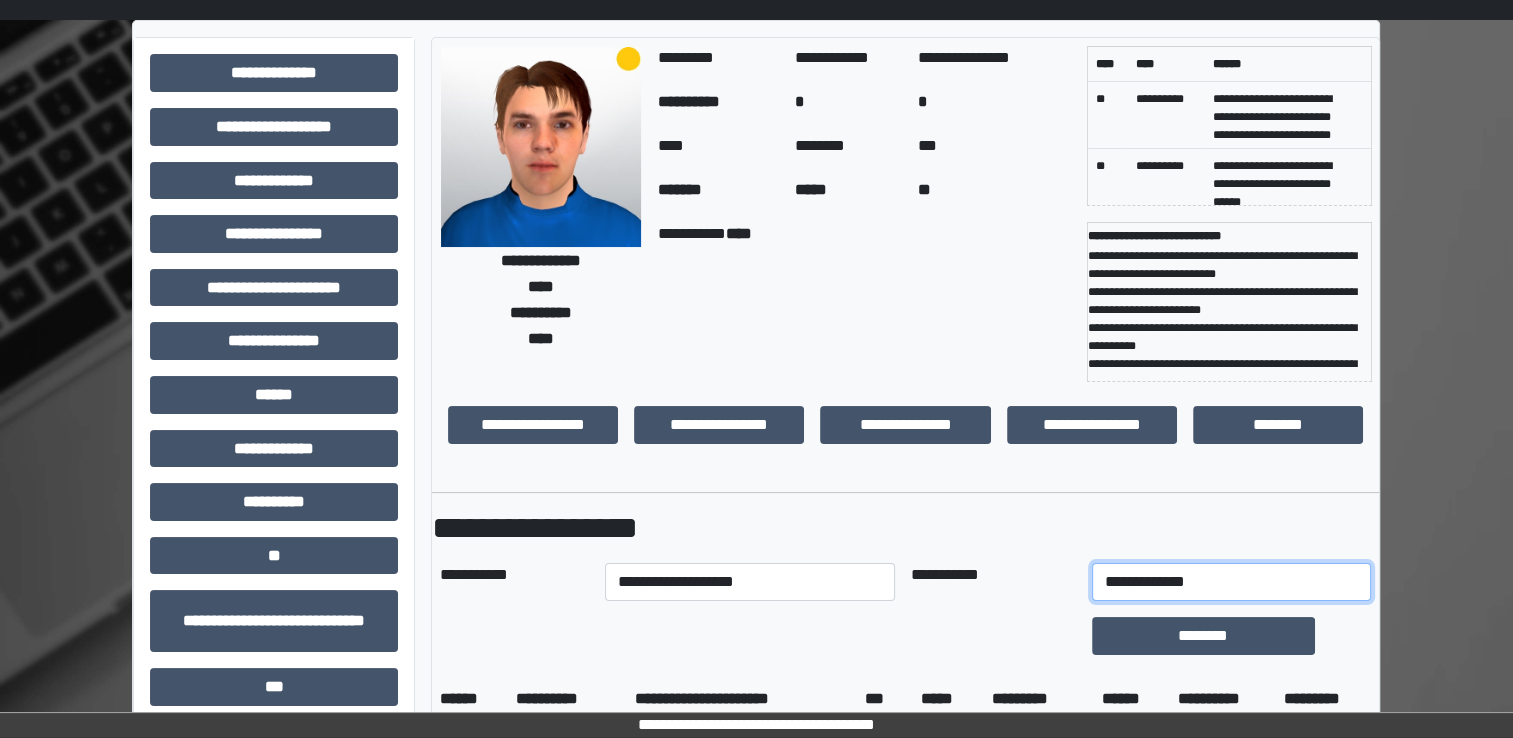 scroll, scrollTop: 0, scrollLeft: 0, axis: both 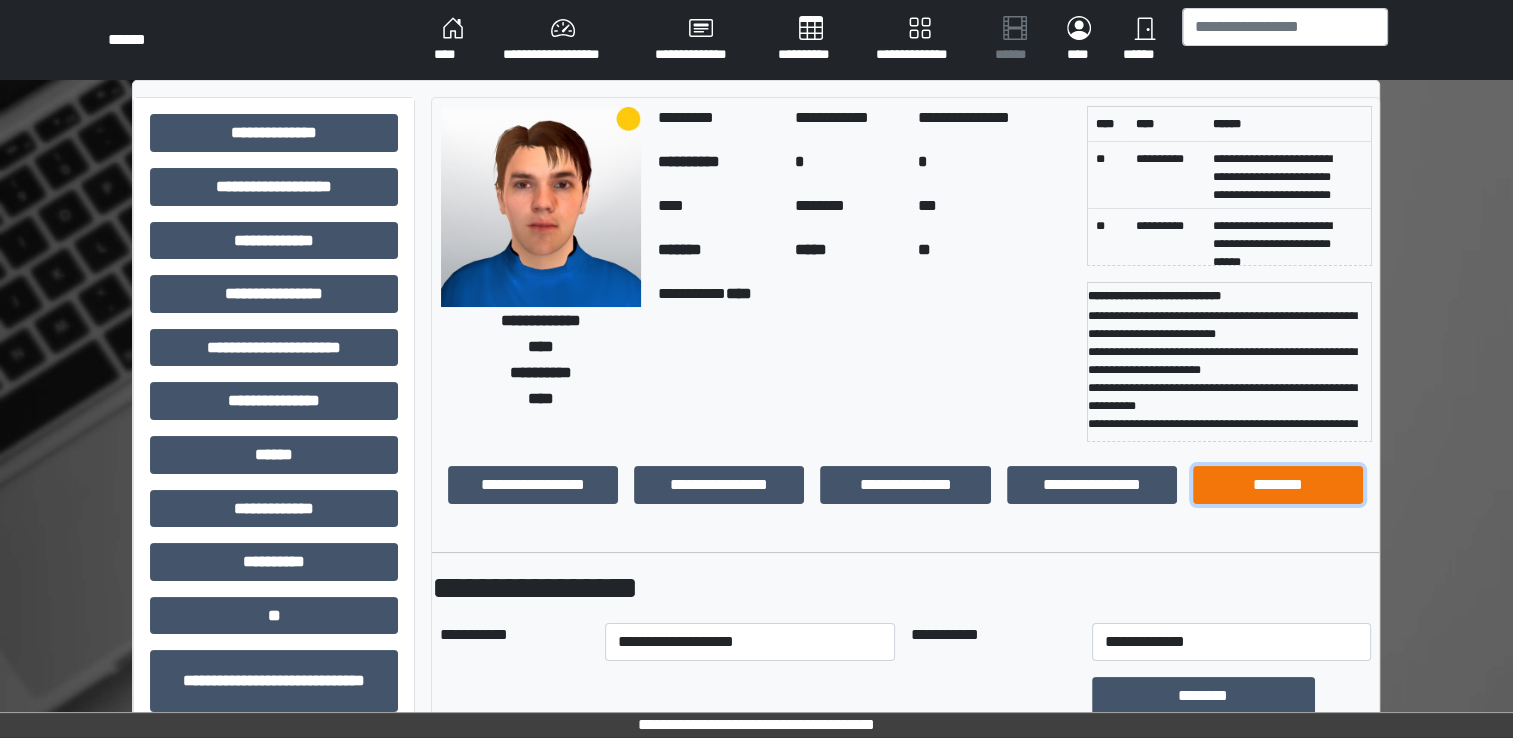 click on "********" at bounding box center [1278, 485] 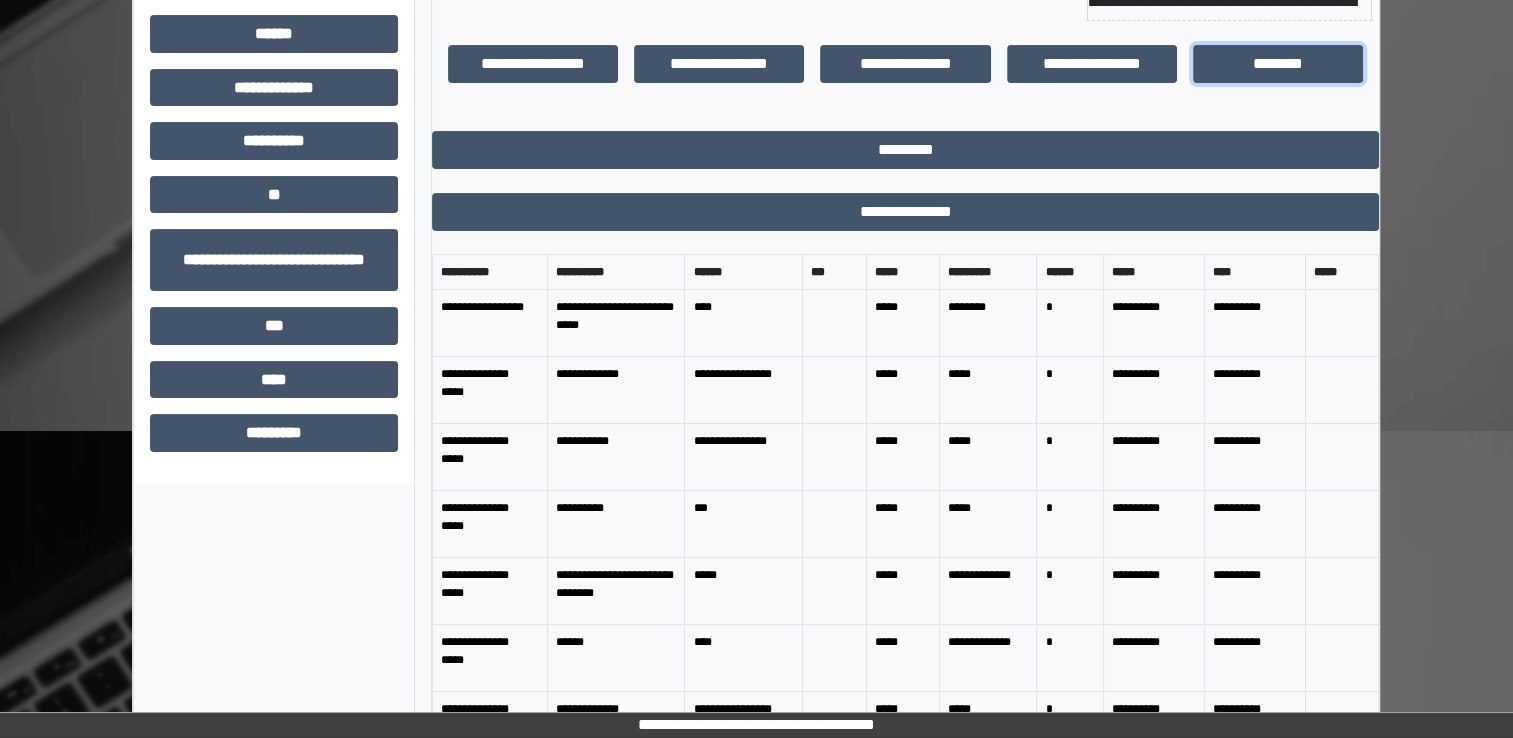 scroll, scrollTop: 434, scrollLeft: 0, axis: vertical 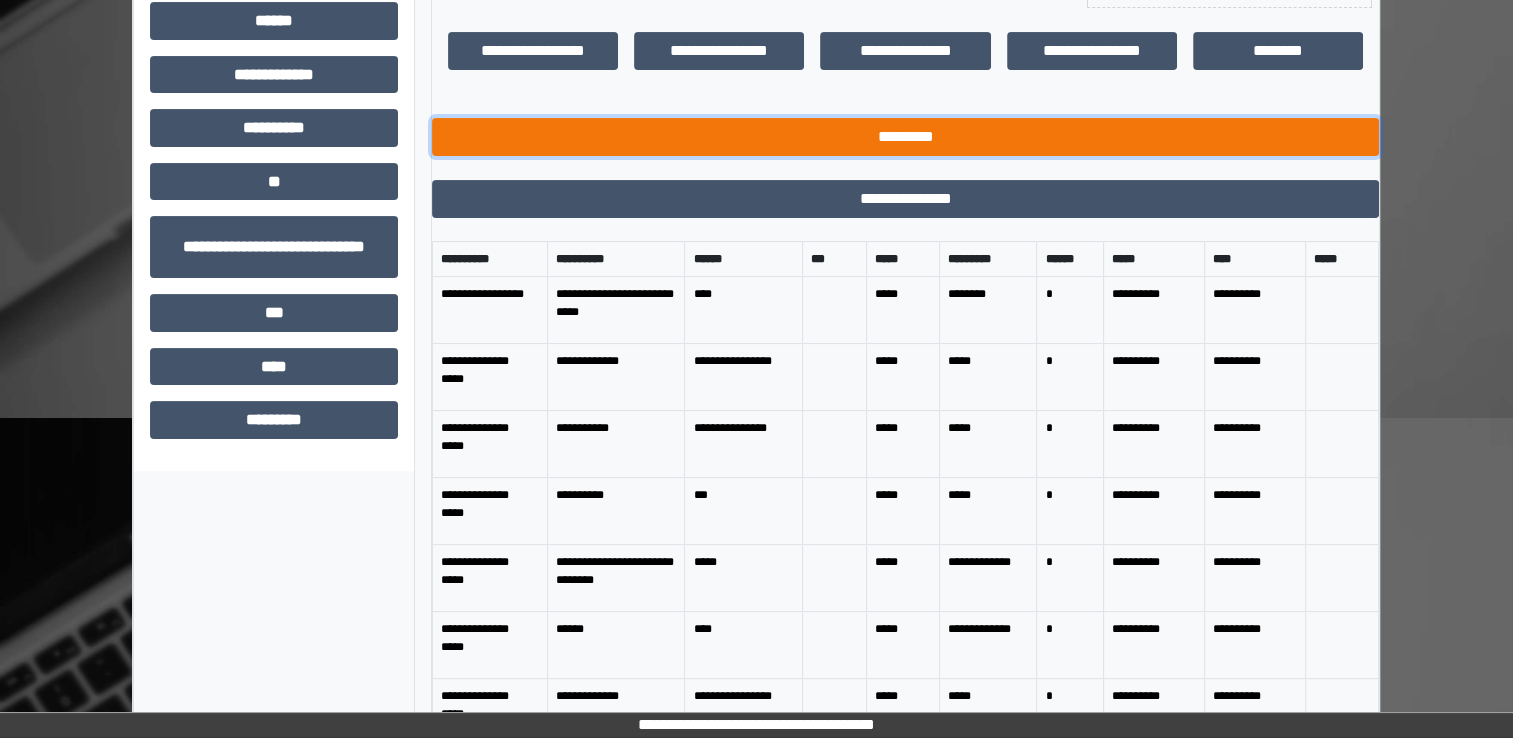 click on "*********" at bounding box center [905, 137] 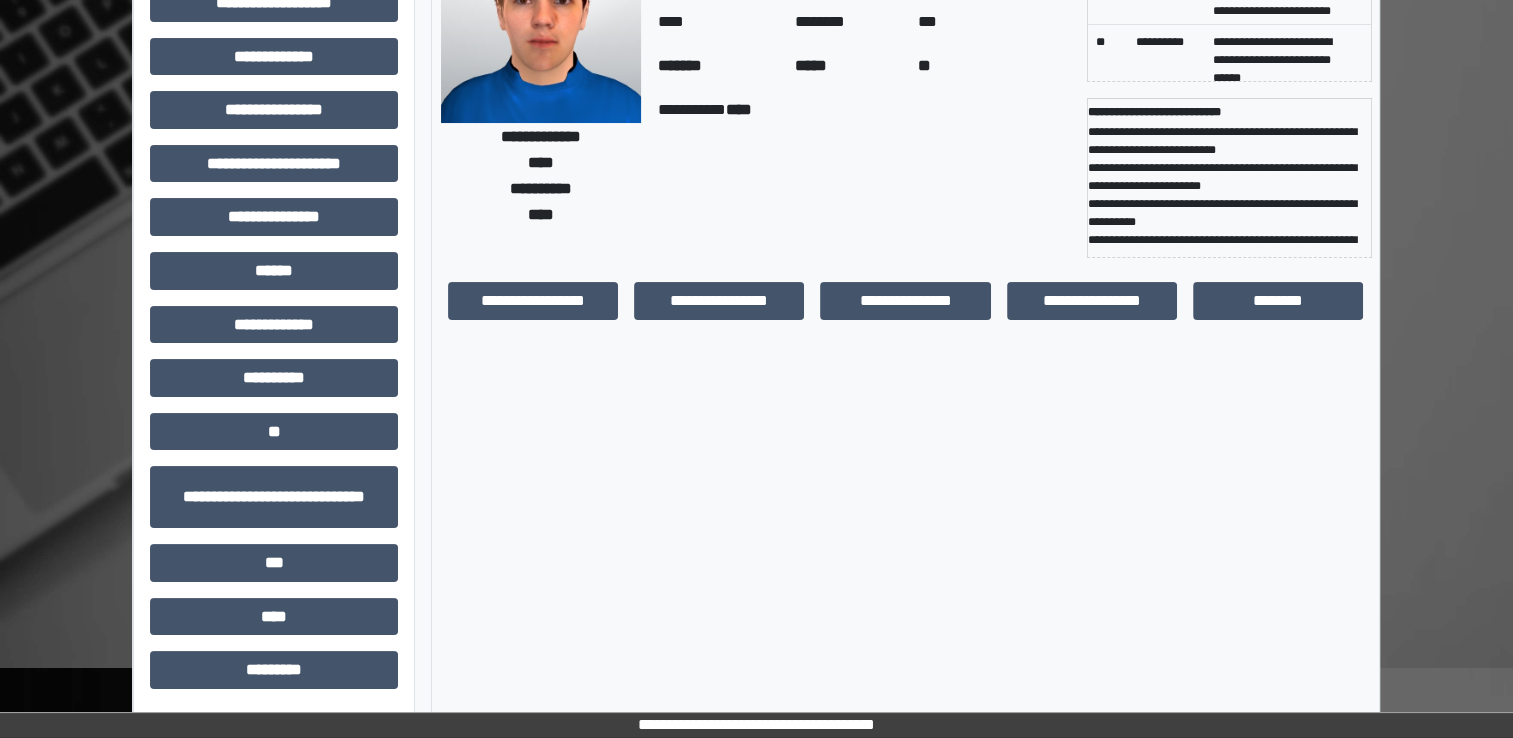 scroll, scrollTop: 184, scrollLeft: 0, axis: vertical 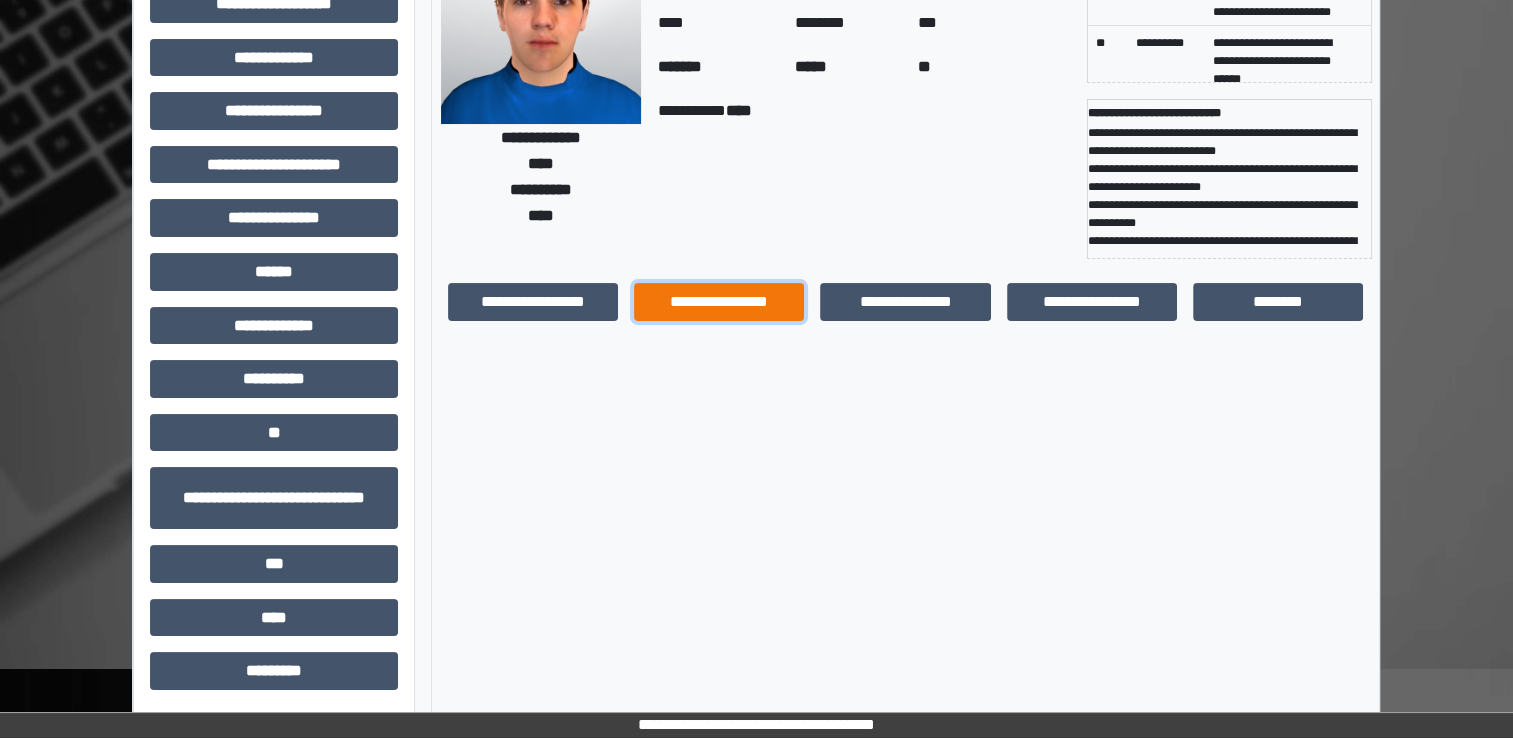 click on "**********" at bounding box center [719, 302] 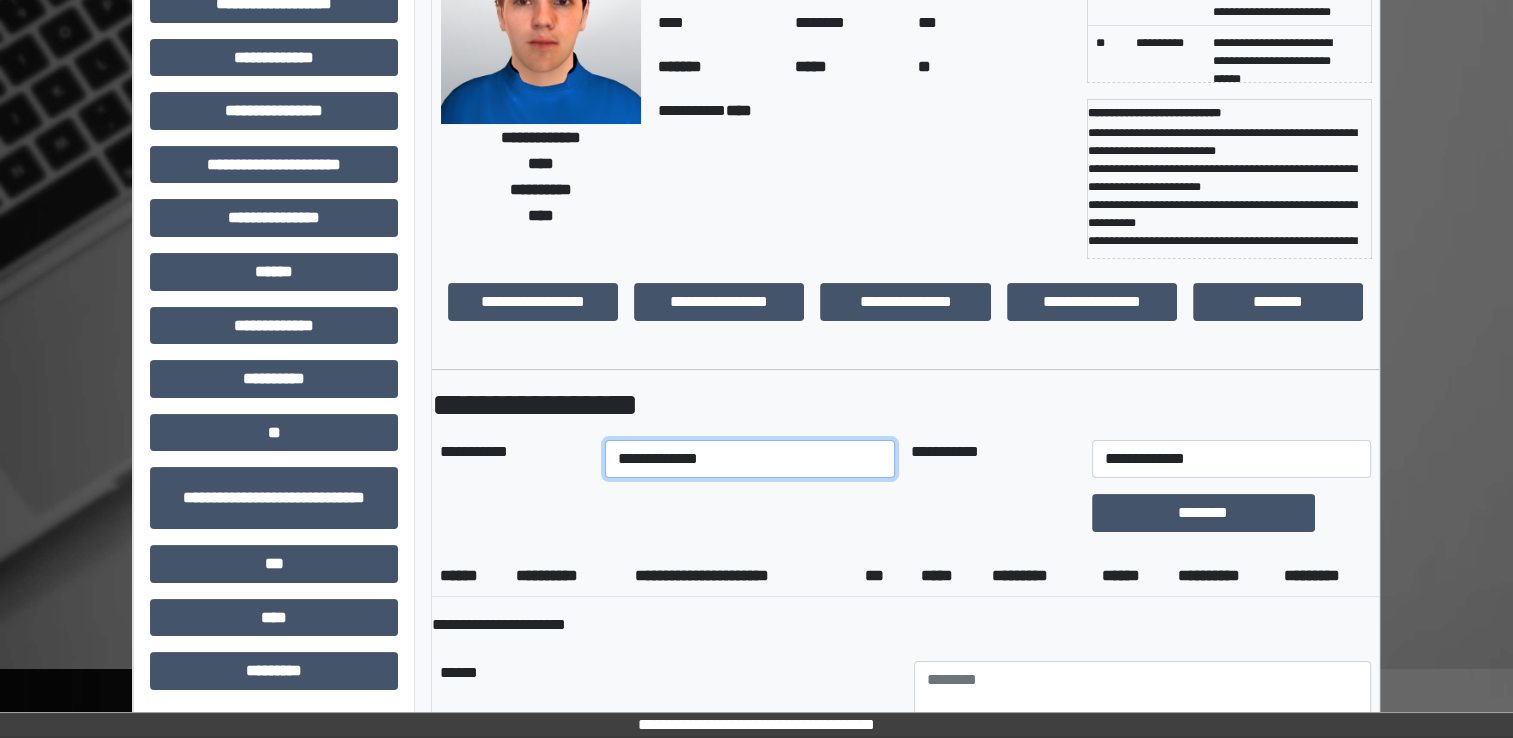 click on "**********" at bounding box center (750, 459) 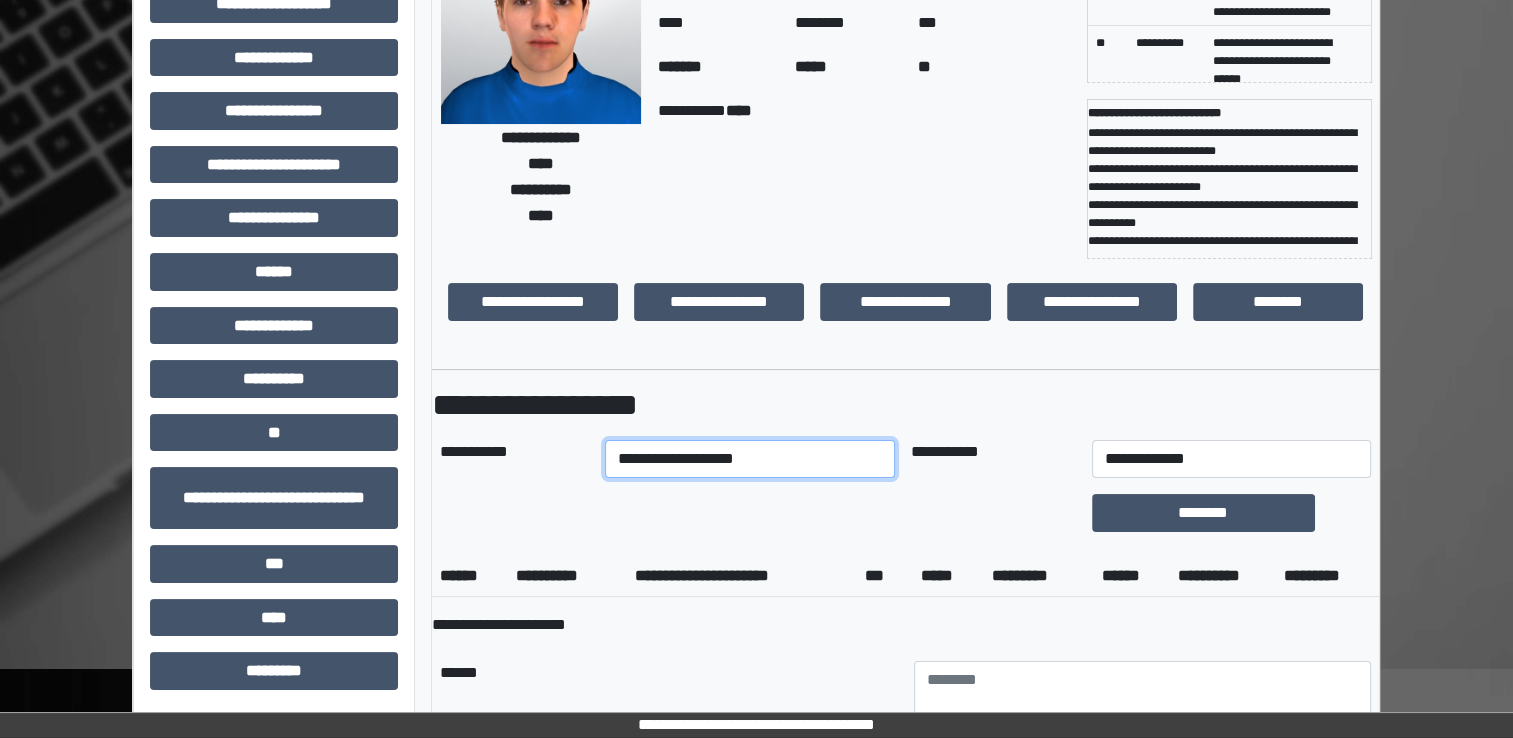 click on "**********" at bounding box center (750, 459) 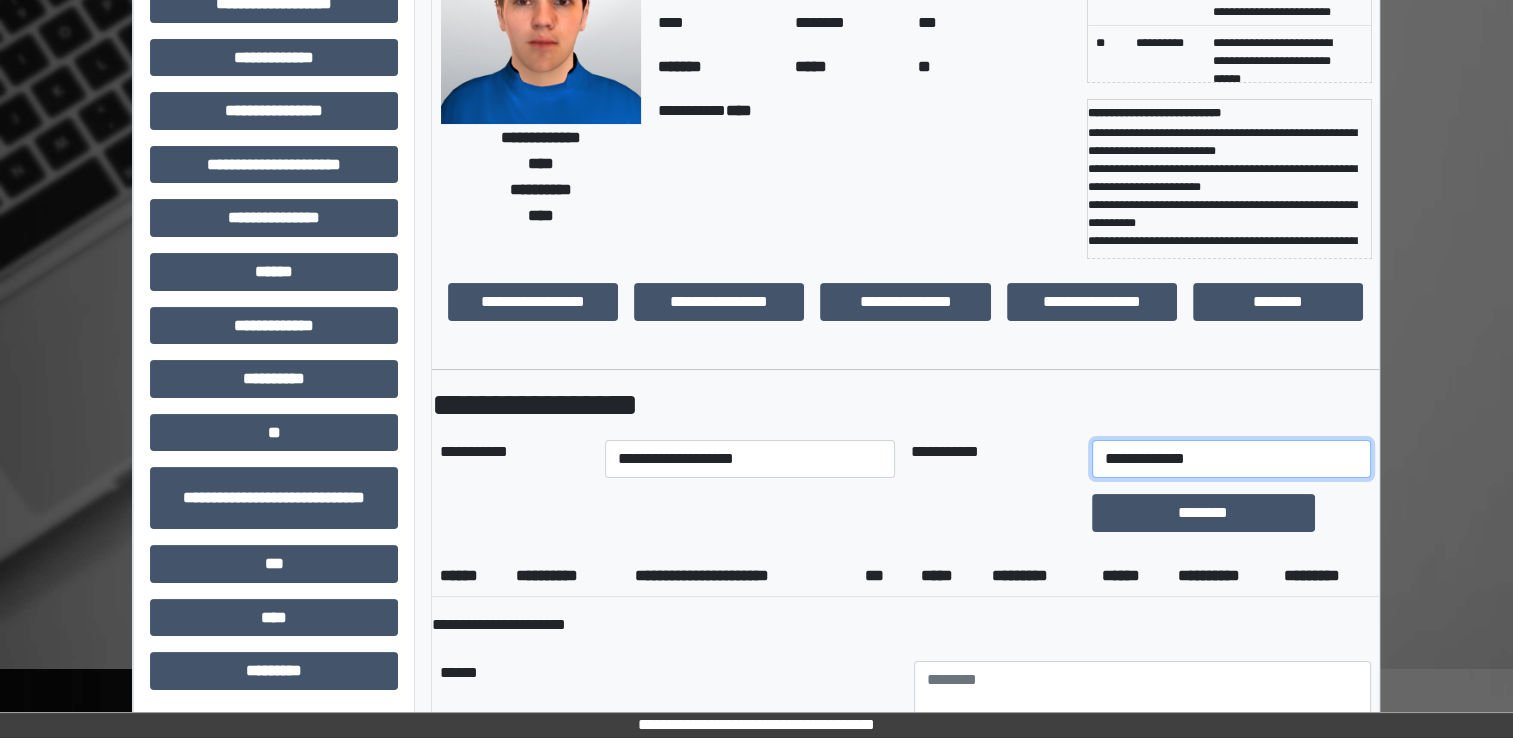click on "**********" at bounding box center [1231, 459] 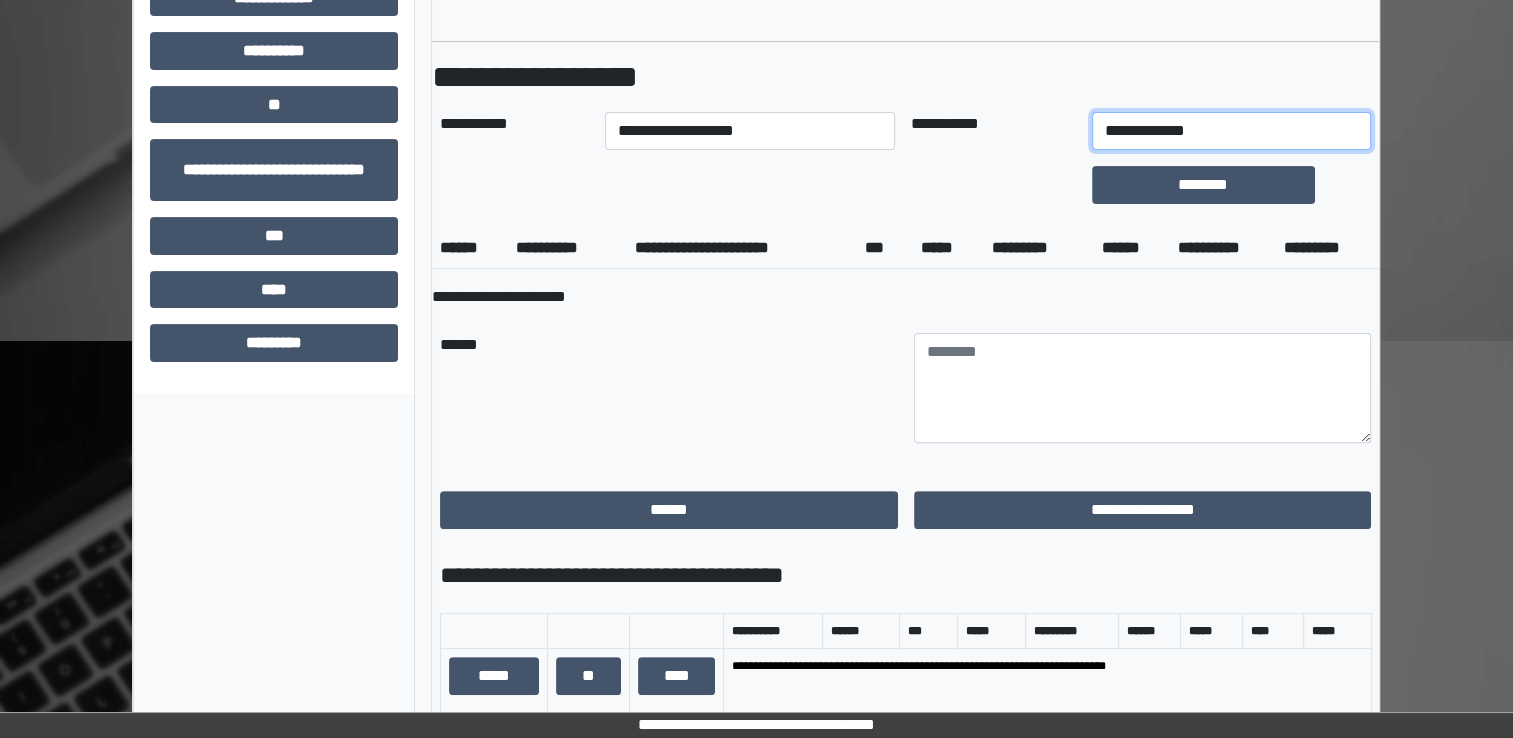 scroll, scrollTop: 514, scrollLeft: 0, axis: vertical 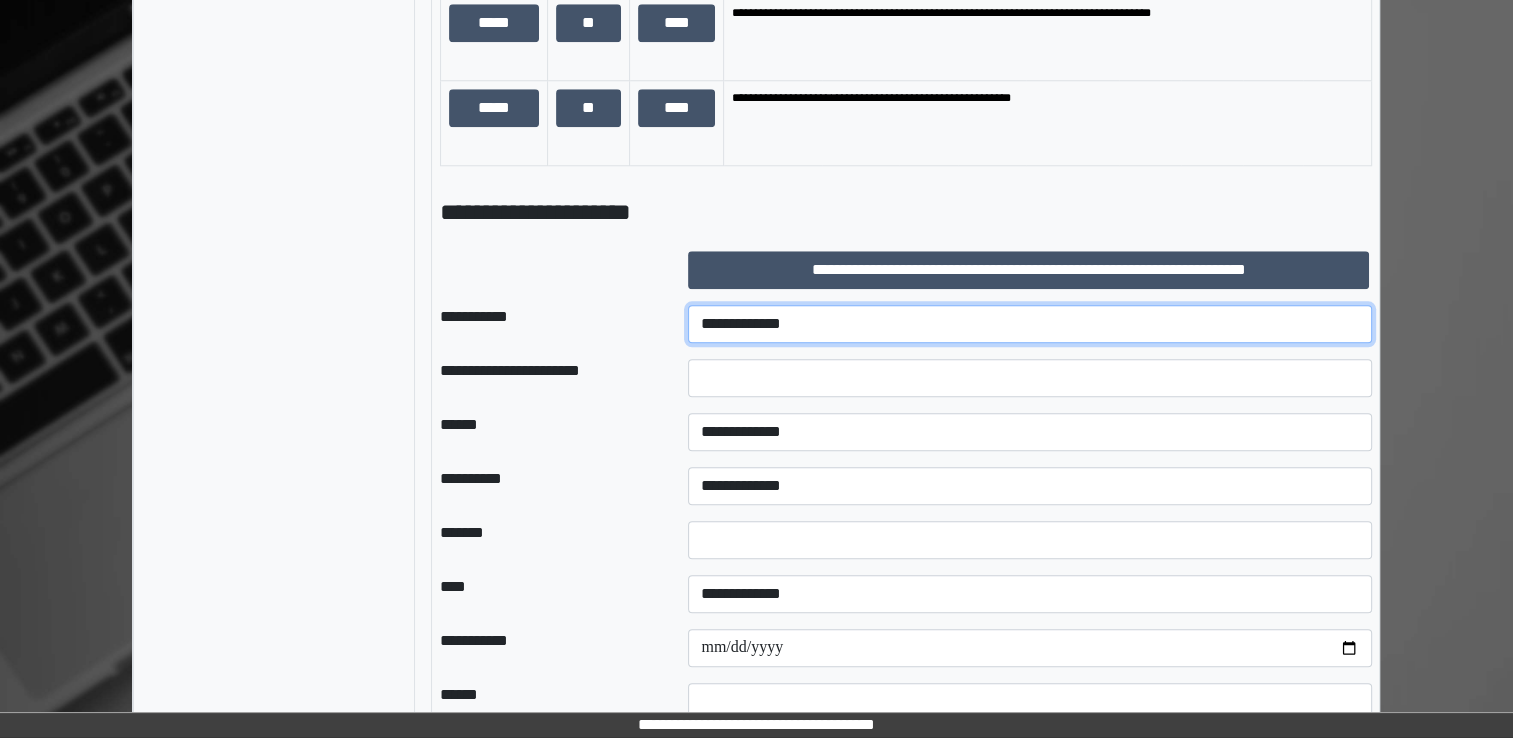 click on "**********" at bounding box center (1030, 324) 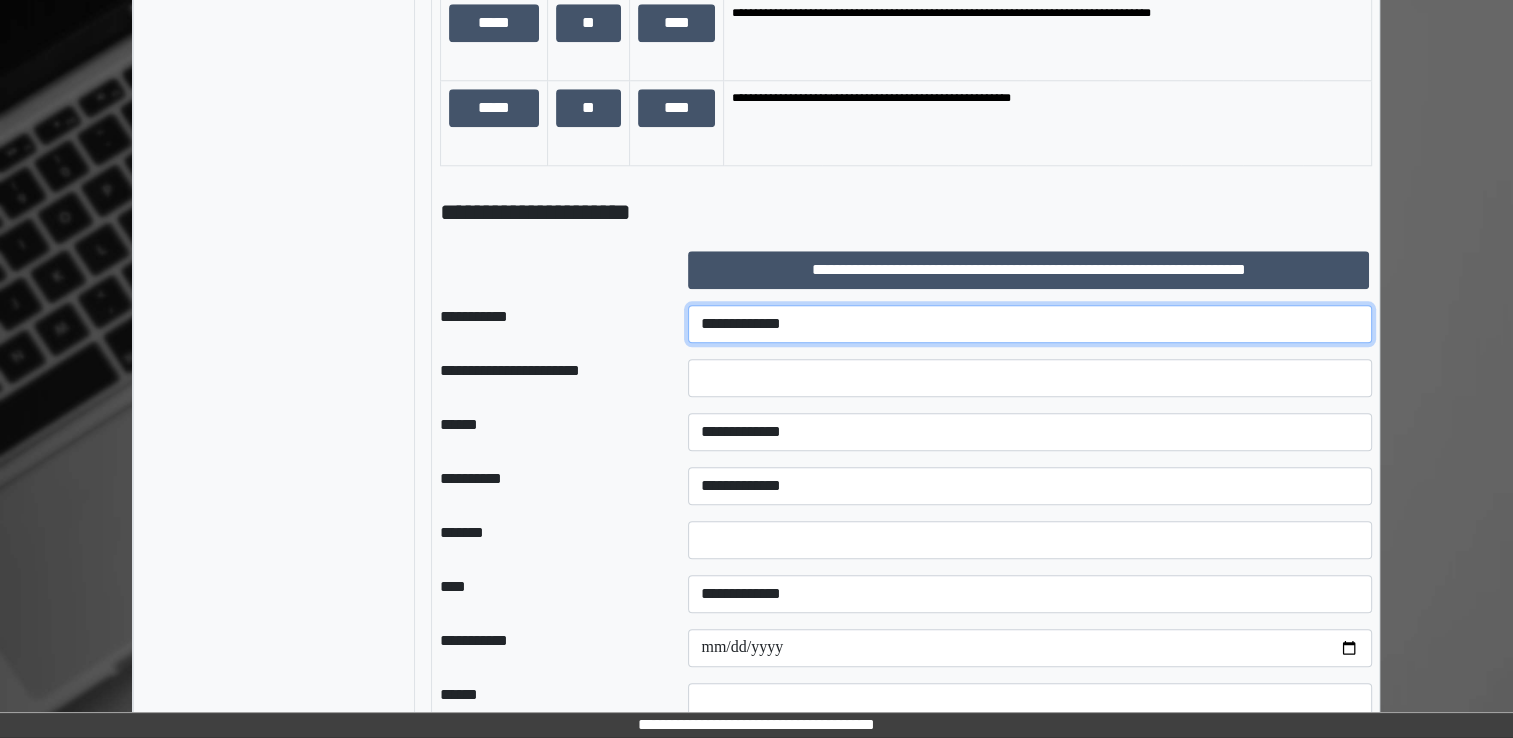 select on "***" 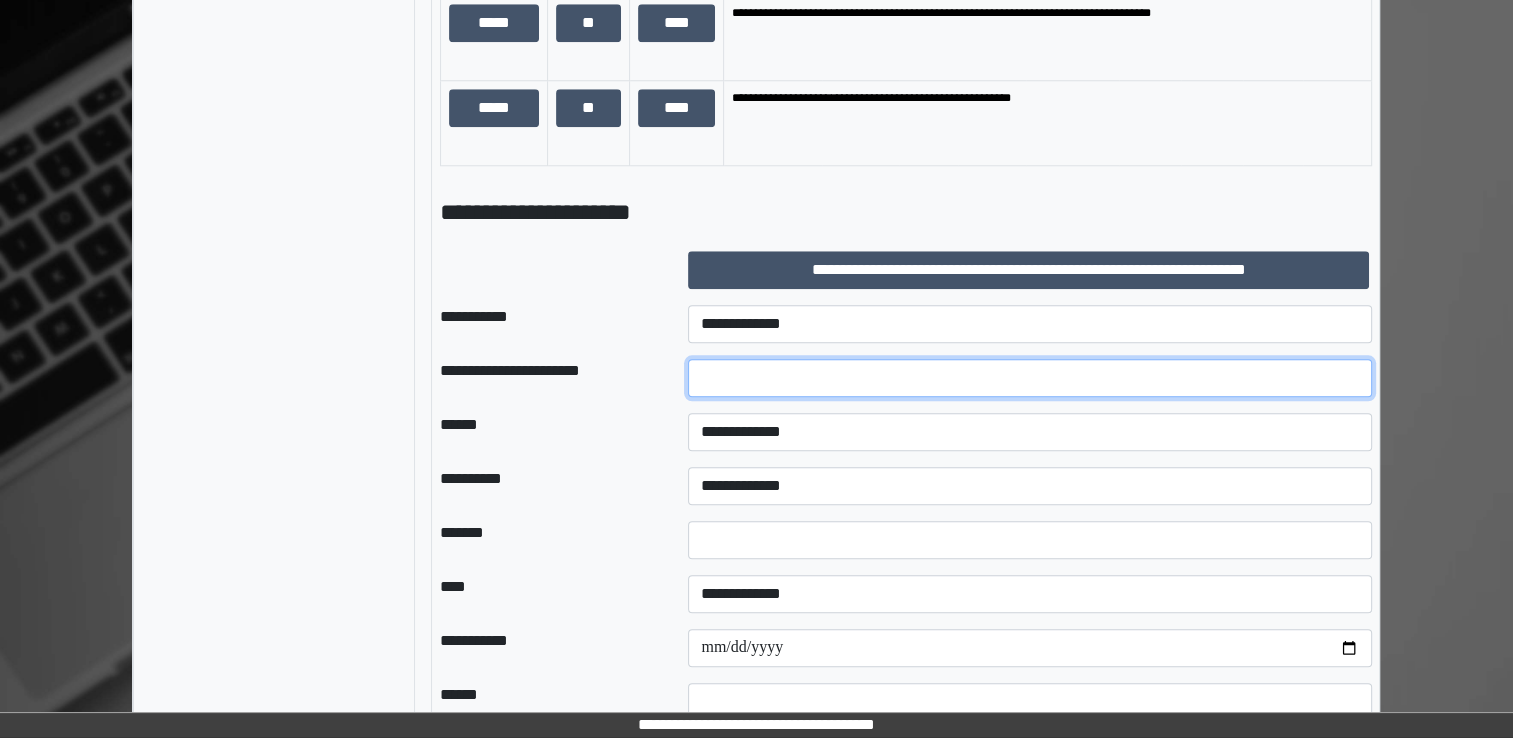 click at bounding box center [1030, 378] 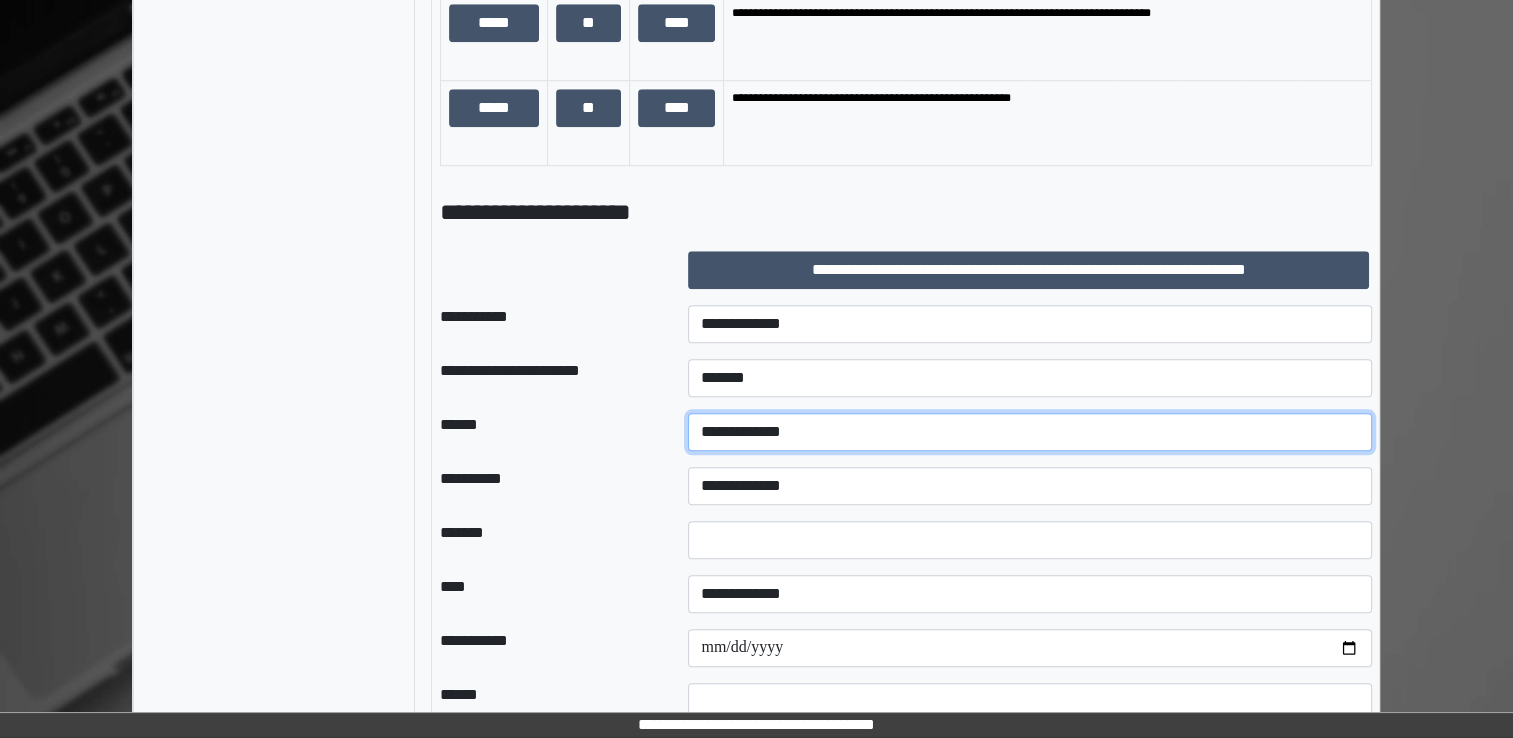 click on "**********" at bounding box center [1030, 432] 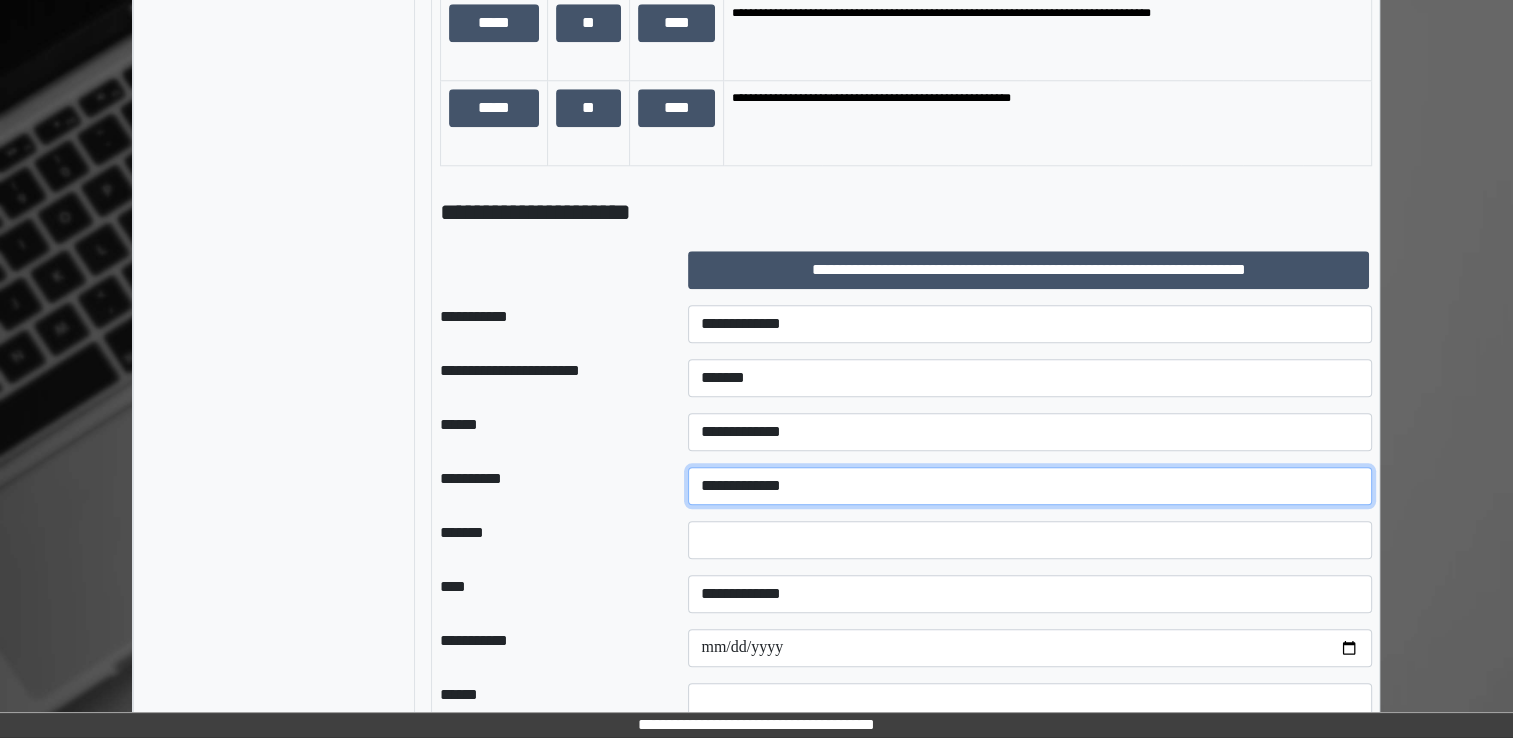 click on "**********" at bounding box center (1030, 486) 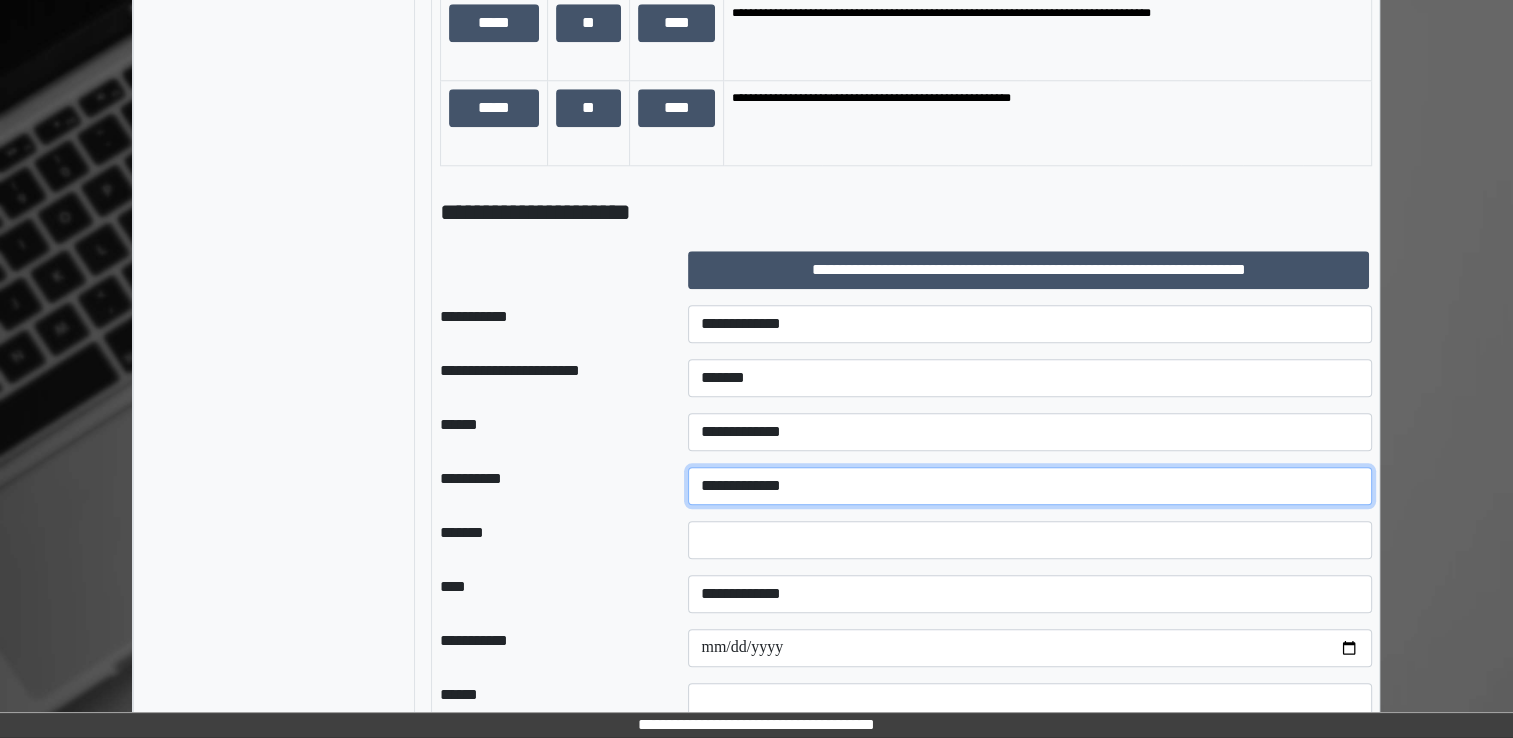 select on "**" 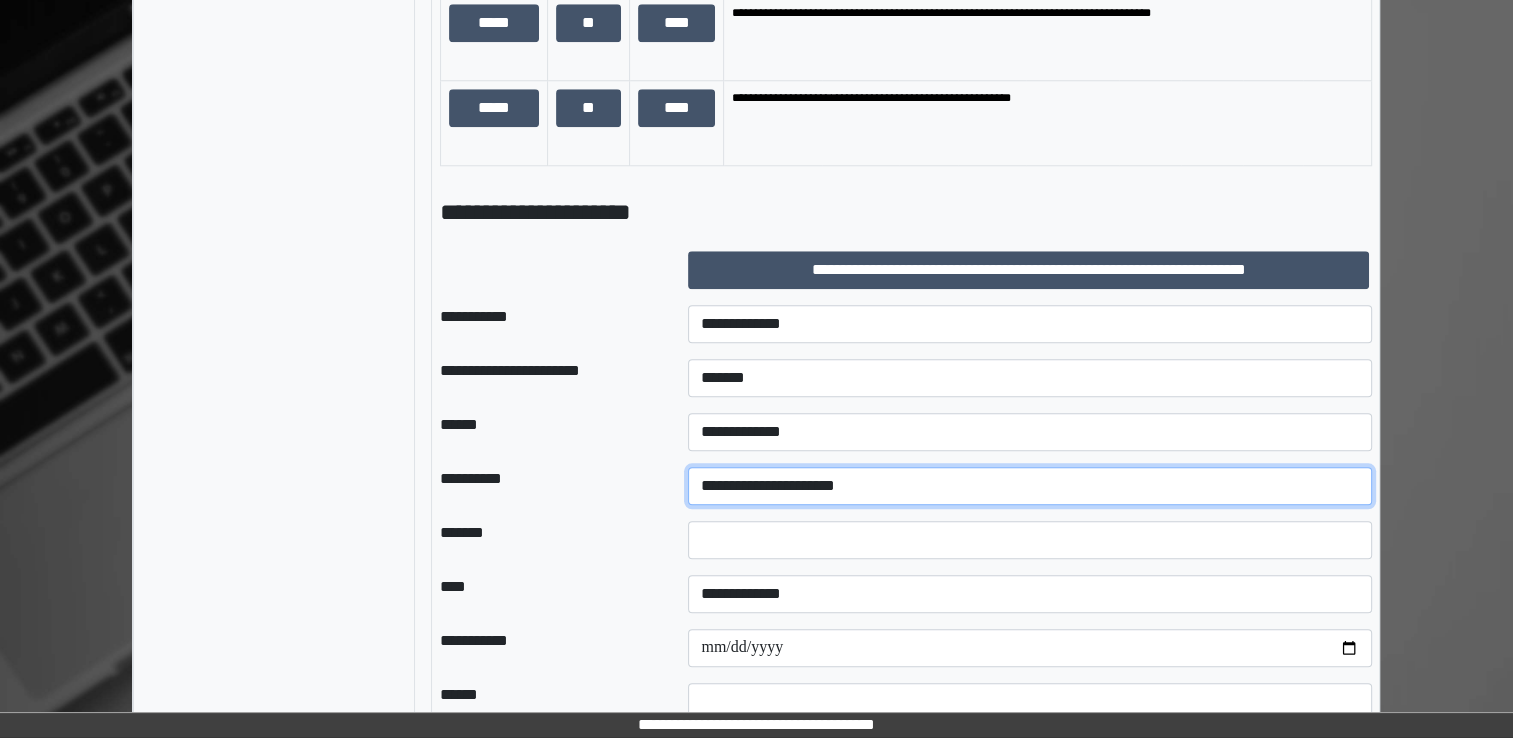click on "**********" at bounding box center (1030, 486) 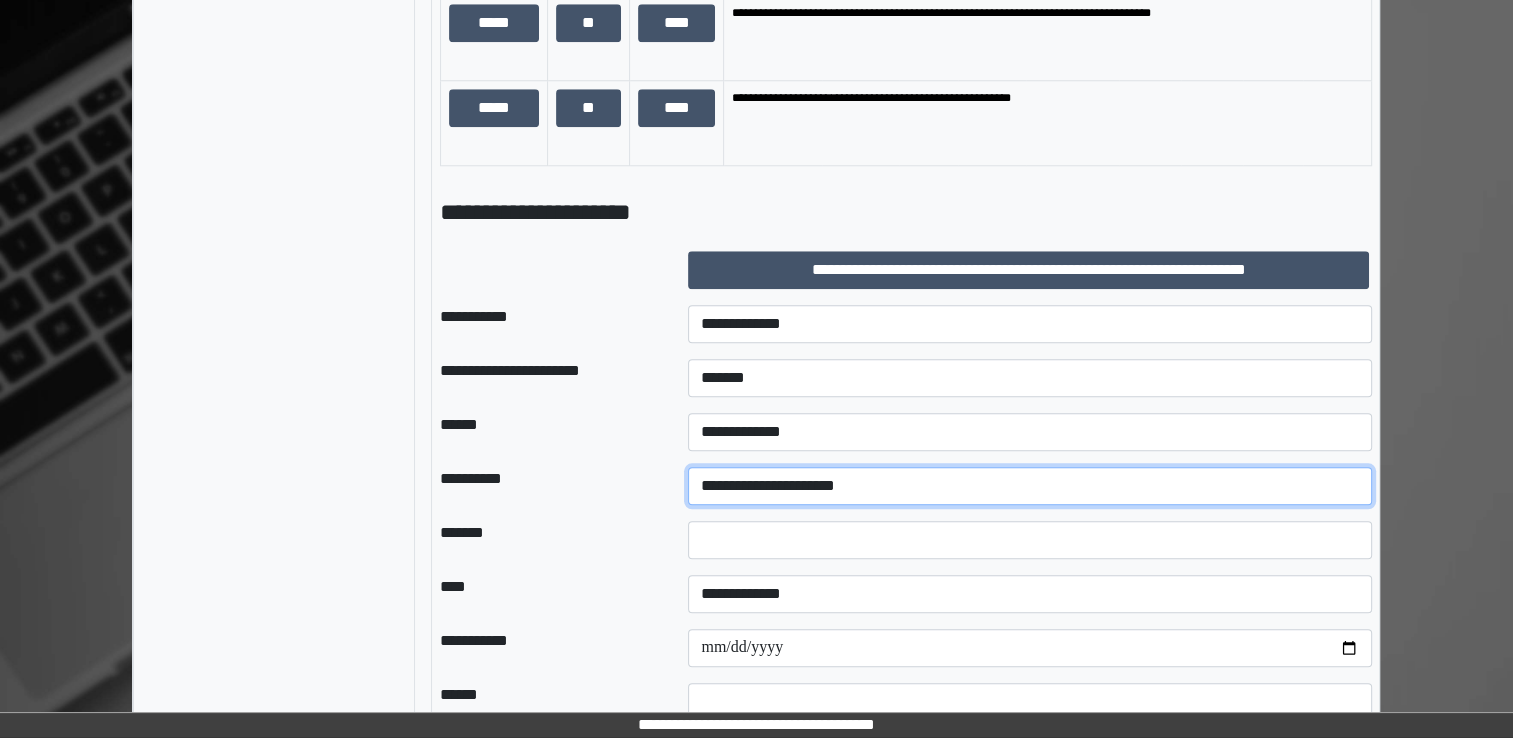 scroll, scrollTop: 1999, scrollLeft: 0, axis: vertical 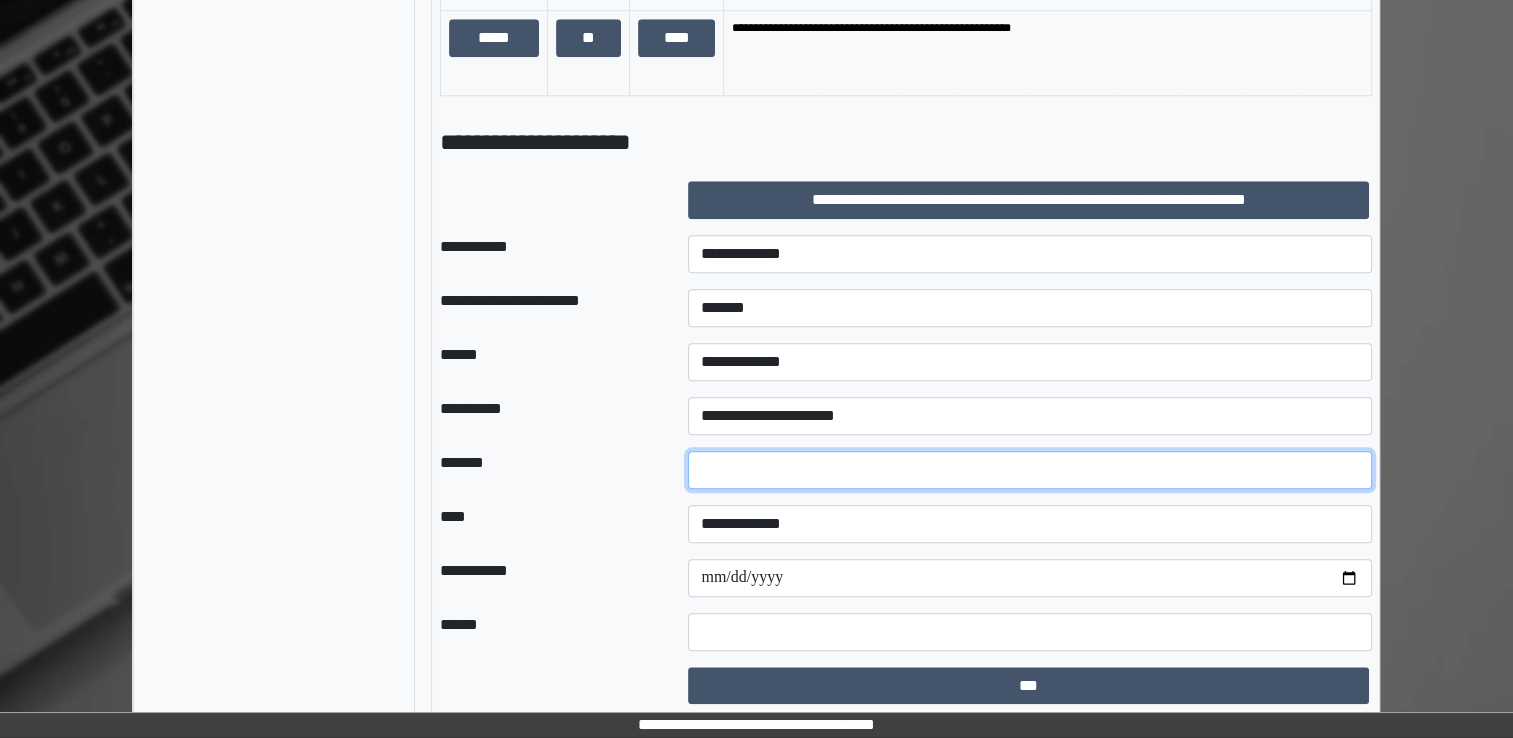 click at bounding box center [1030, 470] 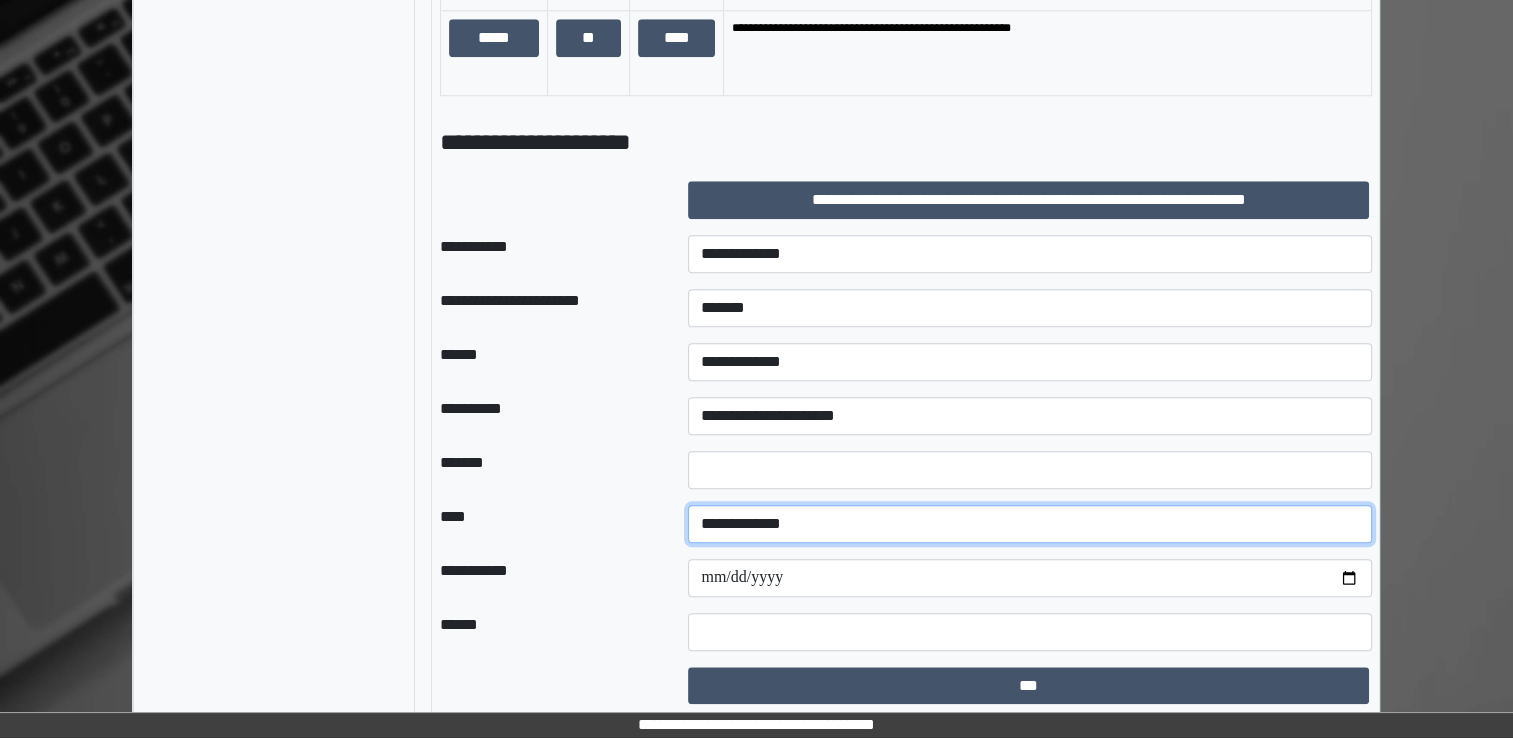 click on "**********" at bounding box center (1030, 524) 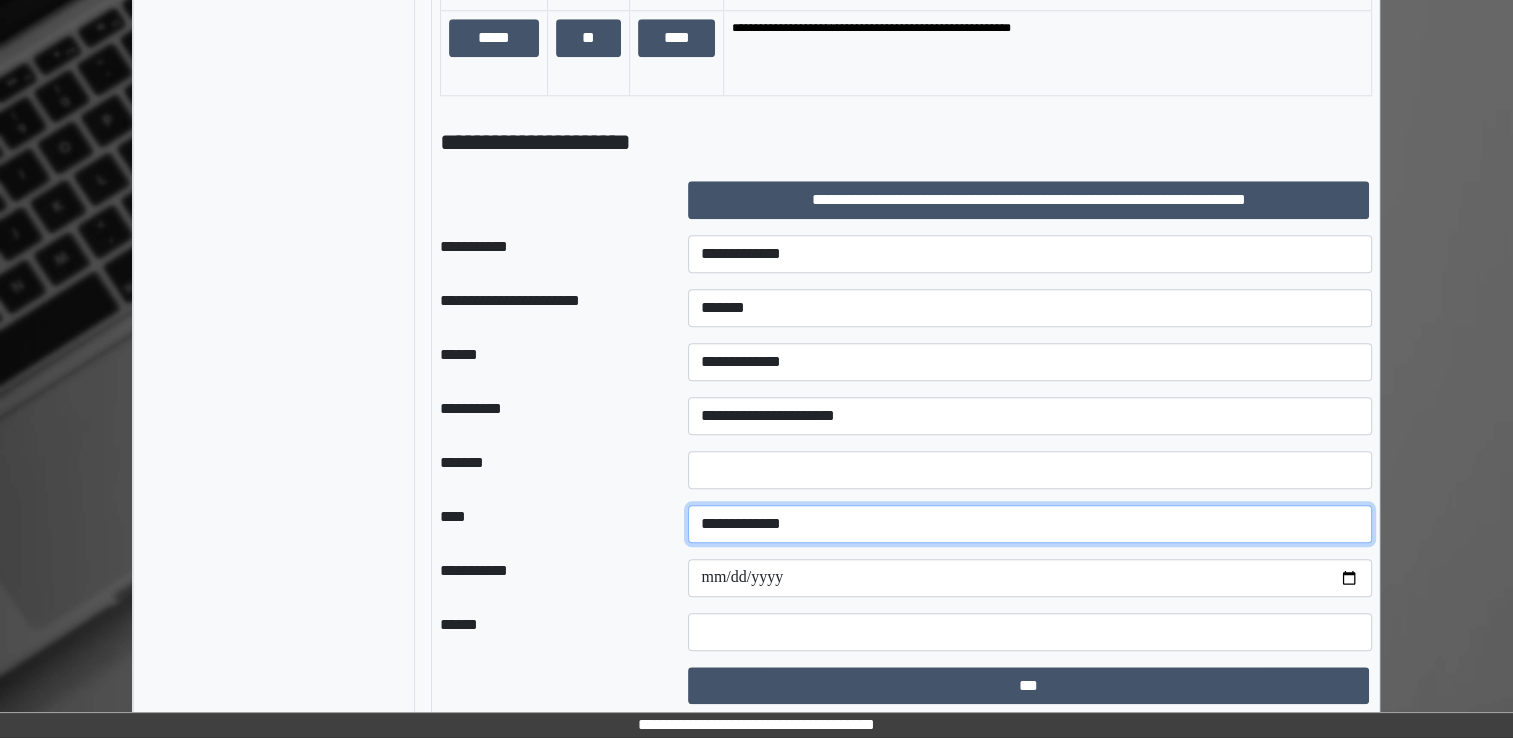 select on "*" 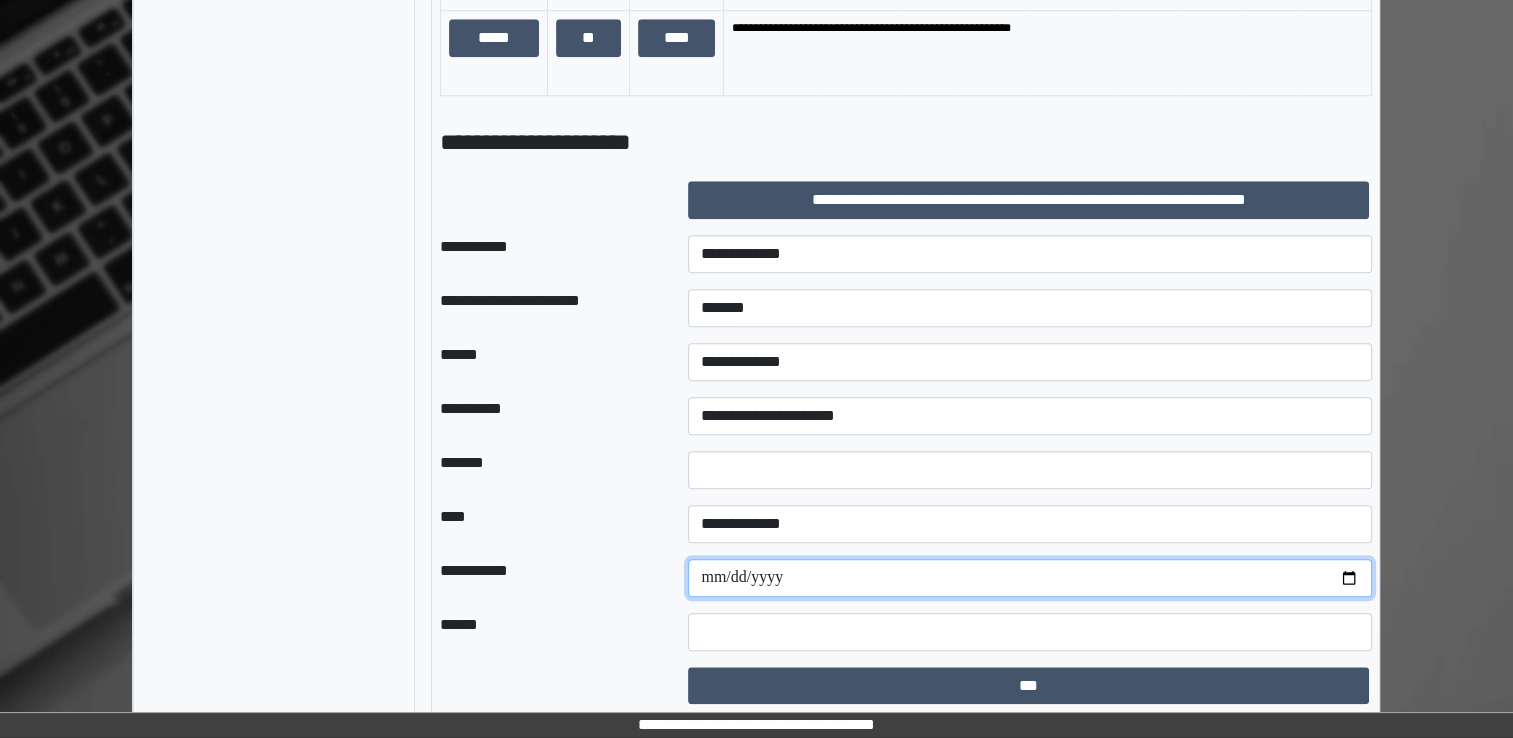 click at bounding box center [1030, 578] 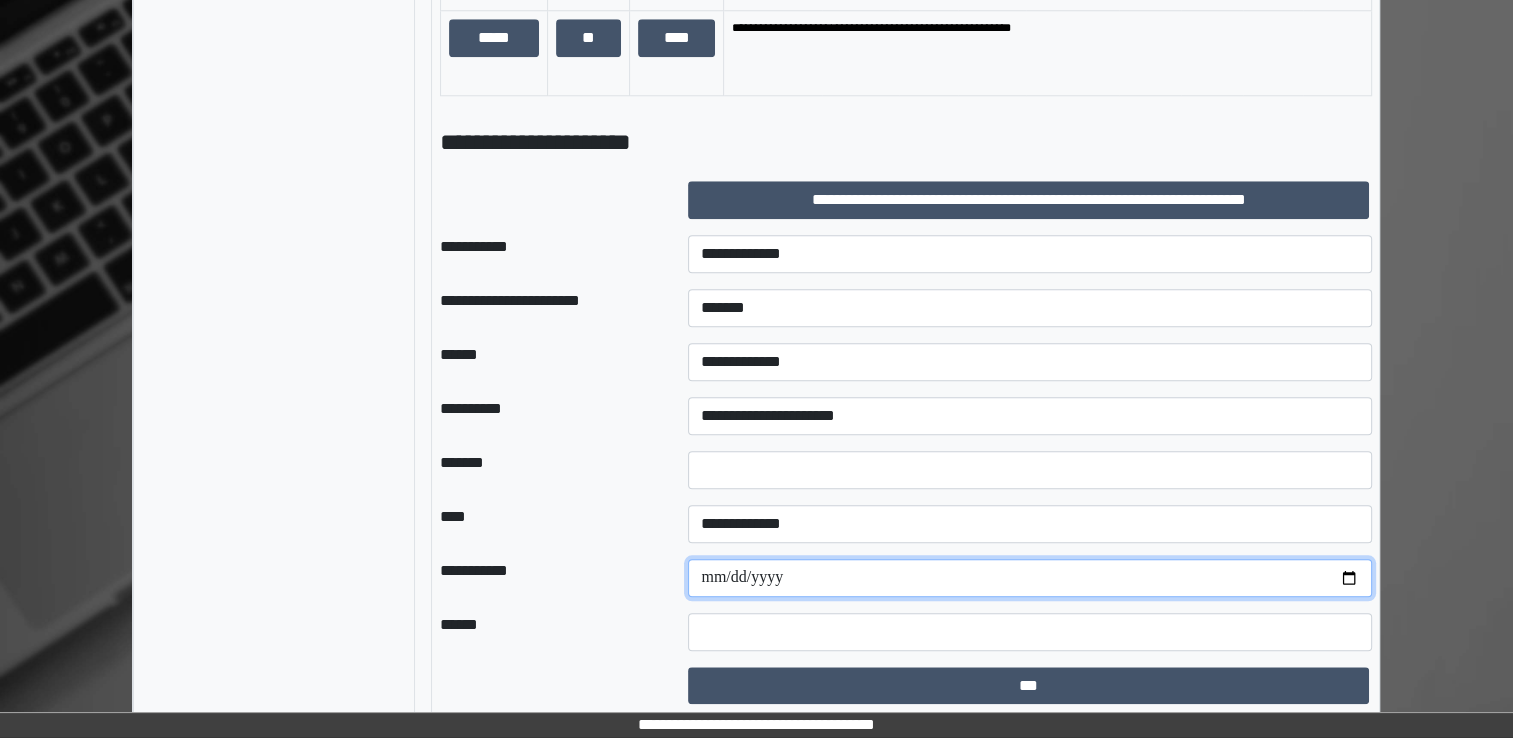 click at bounding box center [1030, 578] 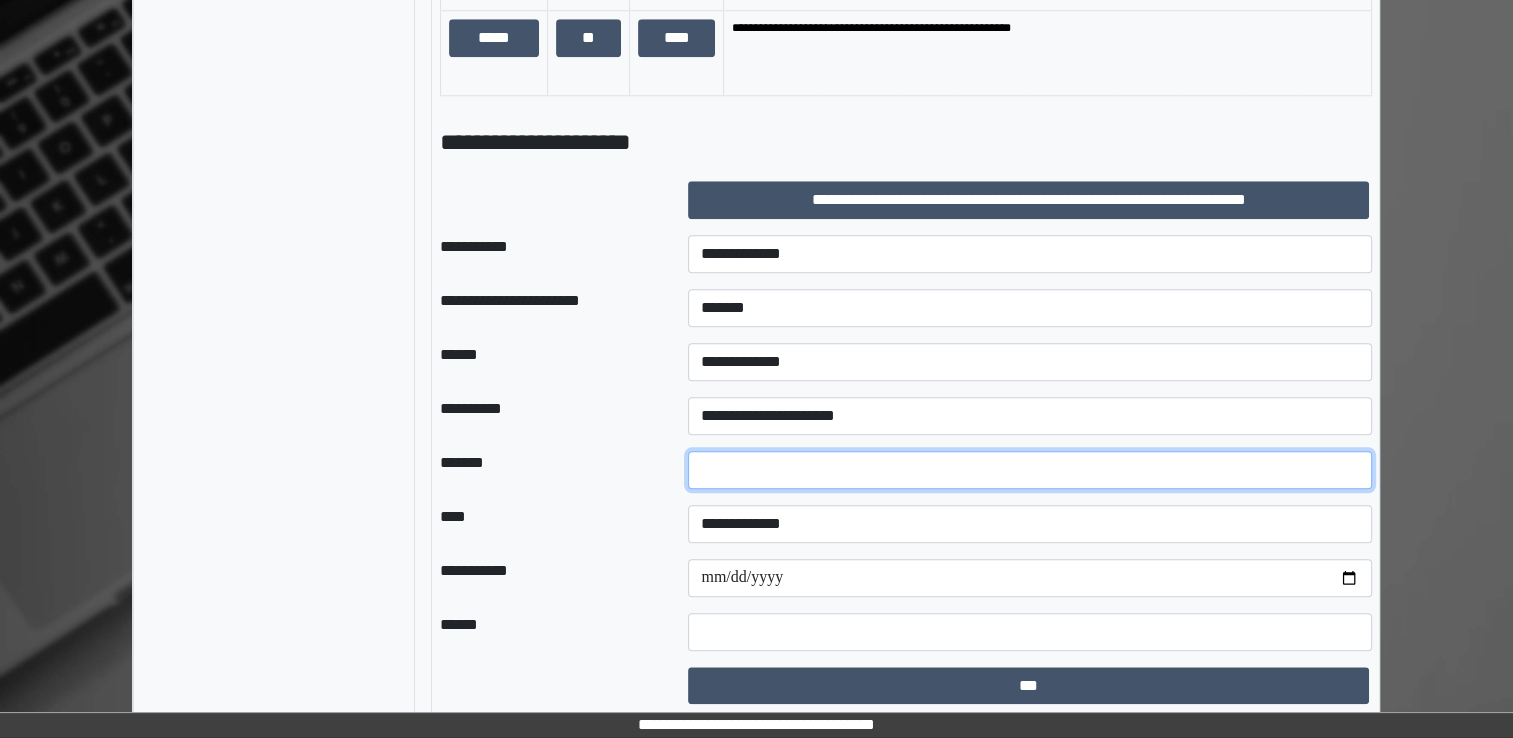 click at bounding box center [1030, 470] 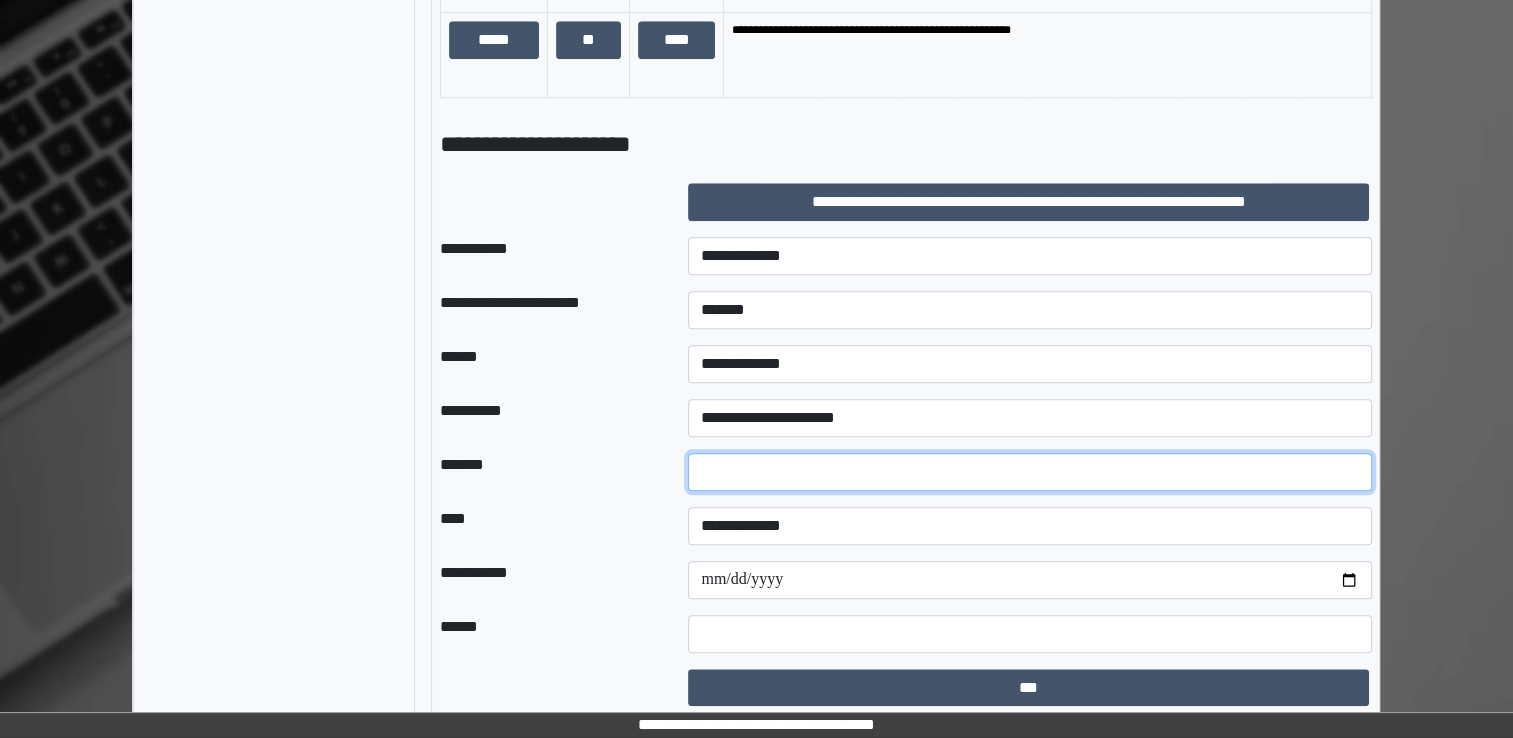 scroll, scrollTop: 1999, scrollLeft: 0, axis: vertical 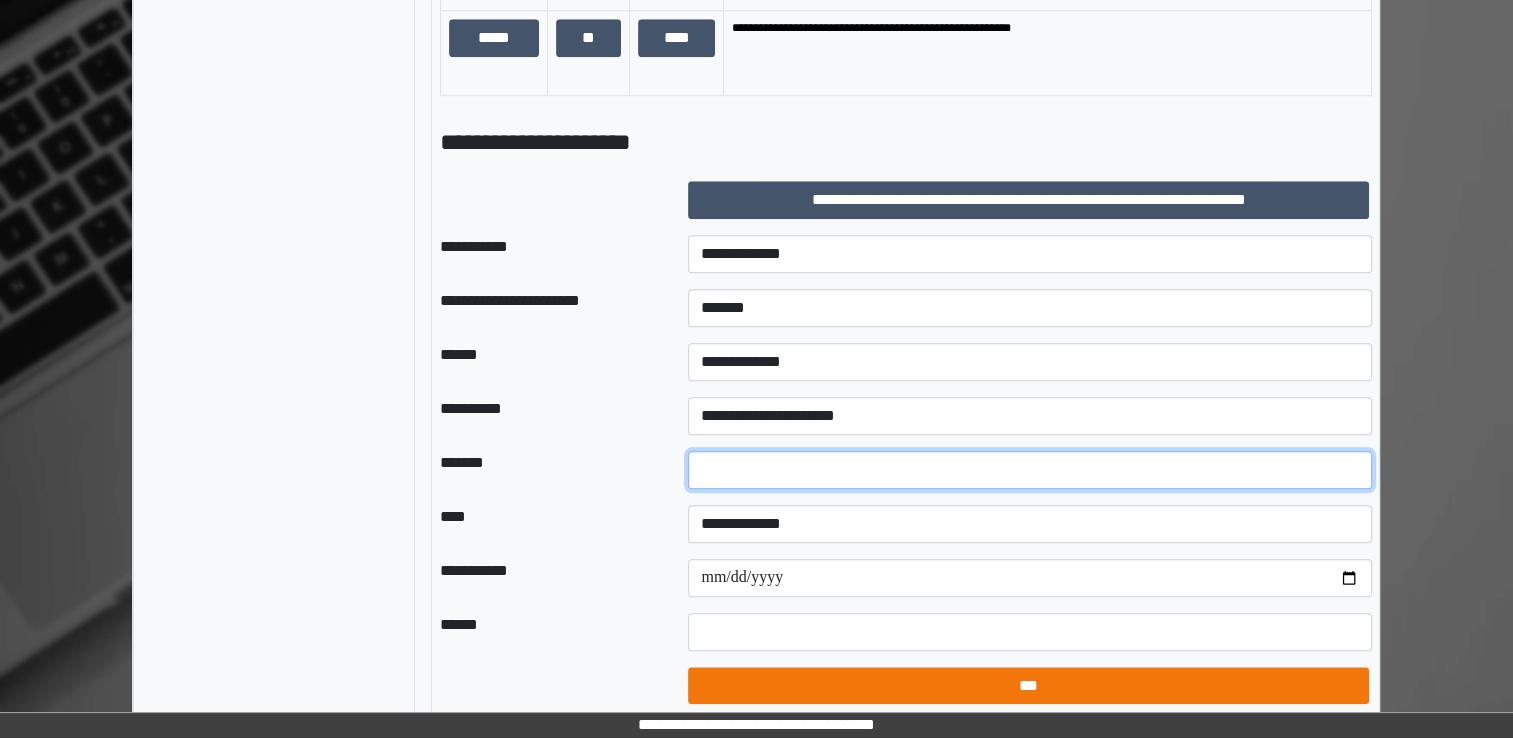 type on "*" 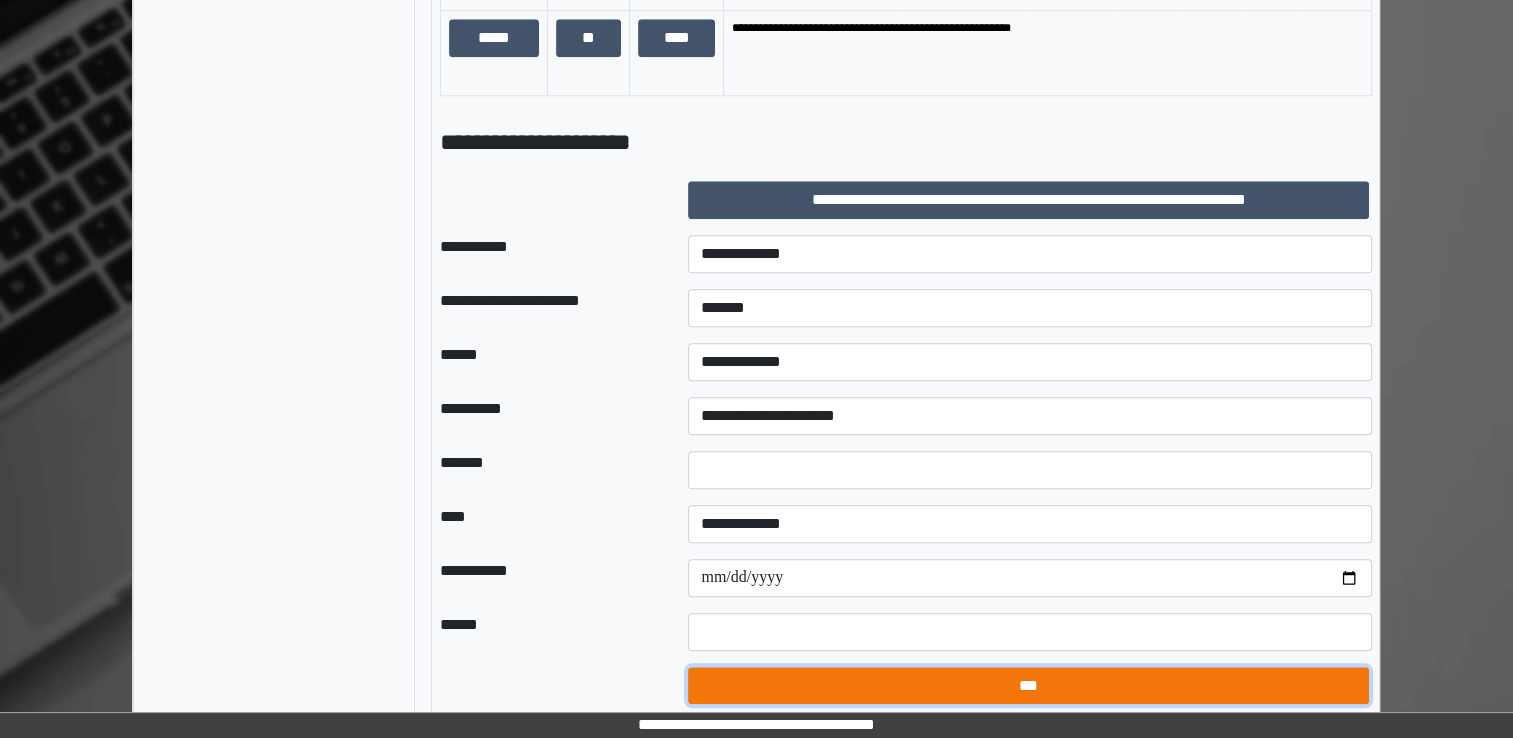 click on "***" at bounding box center [1028, 686] 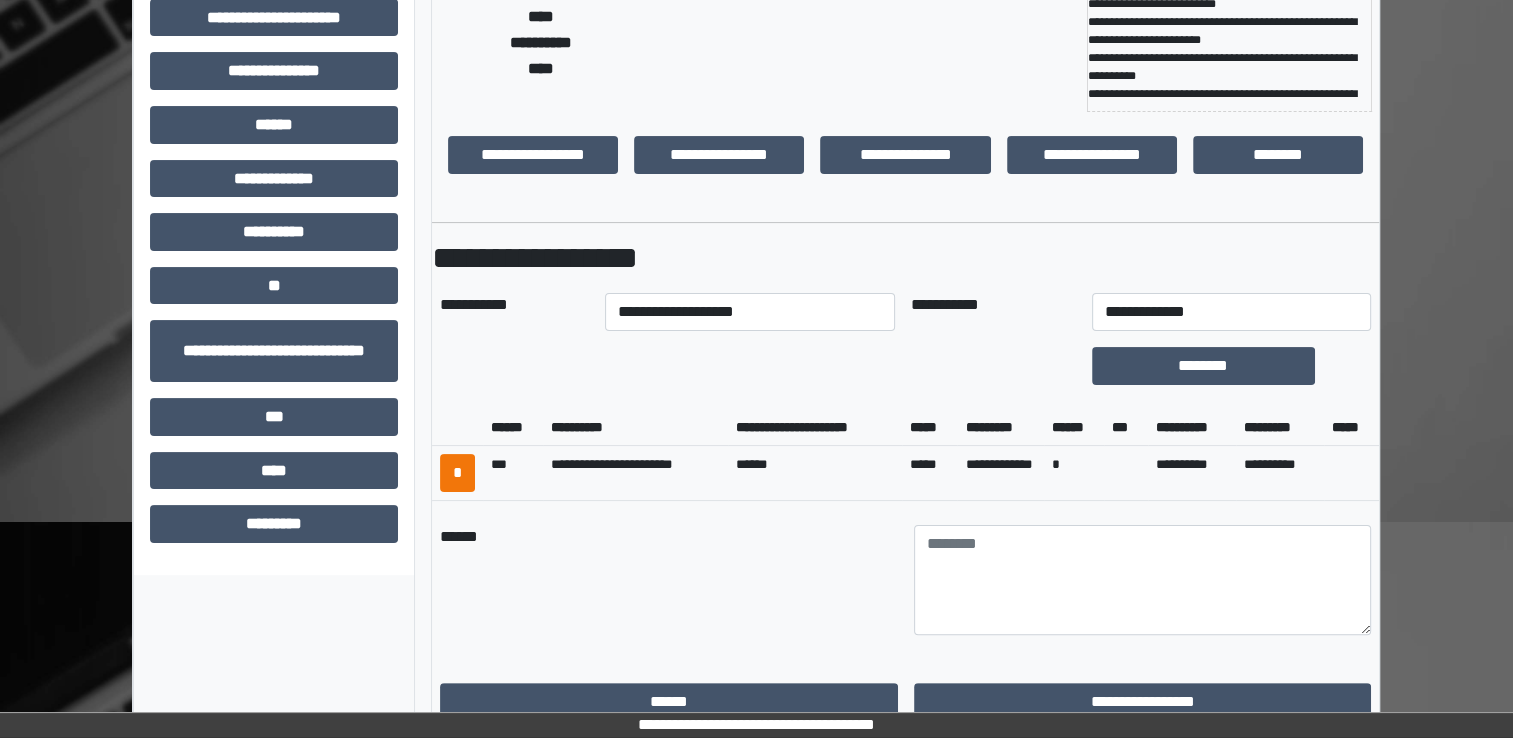 scroll, scrollTop: 269, scrollLeft: 0, axis: vertical 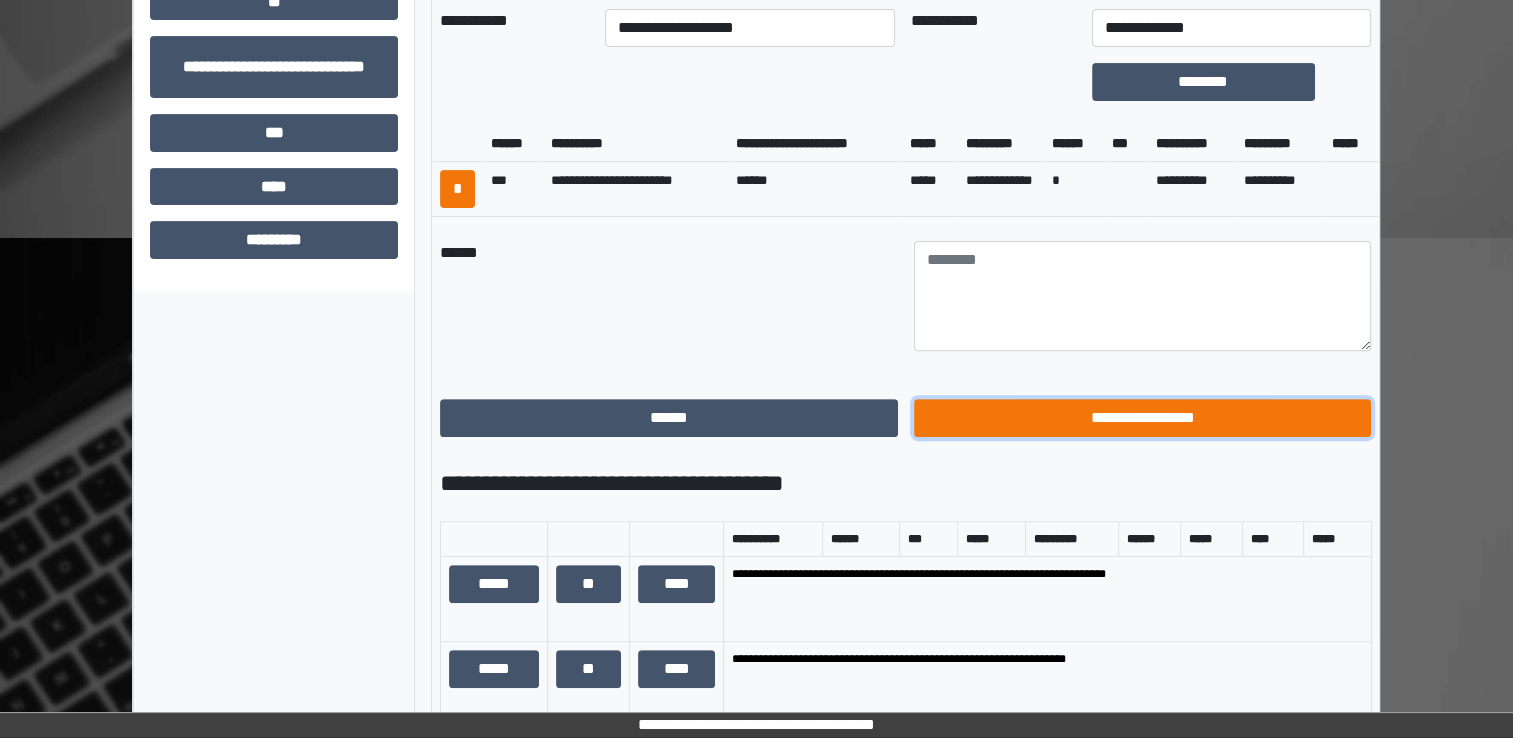 click on "**********" at bounding box center (1143, 418) 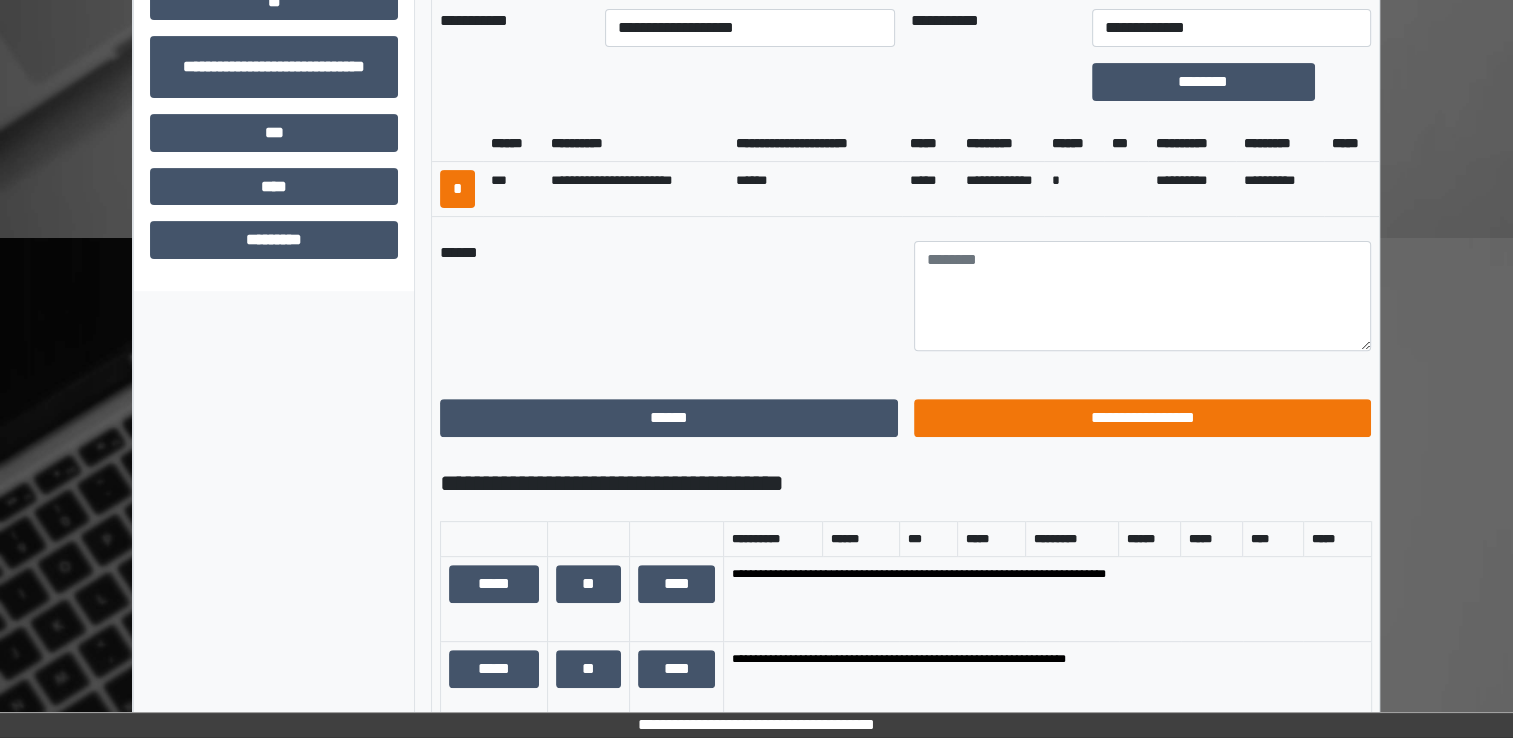 scroll, scrollTop: 184, scrollLeft: 0, axis: vertical 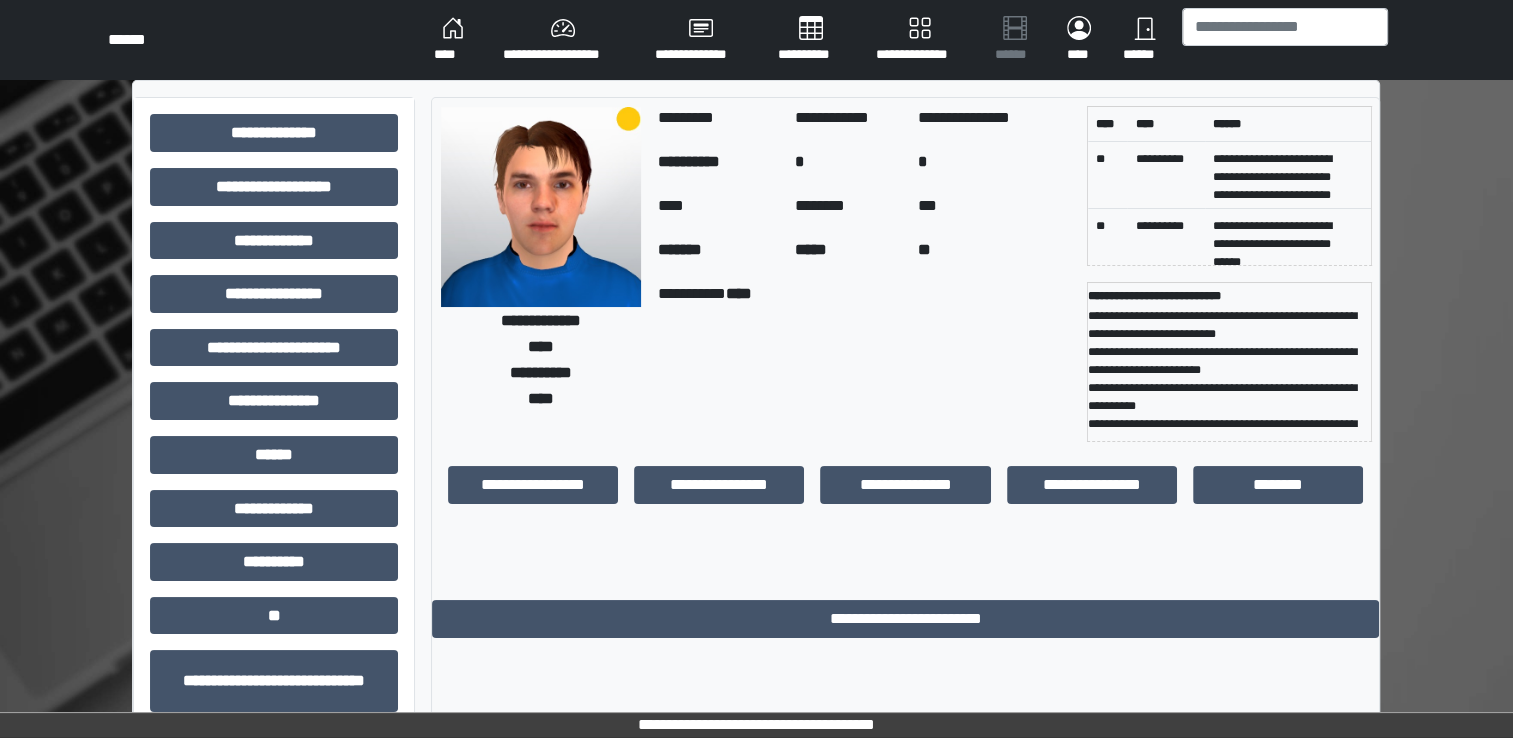 click on "****" at bounding box center [452, 40] 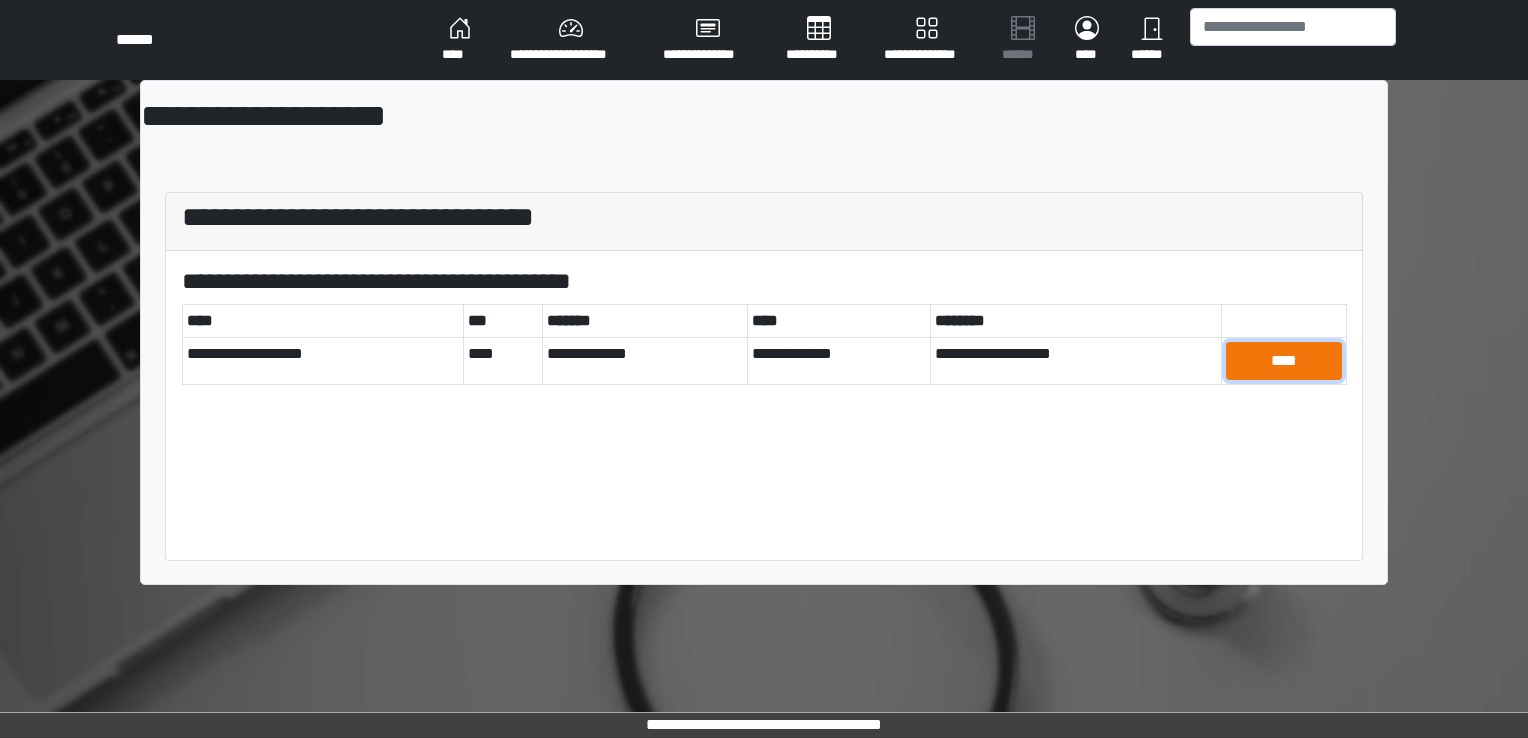 click on "****" at bounding box center [1284, 361] 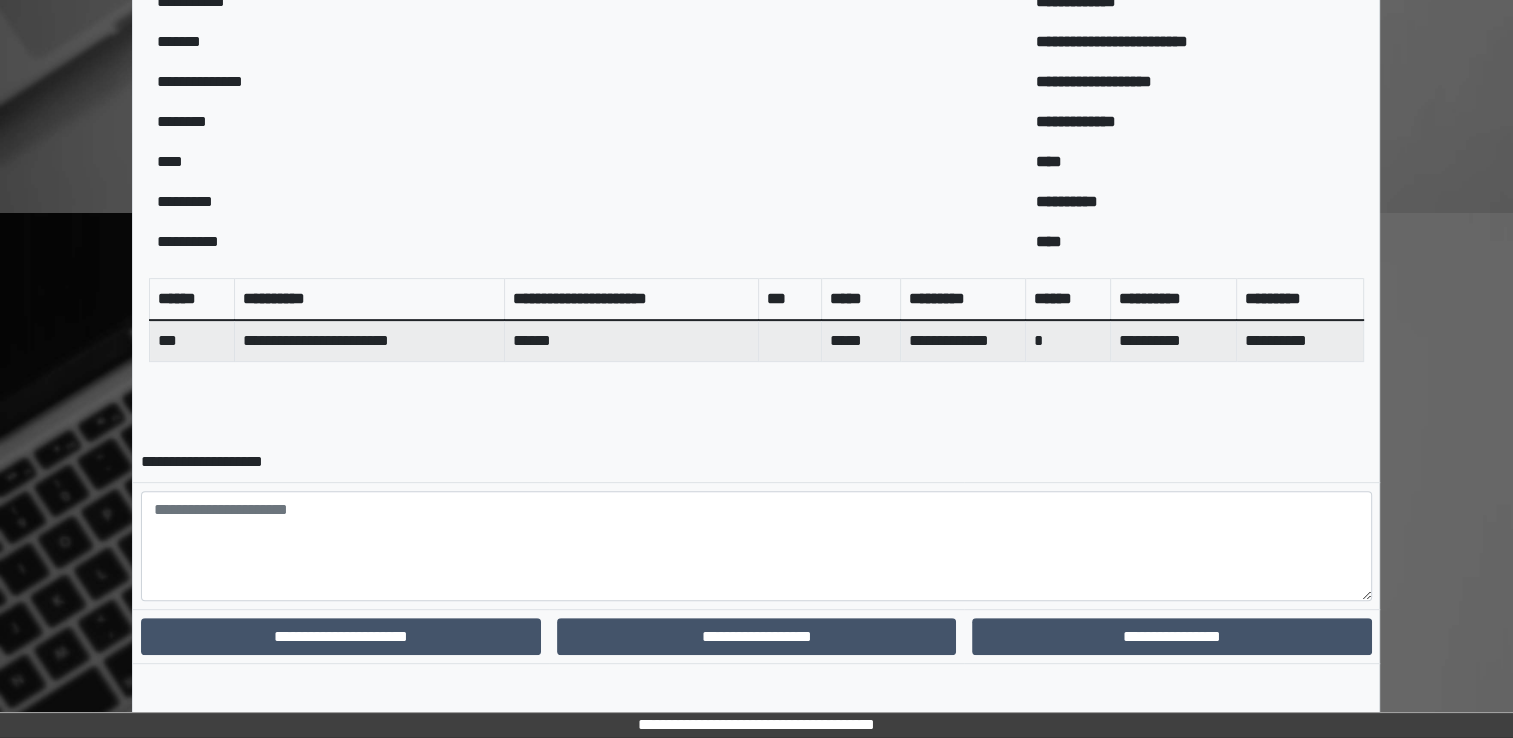 scroll, scrollTop: 640, scrollLeft: 0, axis: vertical 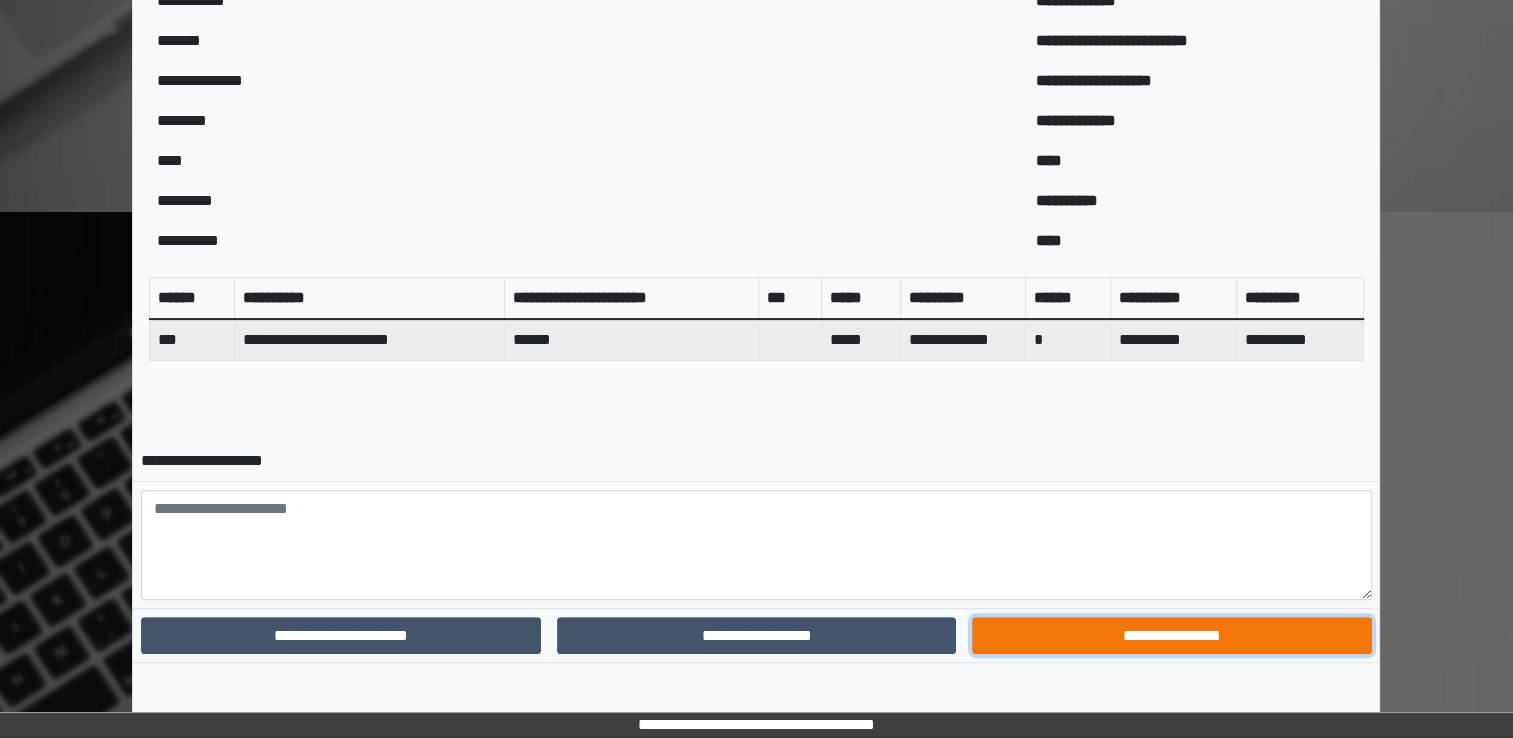 click on "**********" at bounding box center (1171, 636) 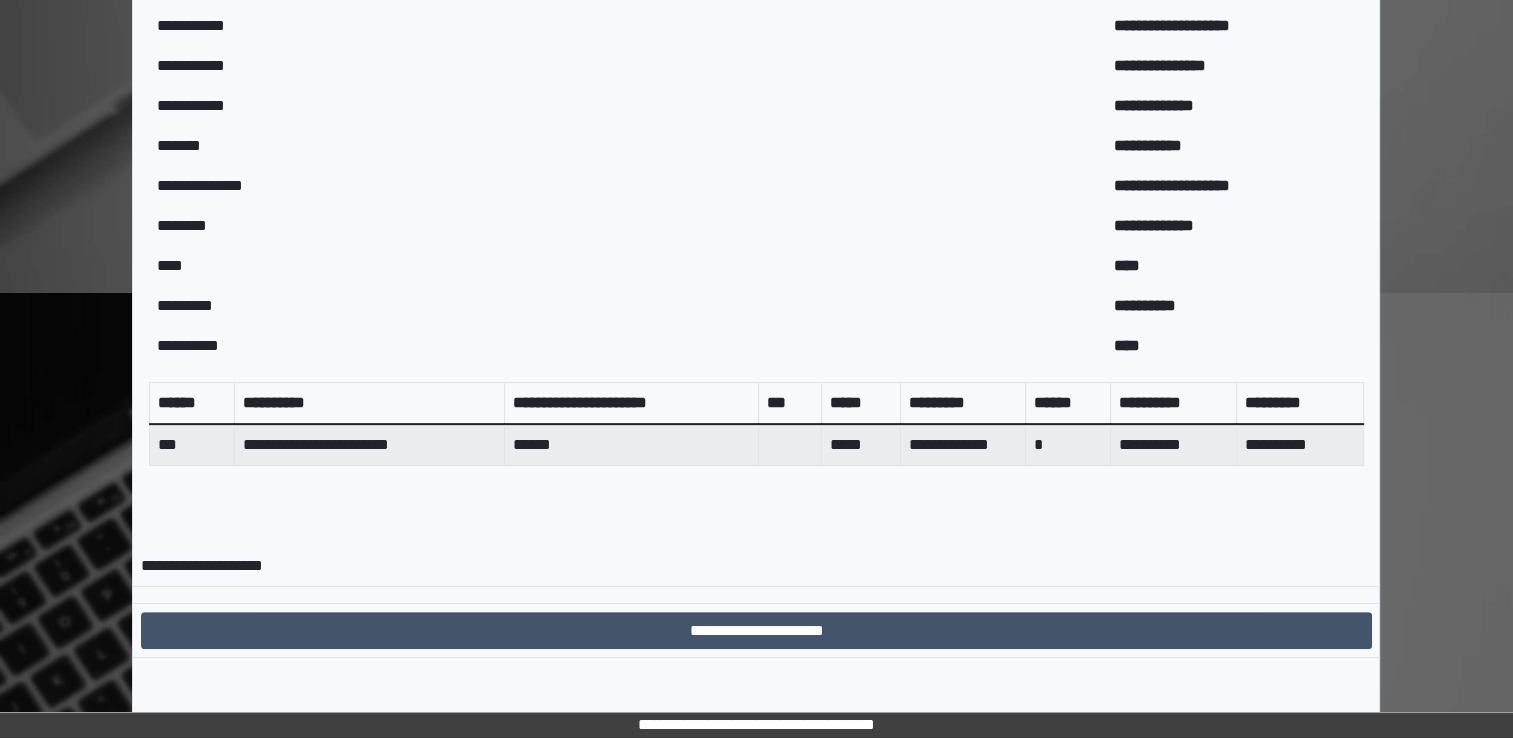 scroll, scrollTop: 559, scrollLeft: 0, axis: vertical 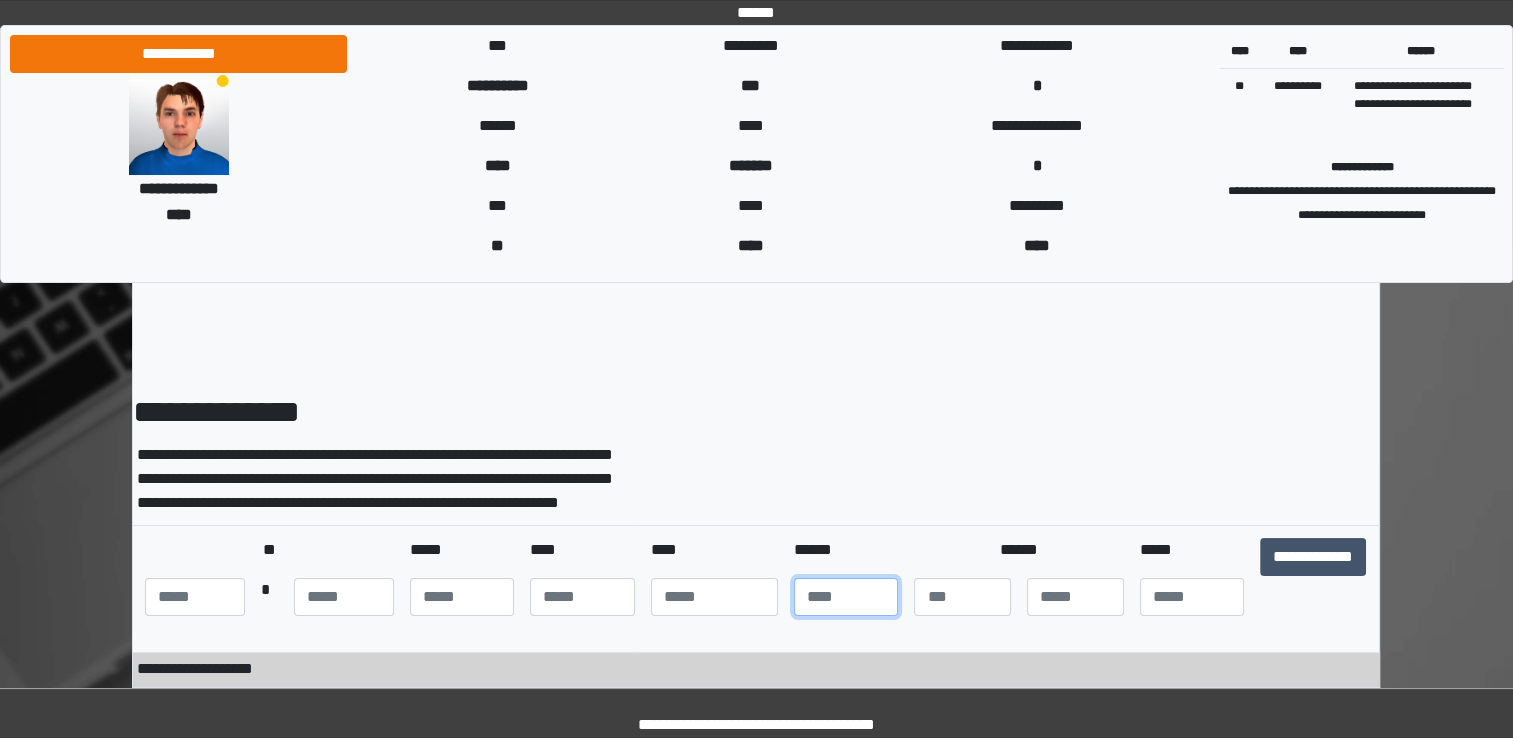 drag, startPoint x: 845, startPoint y: 623, endPoint x: 930, endPoint y: 615, distance: 85.37564 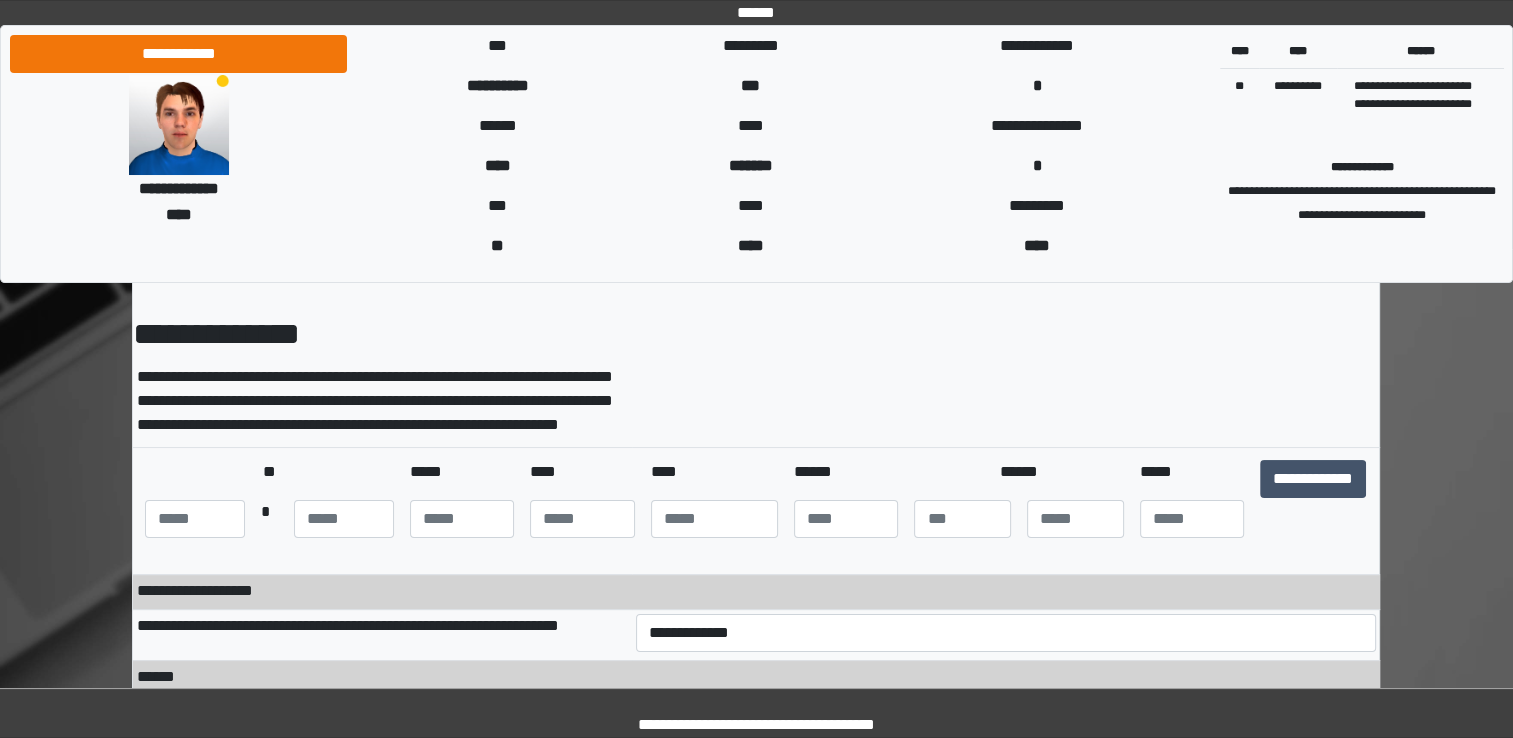 scroll, scrollTop: 4, scrollLeft: 0, axis: vertical 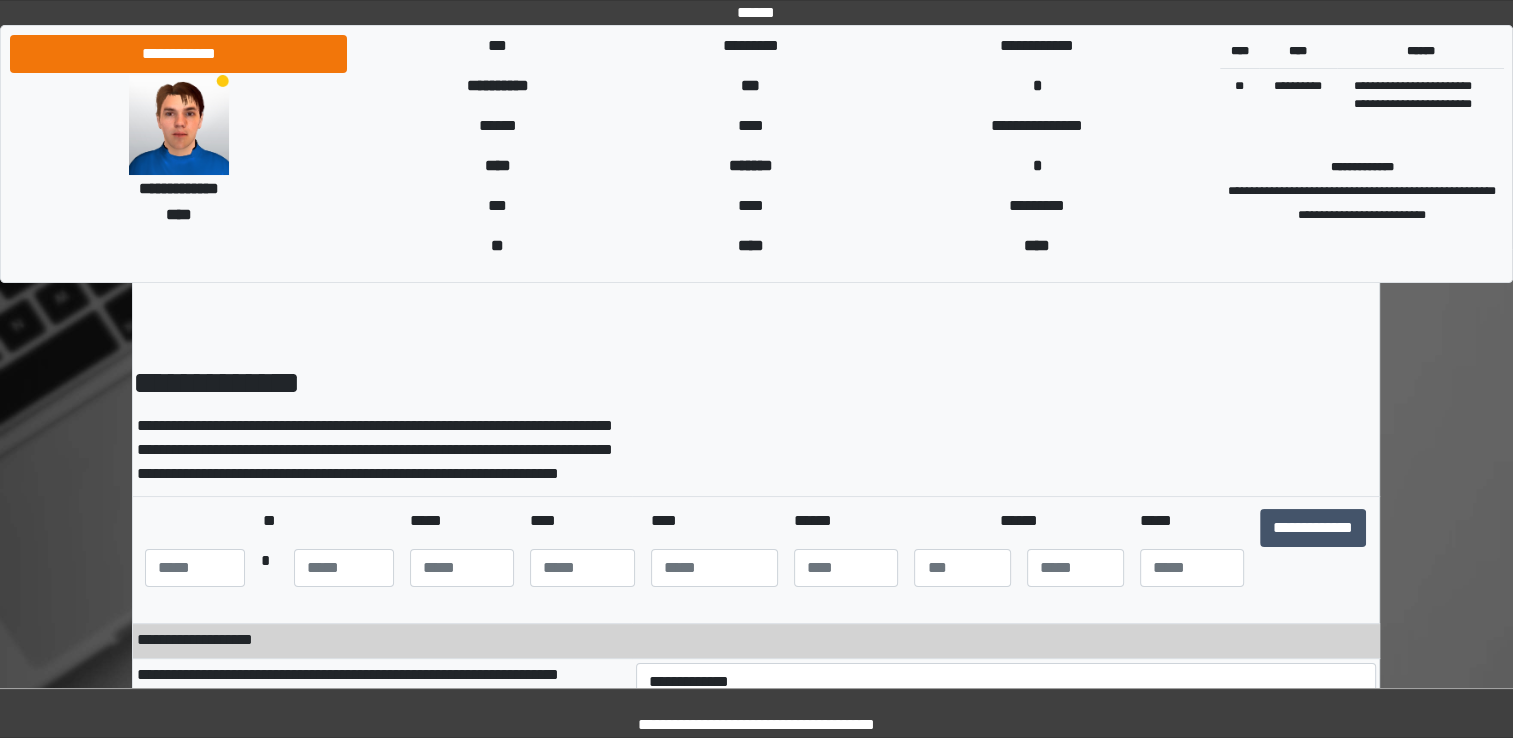 click on "**********" at bounding box center (756, 991) 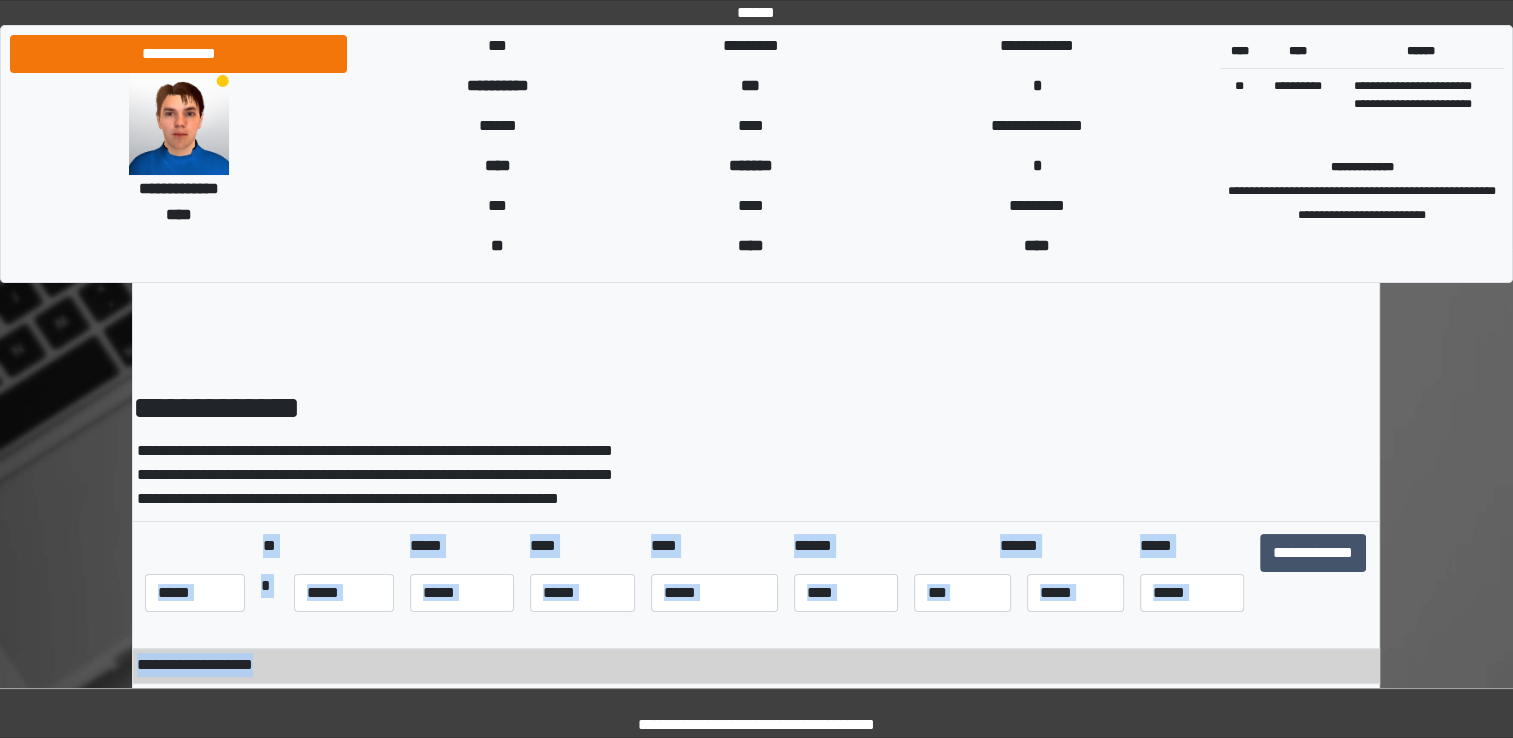 scroll, scrollTop: 0, scrollLeft: 0, axis: both 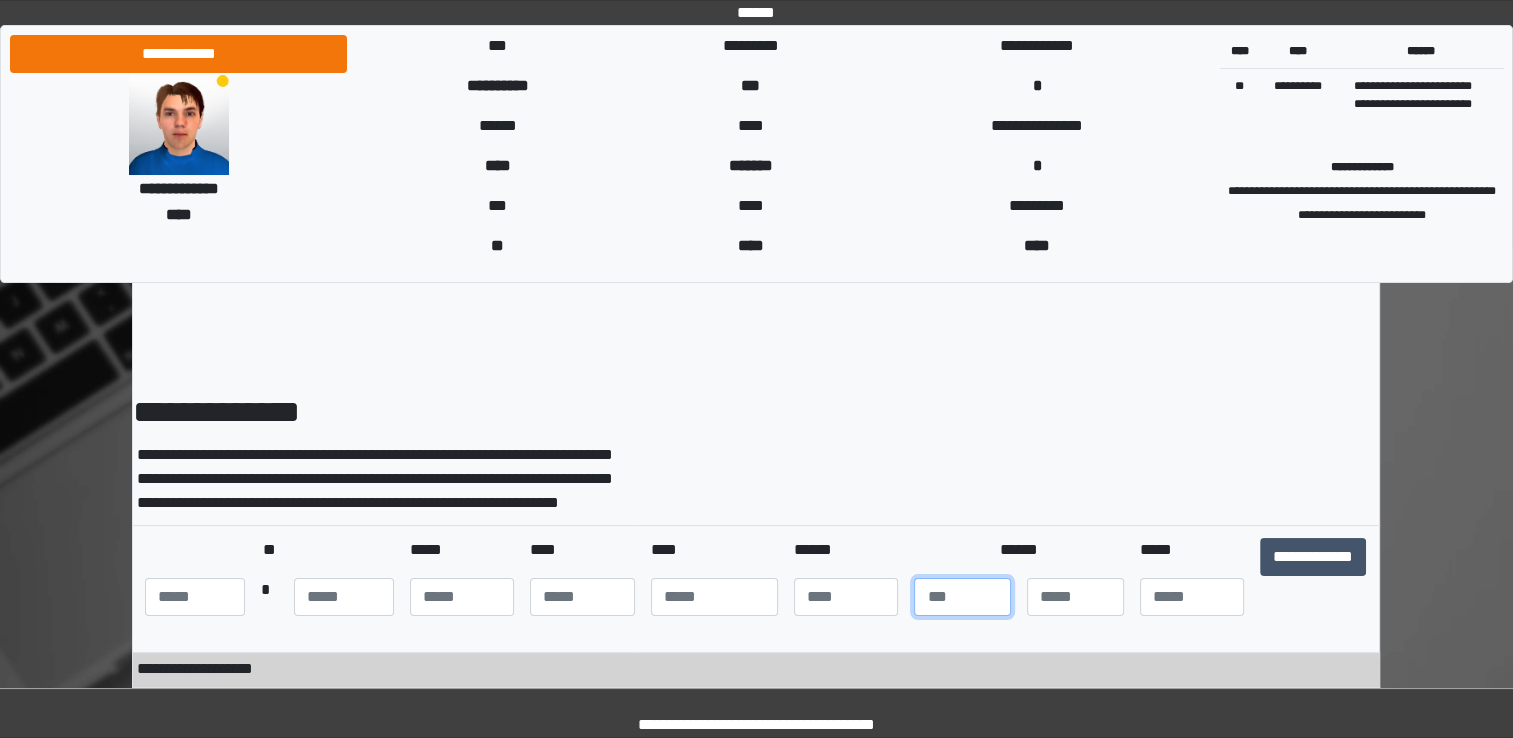 click at bounding box center [962, 597] 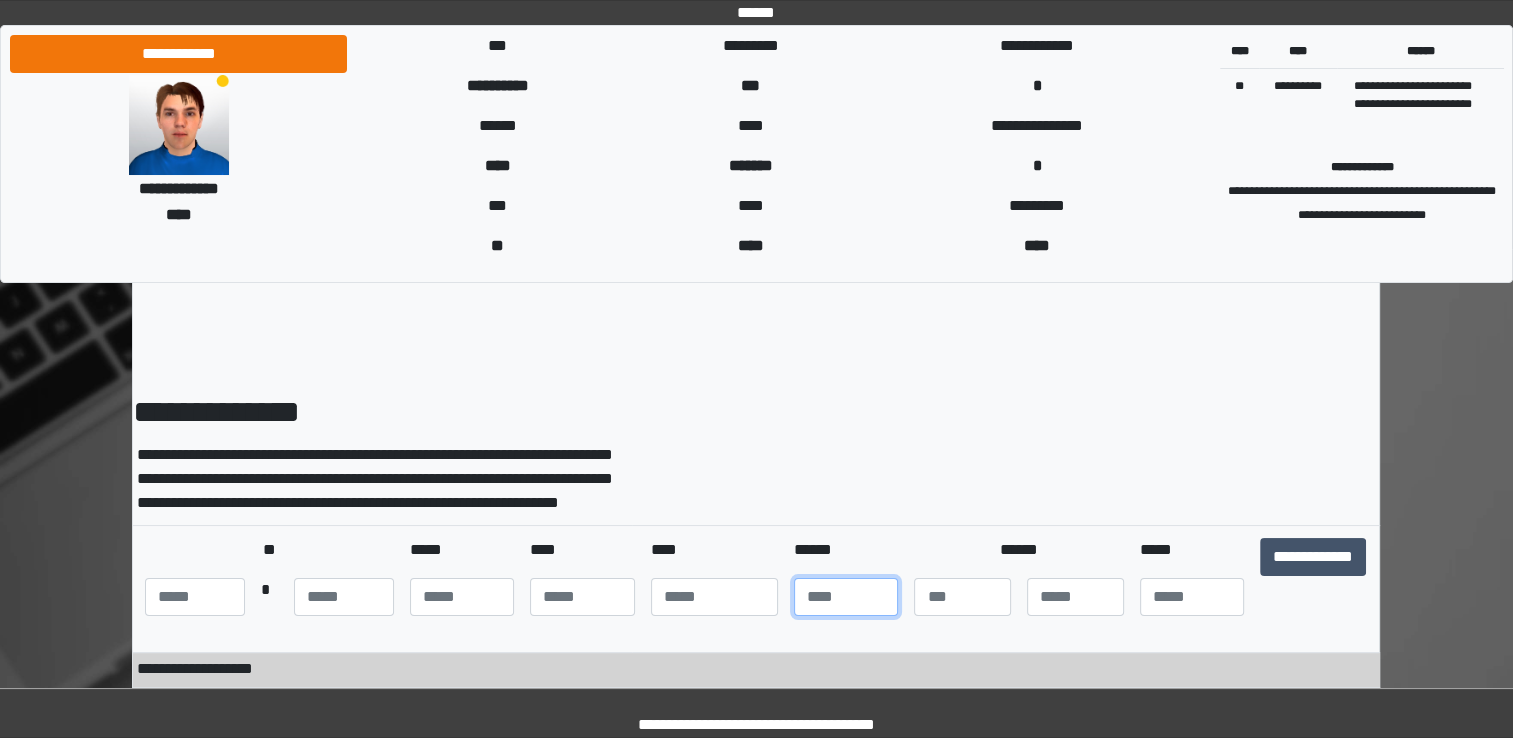 click at bounding box center [846, 597] 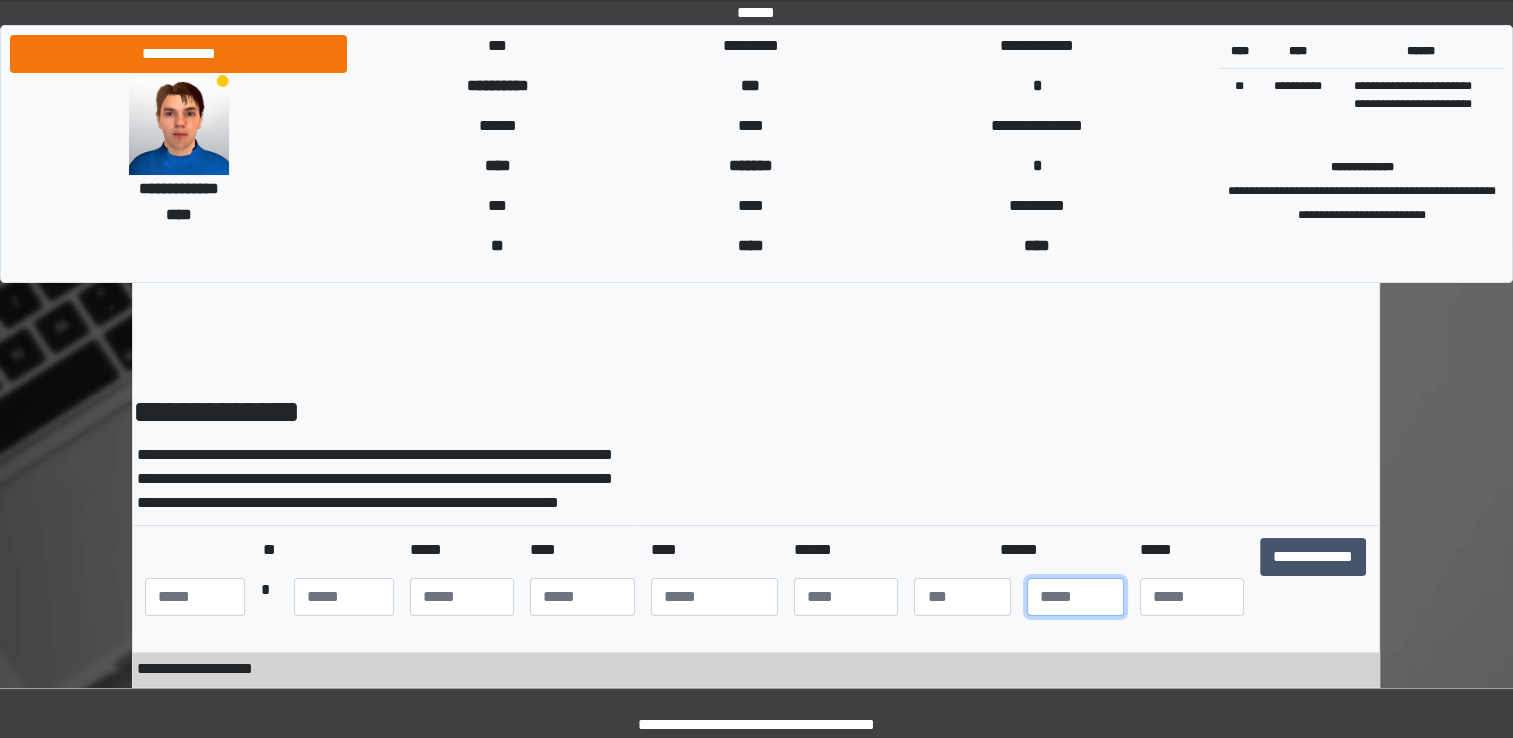 click at bounding box center [1075, 597] 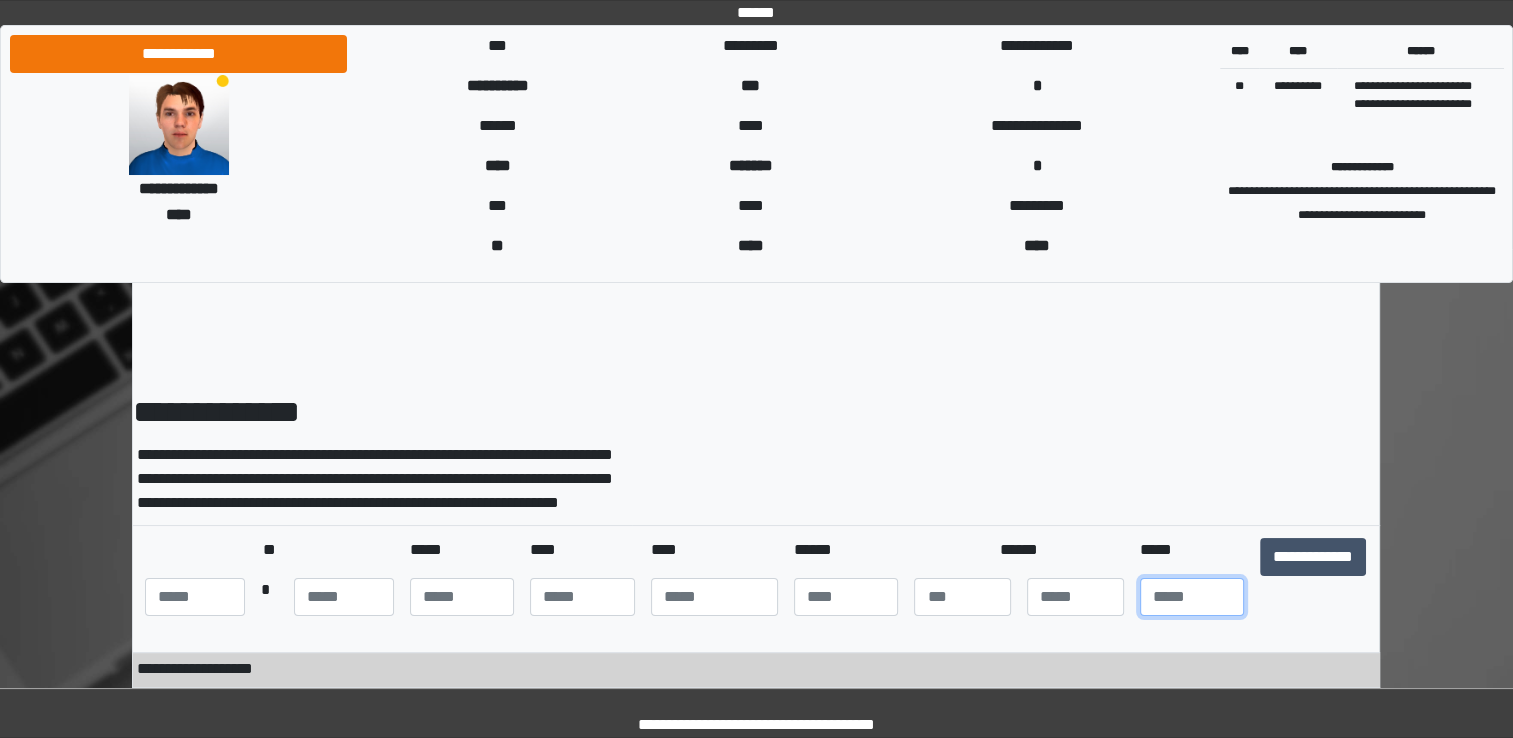 click at bounding box center [1192, 597] 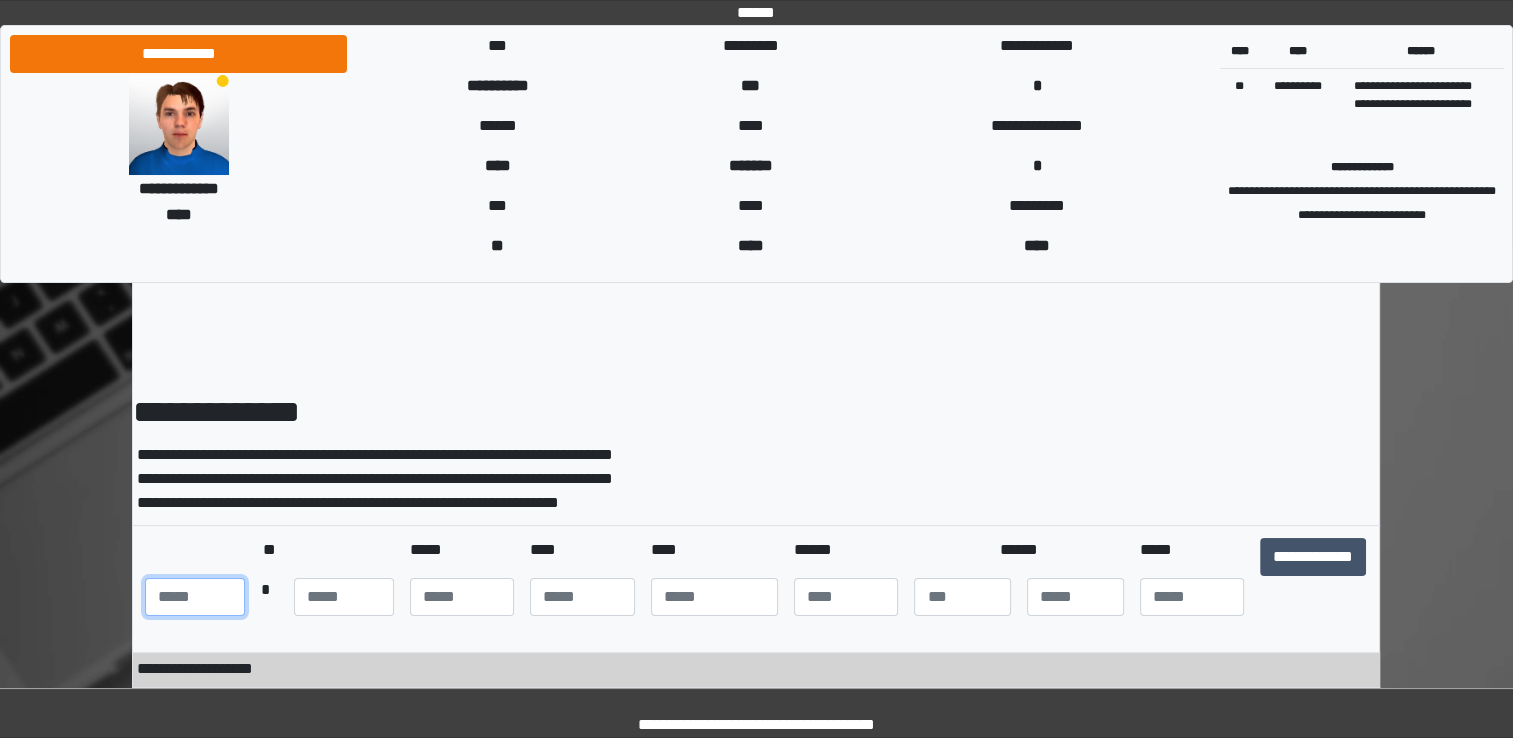 click at bounding box center [195, 597] 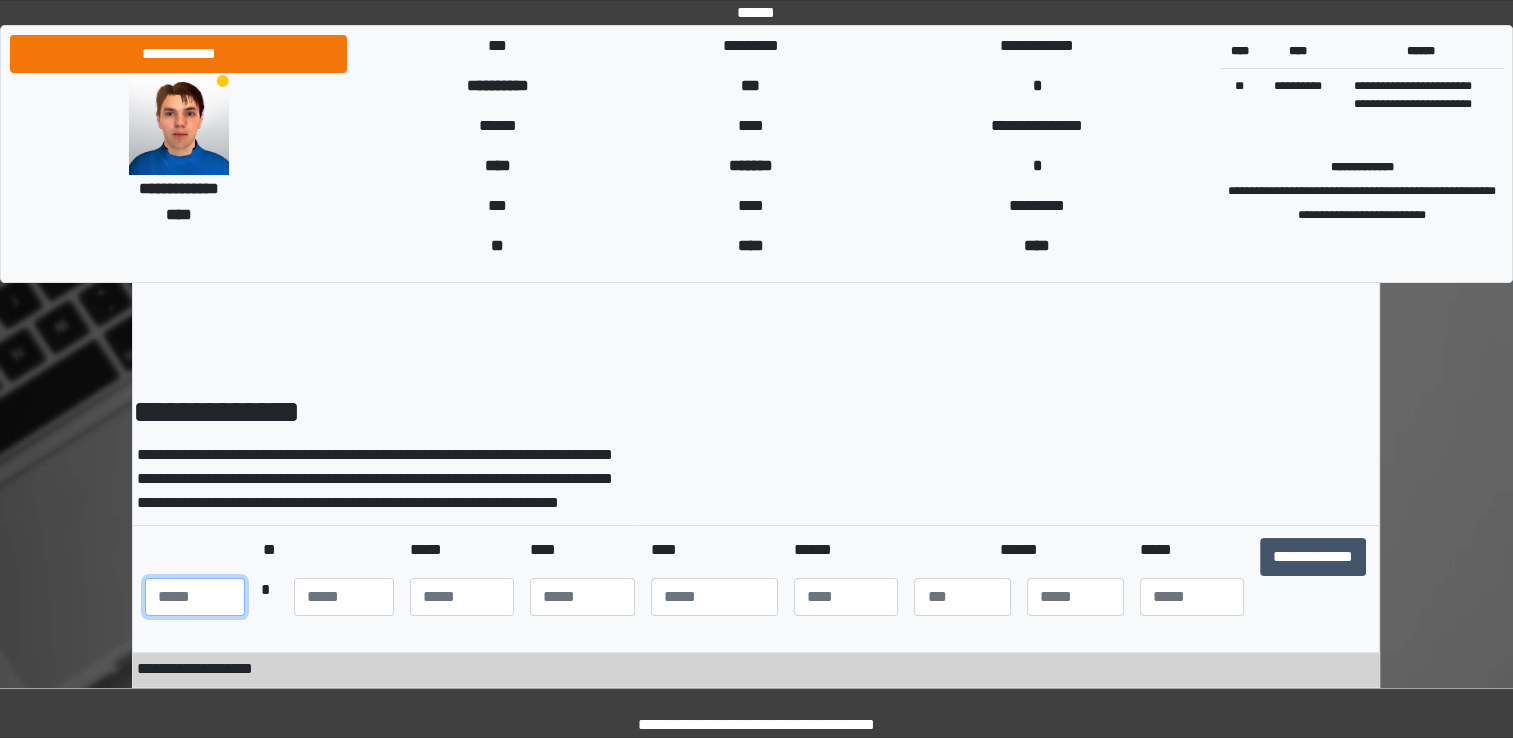 type on "***" 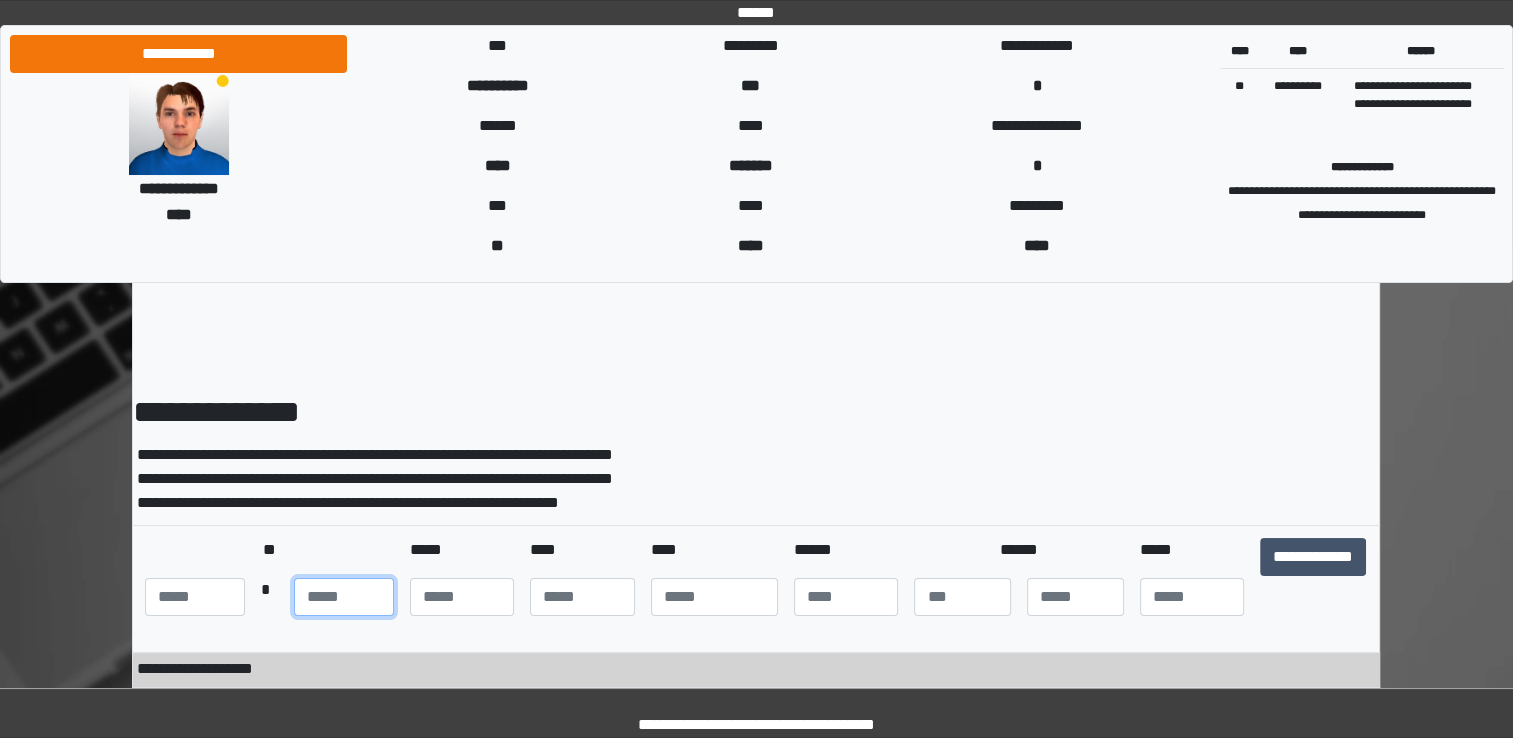 click at bounding box center (344, 597) 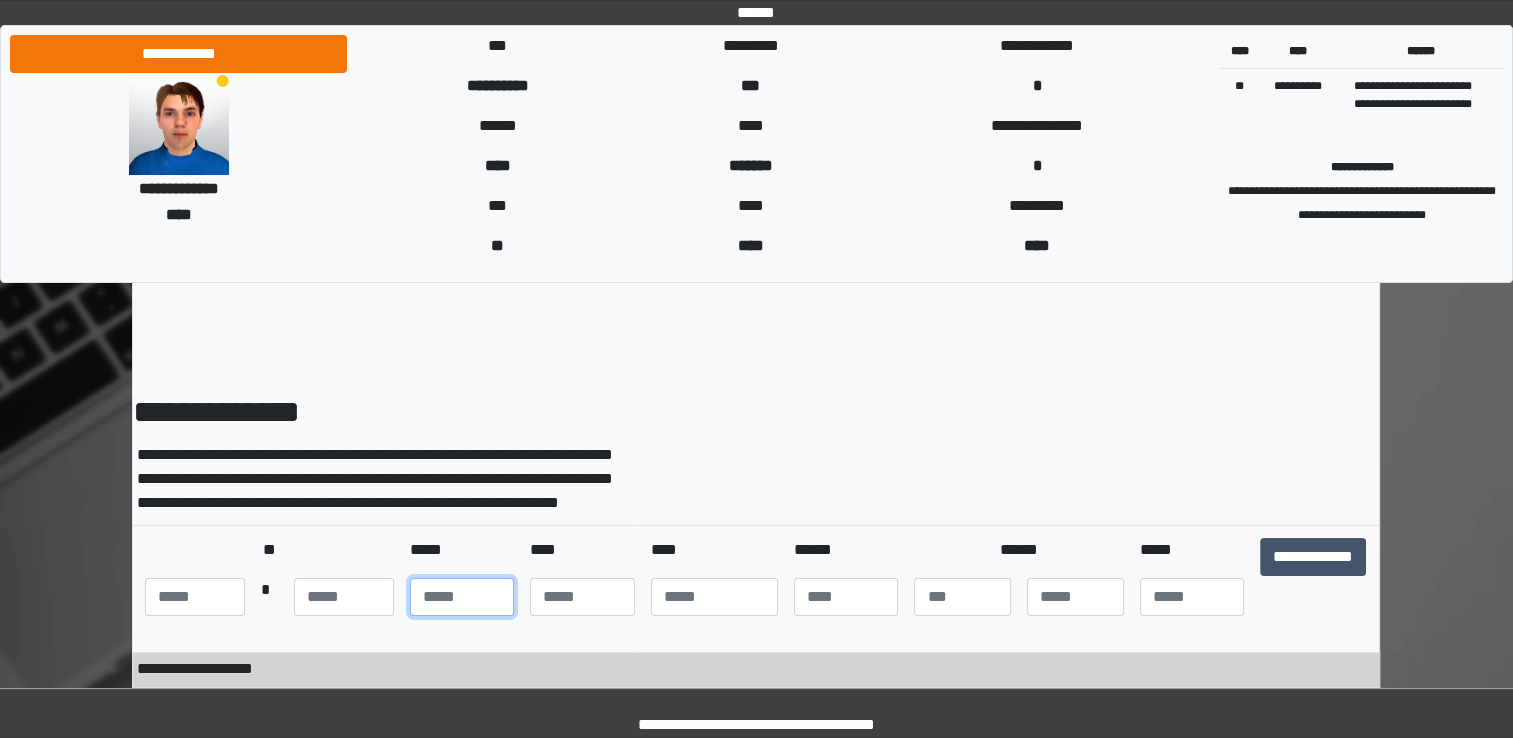 click at bounding box center (462, 597) 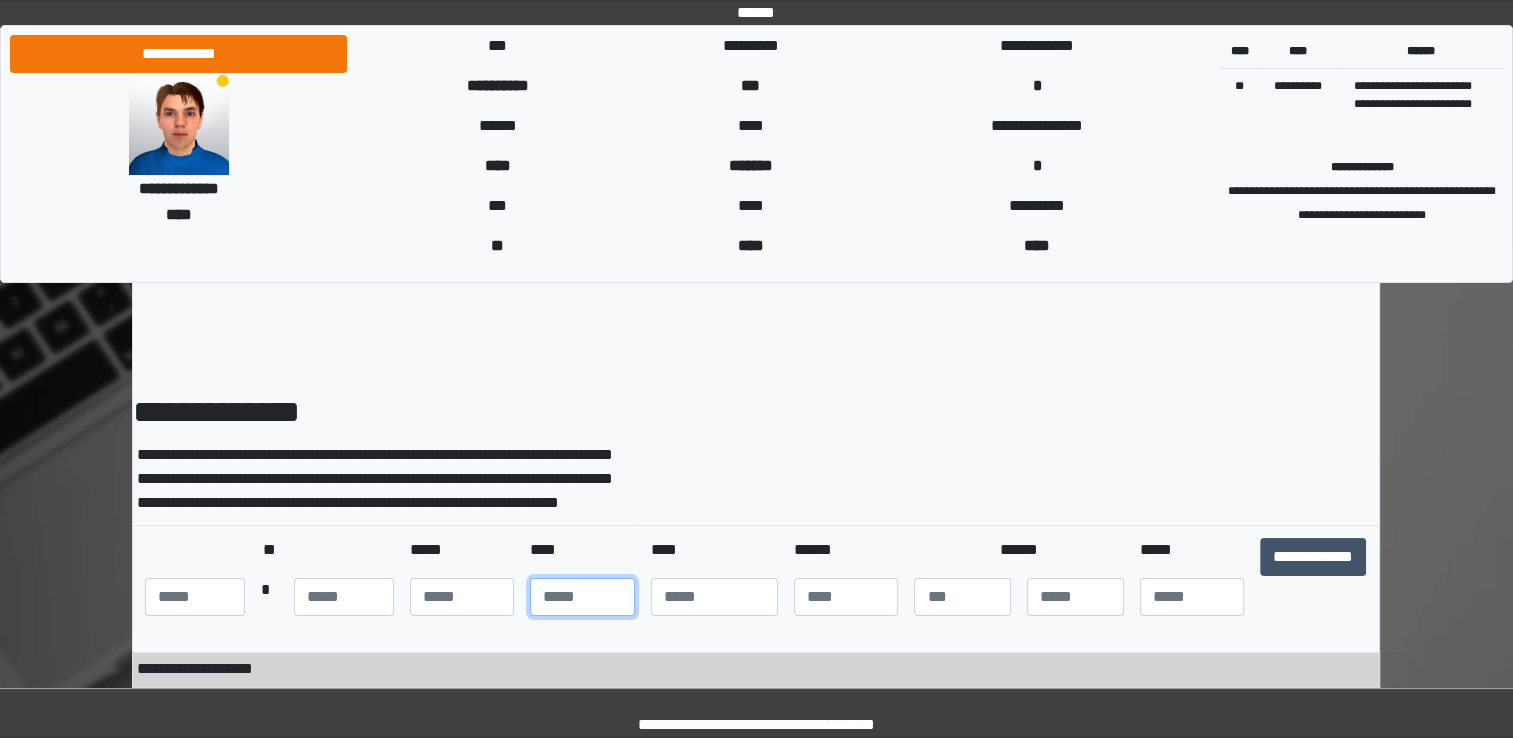 click at bounding box center [582, 597] 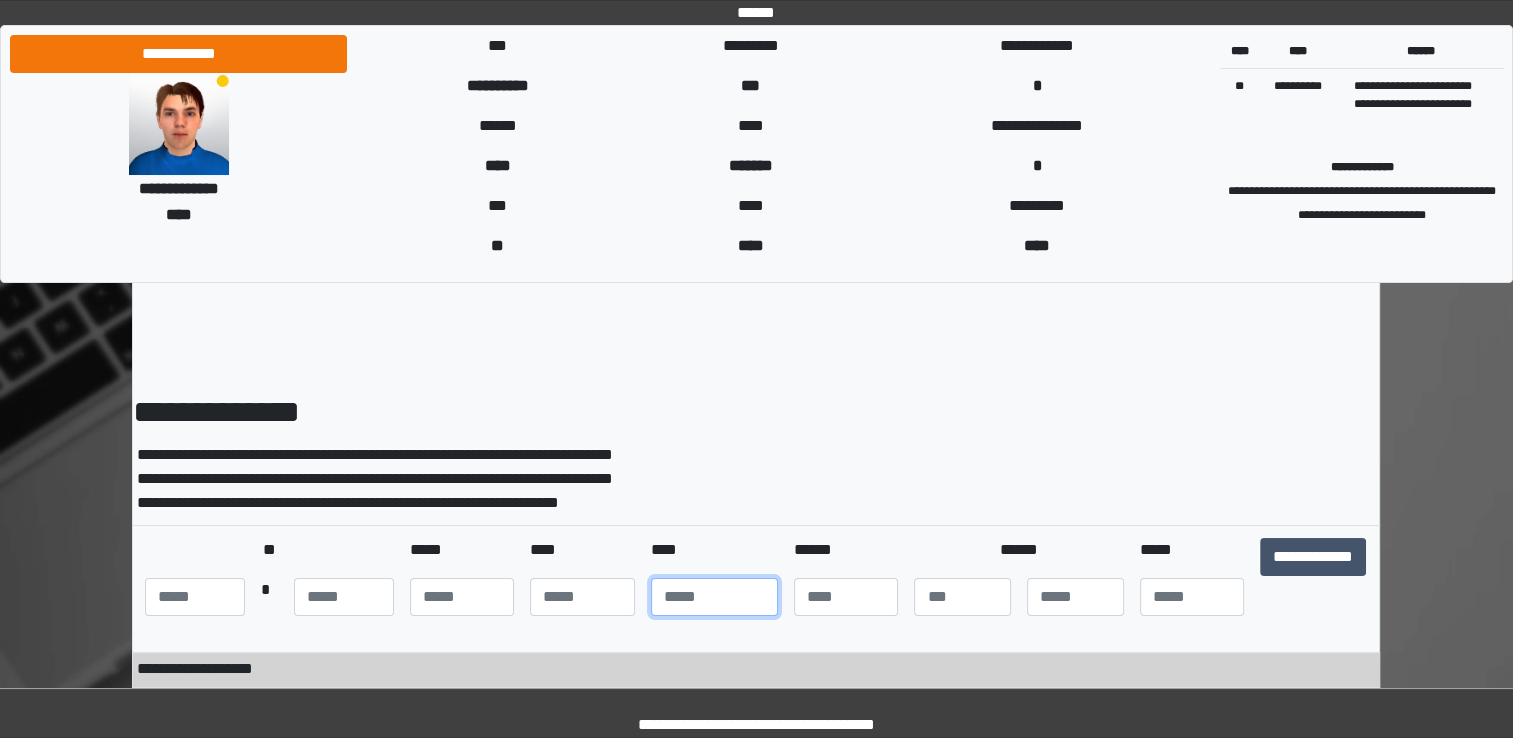 click at bounding box center (714, 597) 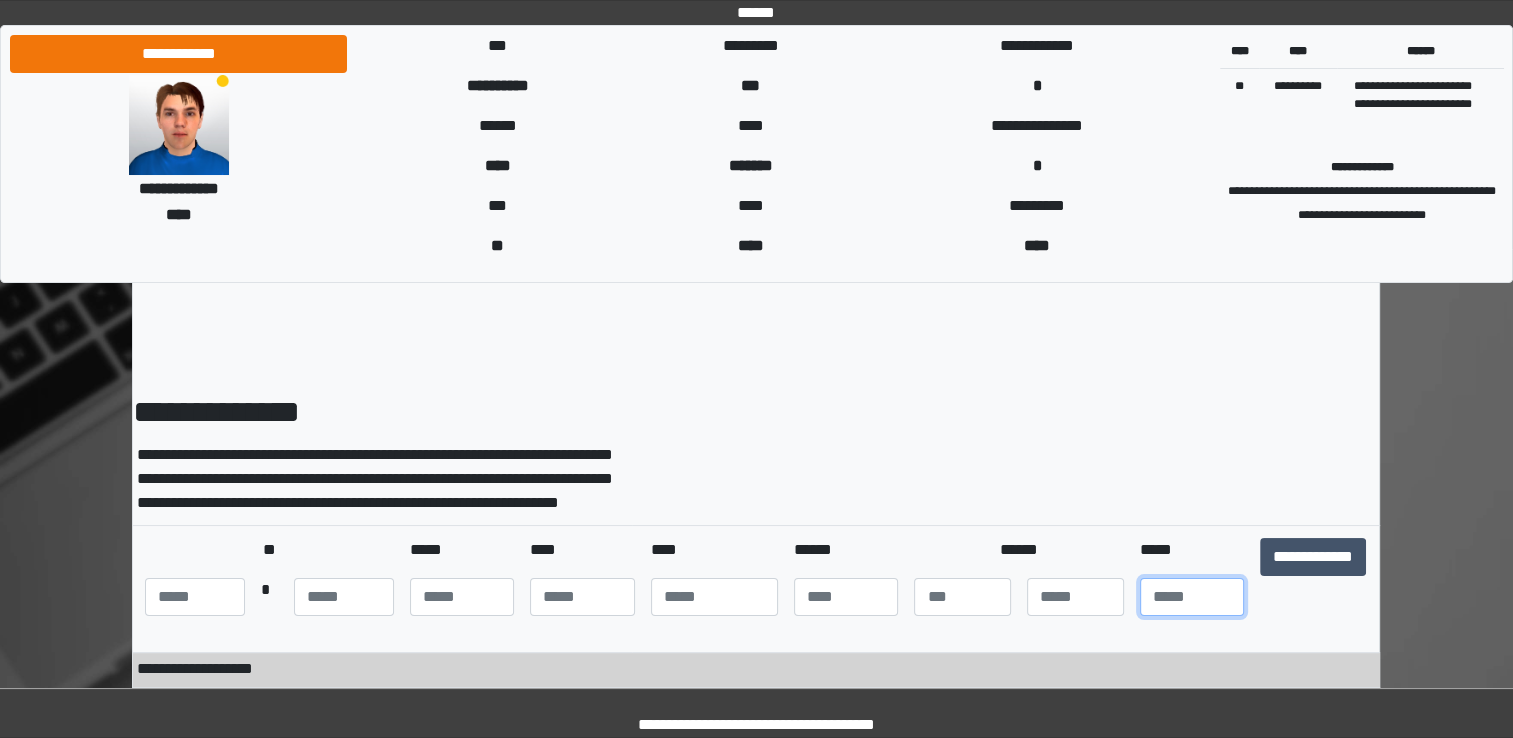 click at bounding box center (1192, 597) 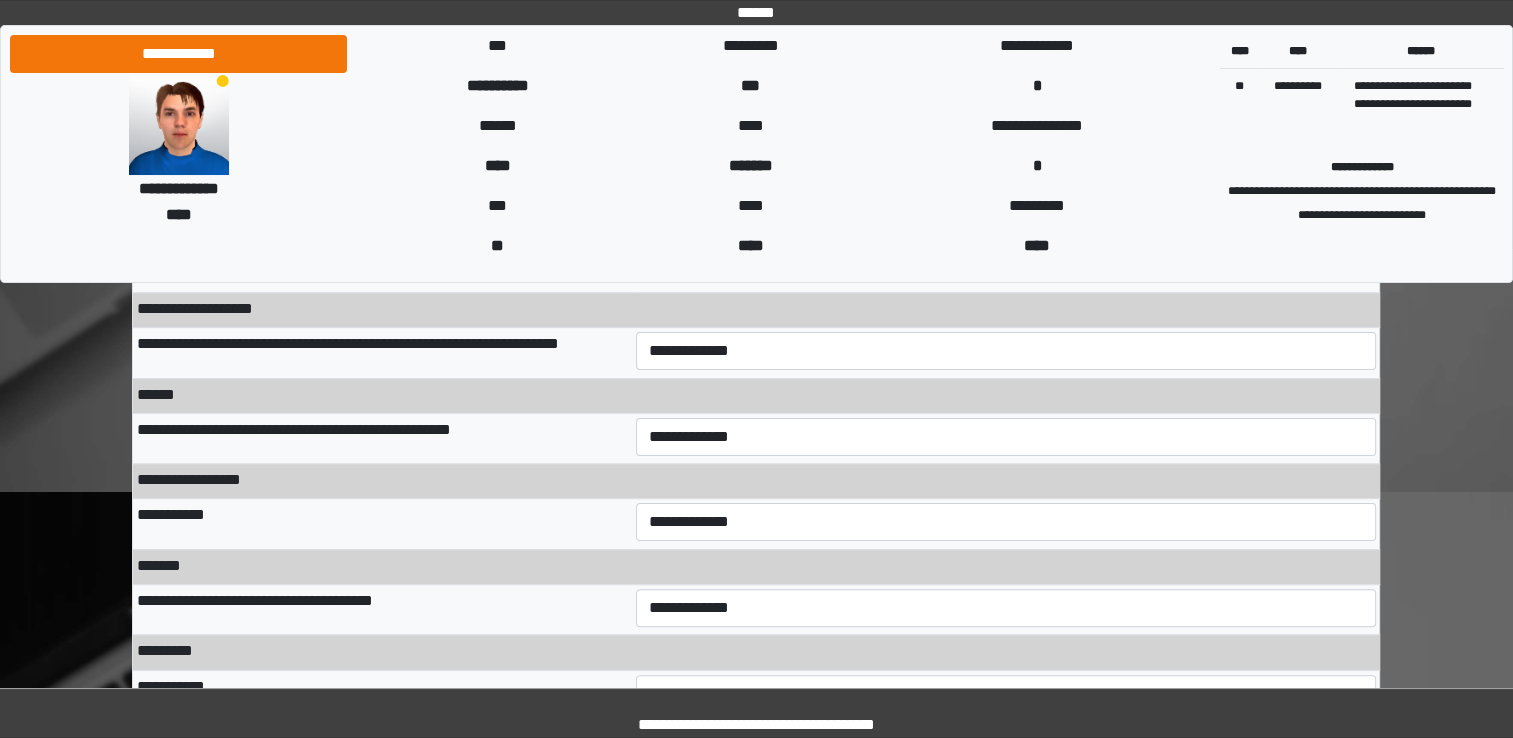 scroll, scrollTop: 362, scrollLeft: 0, axis: vertical 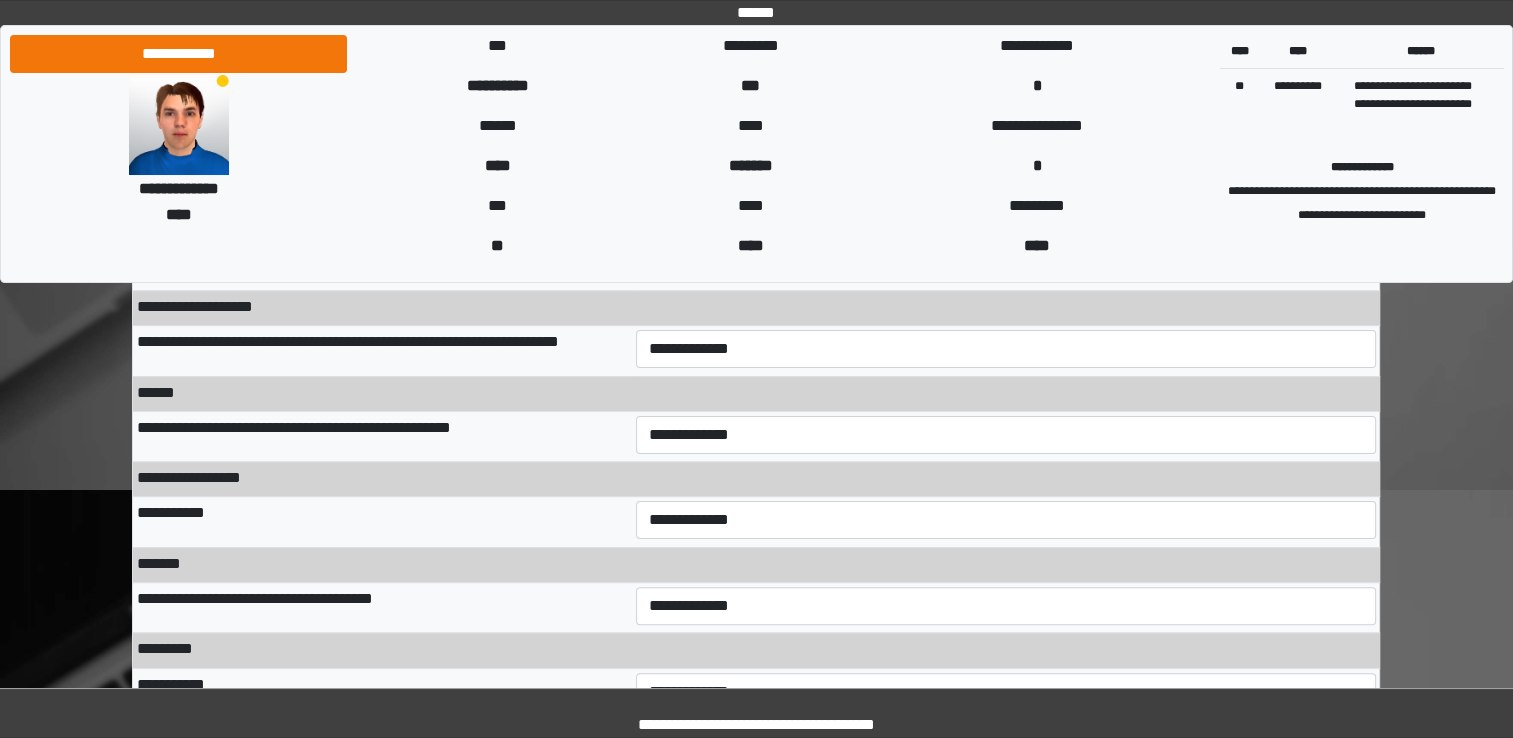 type on "**" 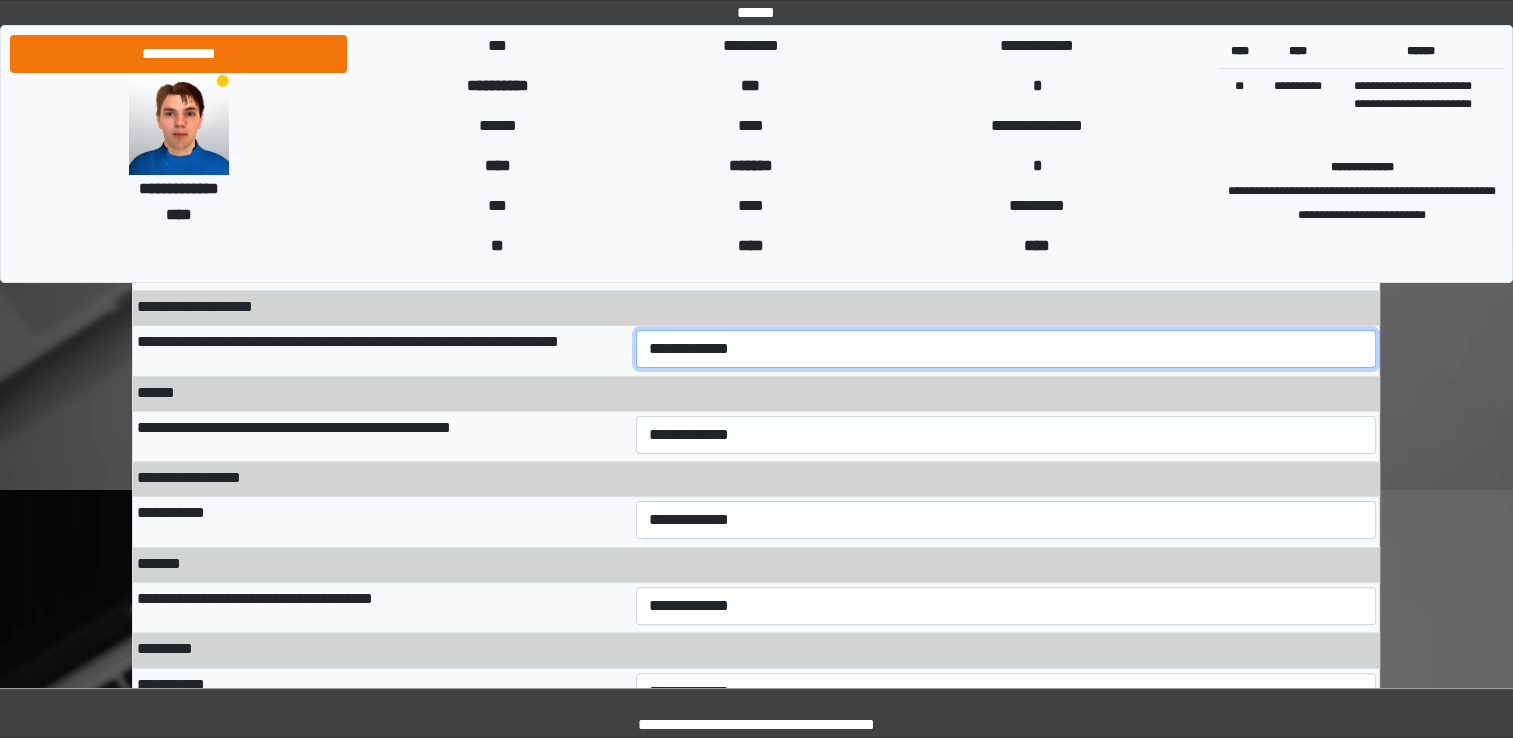 click on "**********" at bounding box center (1006, 349) 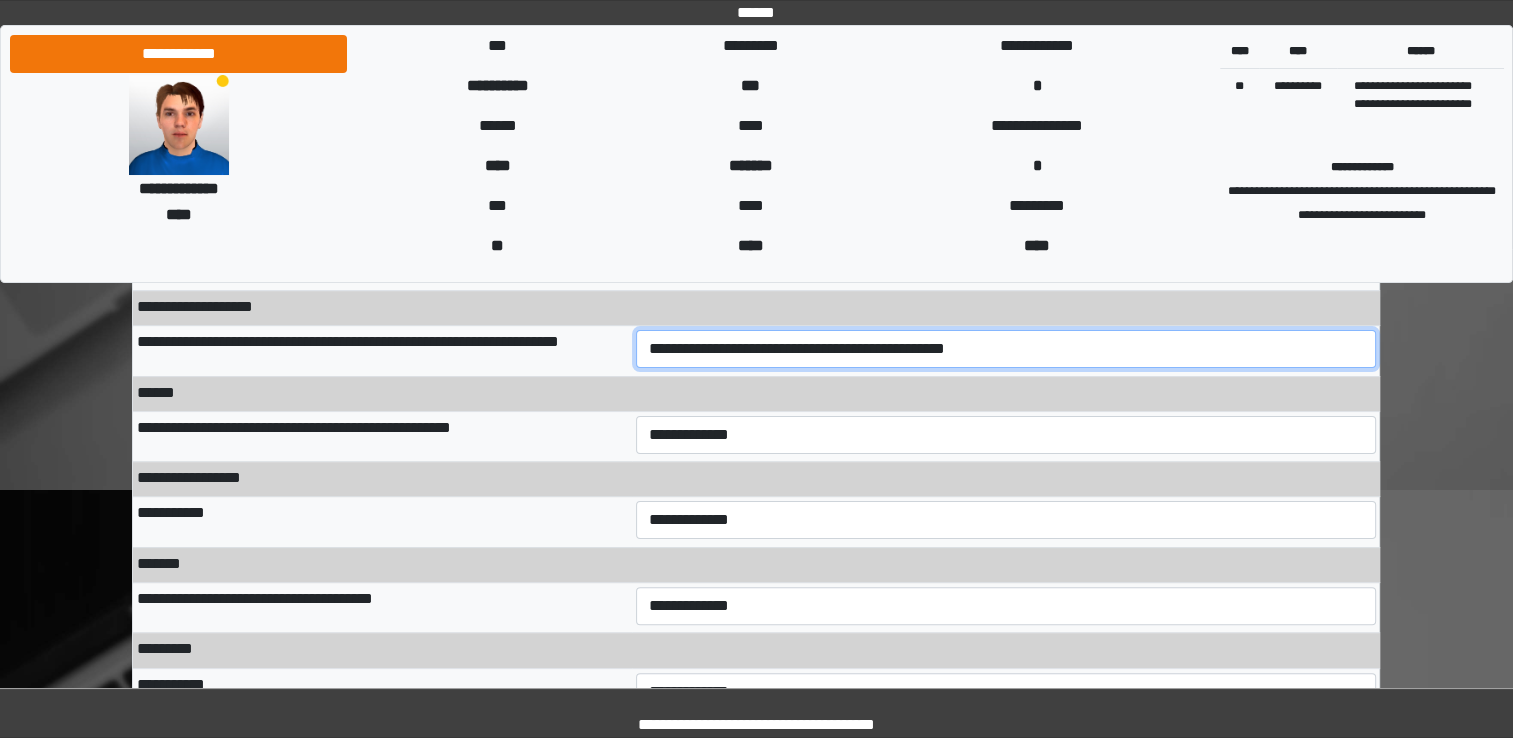 click on "**********" at bounding box center [1006, 349] 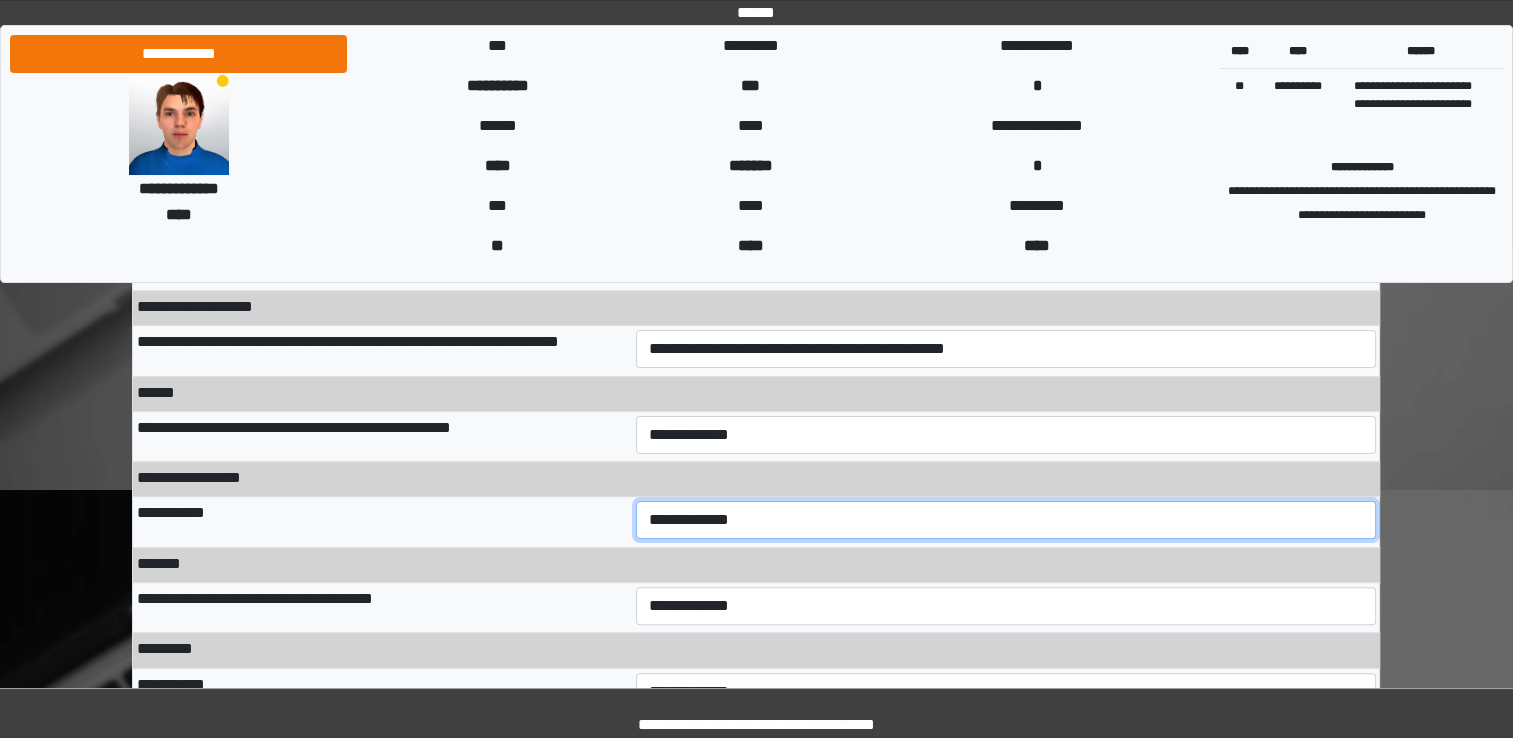 click on "**********" at bounding box center [1006, 520] 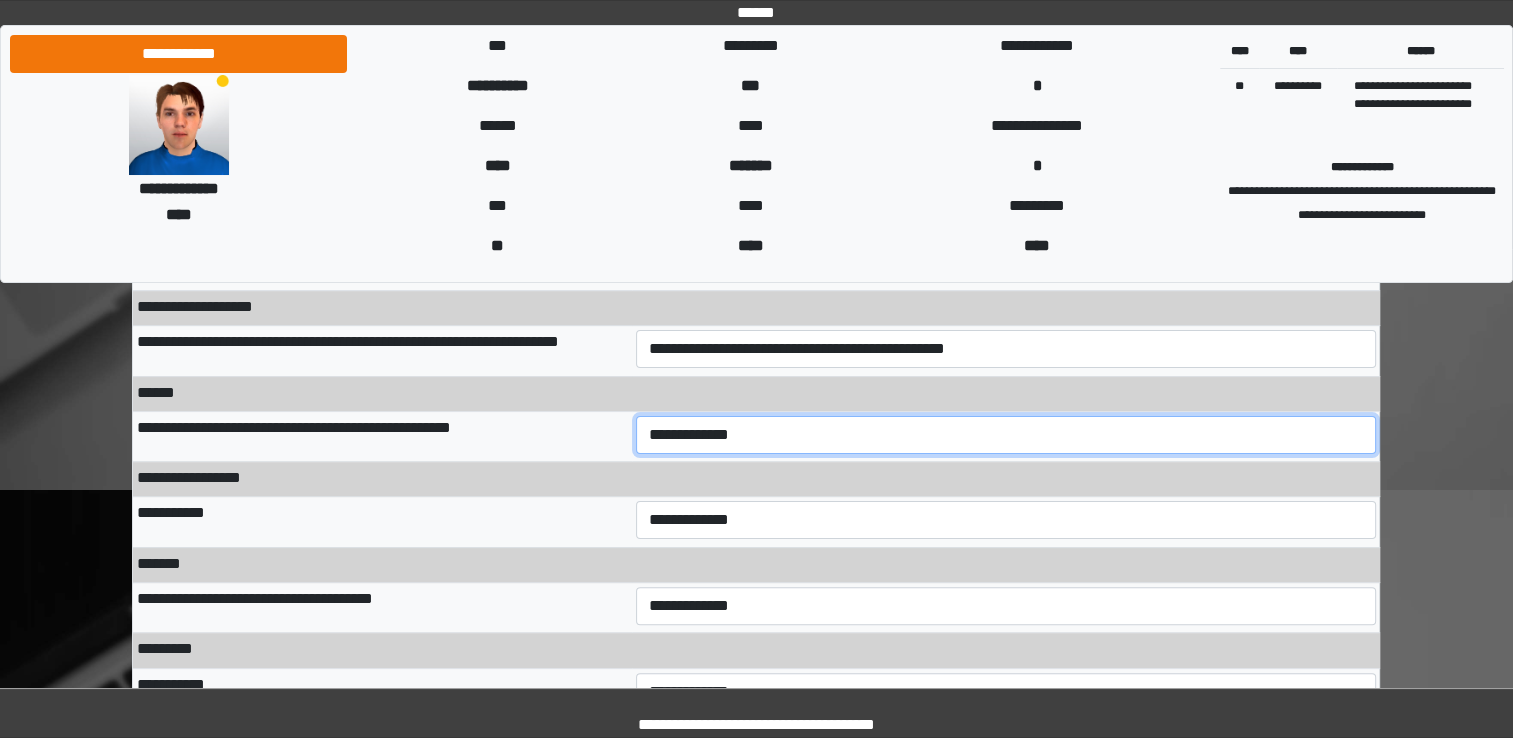 click on "**********" at bounding box center (1006, 435) 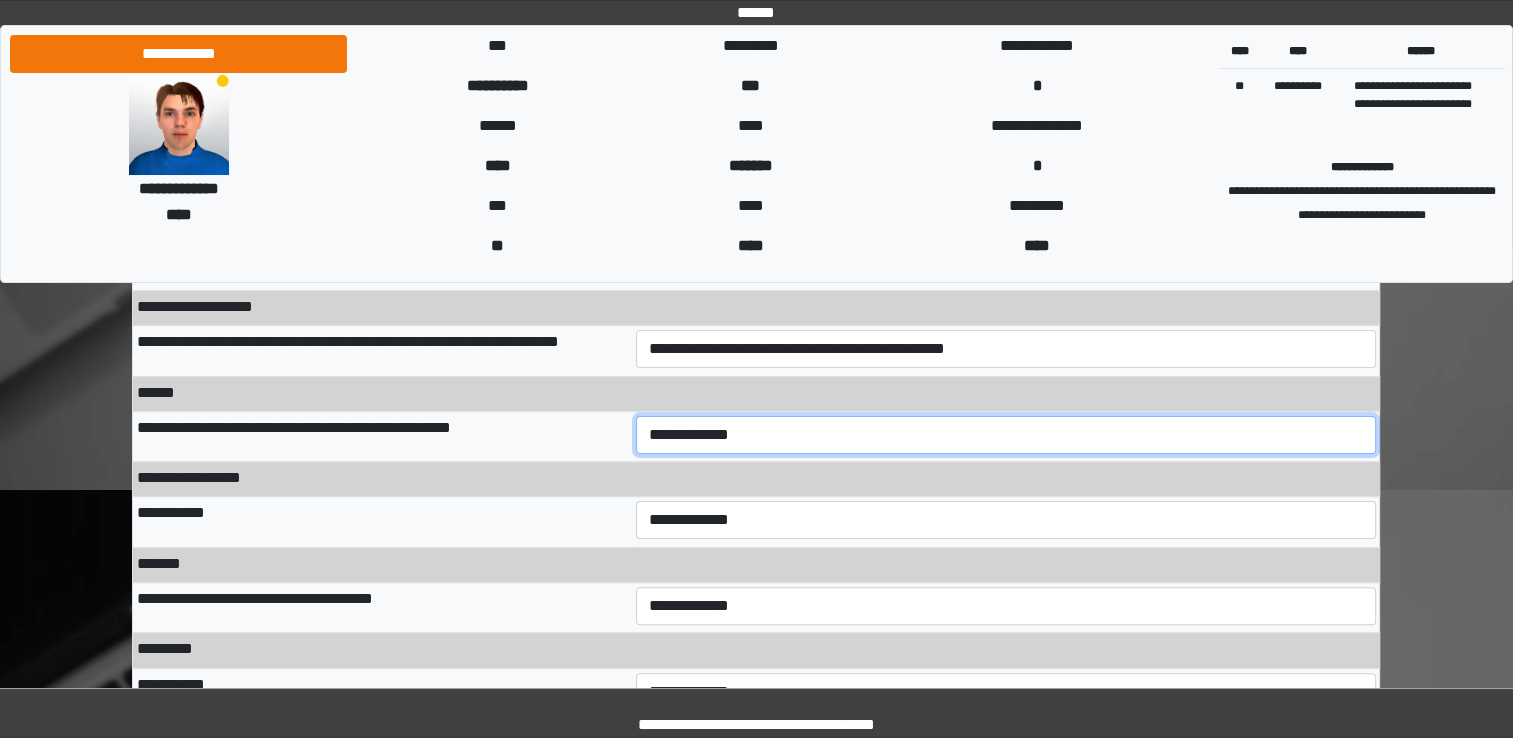 select on "***" 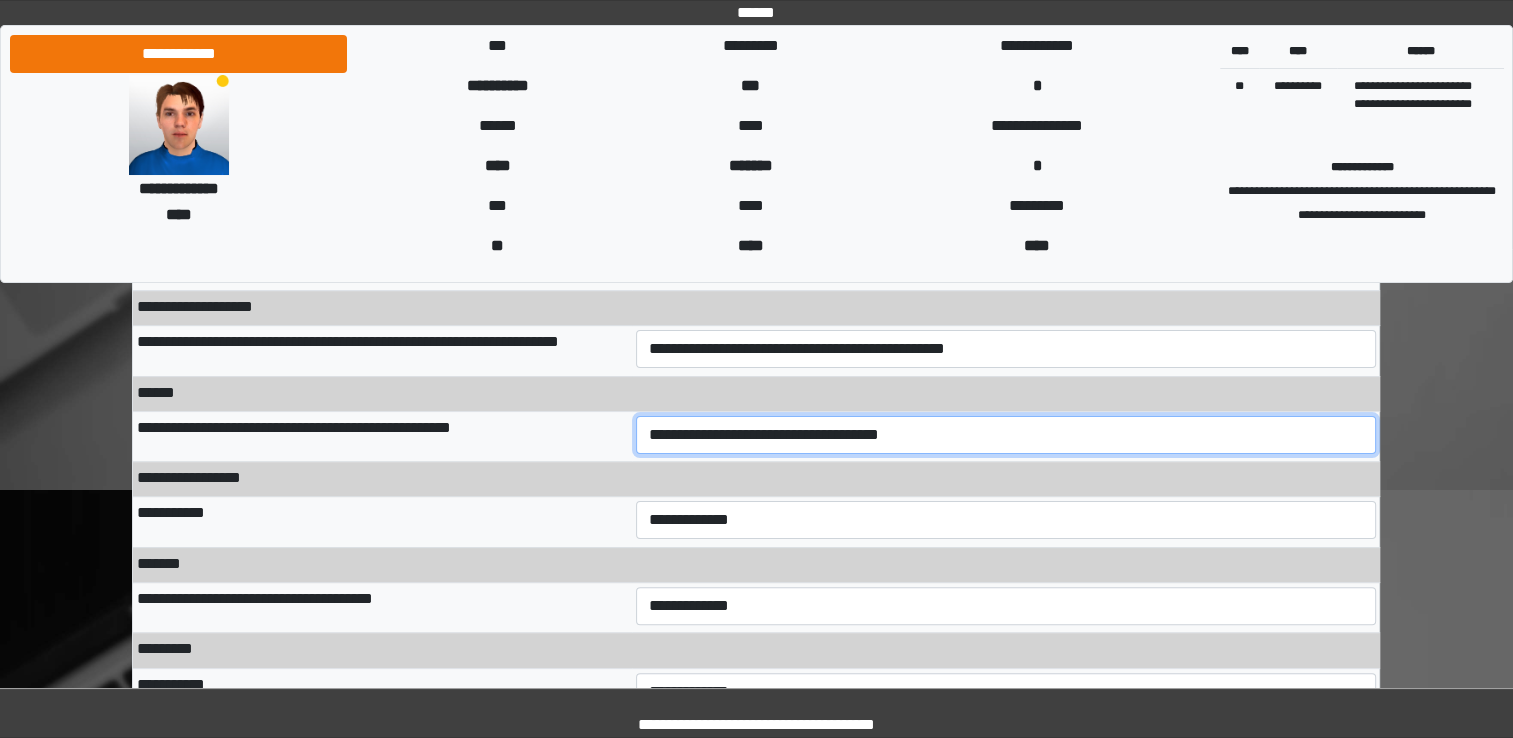 click on "**********" at bounding box center [1006, 435] 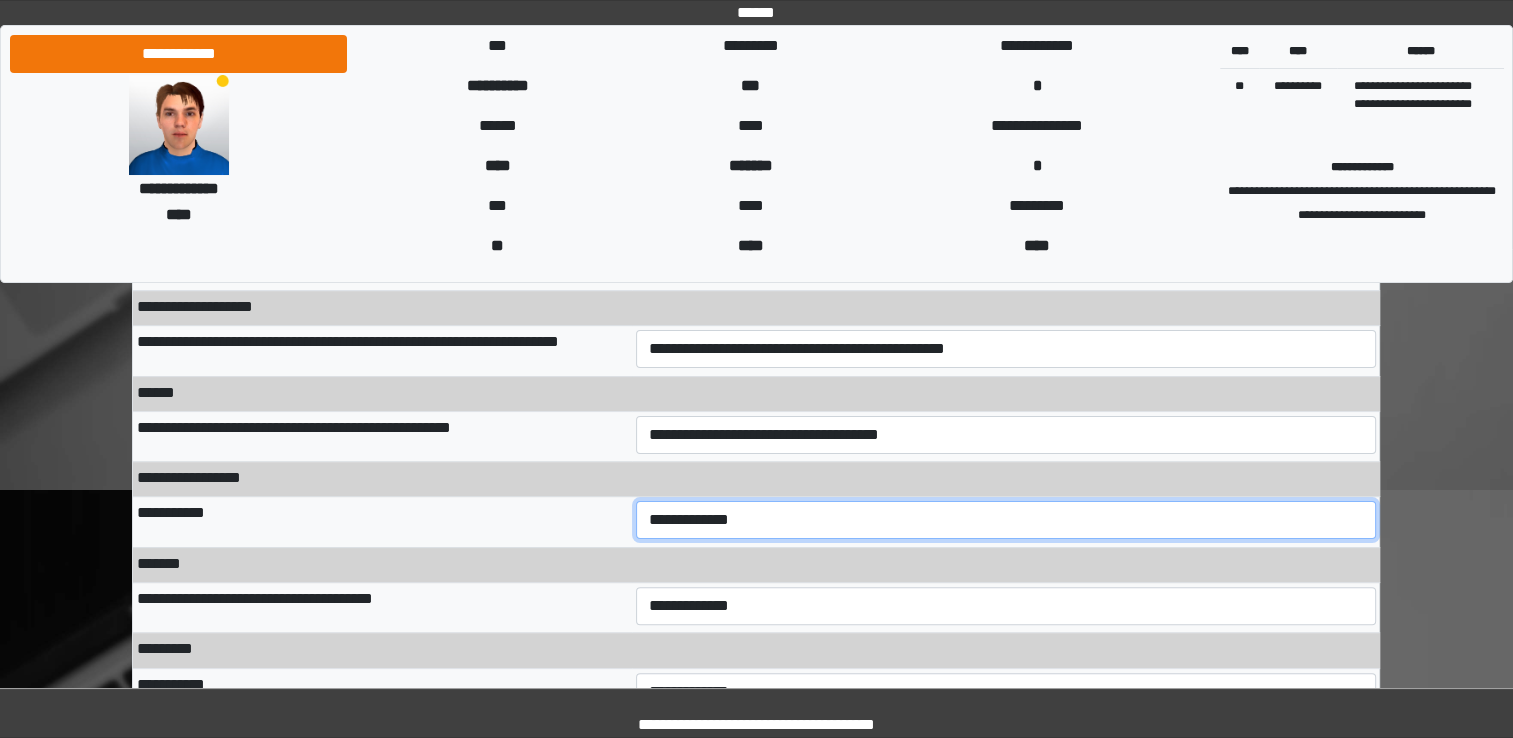 click on "**********" at bounding box center [1006, 520] 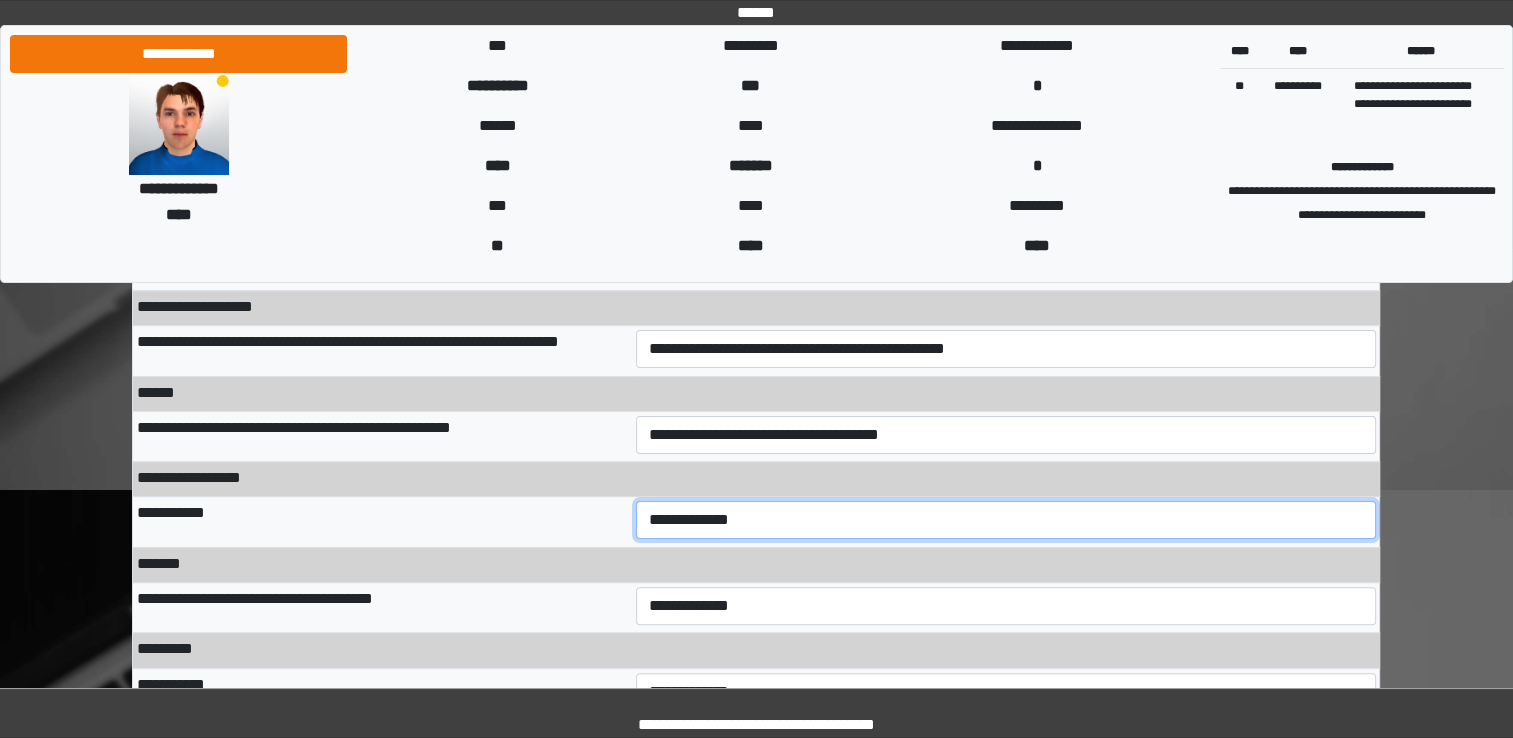 select on "***" 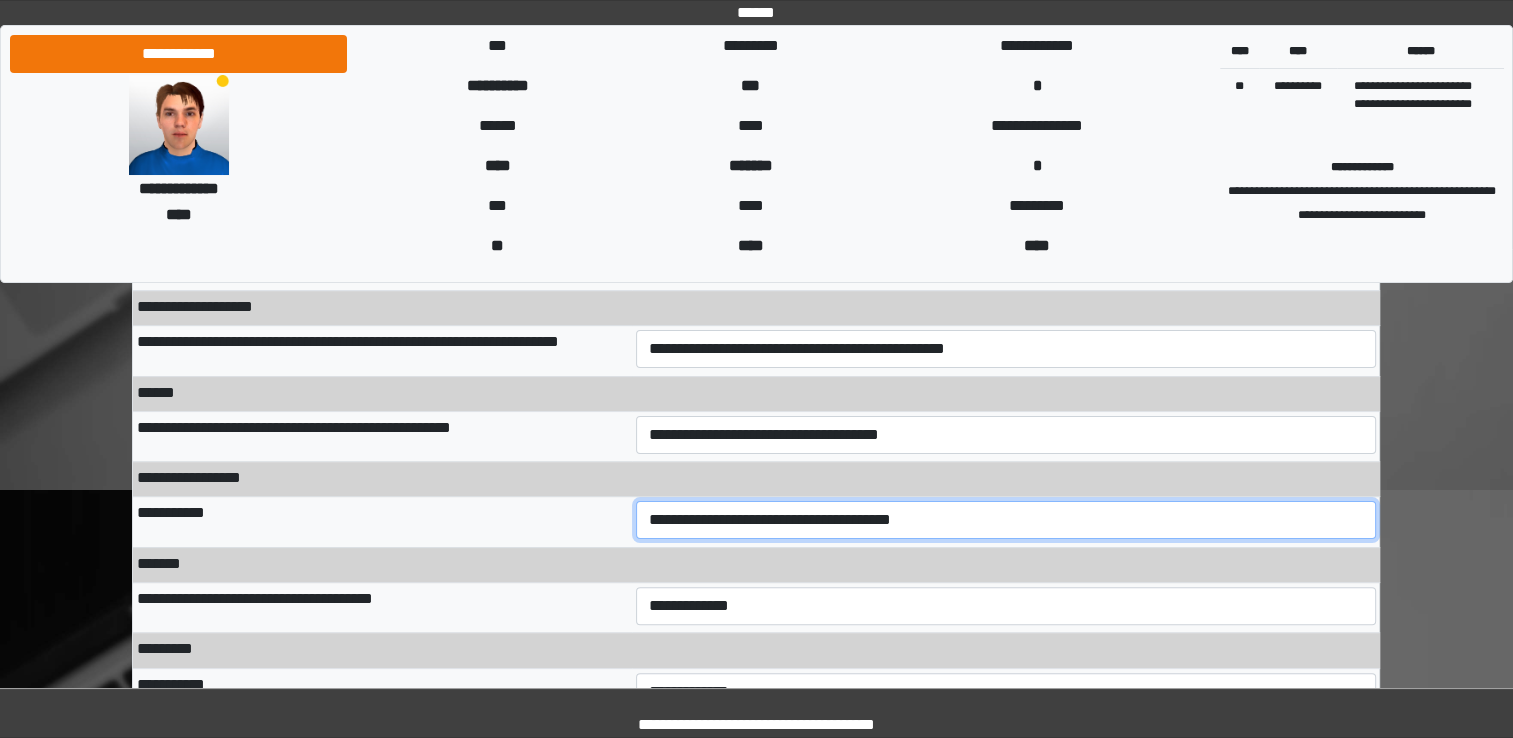 click on "**********" at bounding box center [1006, 520] 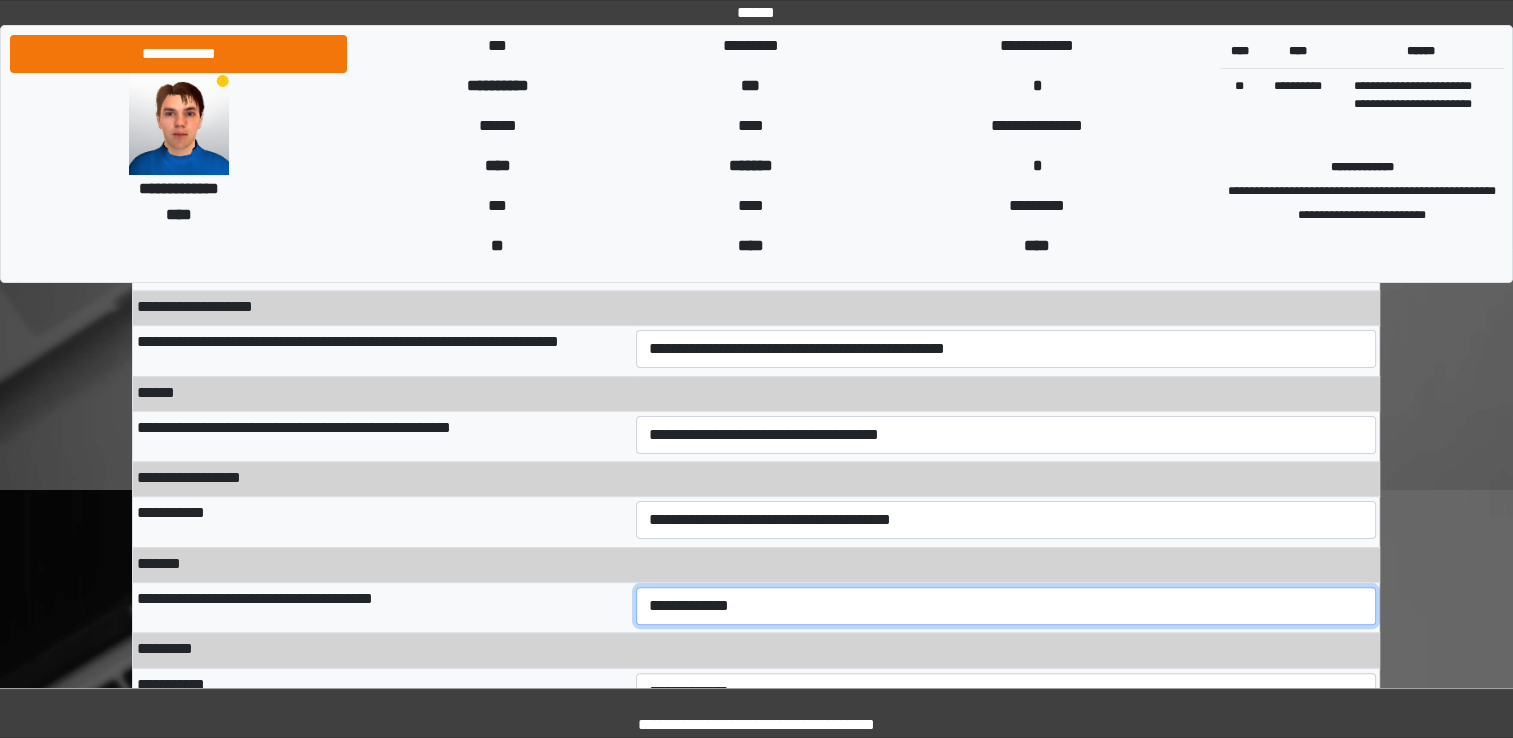 click on "**********" at bounding box center (1006, 606) 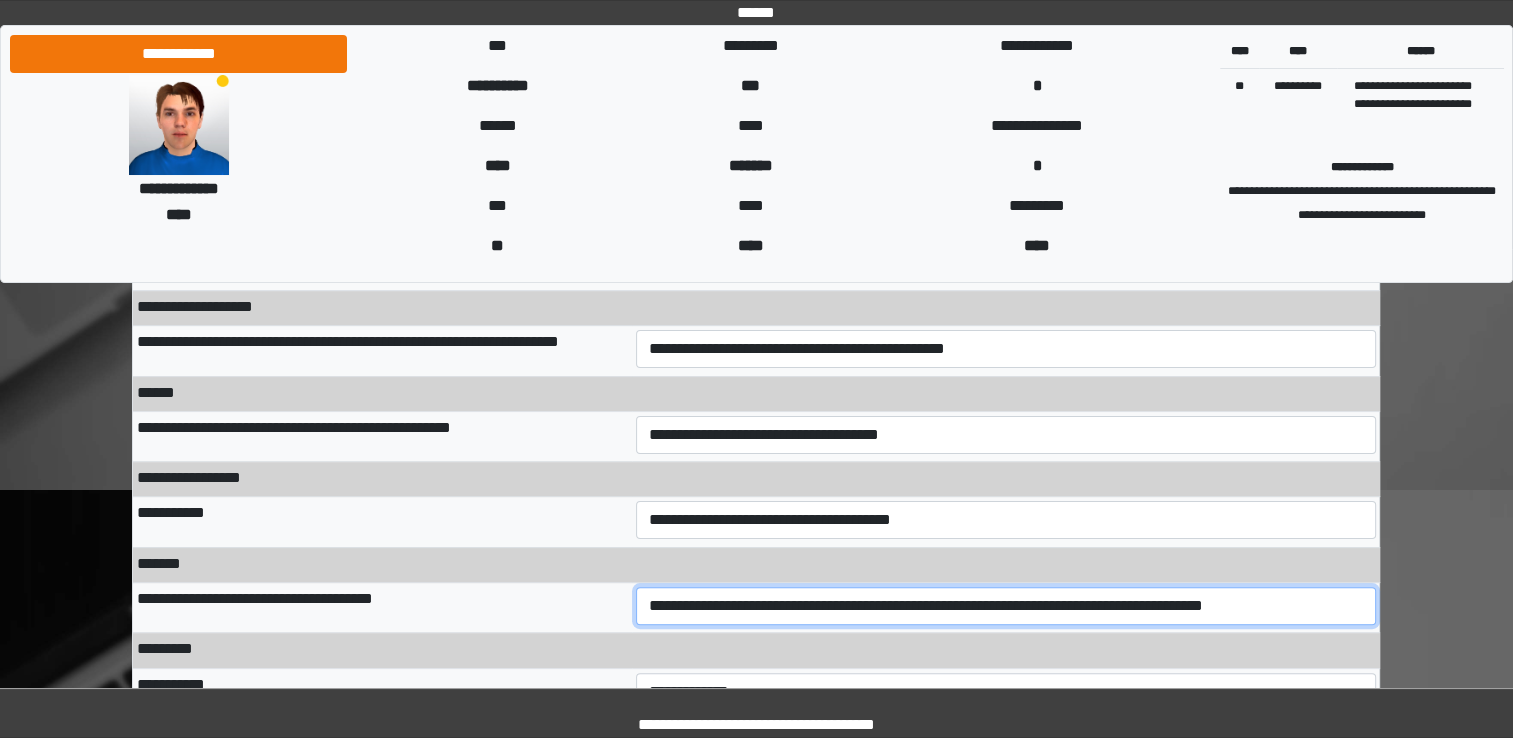 click on "**********" at bounding box center (1006, 606) 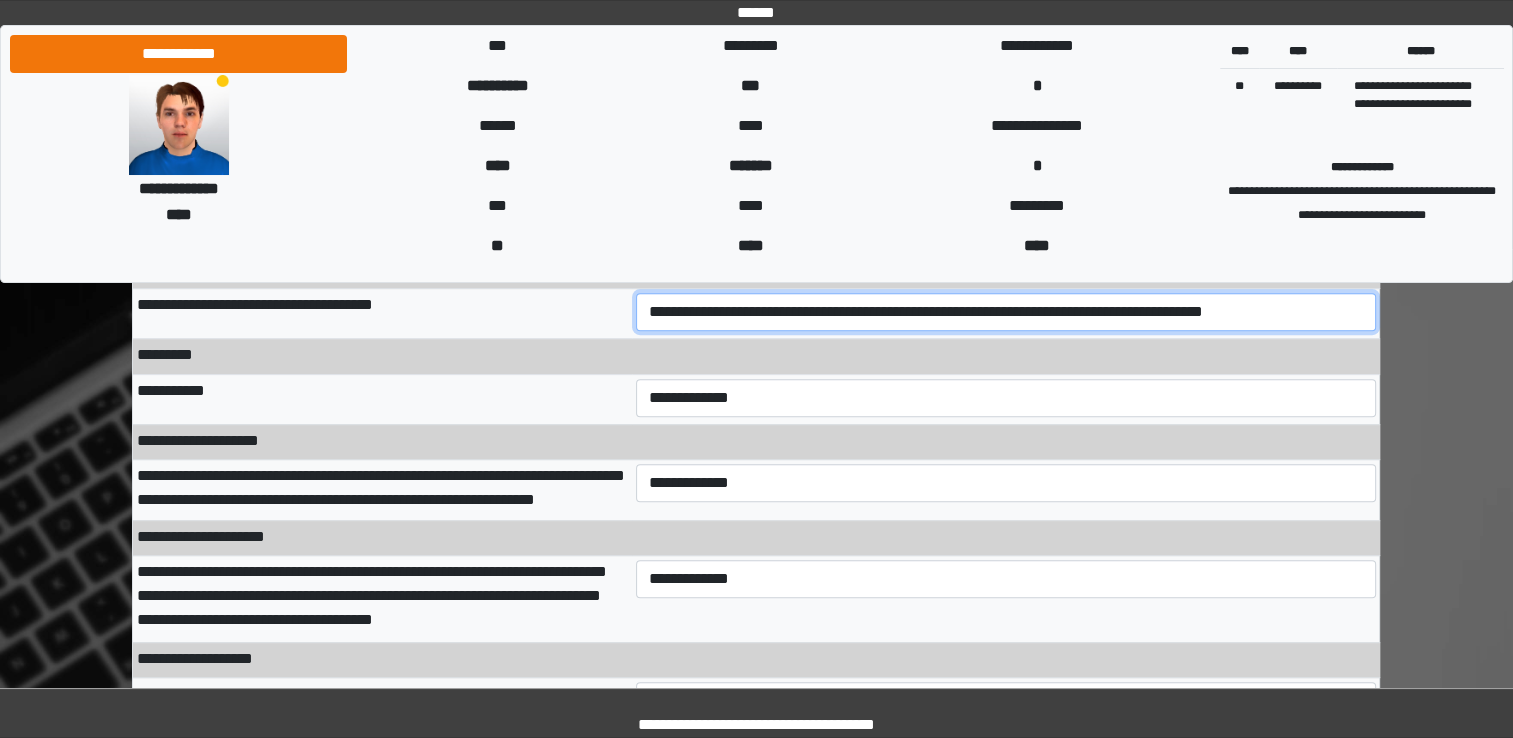 scroll, scrollTop: 593, scrollLeft: 0, axis: vertical 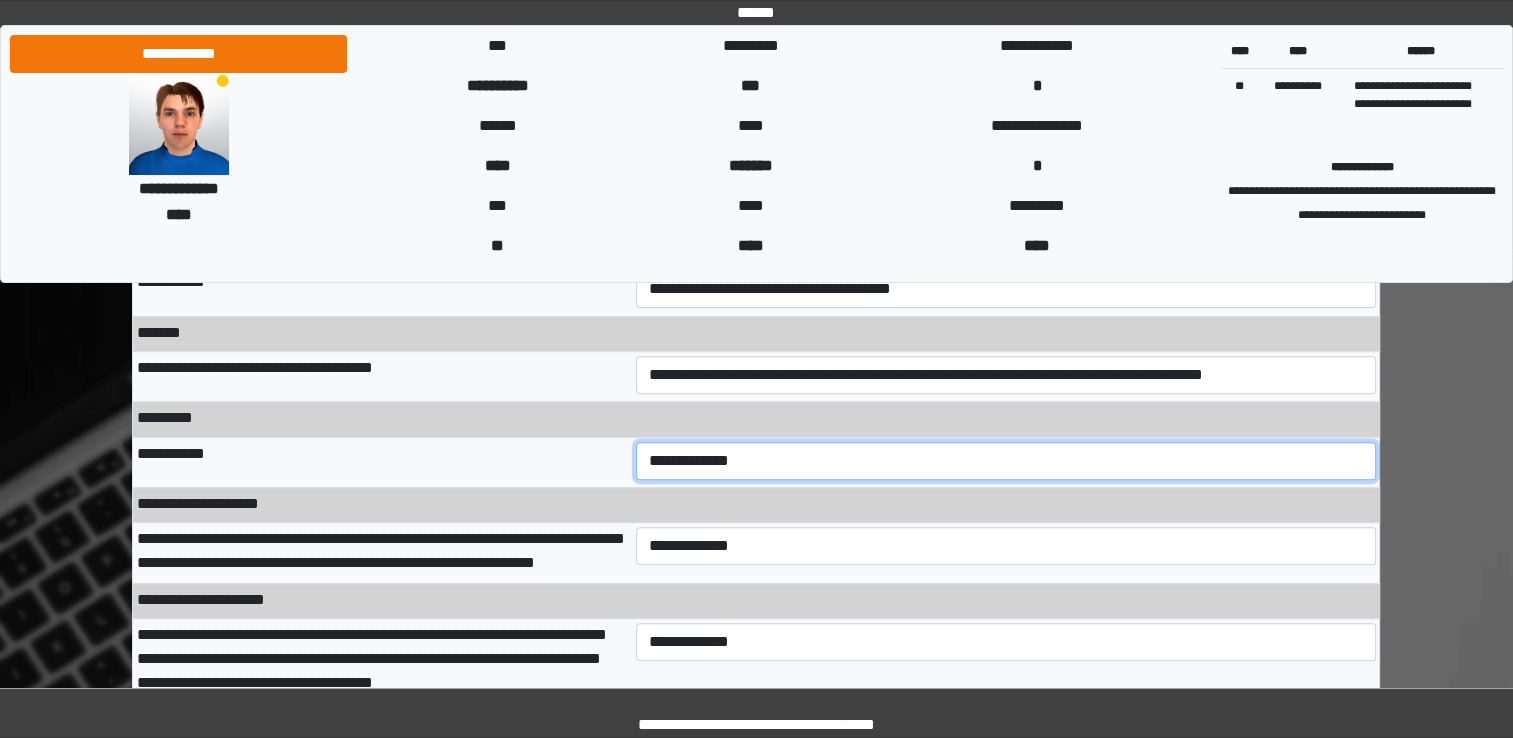 click on "**********" at bounding box center [1006, 461] 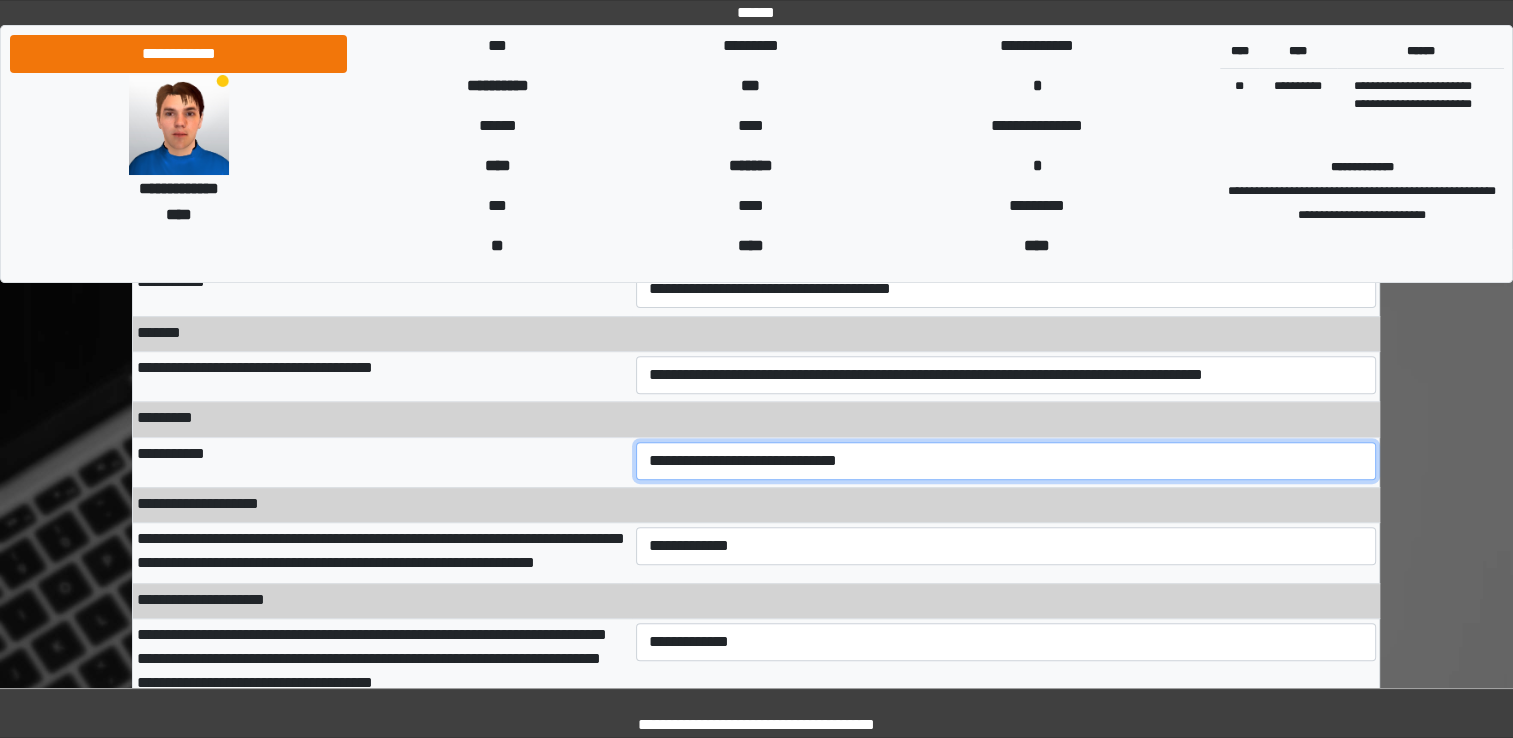 click on "**********" at bounding box center [1006, 461] 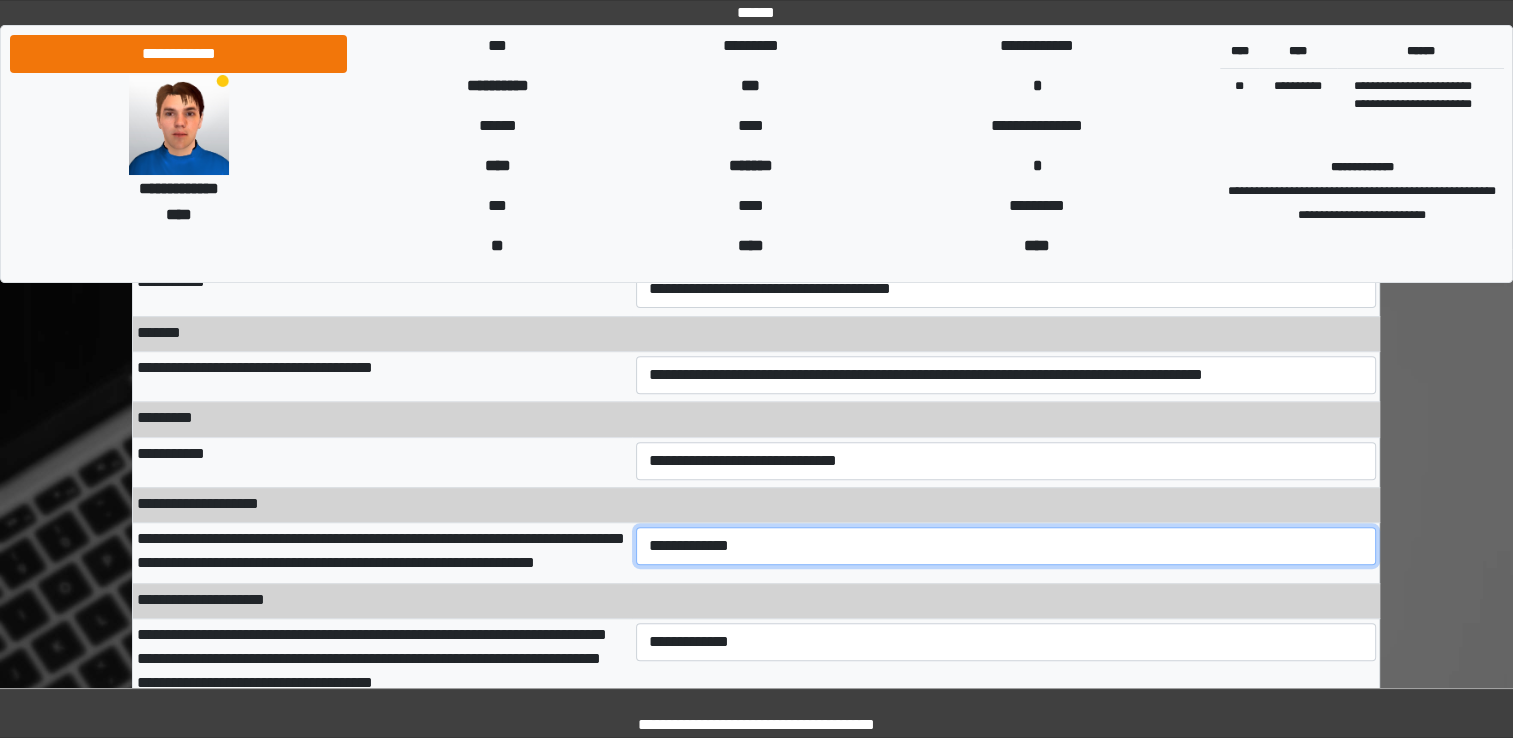 click on "**********" at bounding box center [1006, 546] 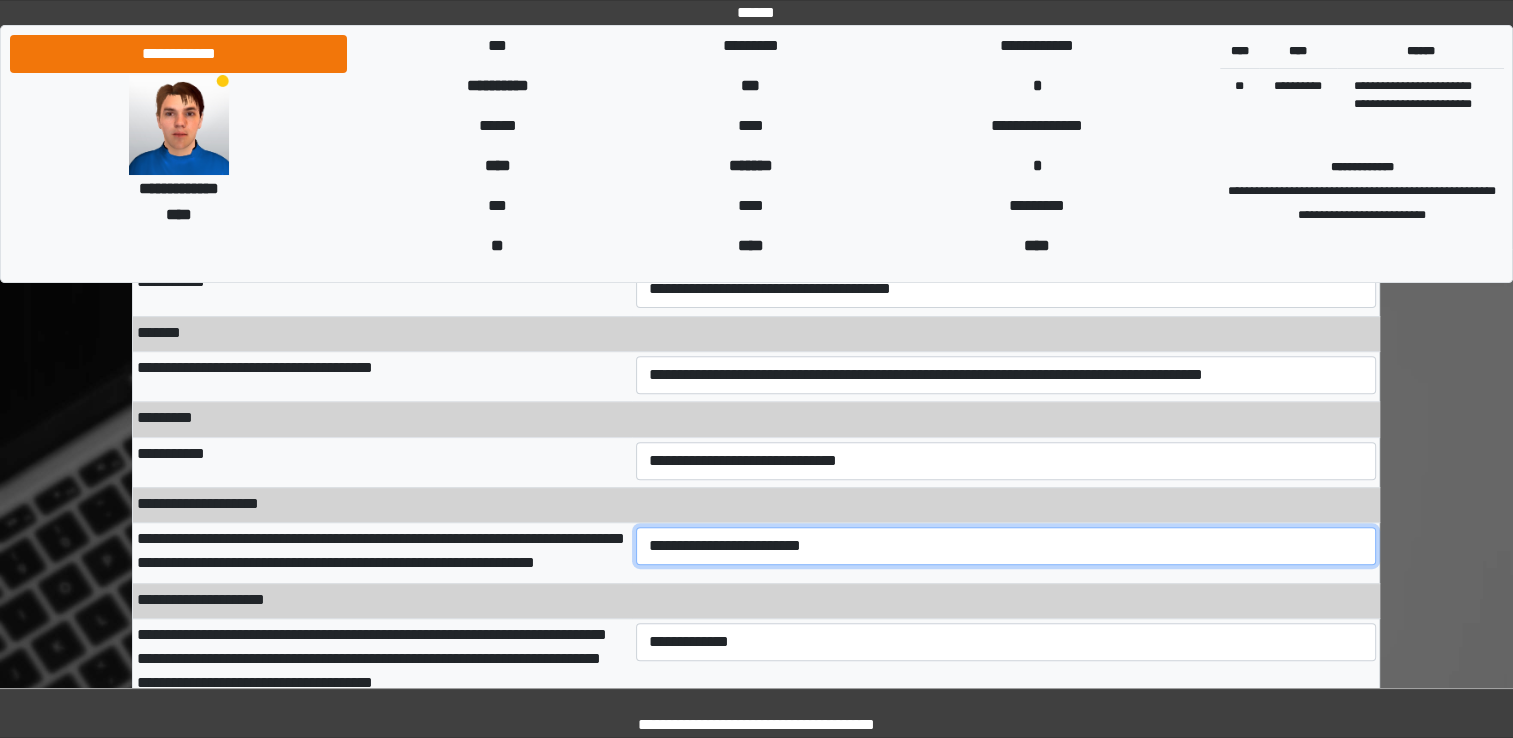 click on "**********" at bounding box center (1006, 546) 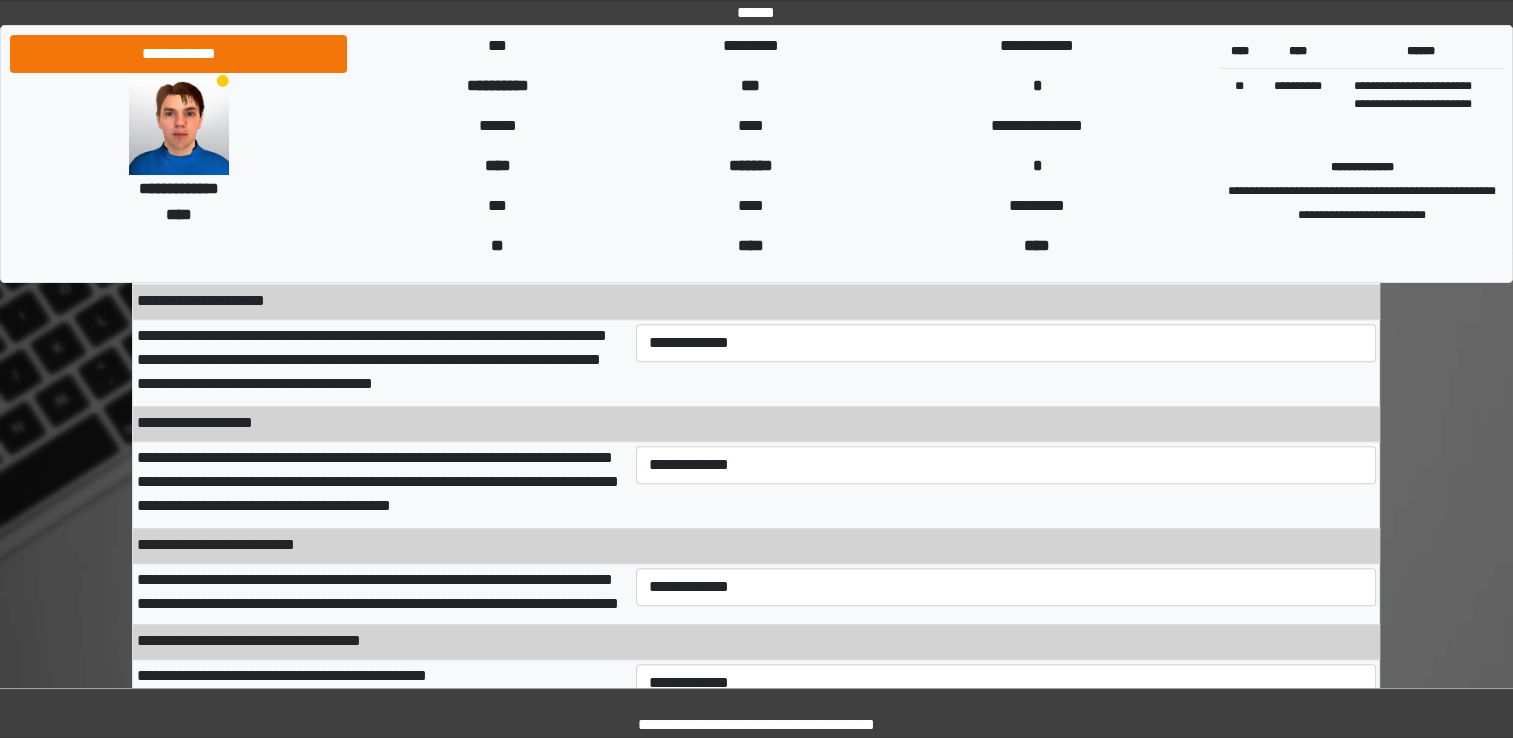 scroll, scrollTop: 894, scrollLeft: 0, axis: vertical 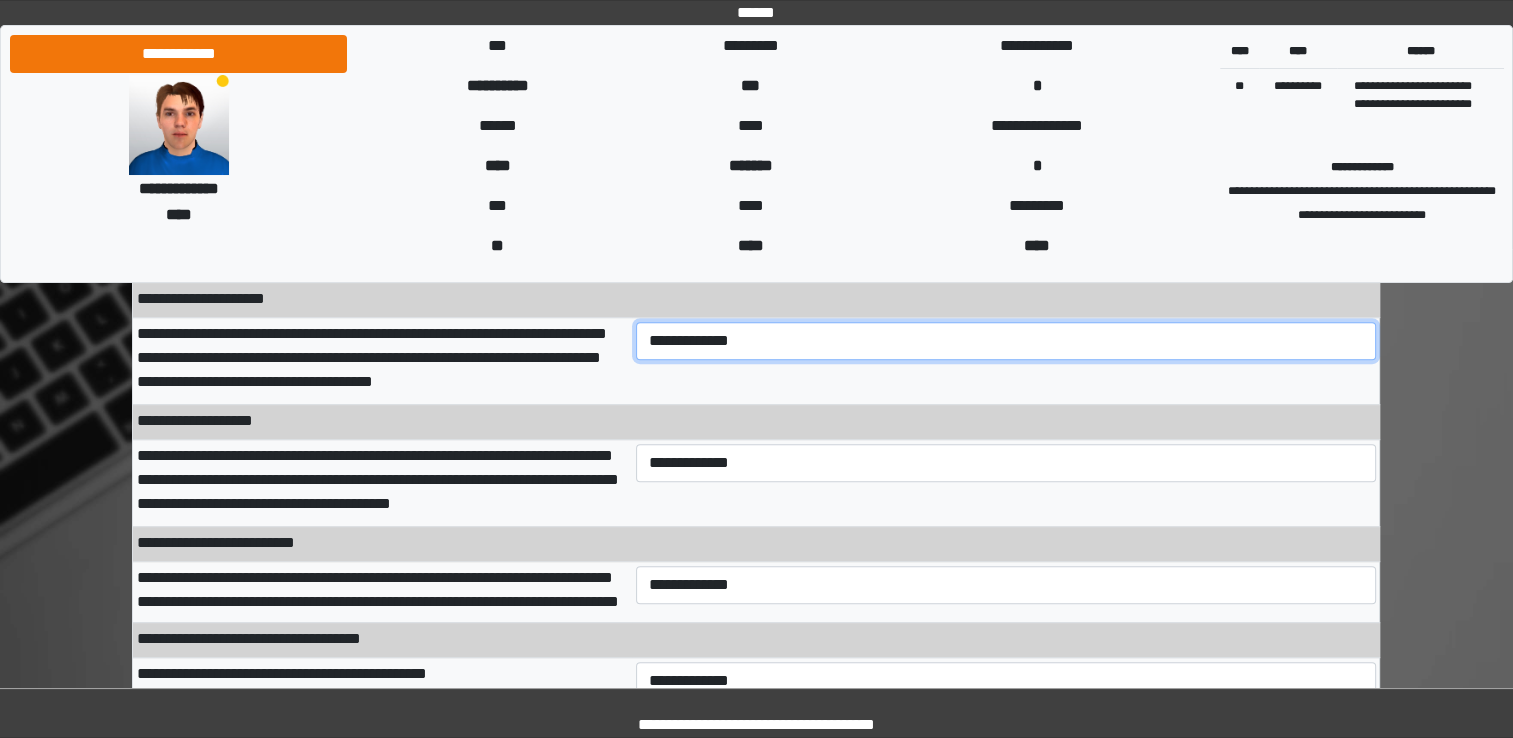 click on "**********" at bounding box center (1006, 341) 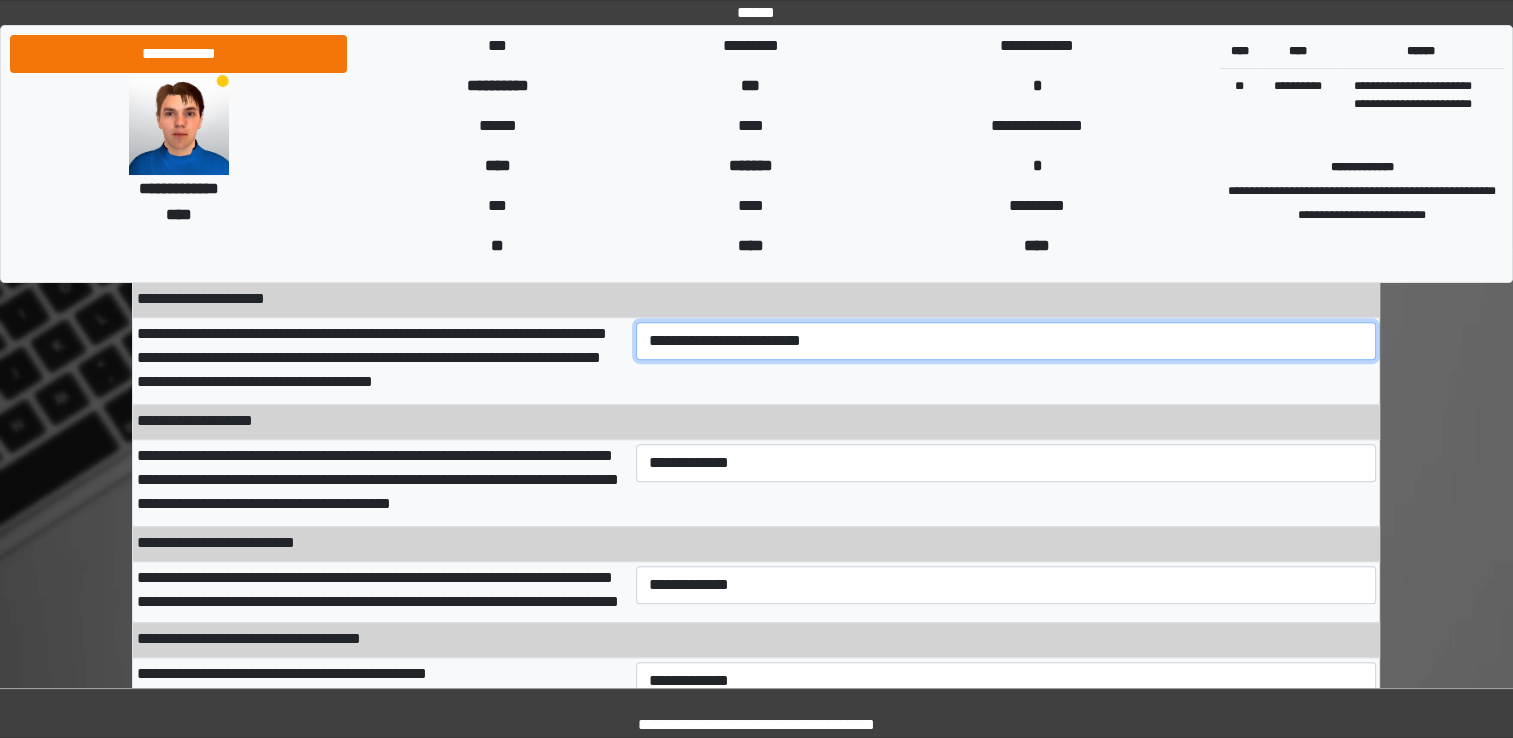 click on "**********" at bounding box center (1006, 341) 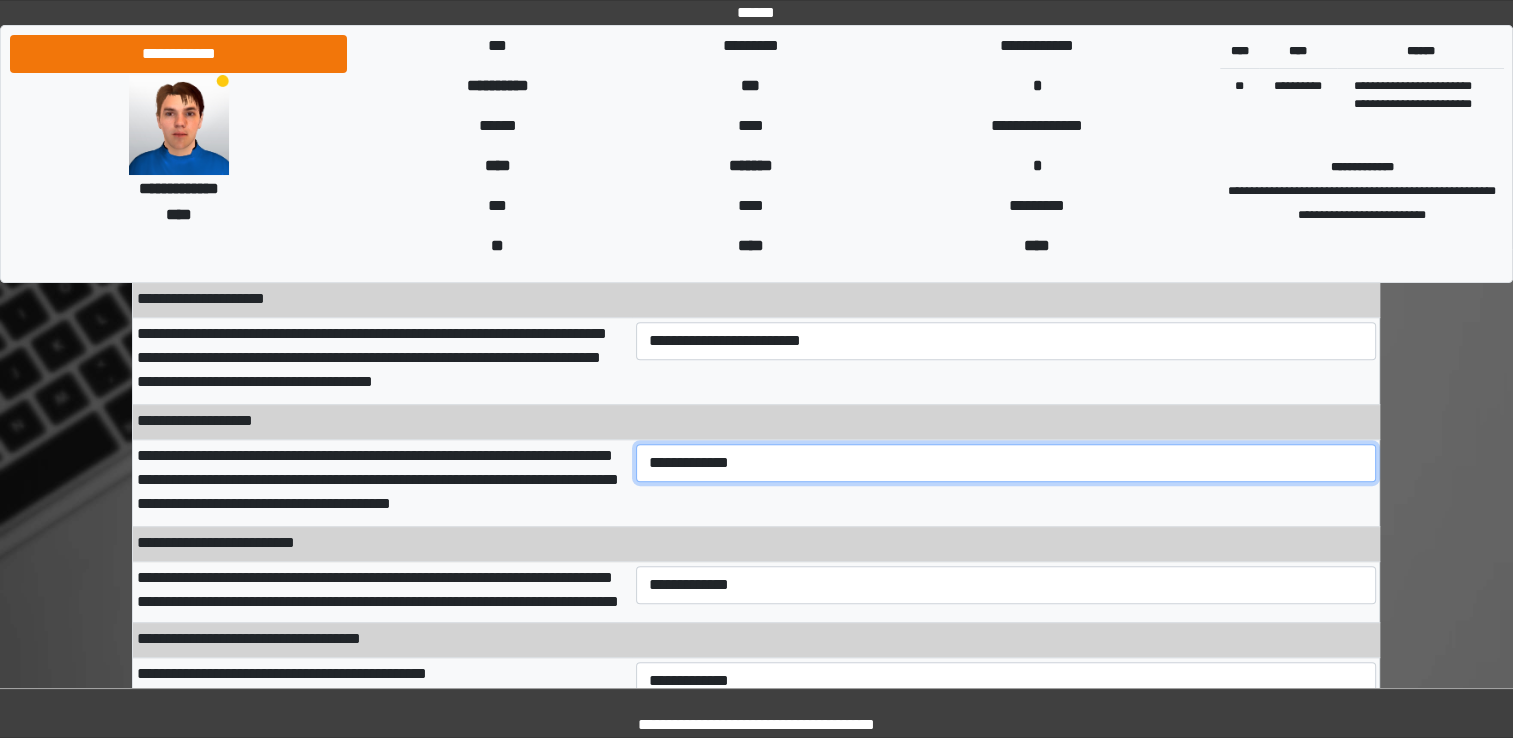 click on "**********" at bounding box center [1006, 463] 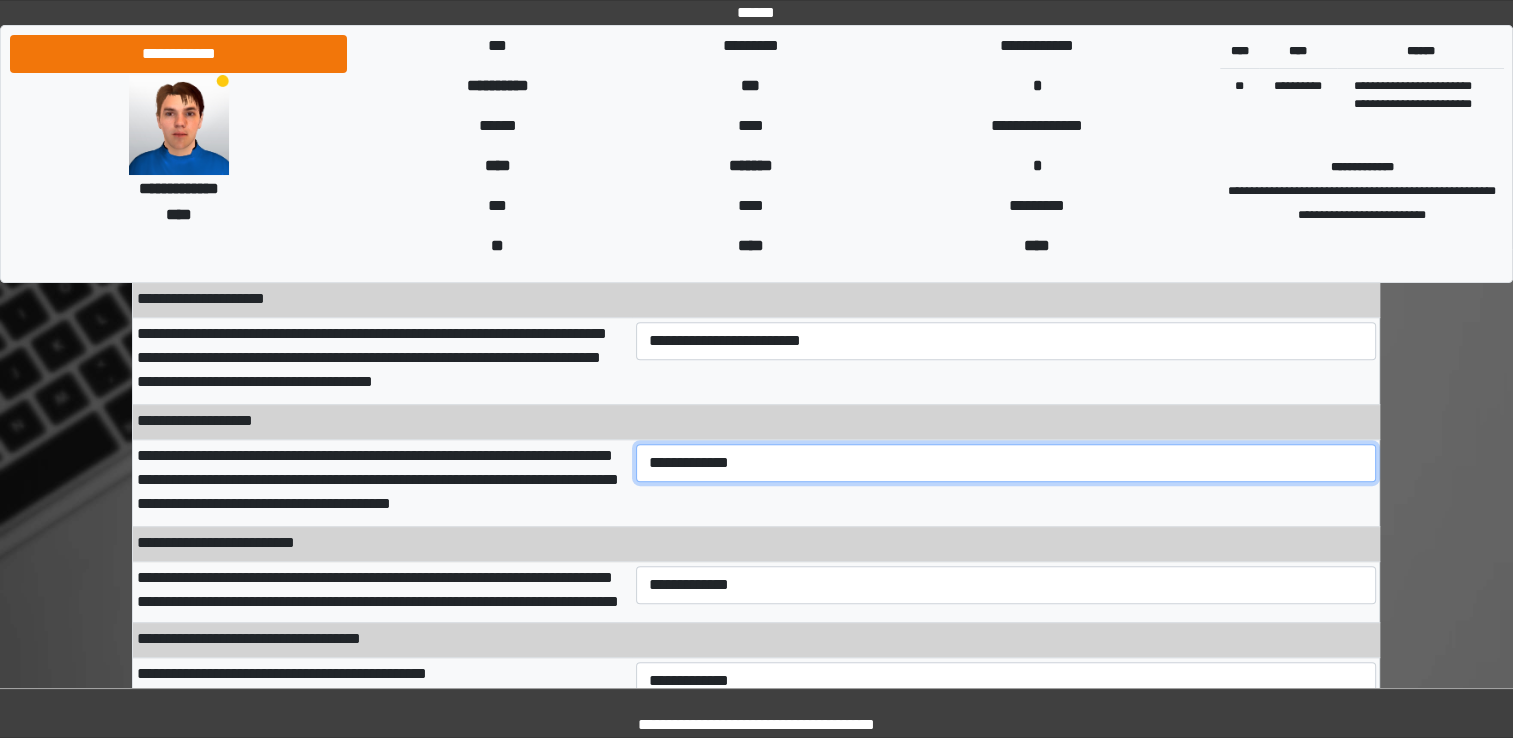 select on "***" 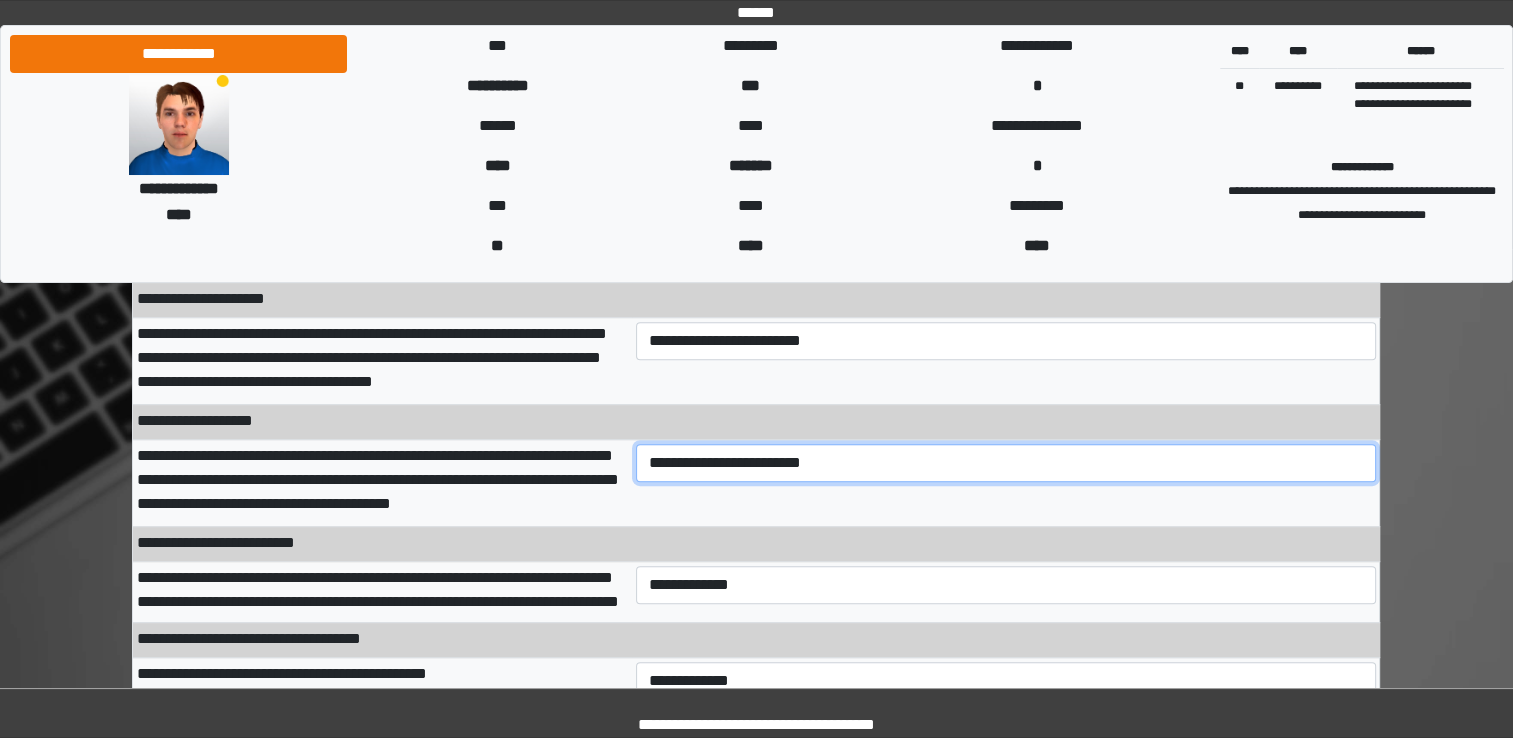 click on "**********" at bounding box center [1006, 463] 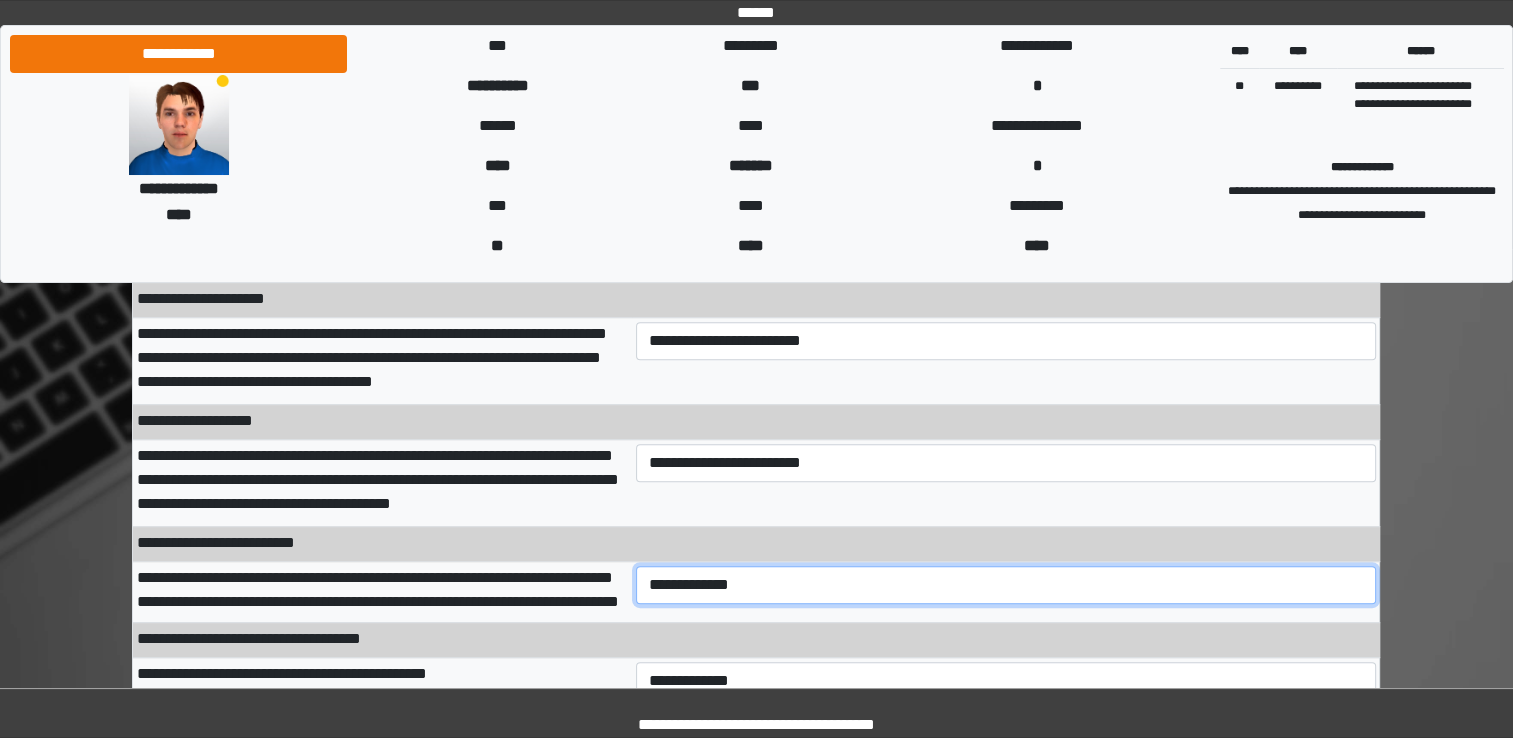 click on "**********" at bounding box center [1006, 585] 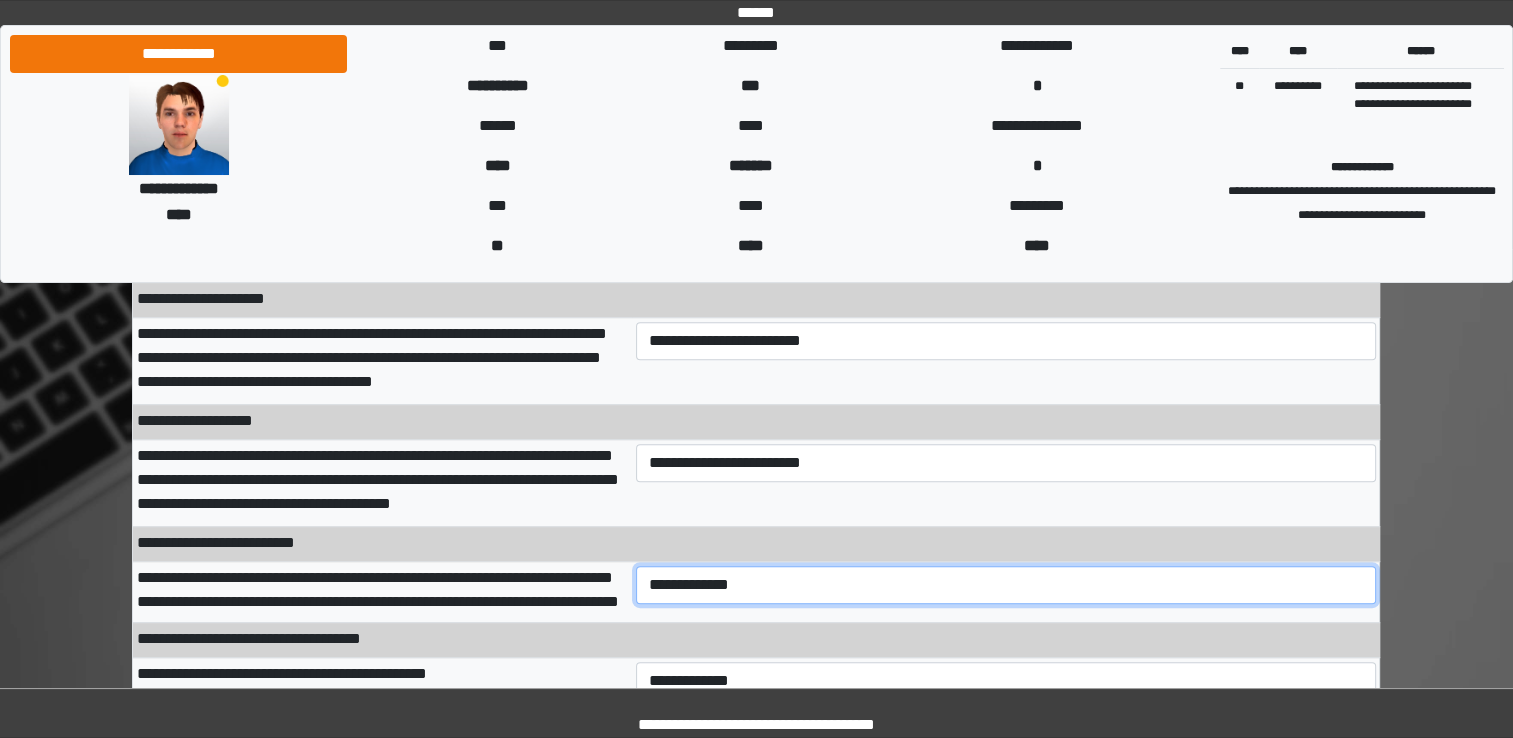 select on "***" 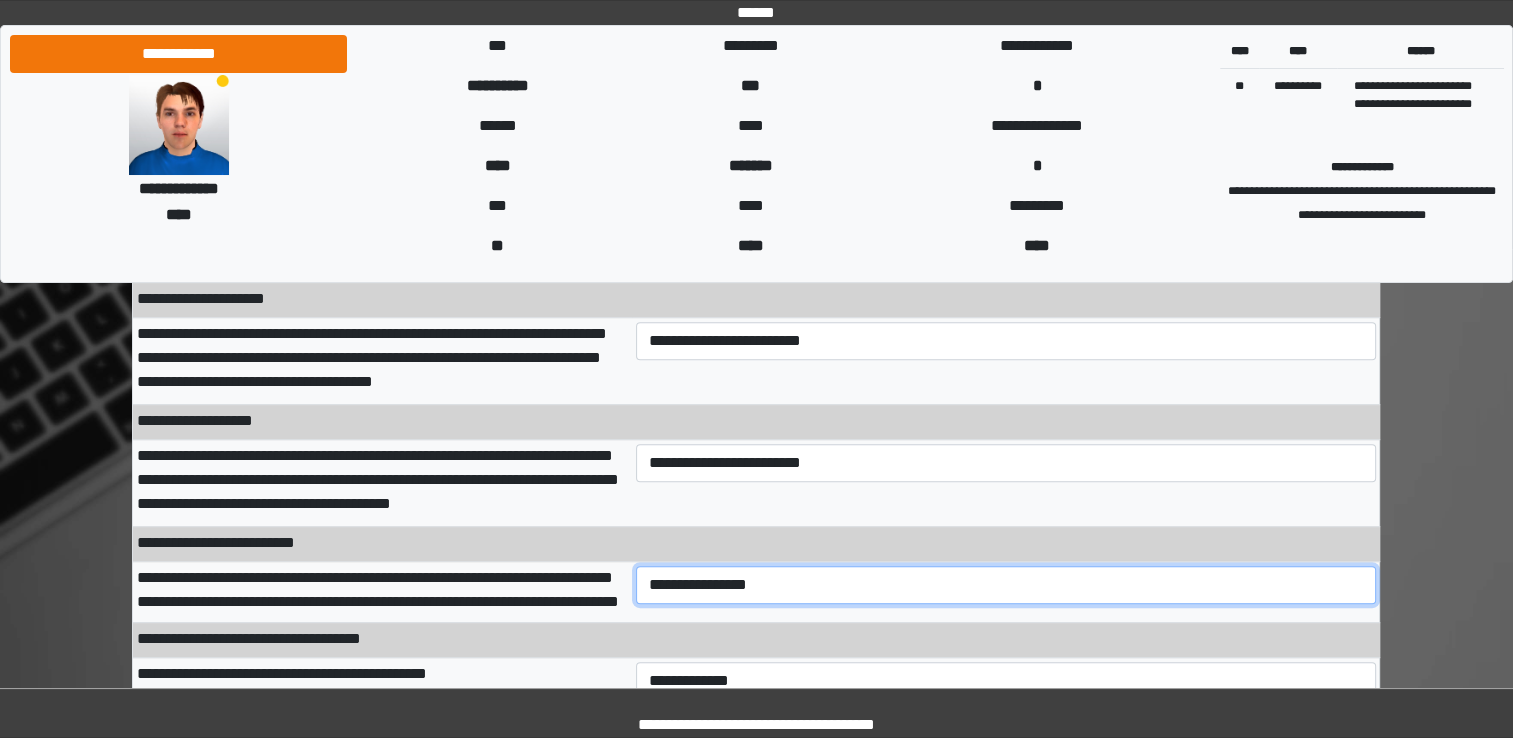 click on "**********" at bounding box center [1006, 585] 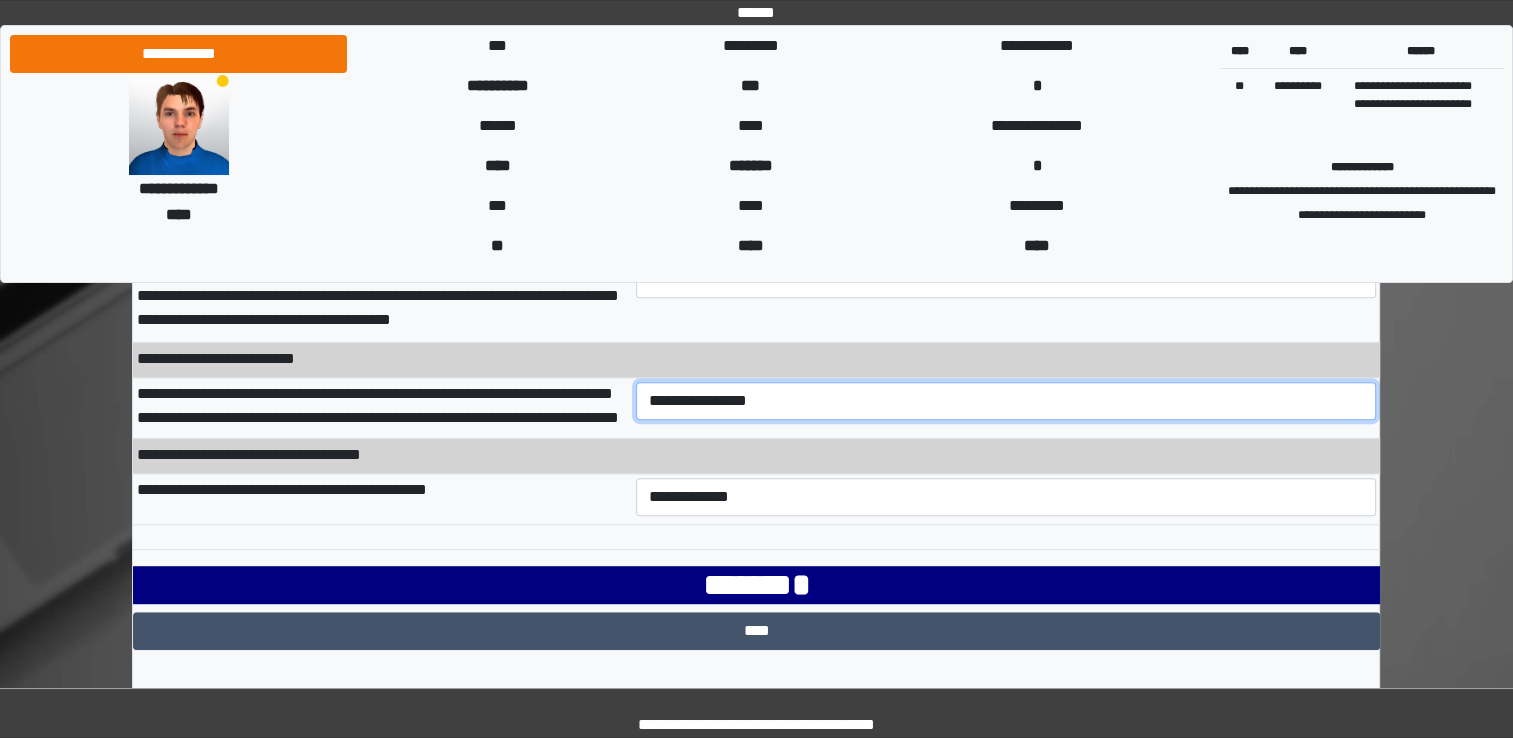 scroll, scrollTop: 1092, scrollLeft: 0, axis: vertical 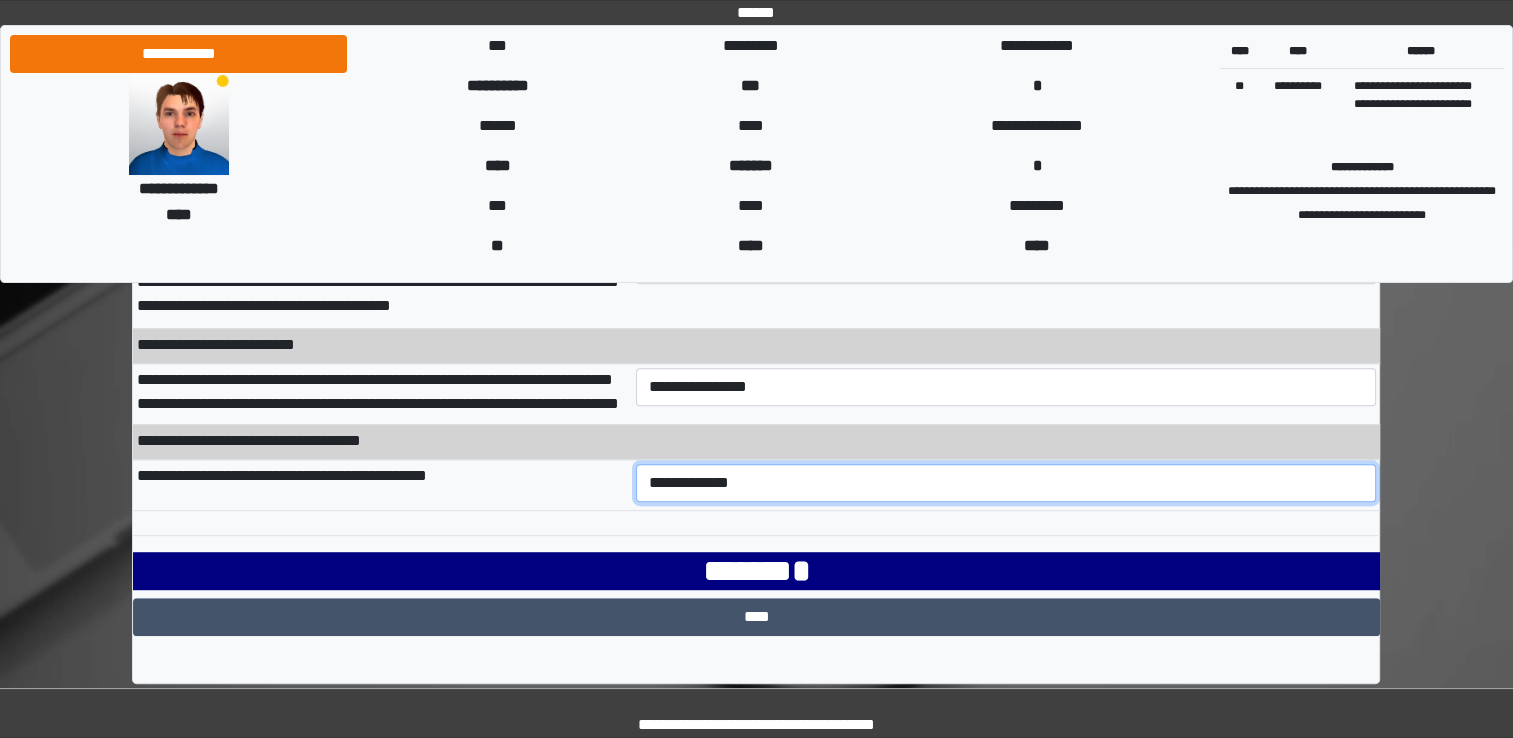click on "**********" at bounding box center (1006, 483) 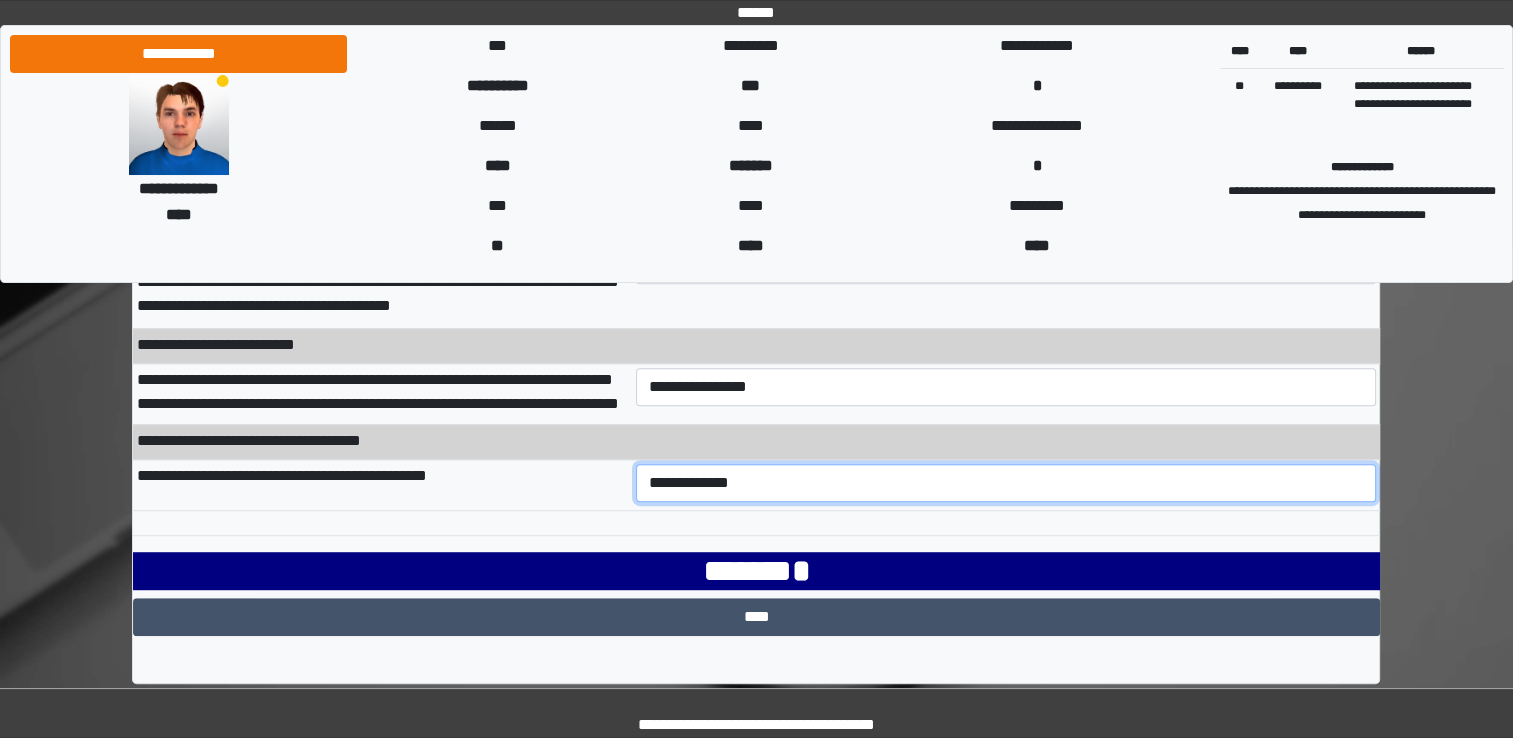 select on "***" 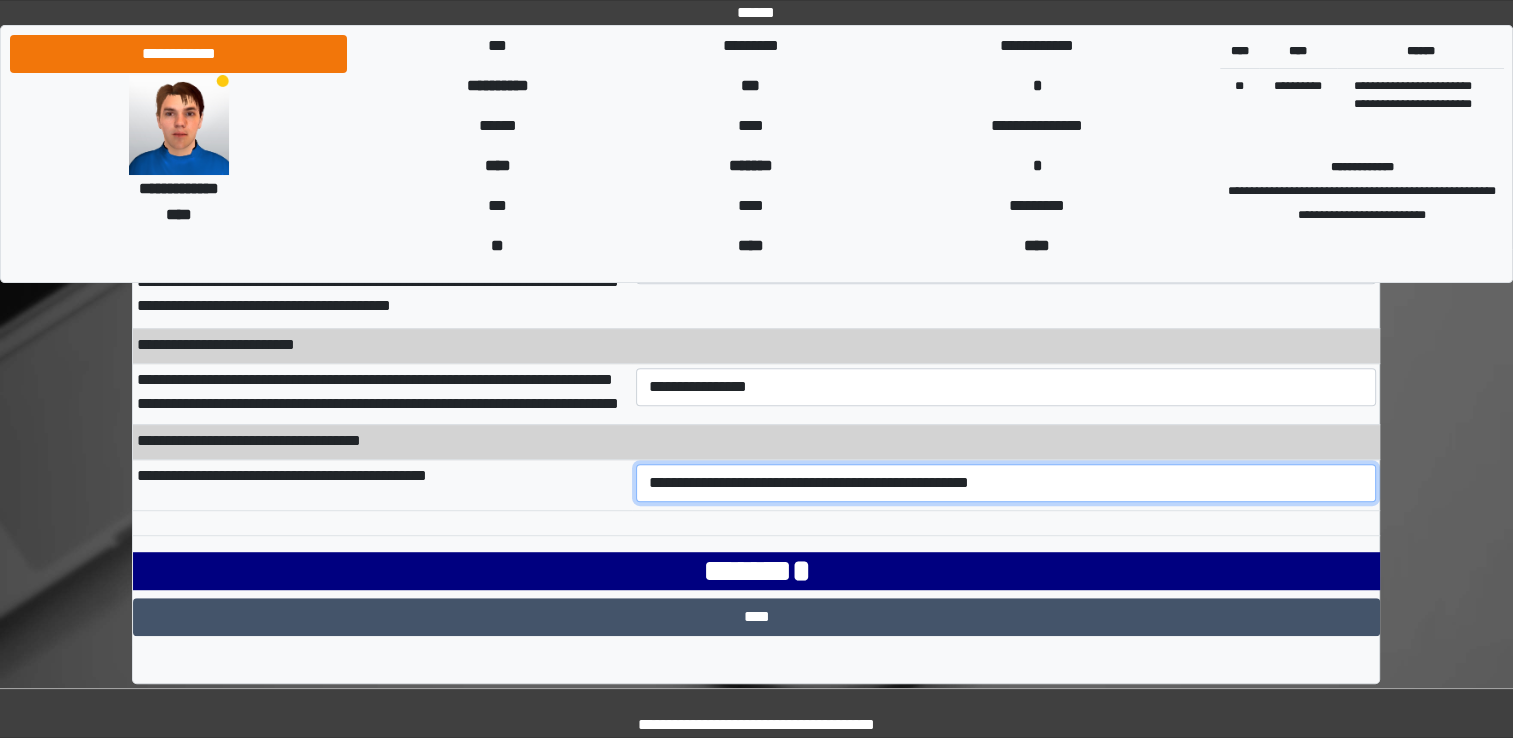 click on "**********" at bounding box center [1006, 483] 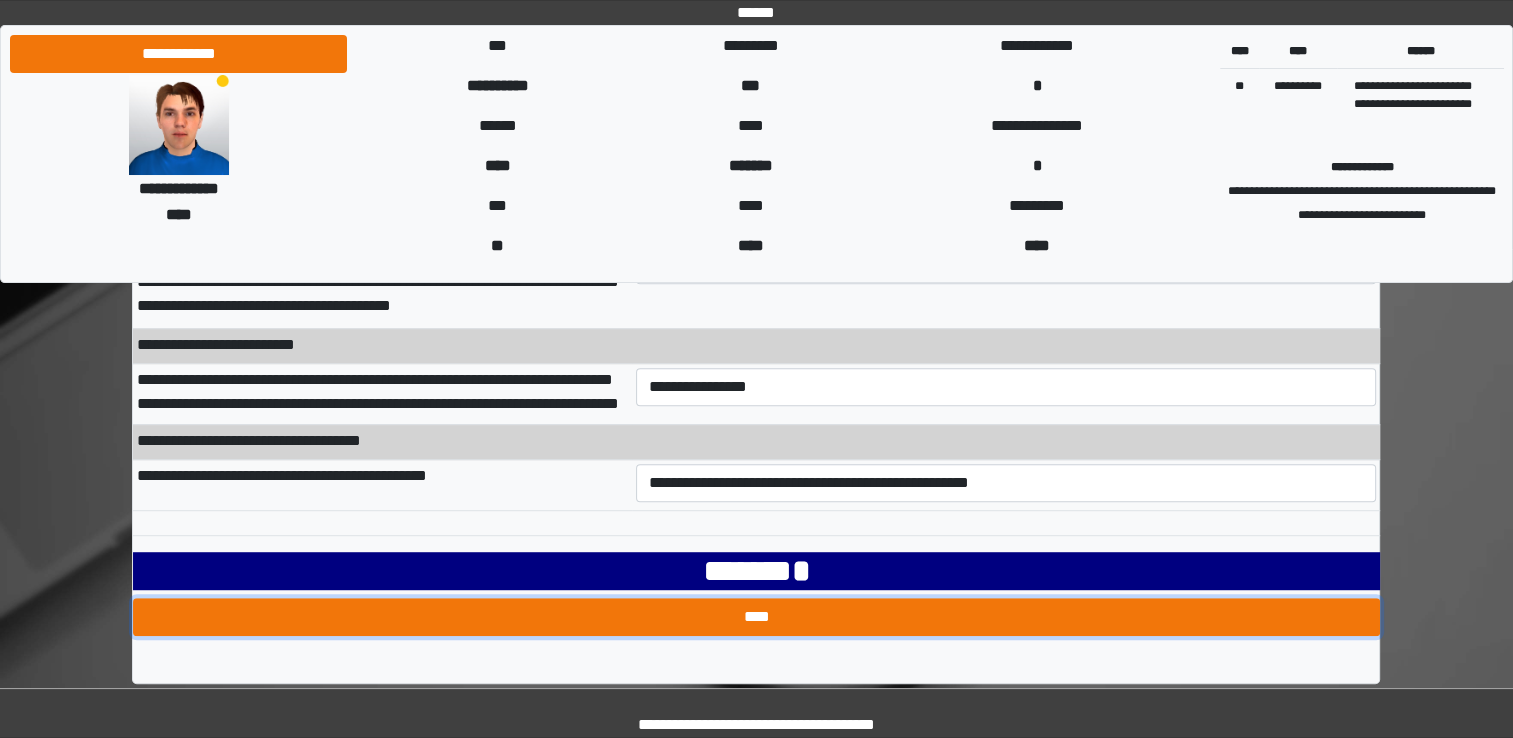 click on "****" at bounding box center [756, 617] 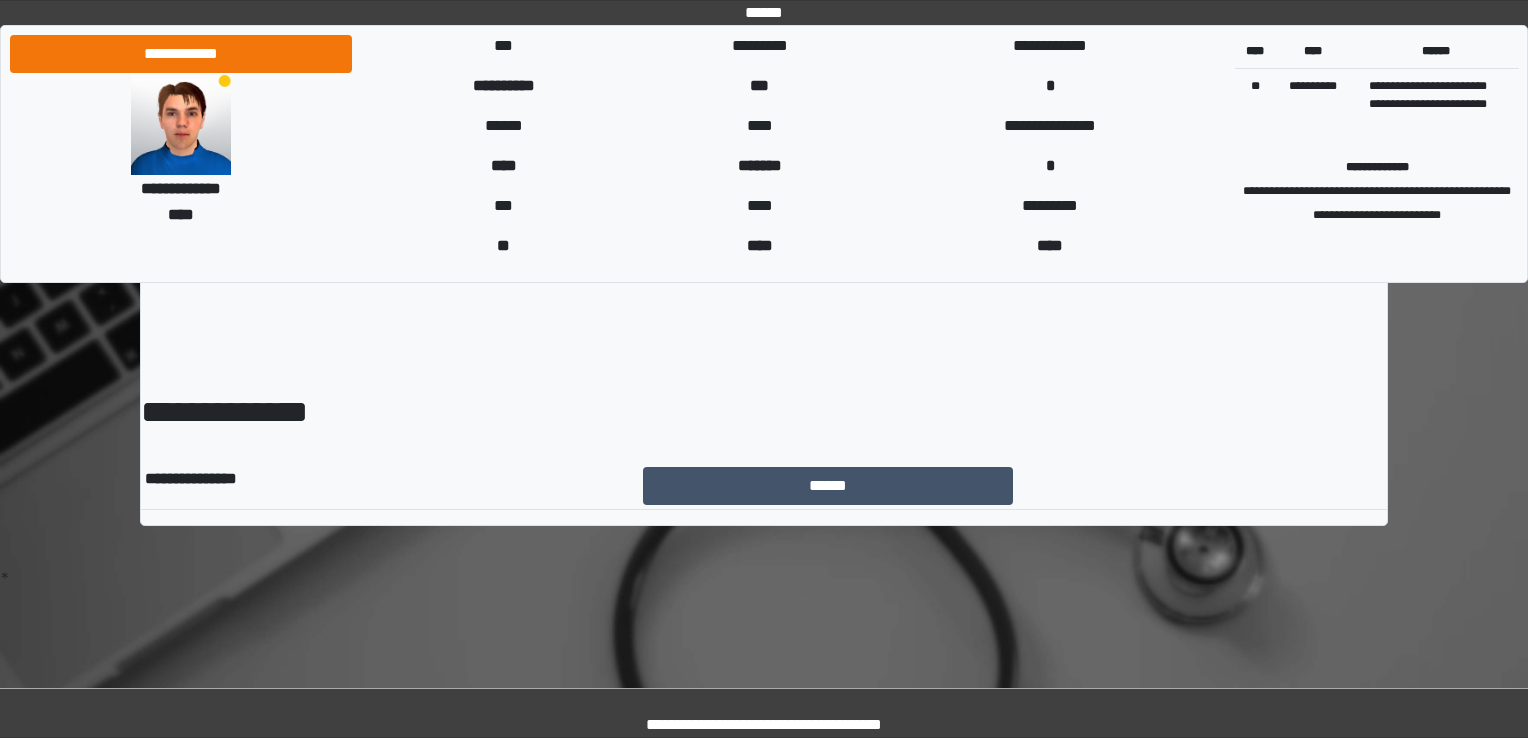 scroll, scrollTop: 0, scrollLeft: 0, axis: both 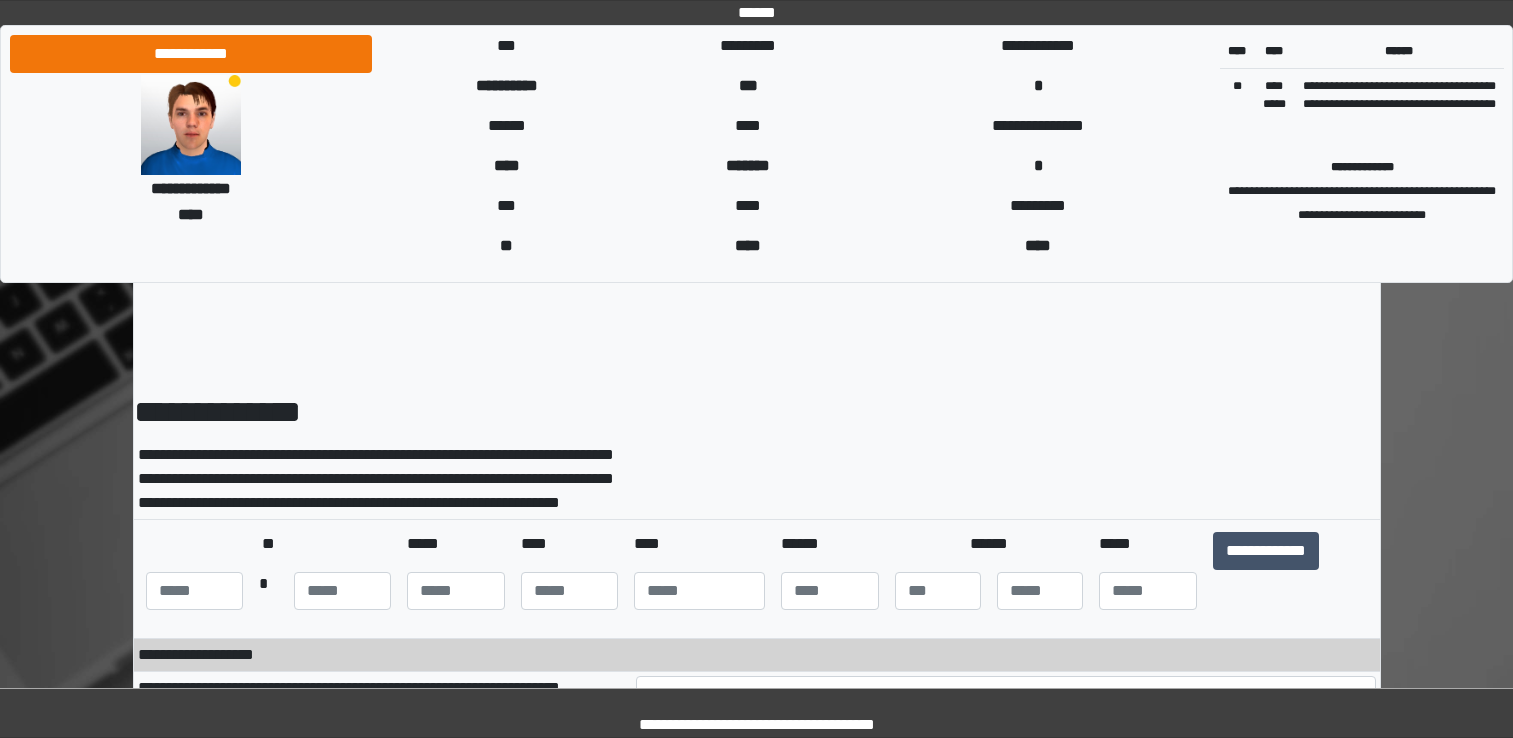 select on "***" 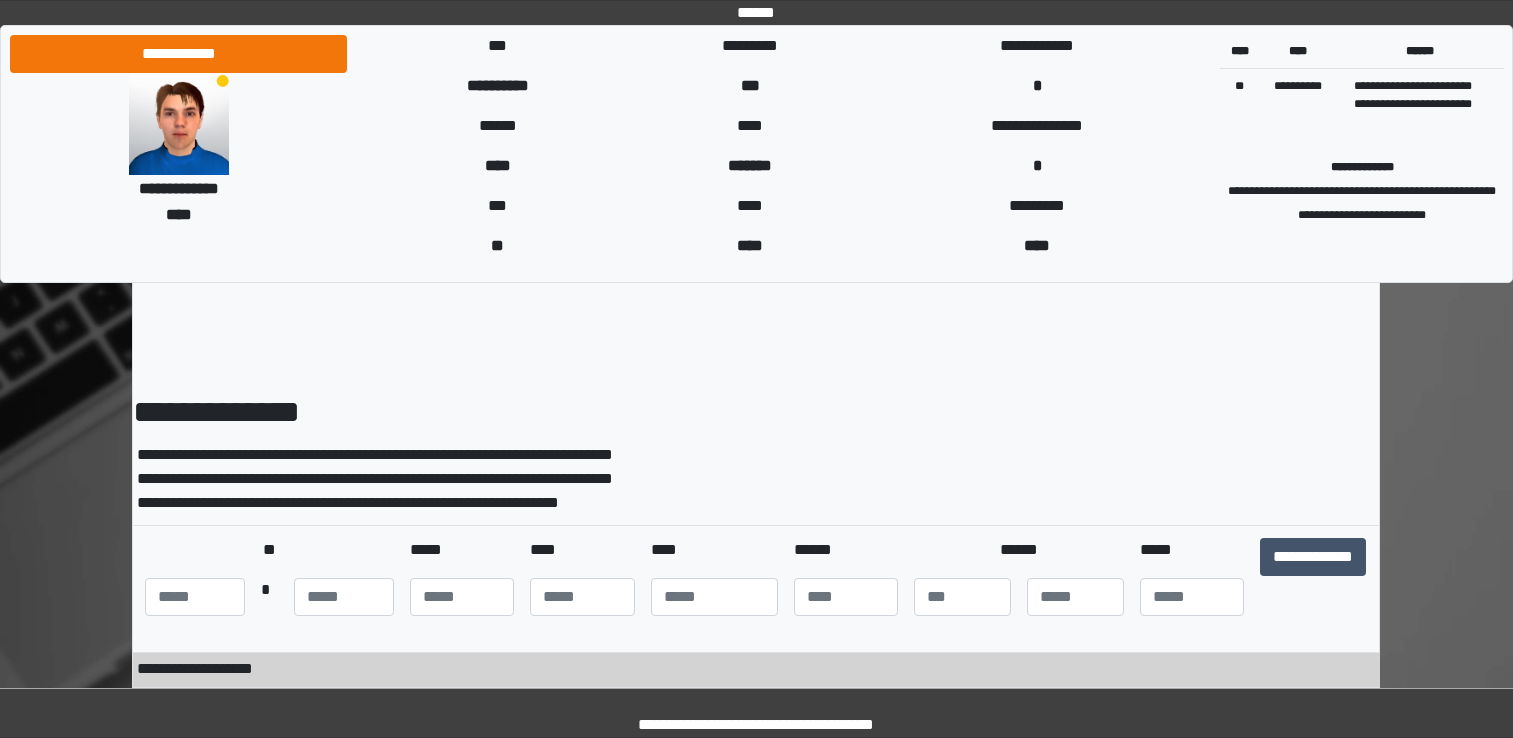 scroll, scrollTop: 1092, scrollLeft: 0, axis: vertical 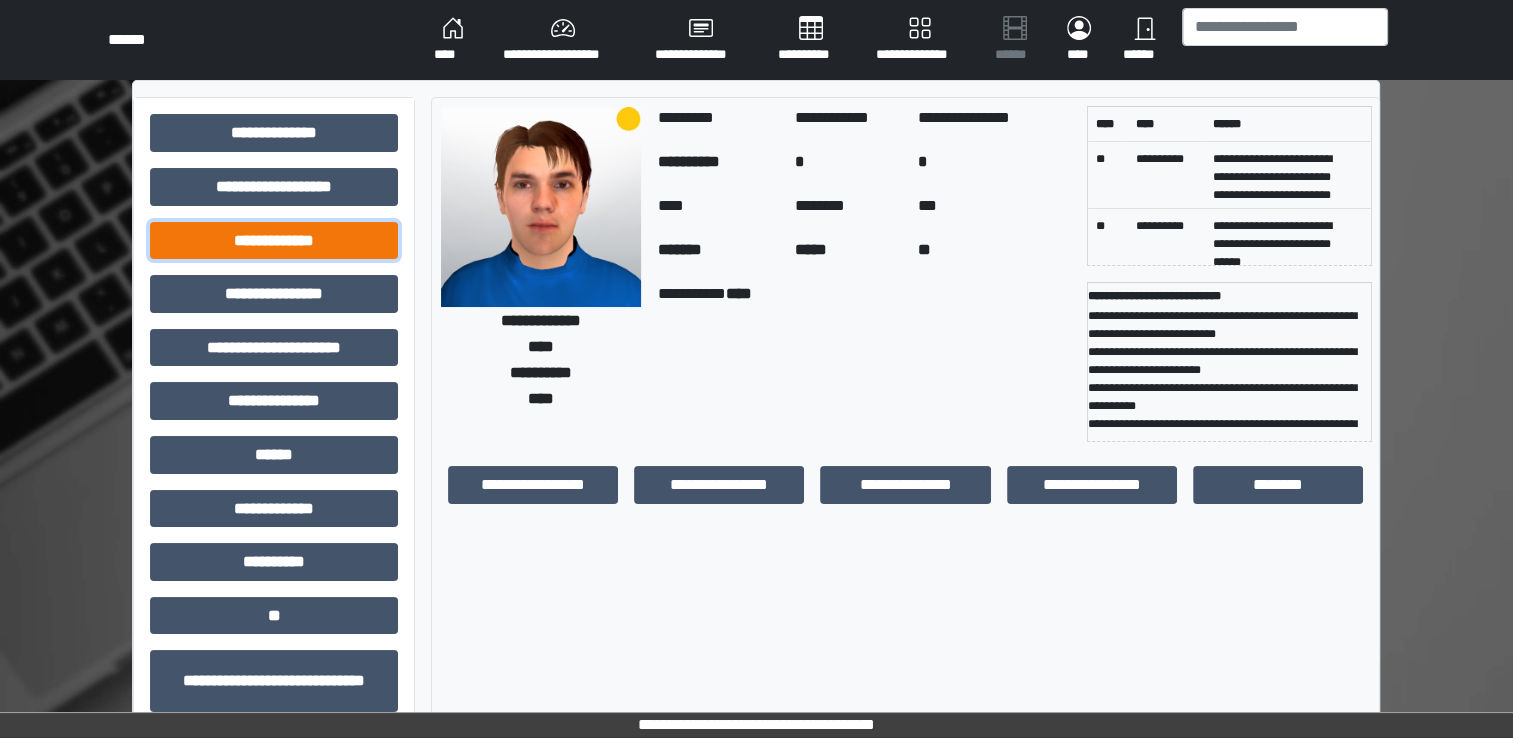 click on "**********" at bounding box center [274, 241] 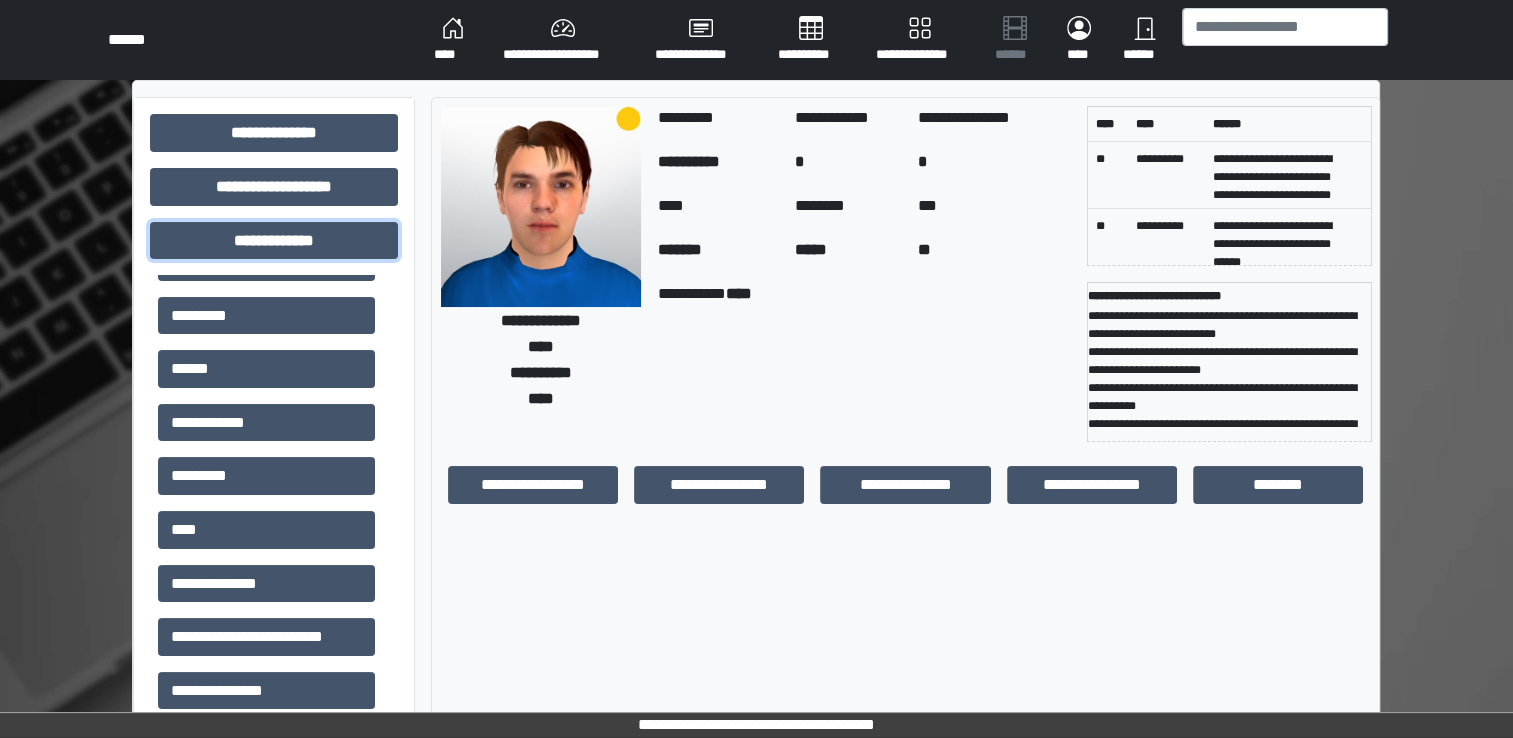 scroll, scrollTop: 608, scrollLeft: 0, axis: vertical 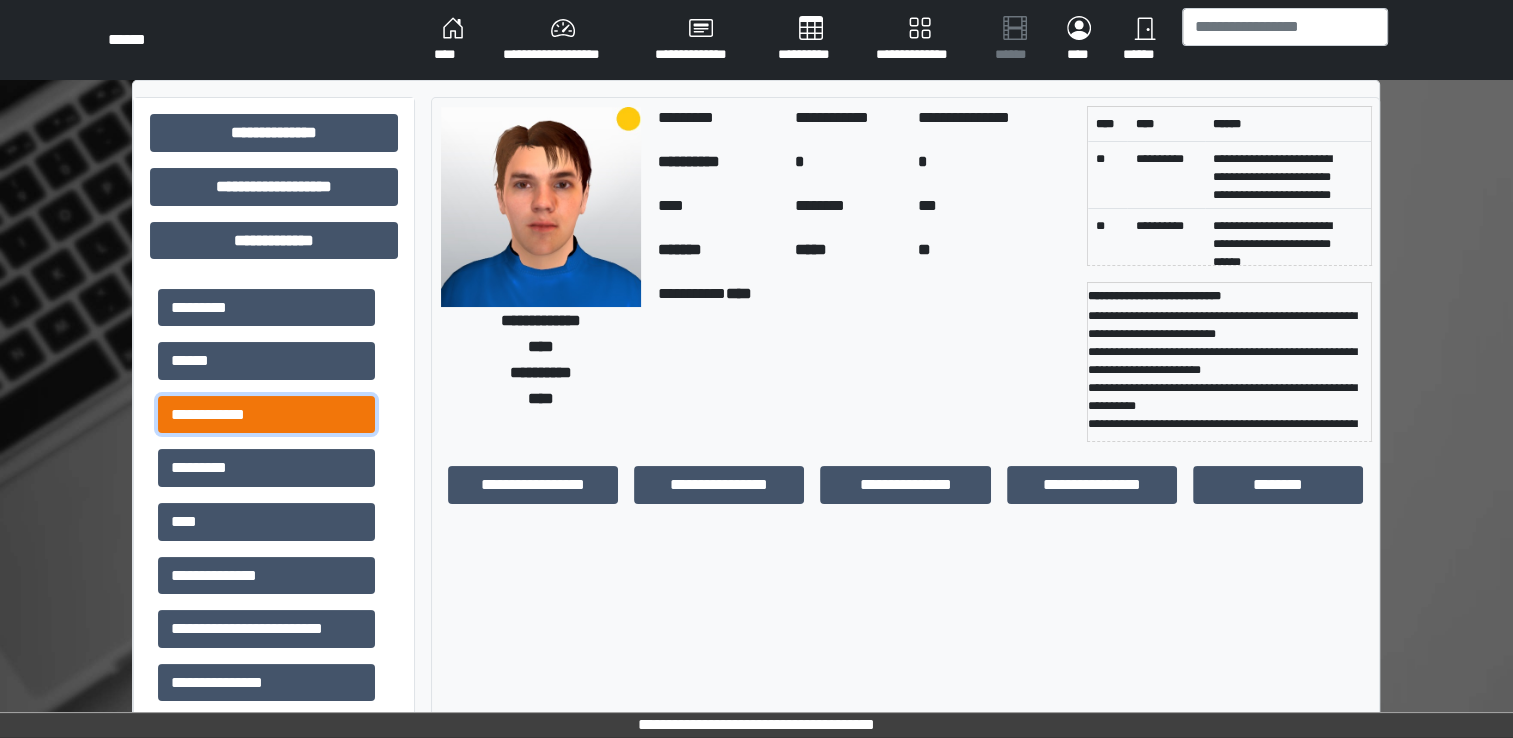click on "**********" at bounding box center [266, 415] 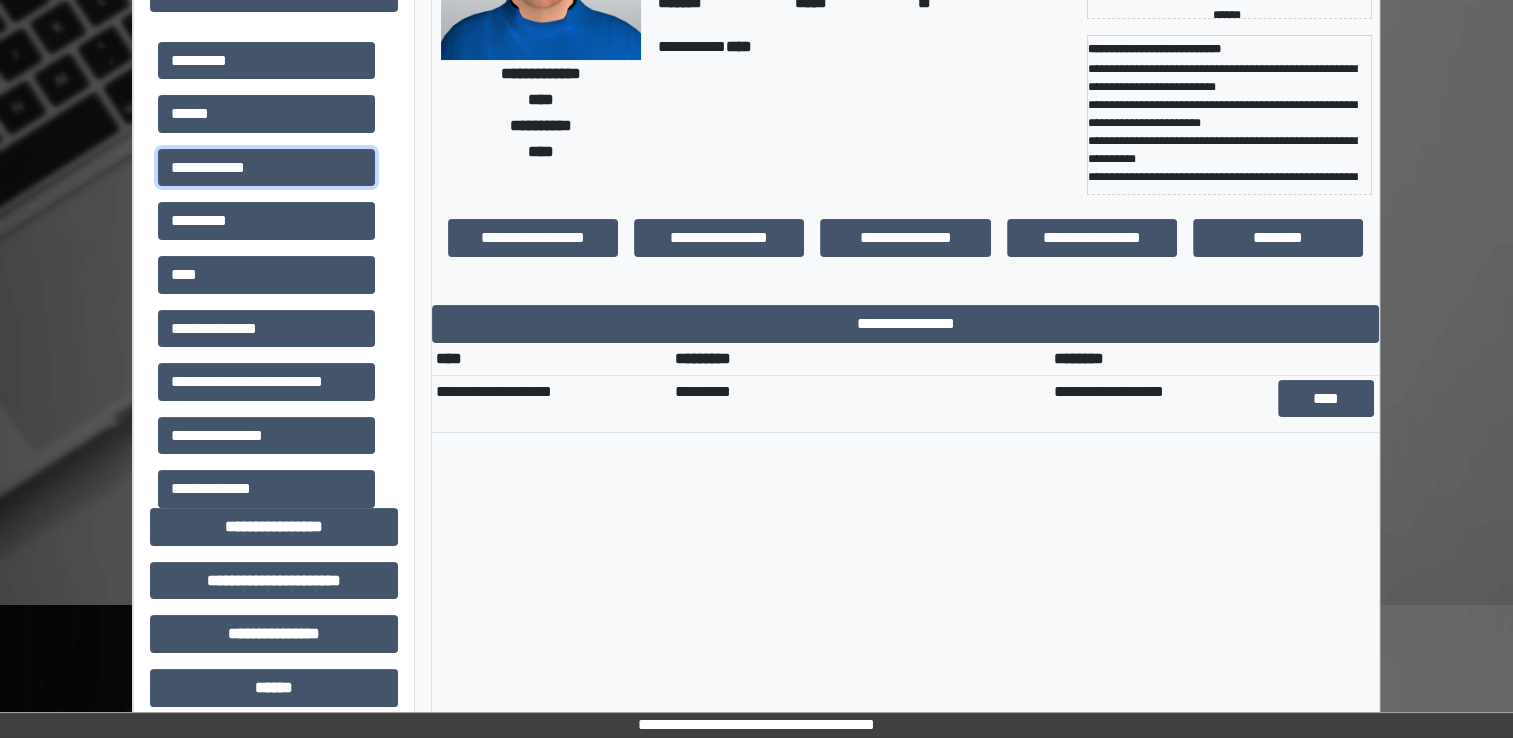 scroll, scrollTop: 248, scrollLeft: 0, axis: vertical 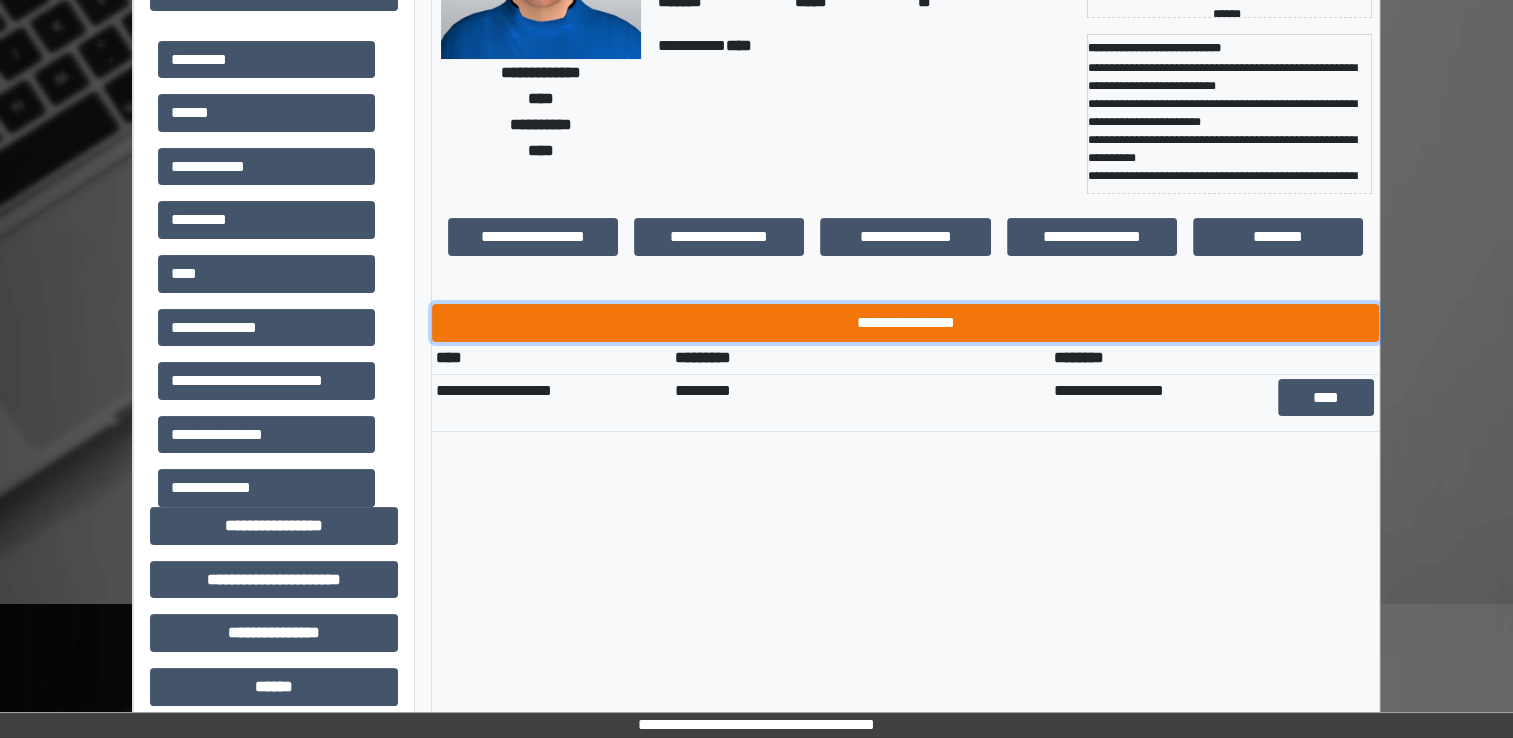 click on "**********" at bounding box center (905, 323) 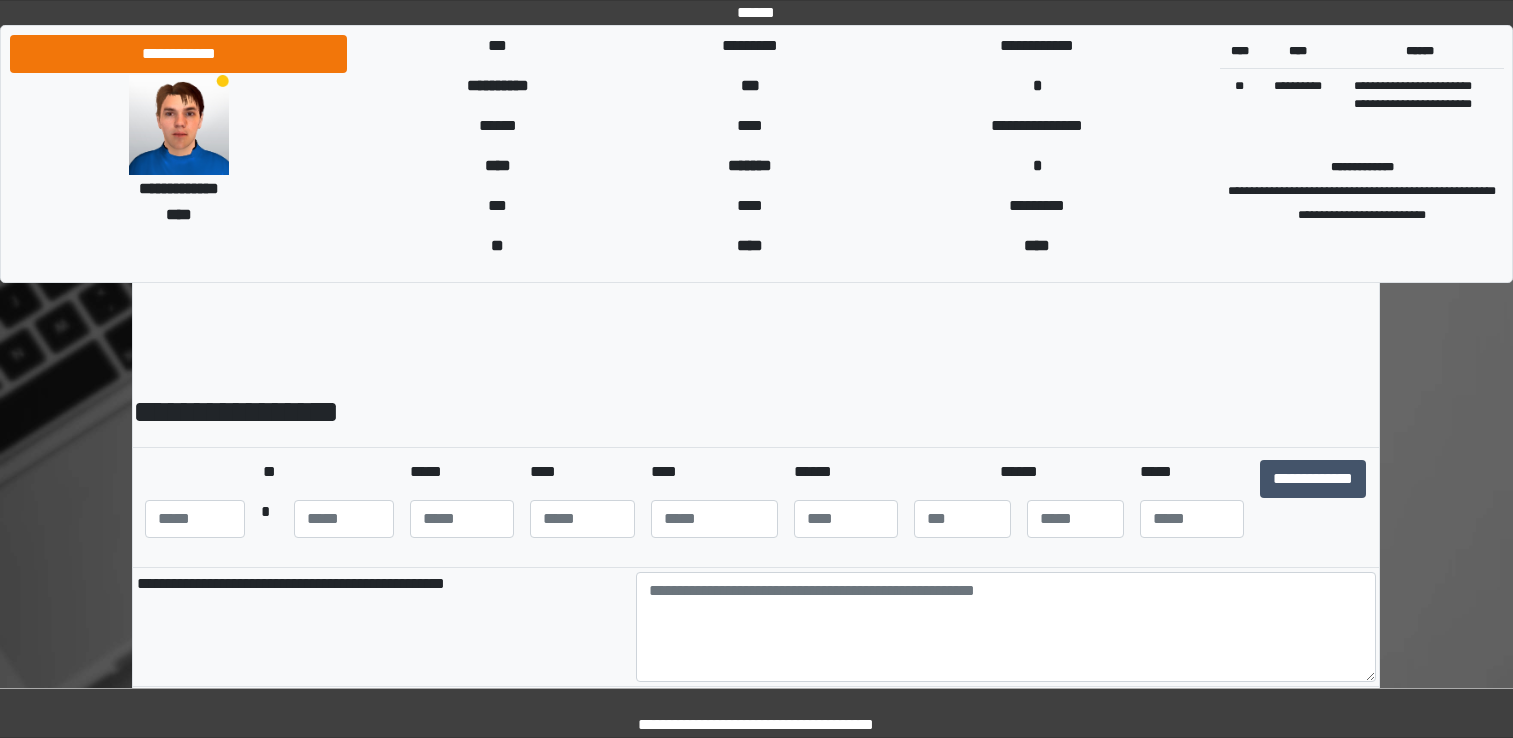 scroll, scrollTop: 0, scrollLeft: 0, axis: both 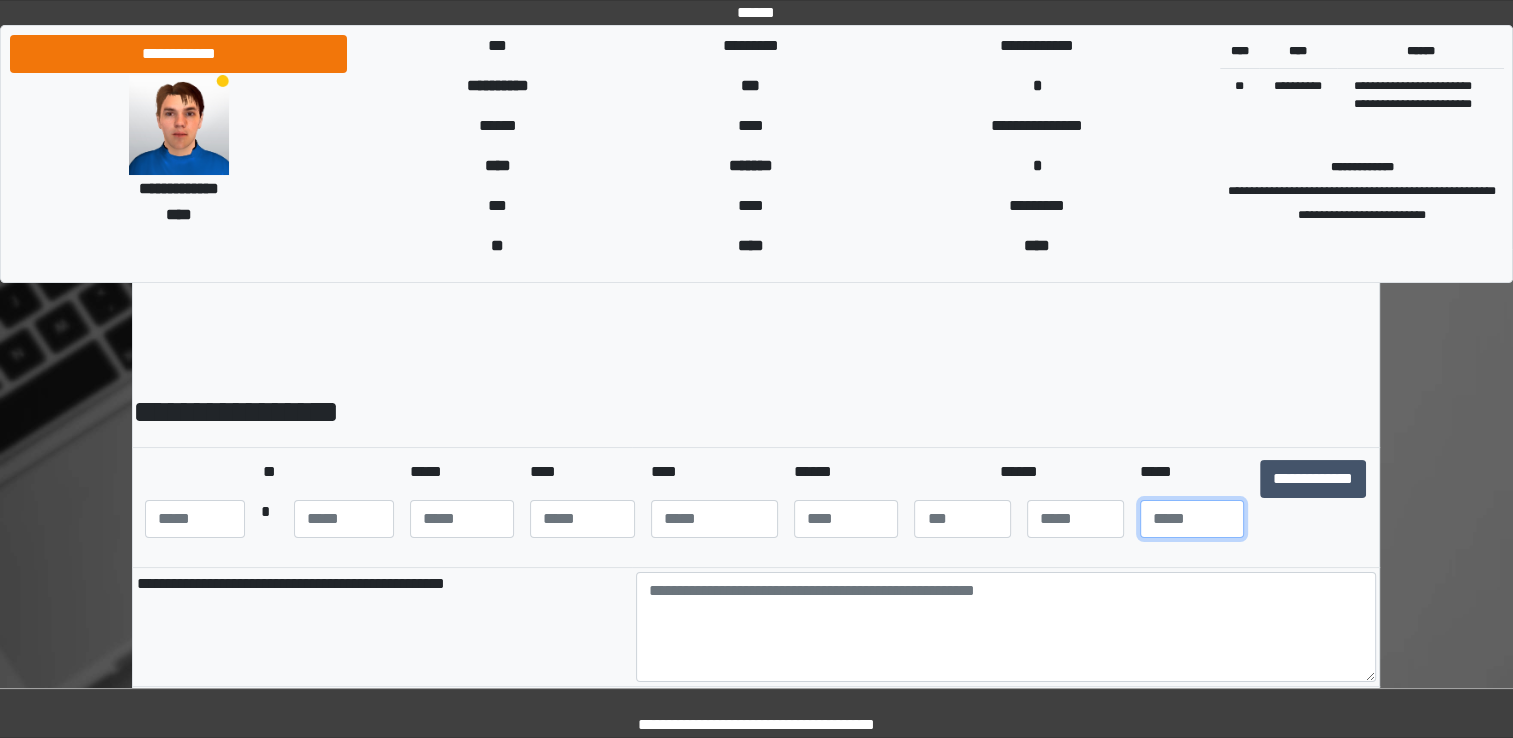 click at bounding box center (1192, 519) 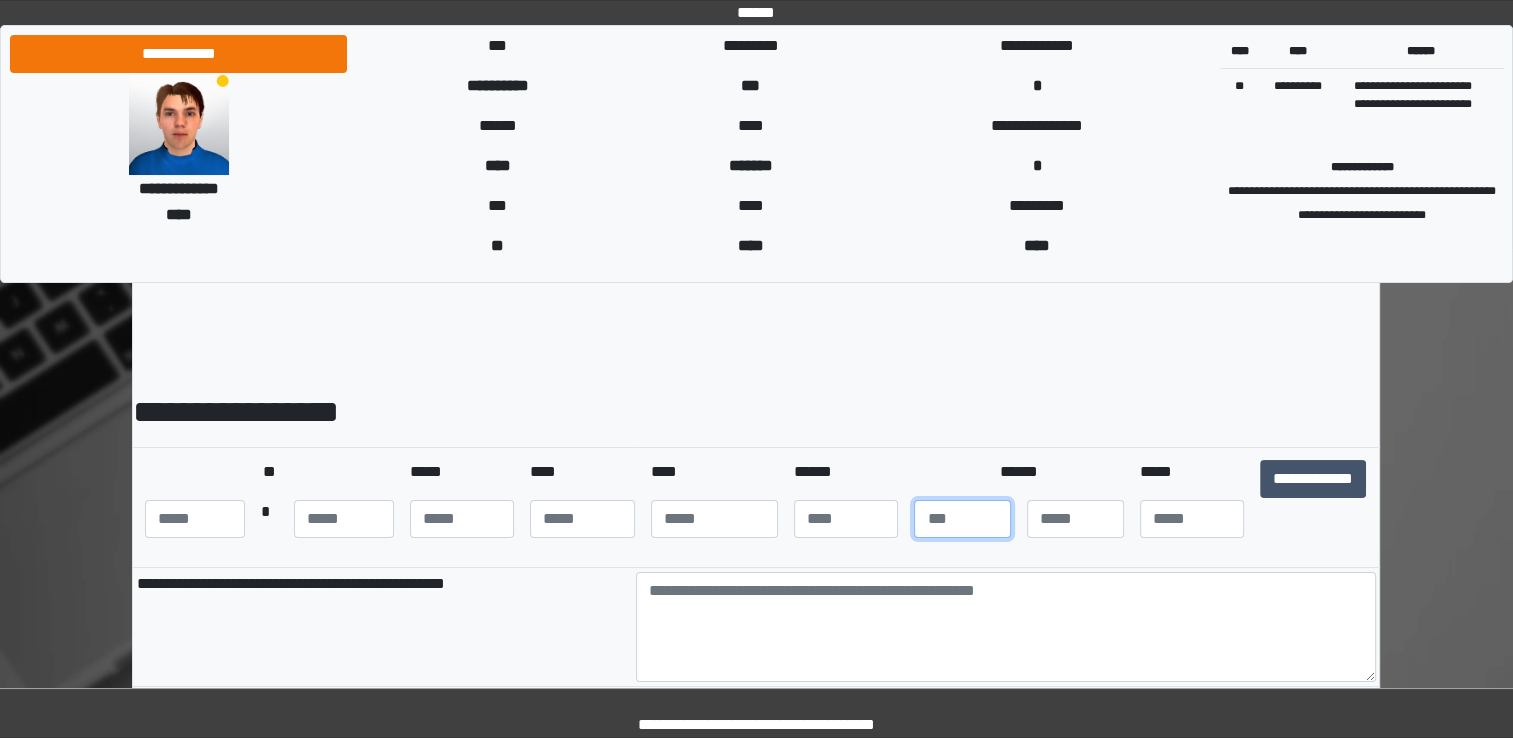 click at bounding box center (962, 519) 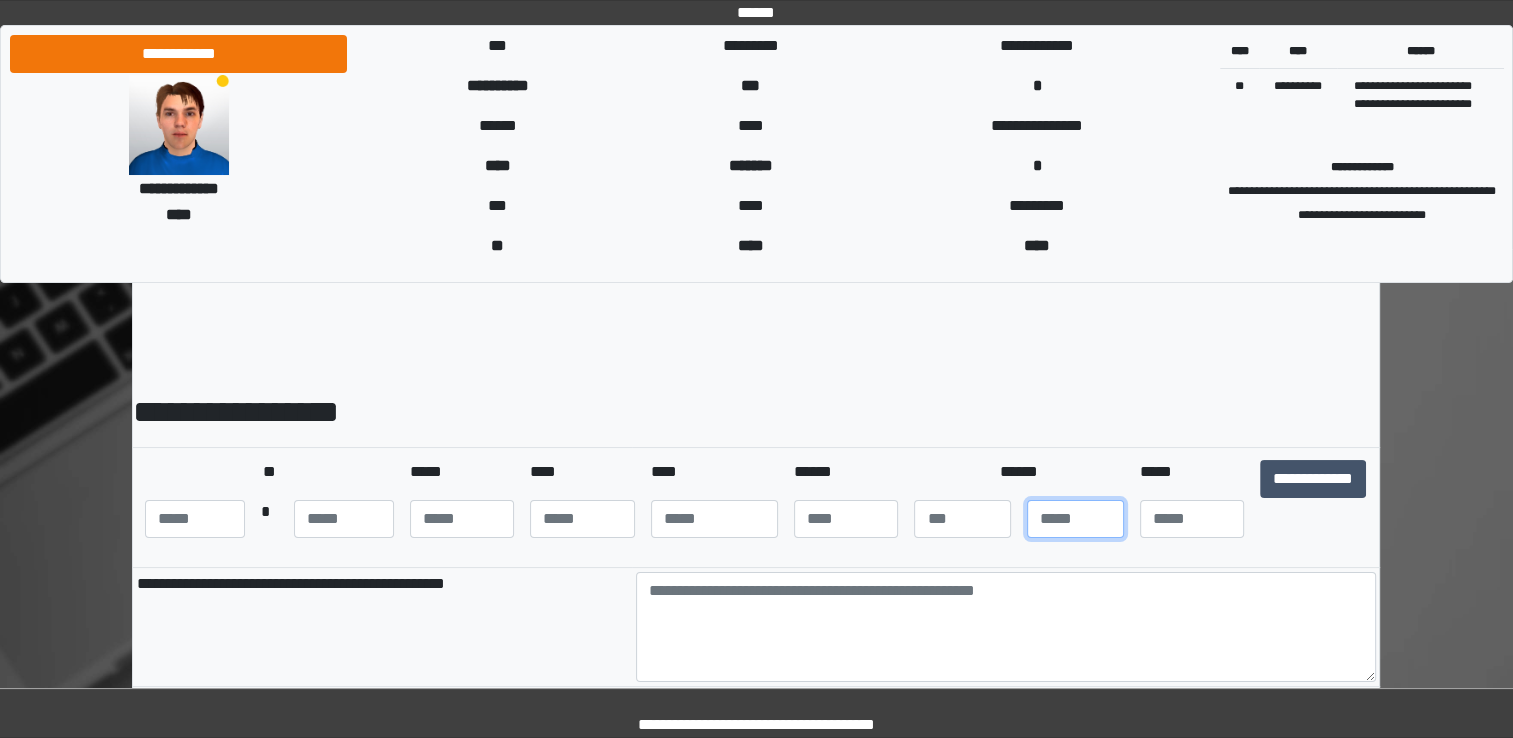 click at bounding box center (1075, 519) 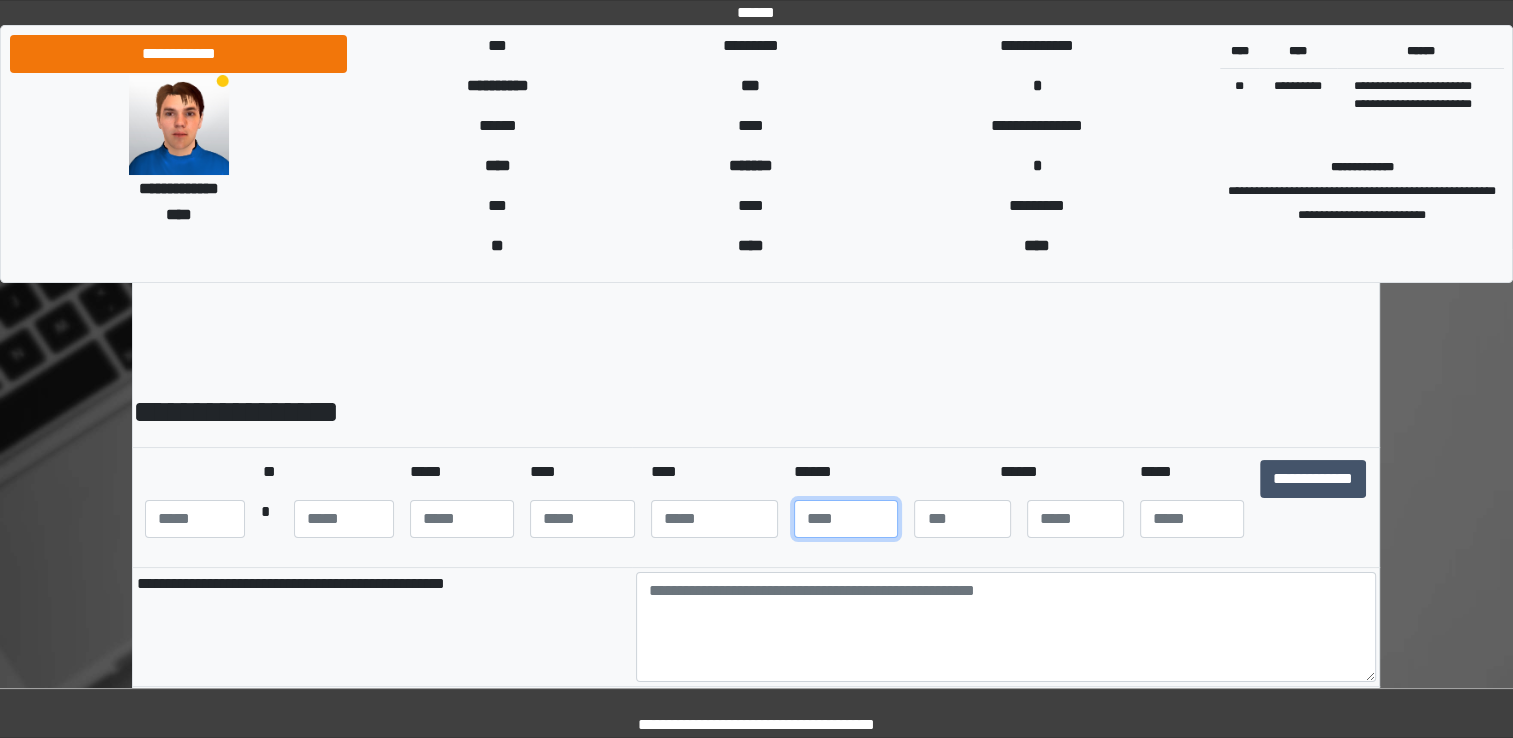 click at bounding box center [846, 519] 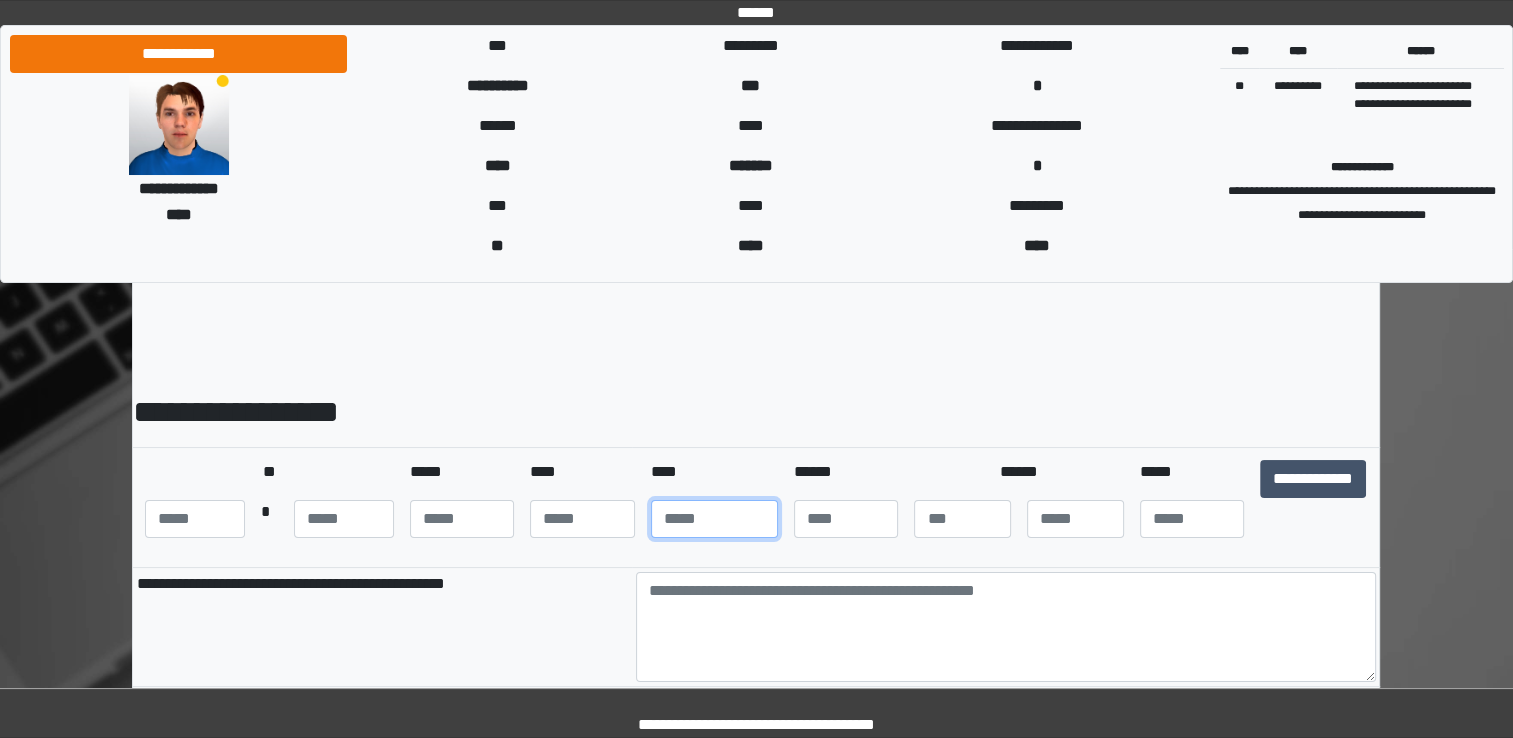 click at bounding box center [714, 519] 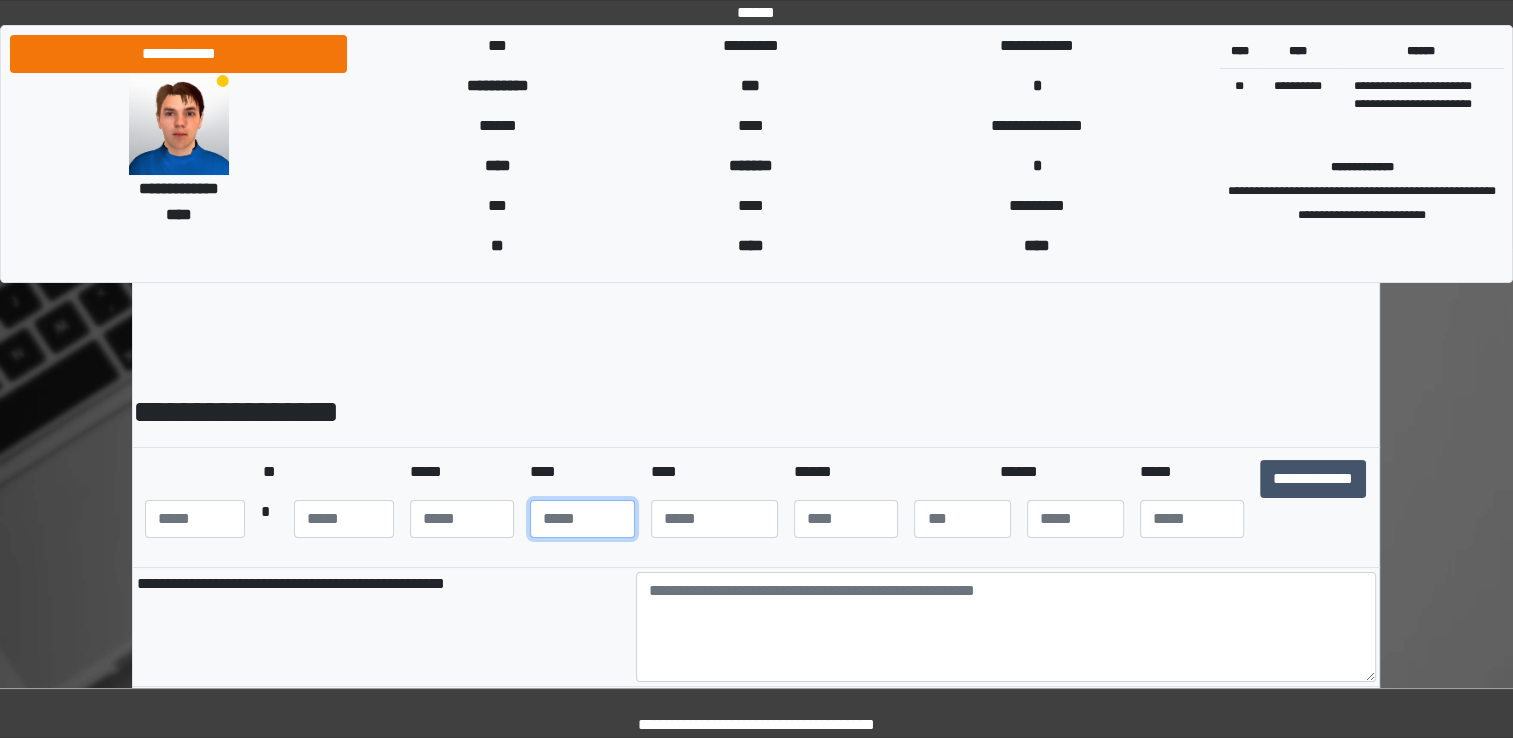 click at bounding box center [582, 519] 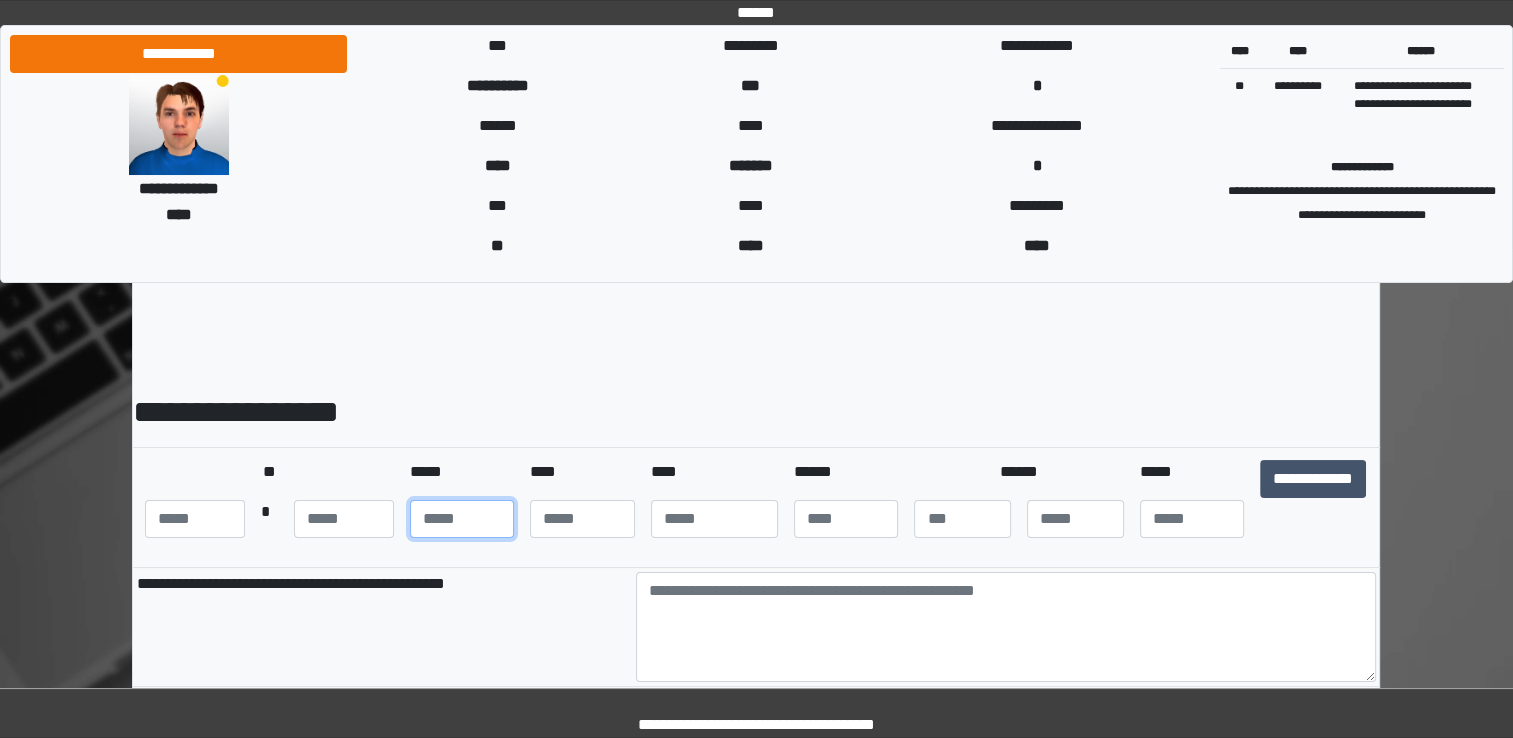 click at bounding box center [462, 519] 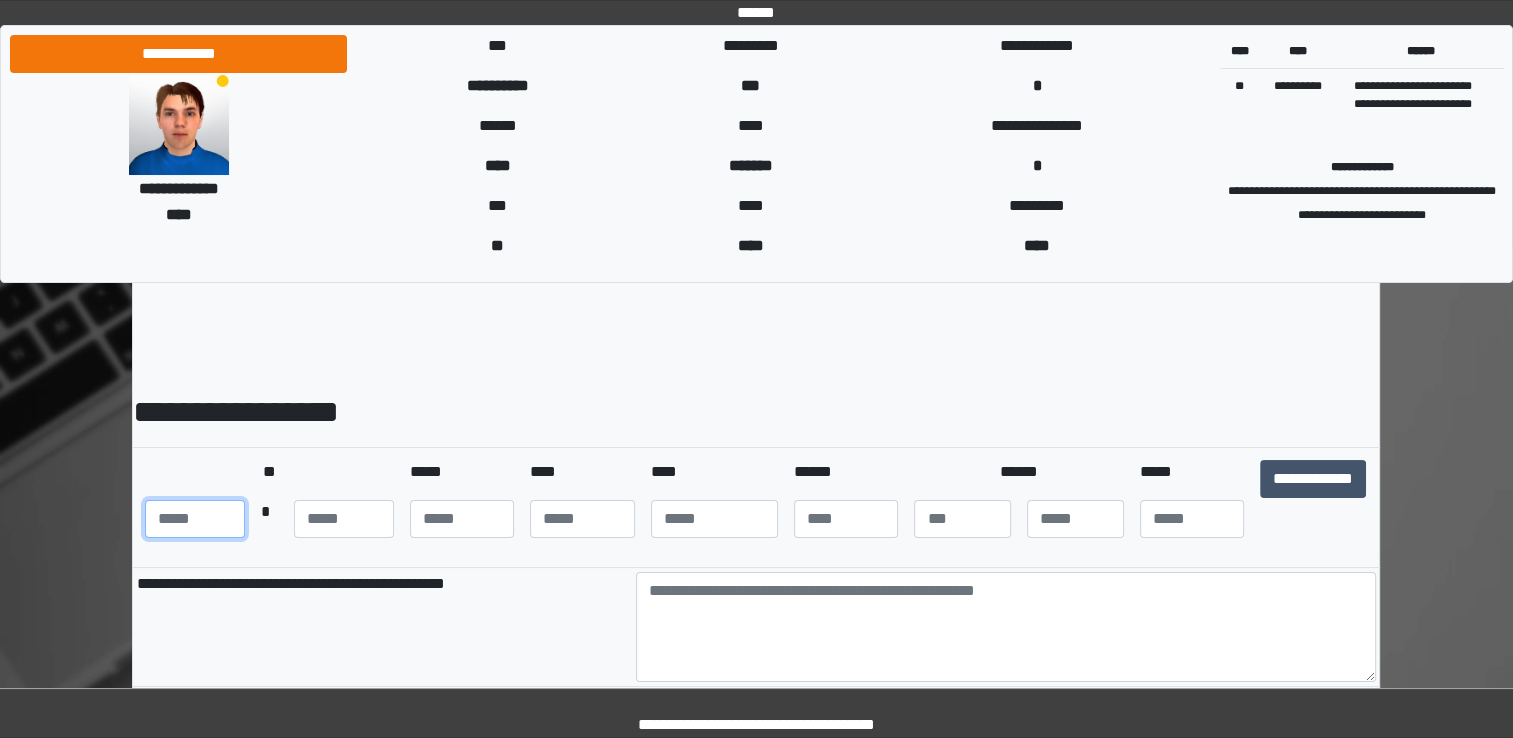 click at bounding box center [195, 519] 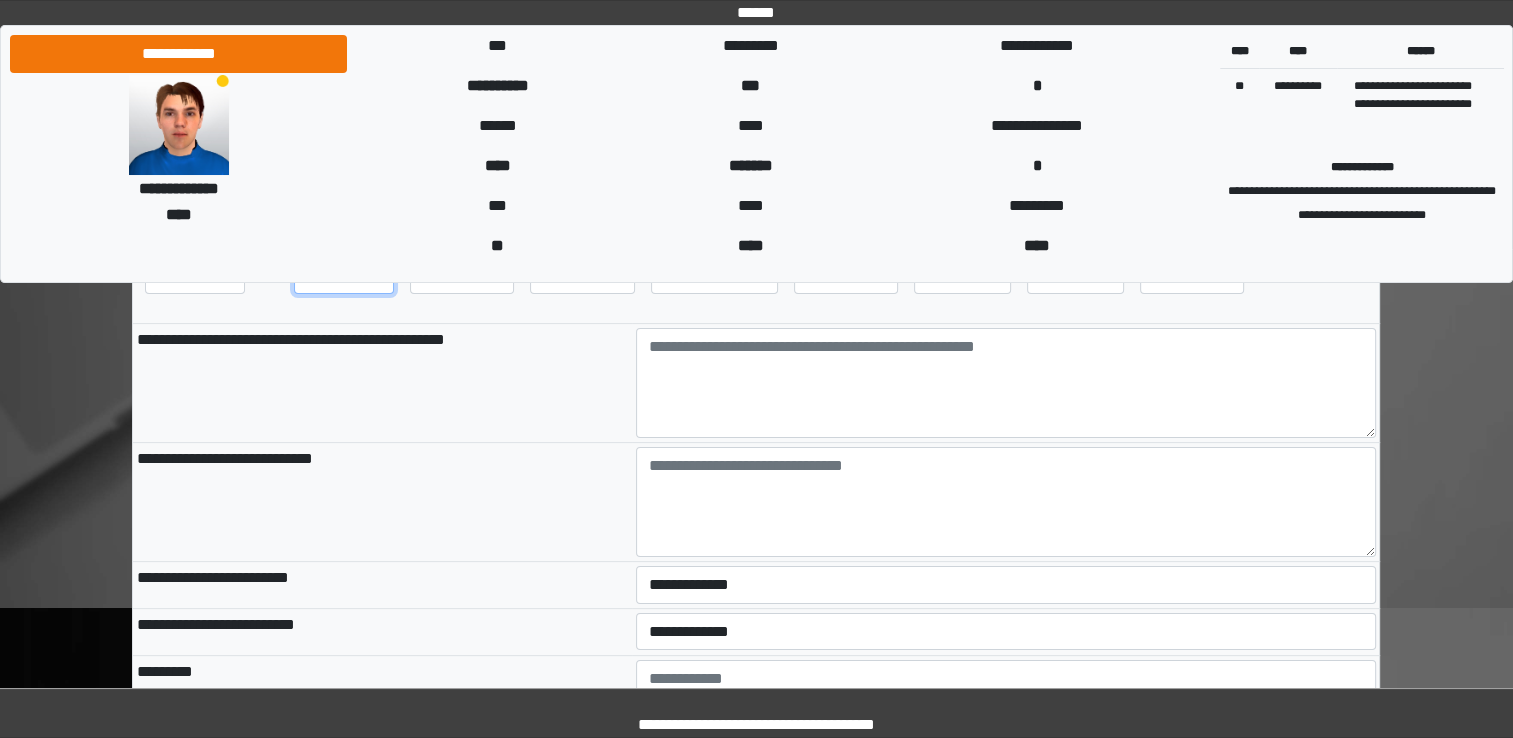 scroll, scrollTop: 239, scrollLeft: 0, axis: vertical 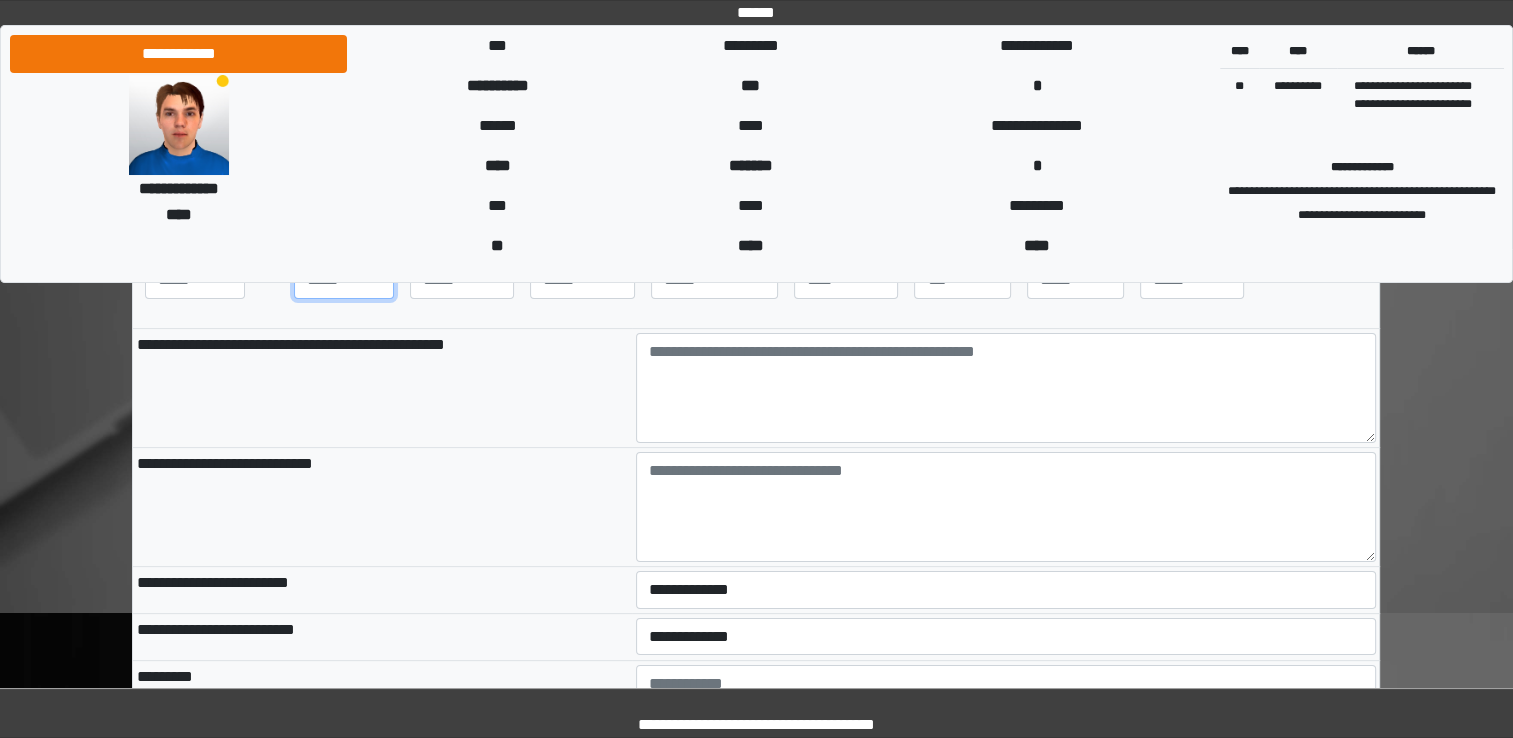type on "***" 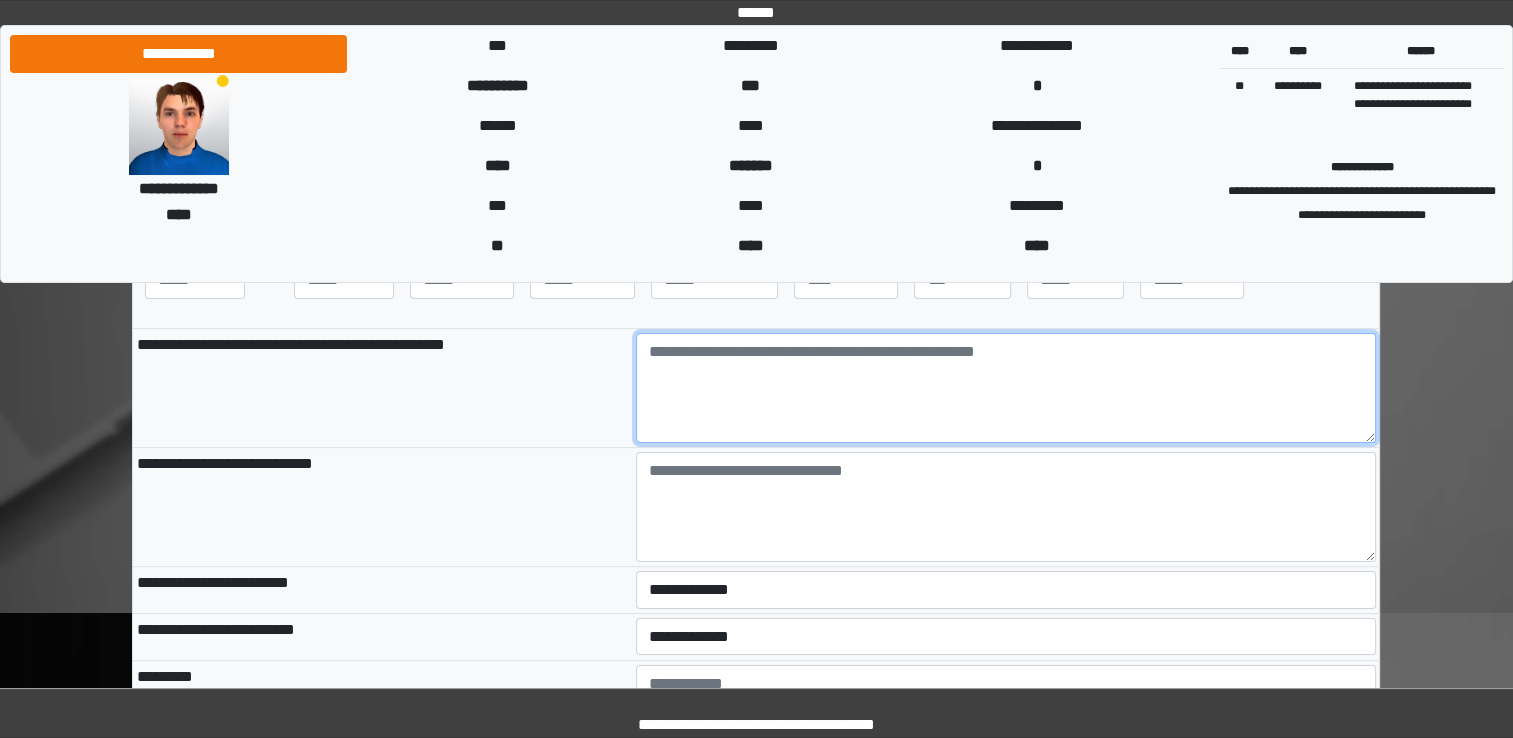 click at bounding box center (1006, 388) 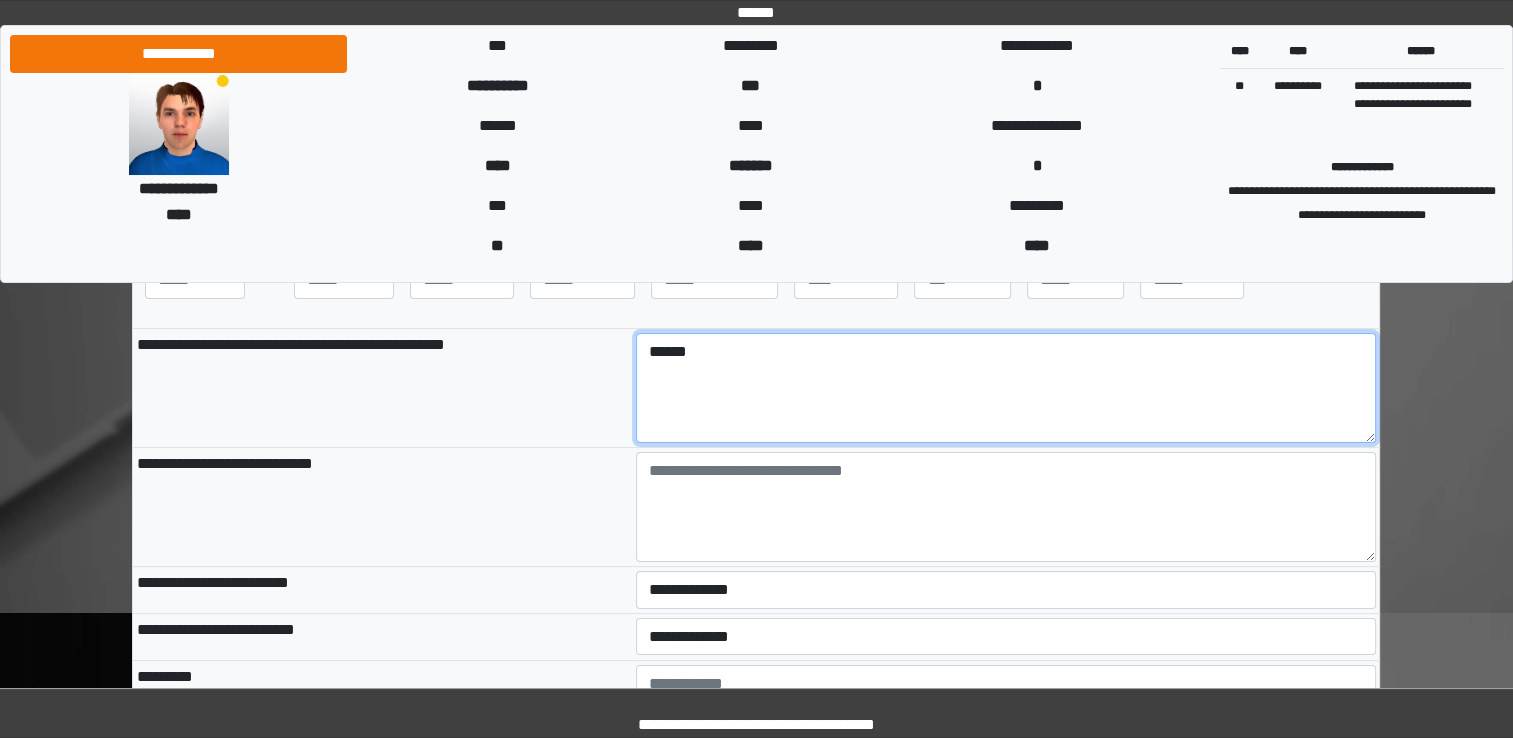 type on "******" 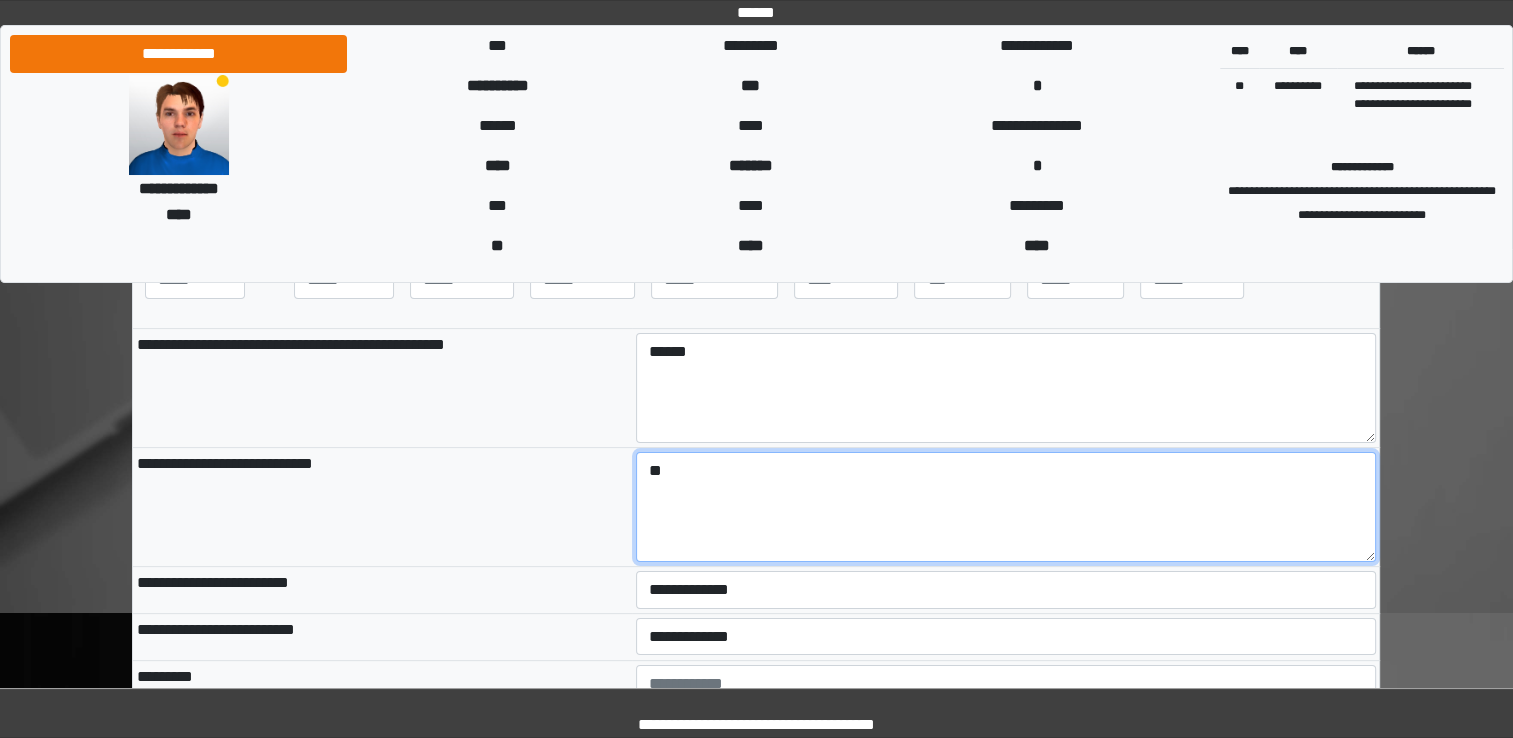 type on "*" 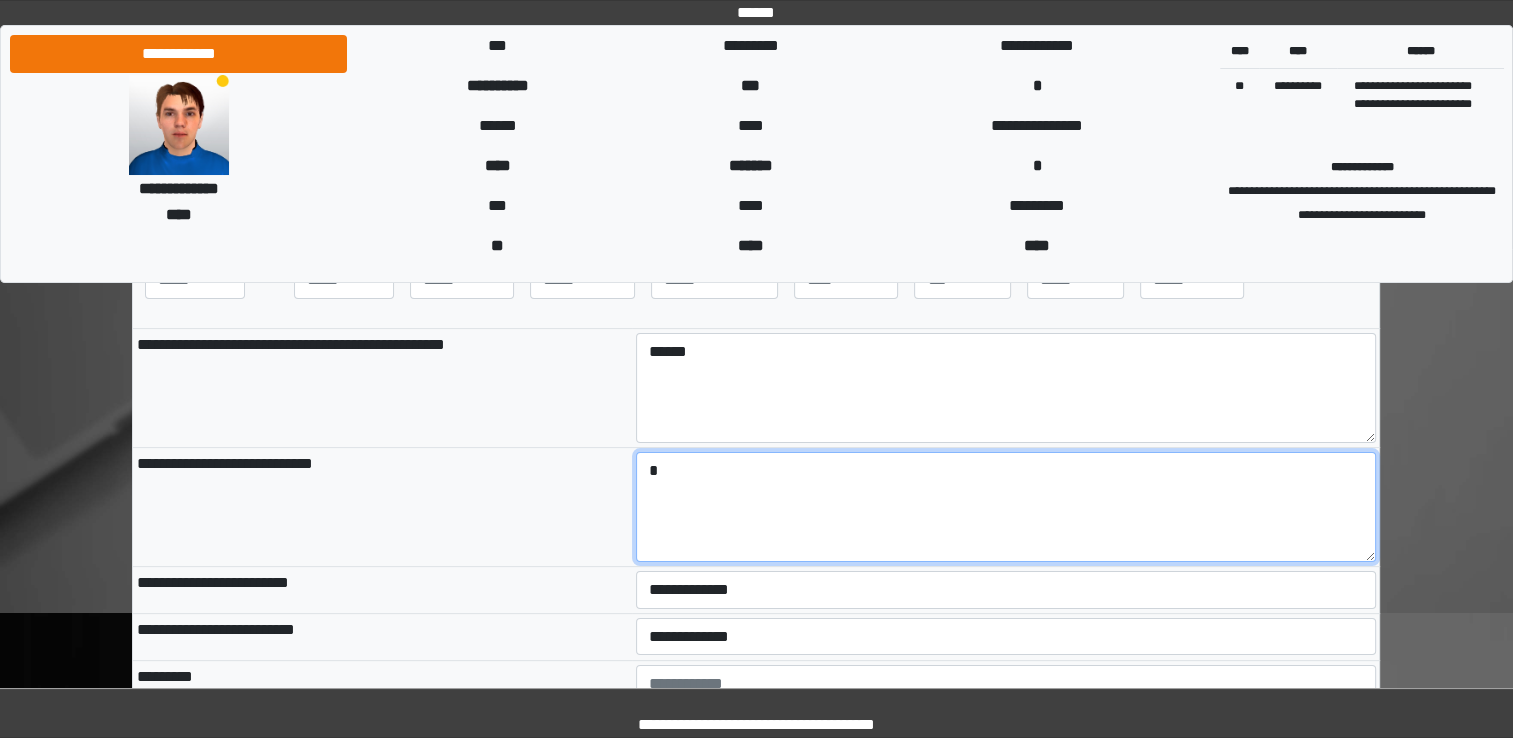 type 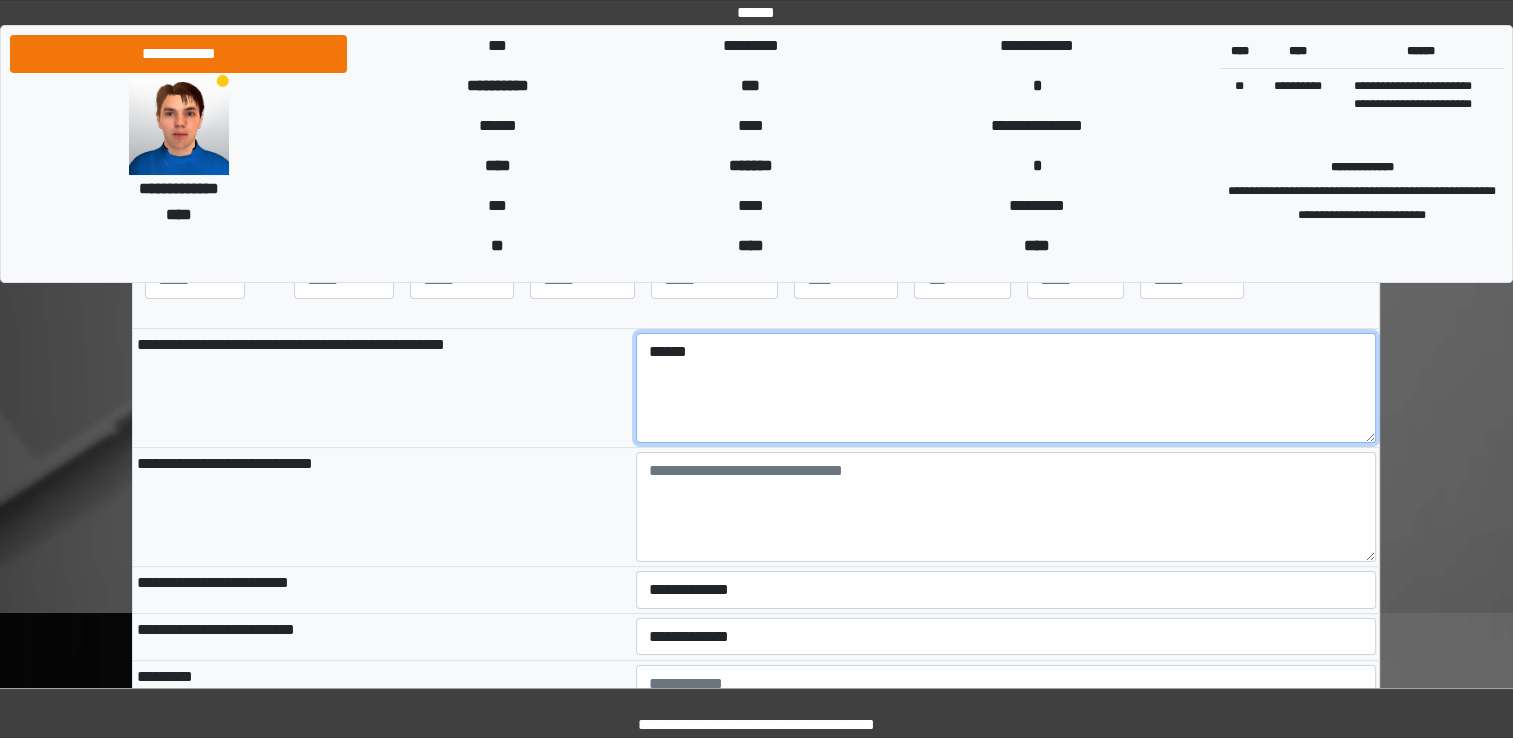 click on "******" at bounding box center (1006, 388) 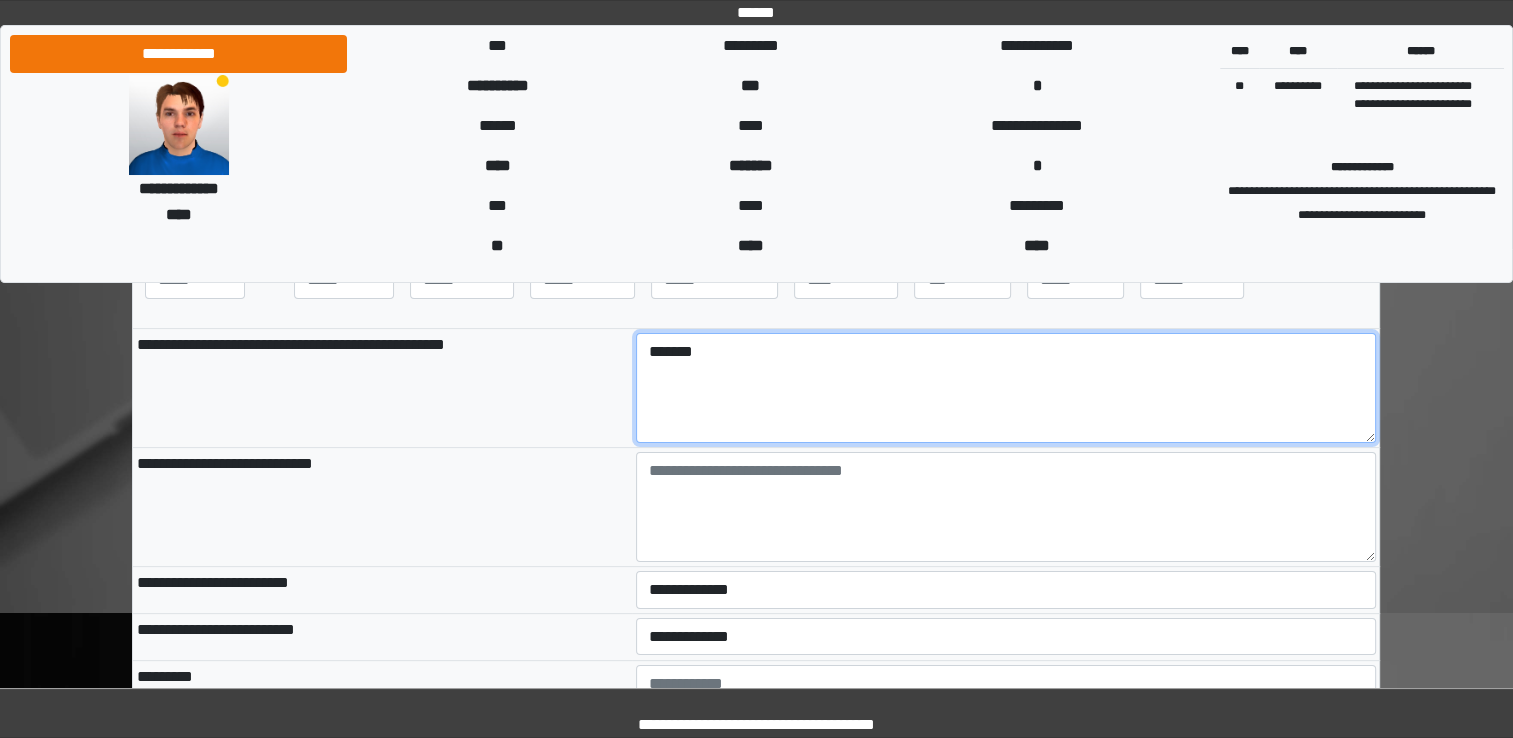 type on "******" 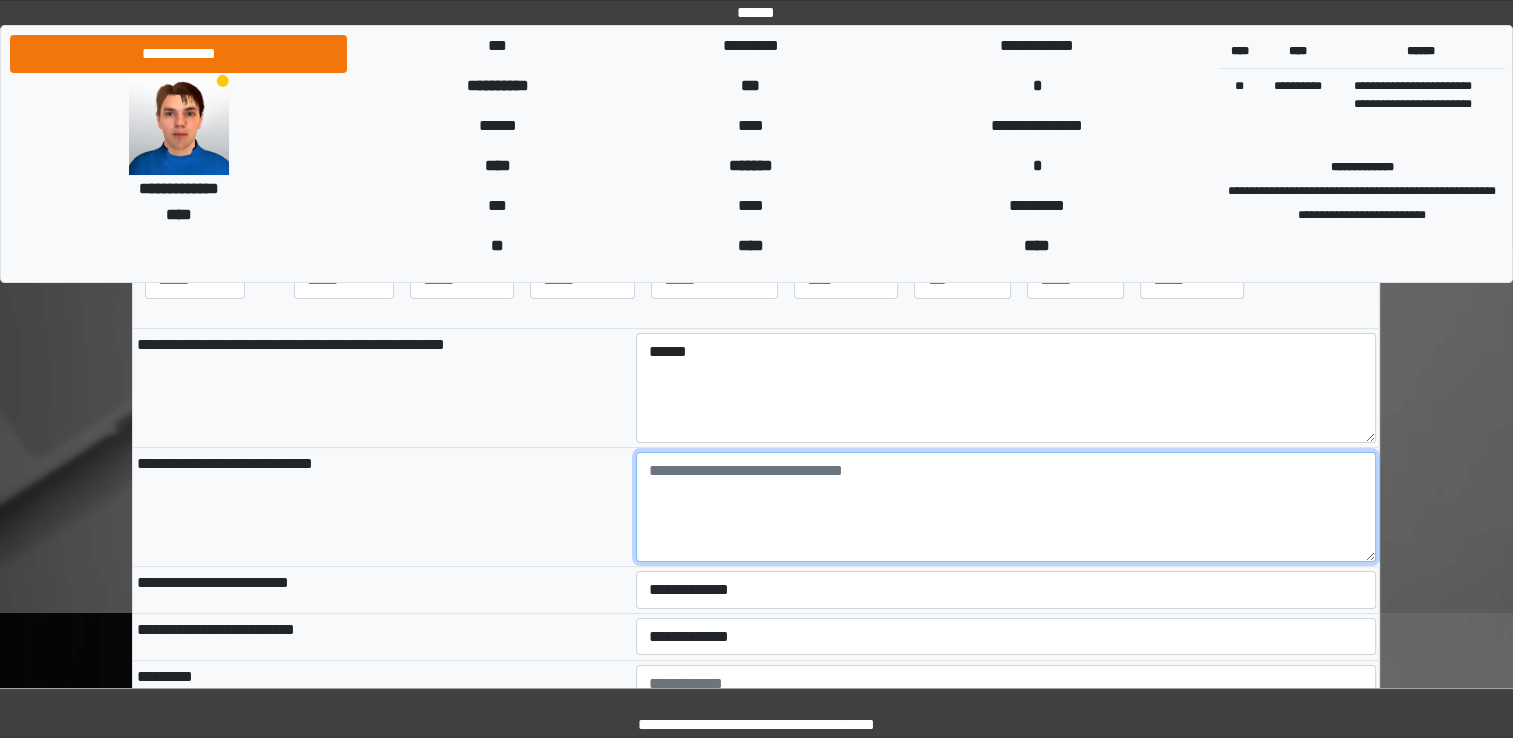 click at bounding box center [1006, 507] 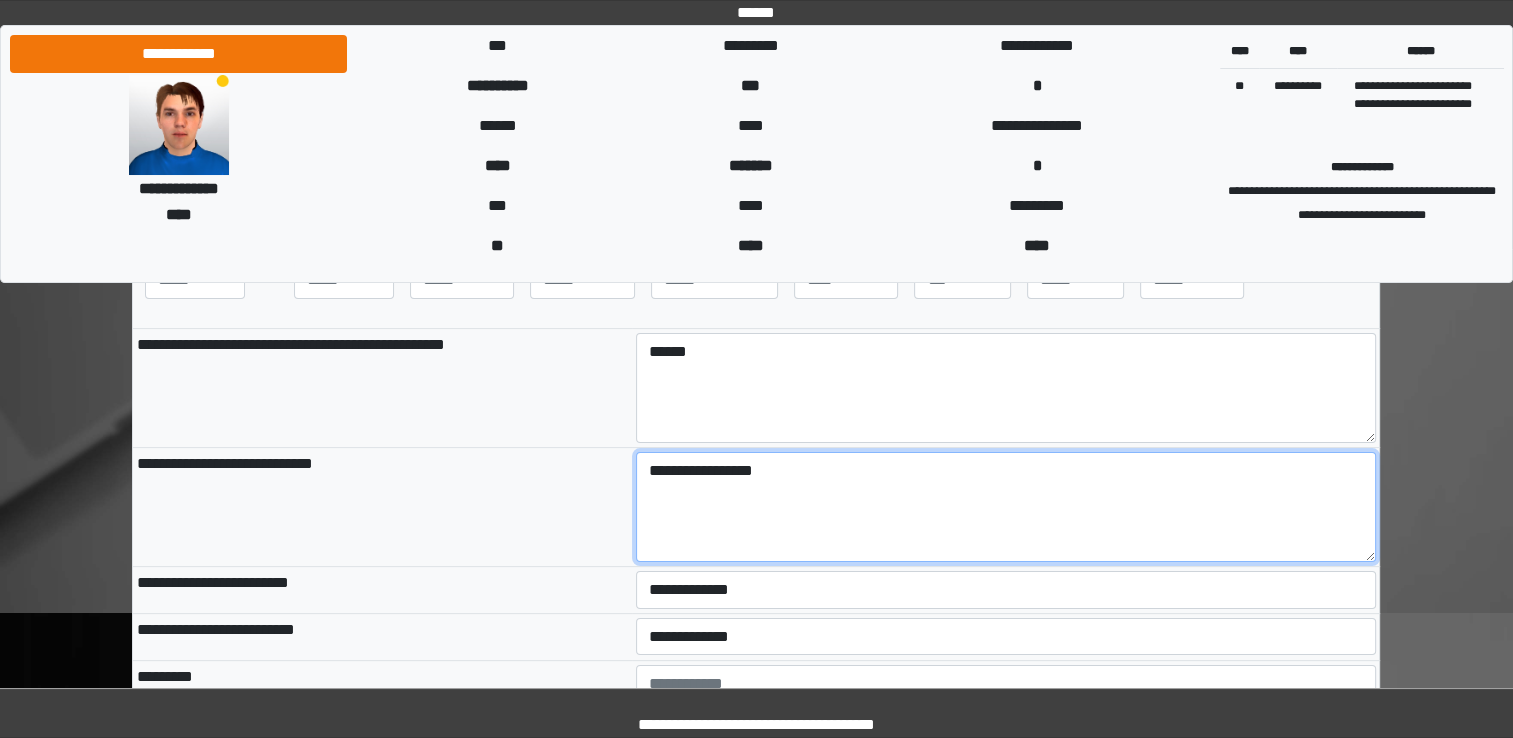type on "**********" 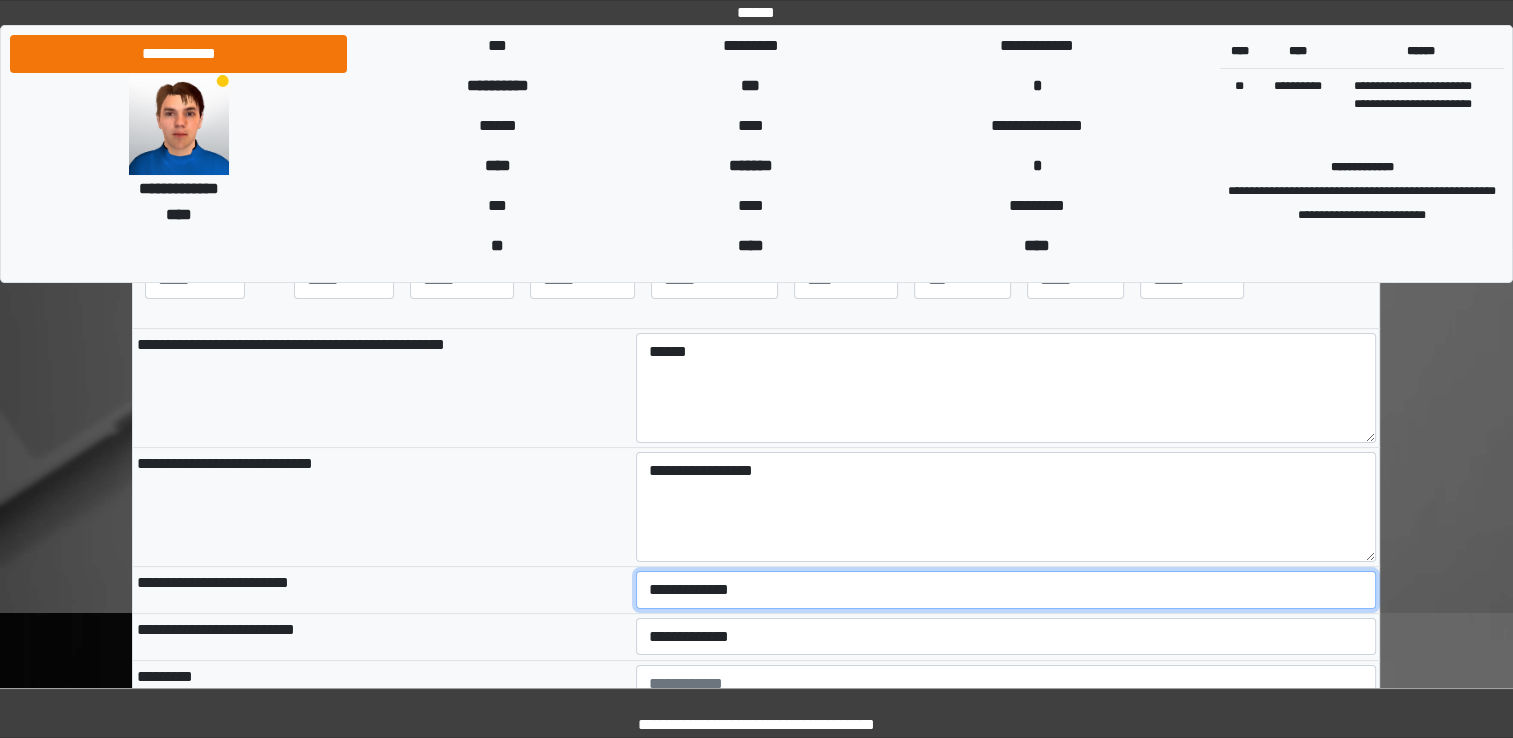 click on "**********" at bounding box center [1006, 590] 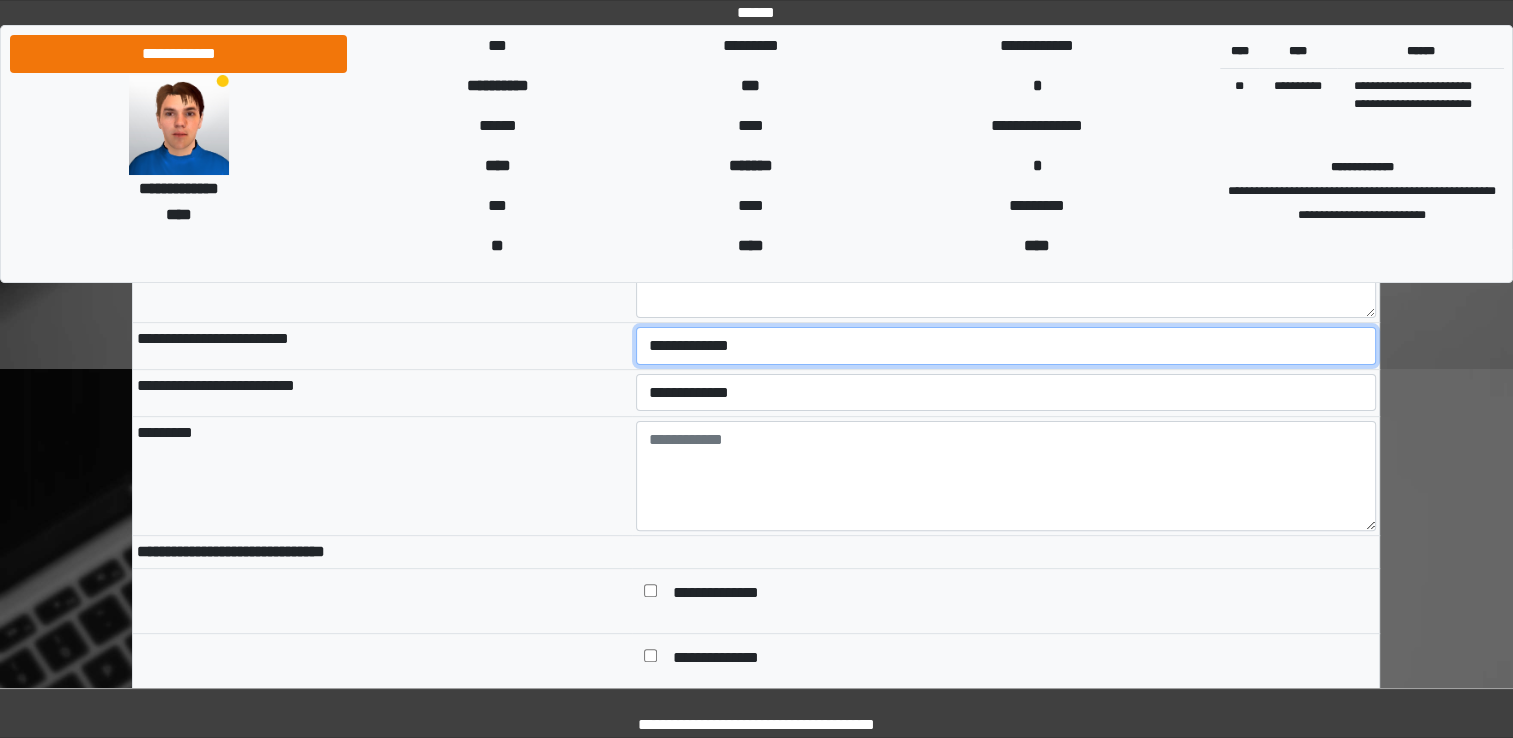 scroll, scrollTop: 399, scrollLeft: 0, axis: vertical 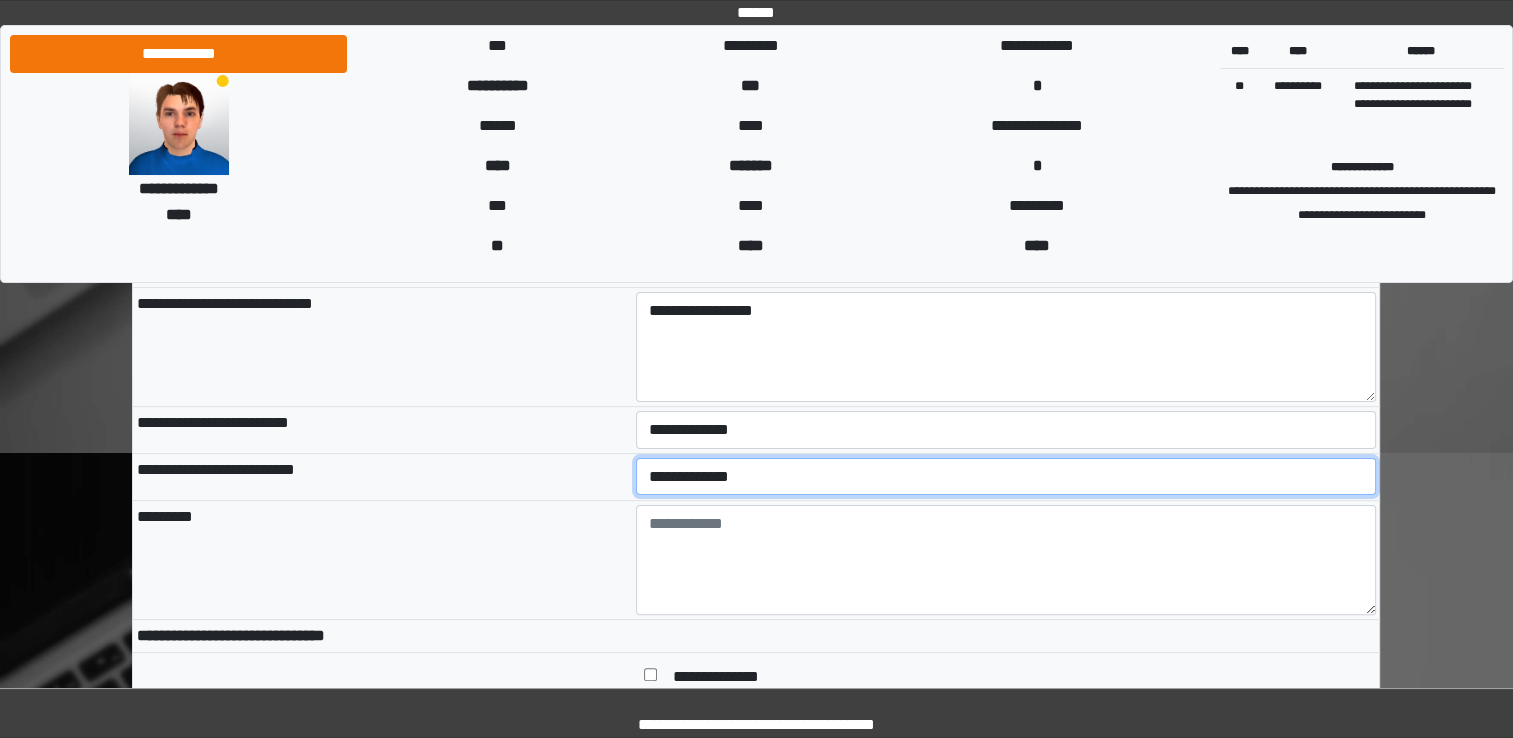 click on "**********" at bounding box center (1006, 477) 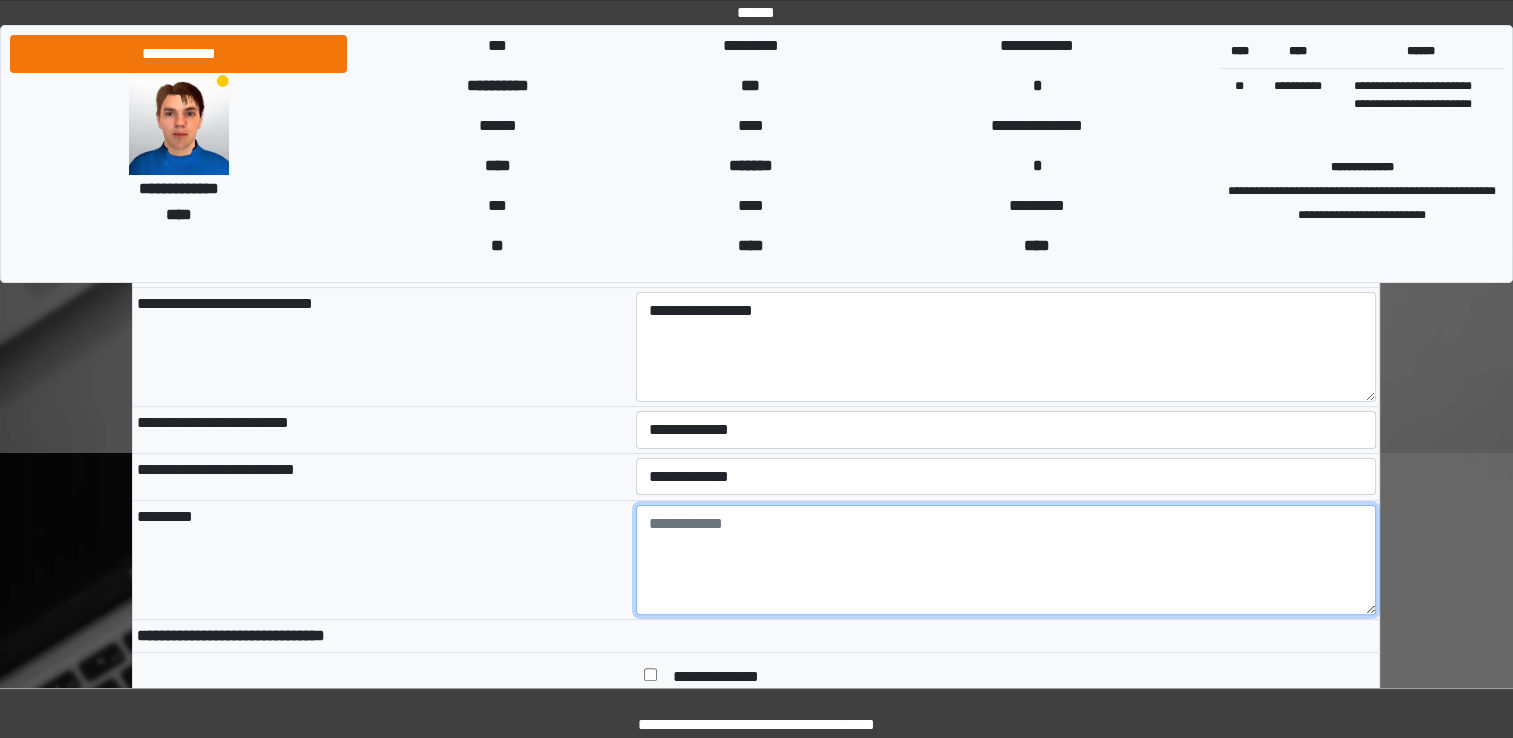 click at bounding box center [1006, 560] 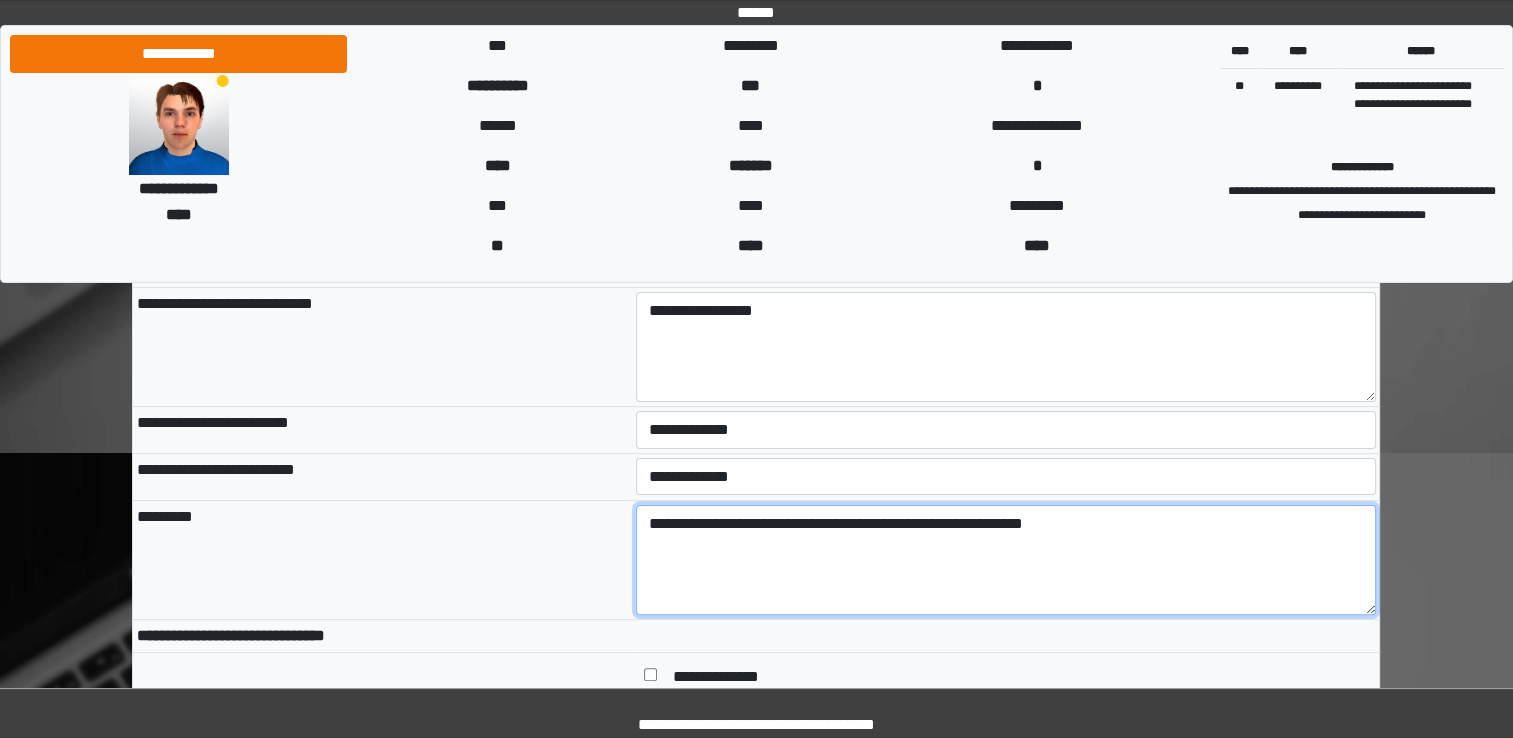 click on "**********" at bounding box center (1006, 560) 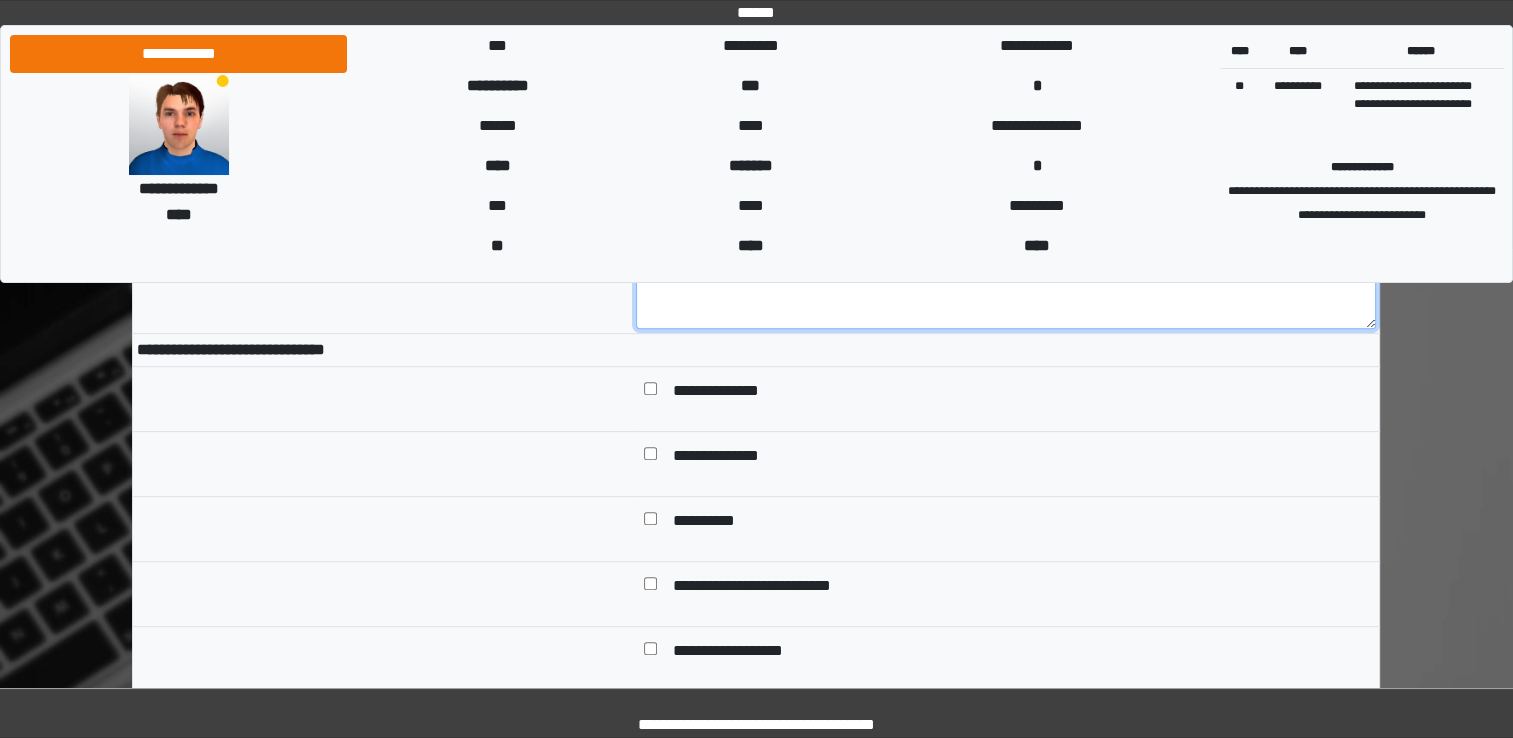 scroll, scrollTop: 691, scrollLeft: 0, axis: vertical 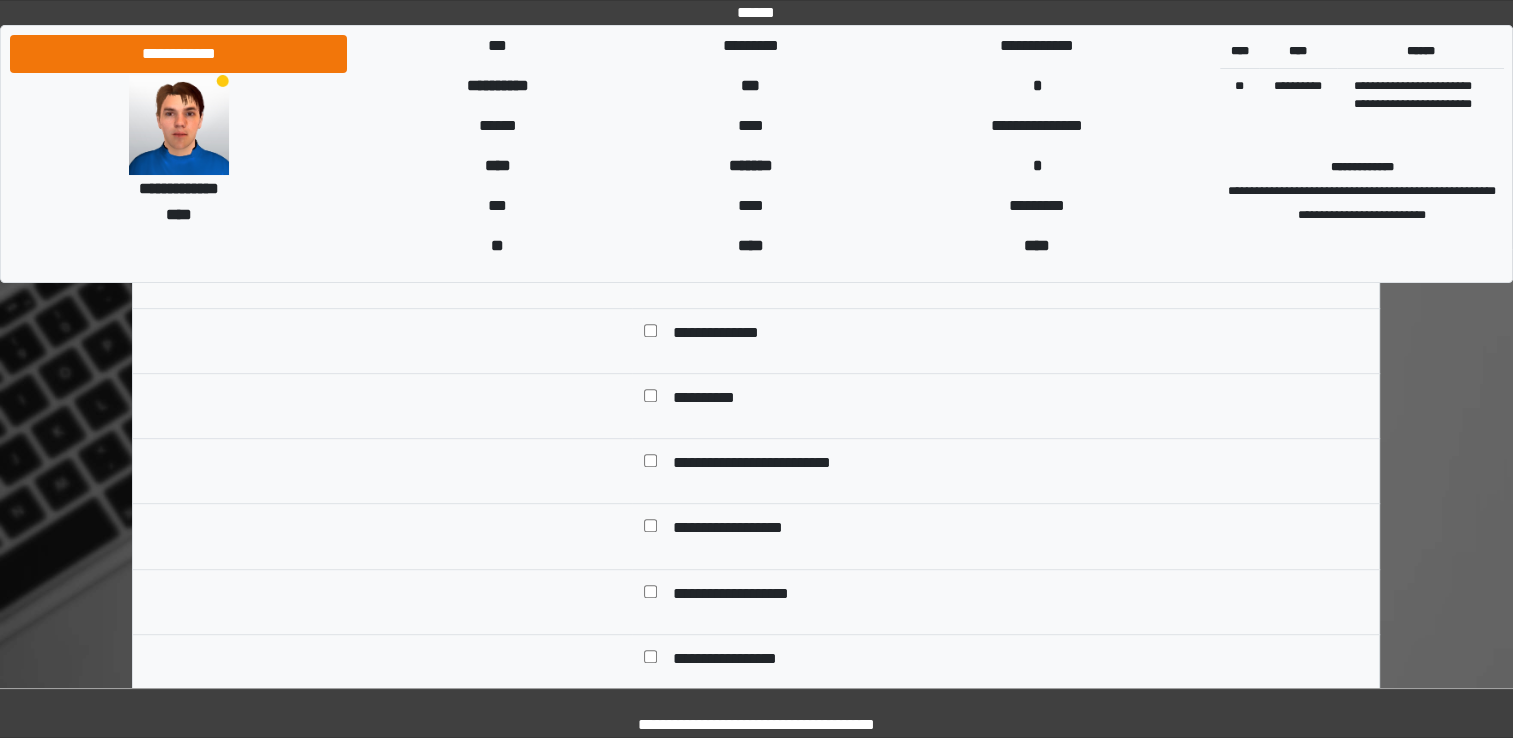 type on "**********" 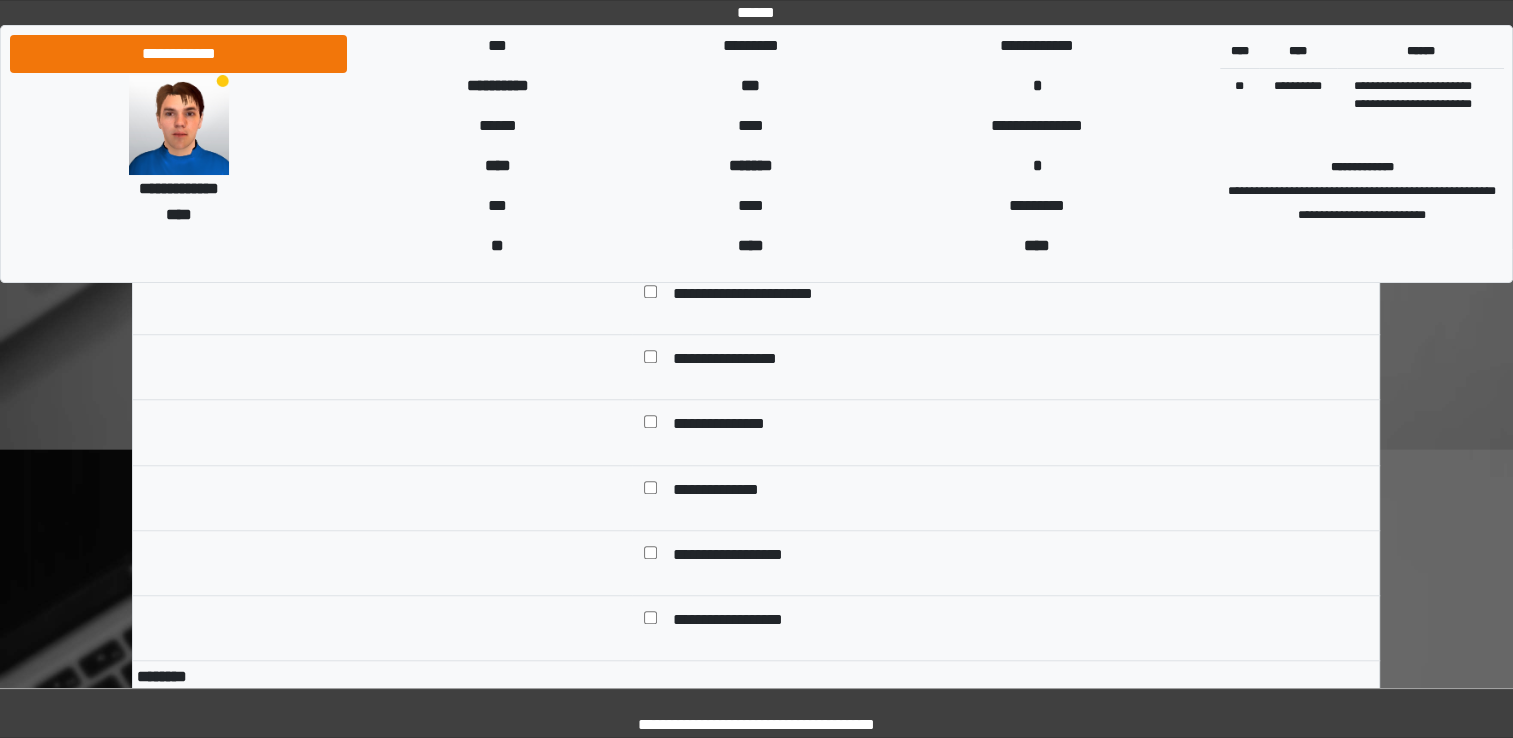 scroll, scrollTop: 1373, scrollLeft: 0, axis: vertical 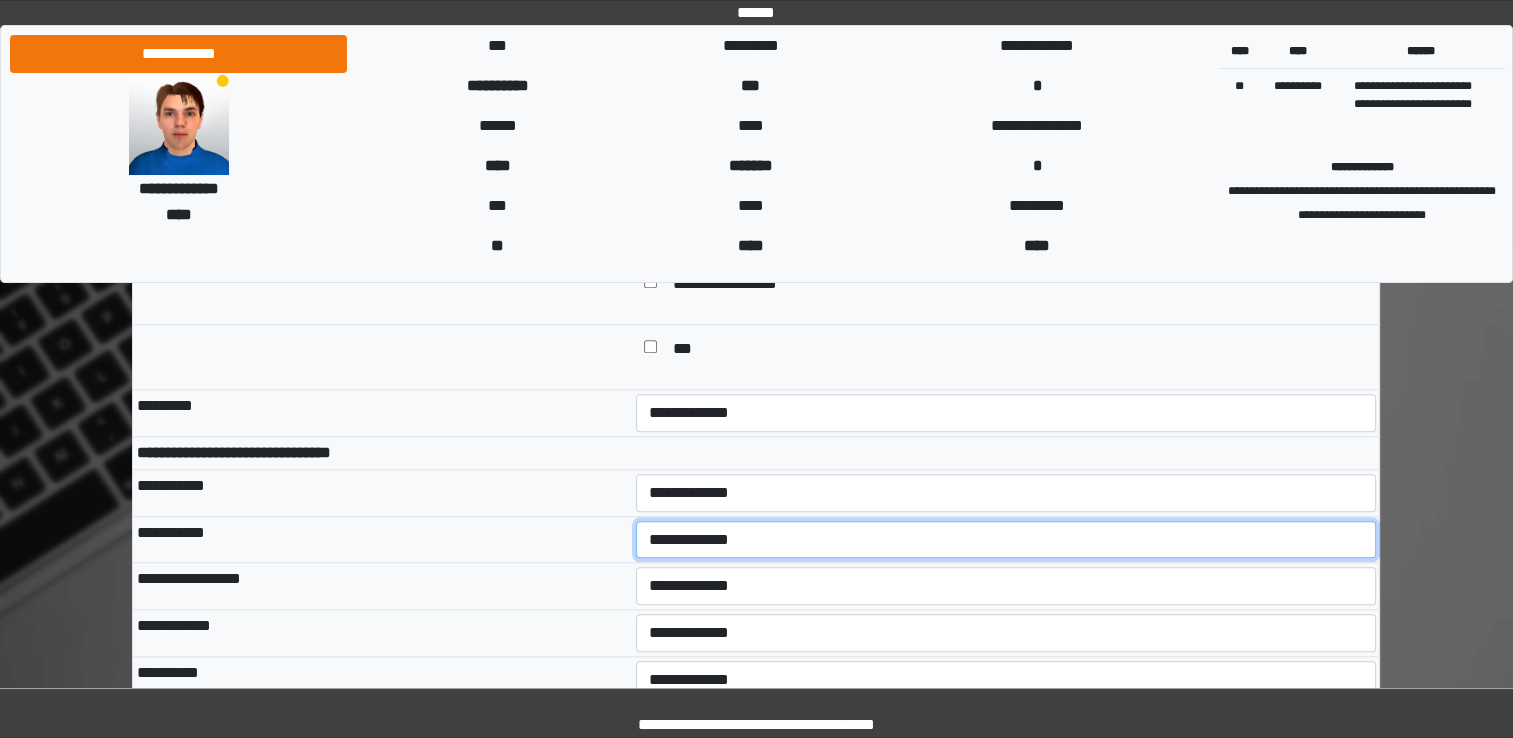click on "**********" at bounding box center (1006, 540) 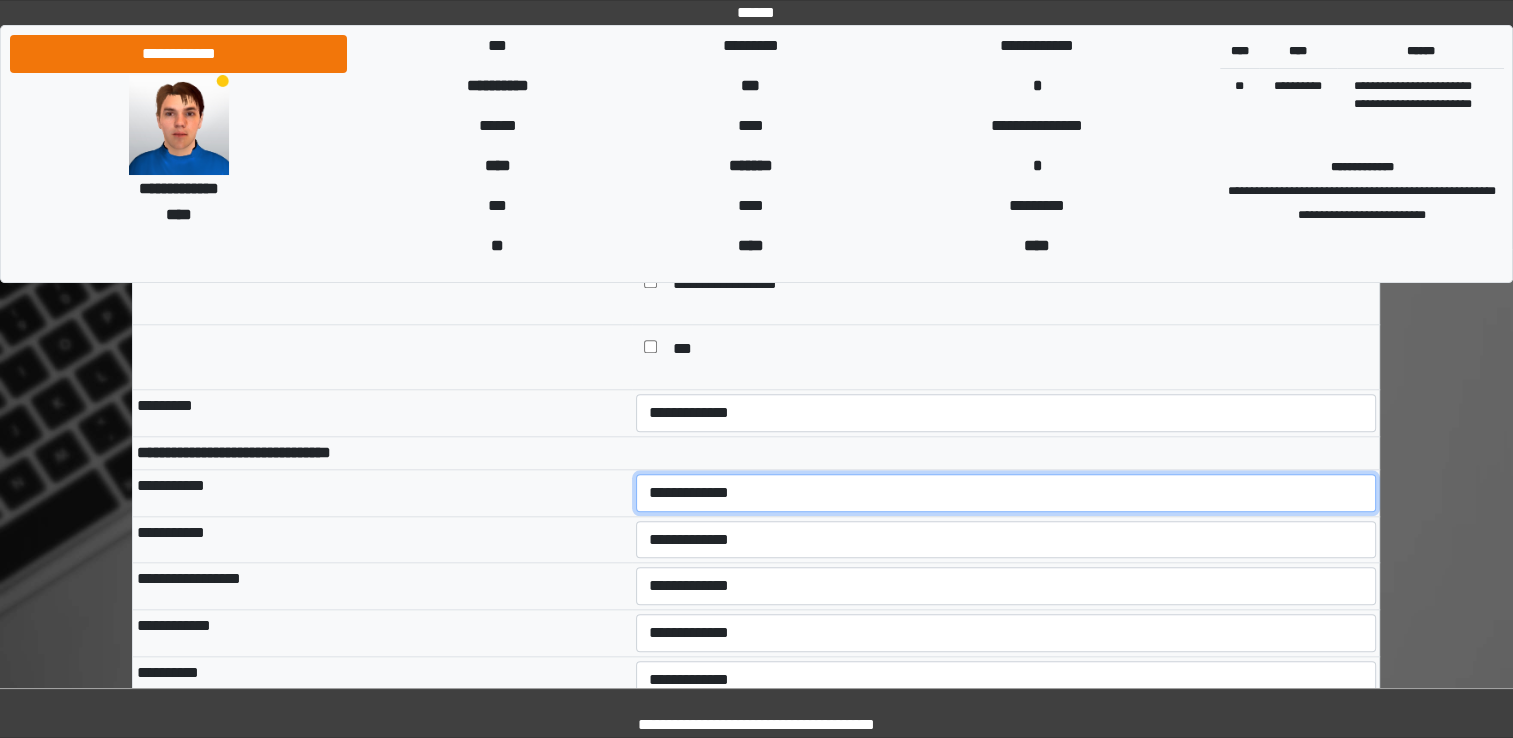 click on "**********" at bounding box center [1006, 493] 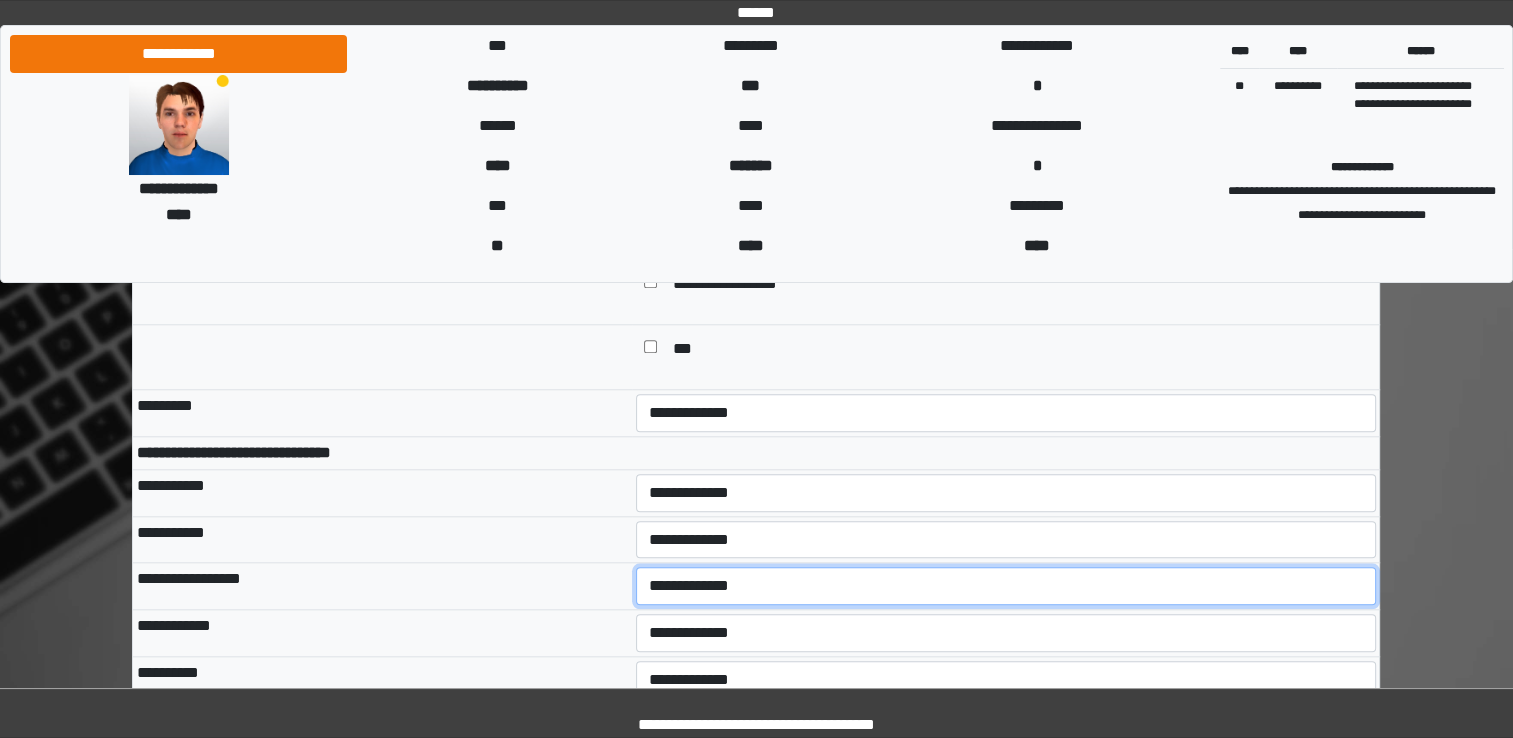 click on "**********" at bounding box center (1006, 586) 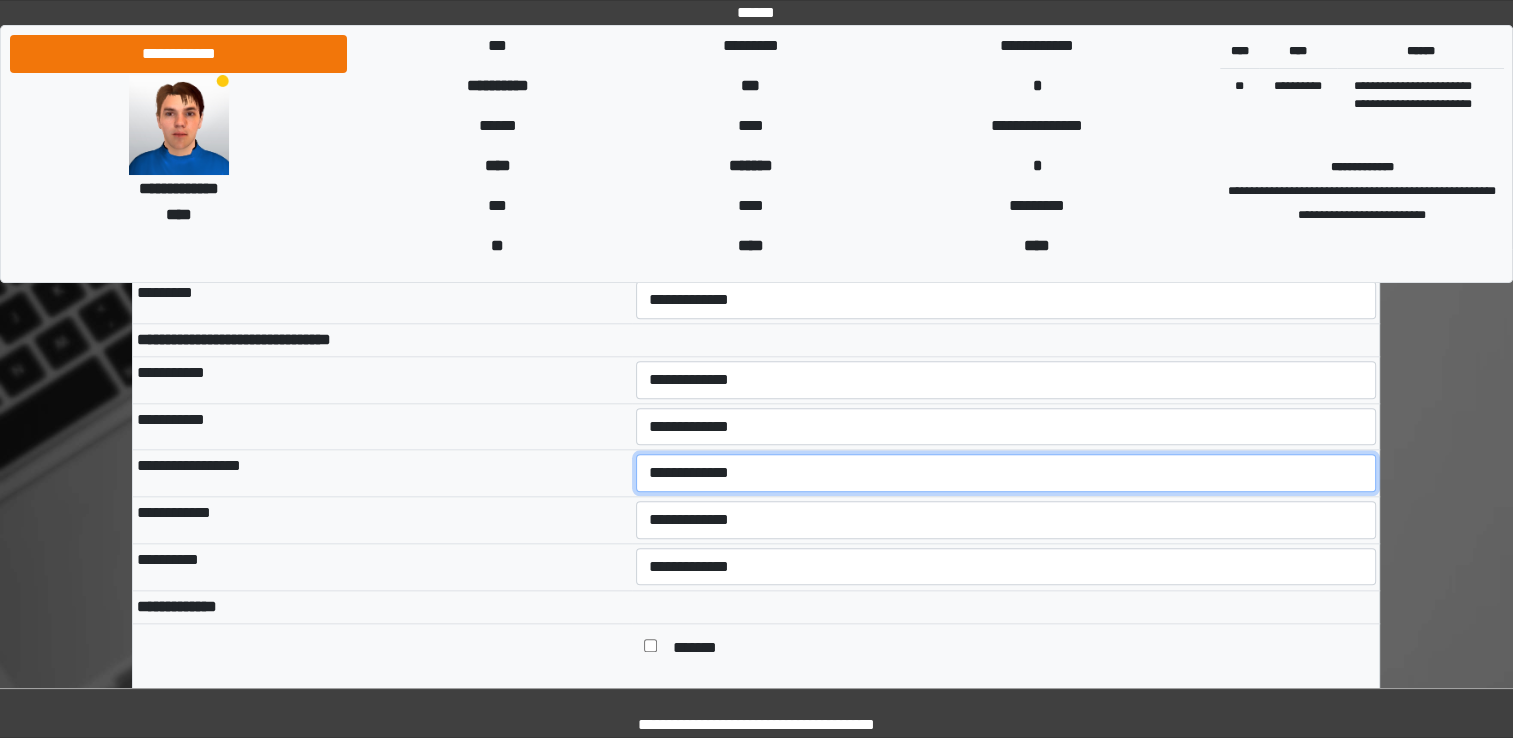 scroll, scrollTop: 1920, scrollLeft: 0, axis: vertical 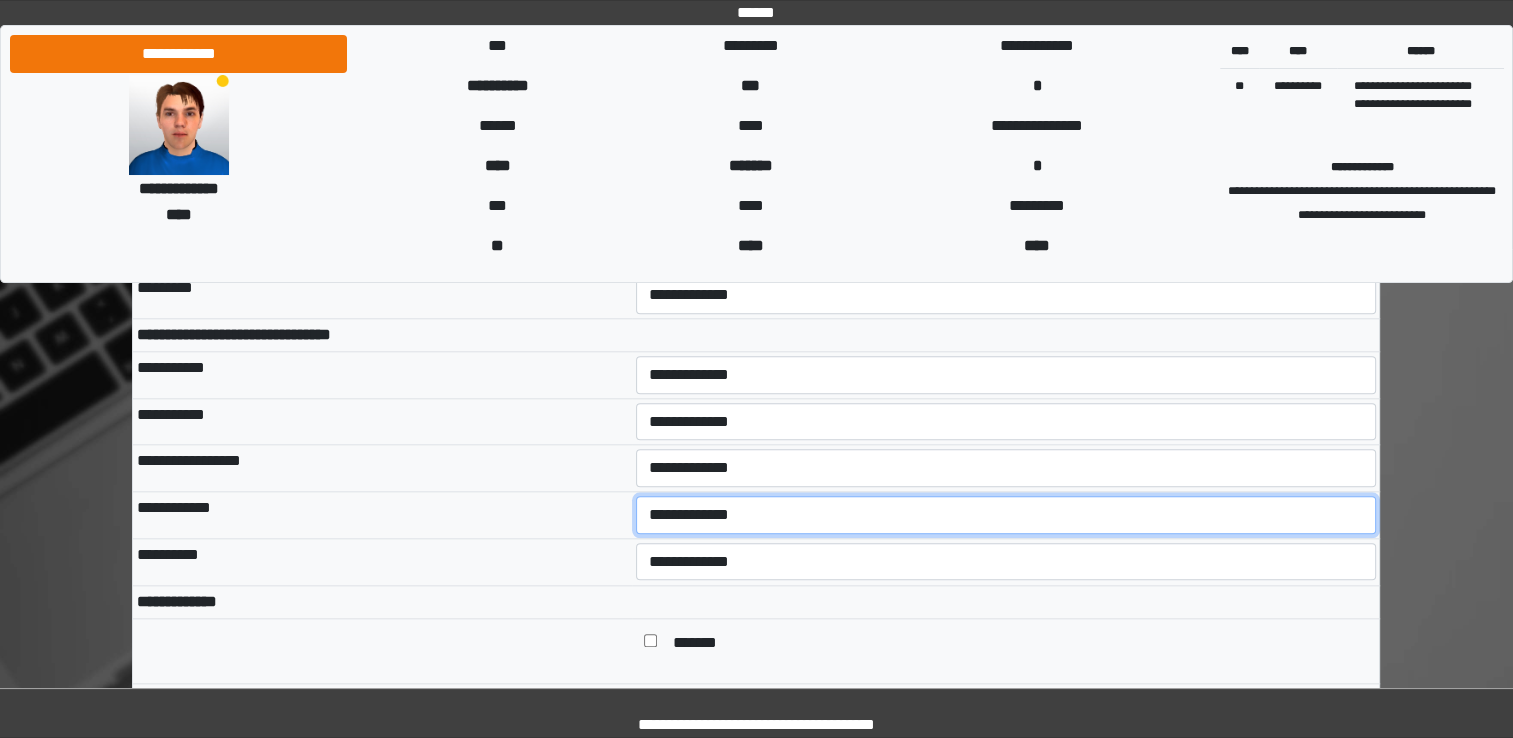 click on "**********" at bounding box center [1006, 515] 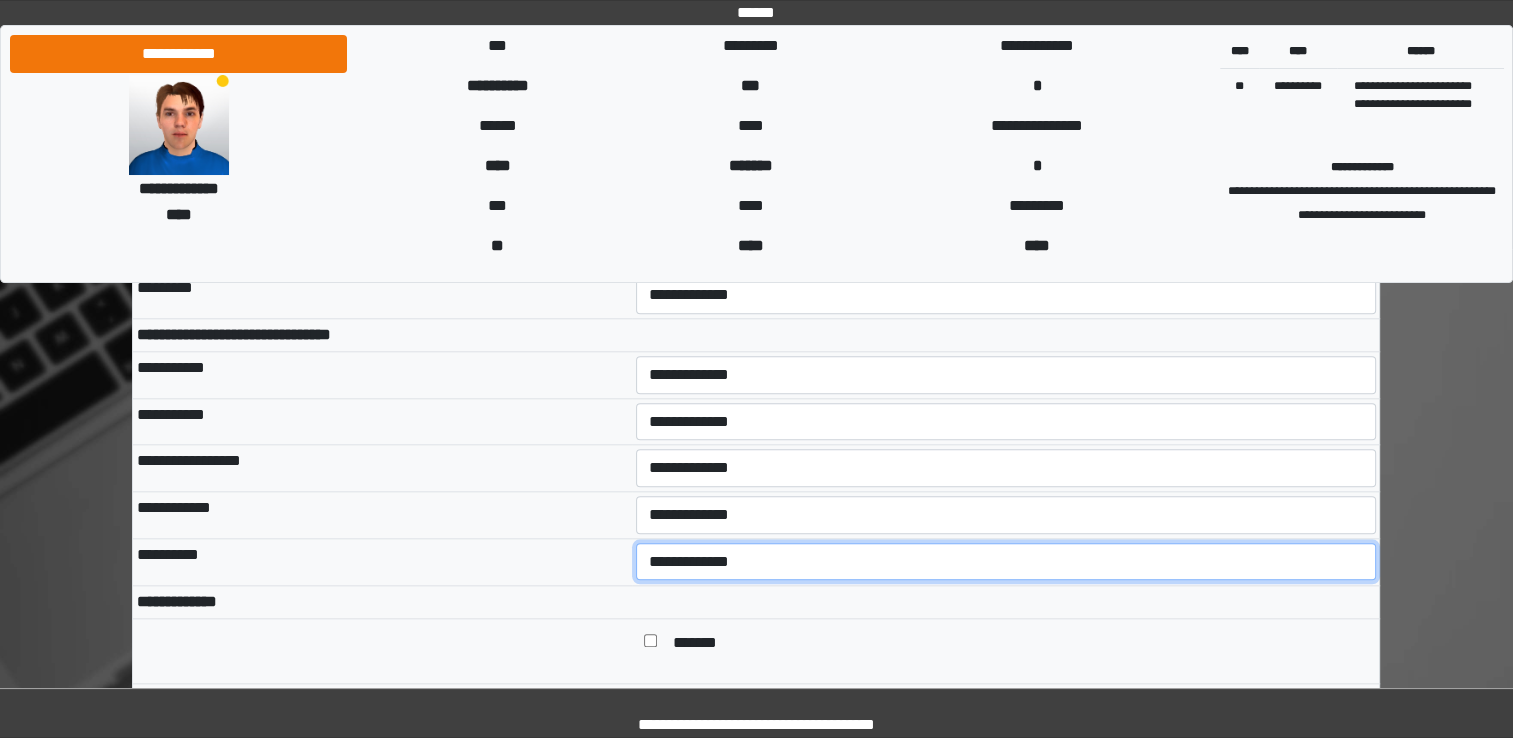 click on "**********" at bounding box center [1006, 562] 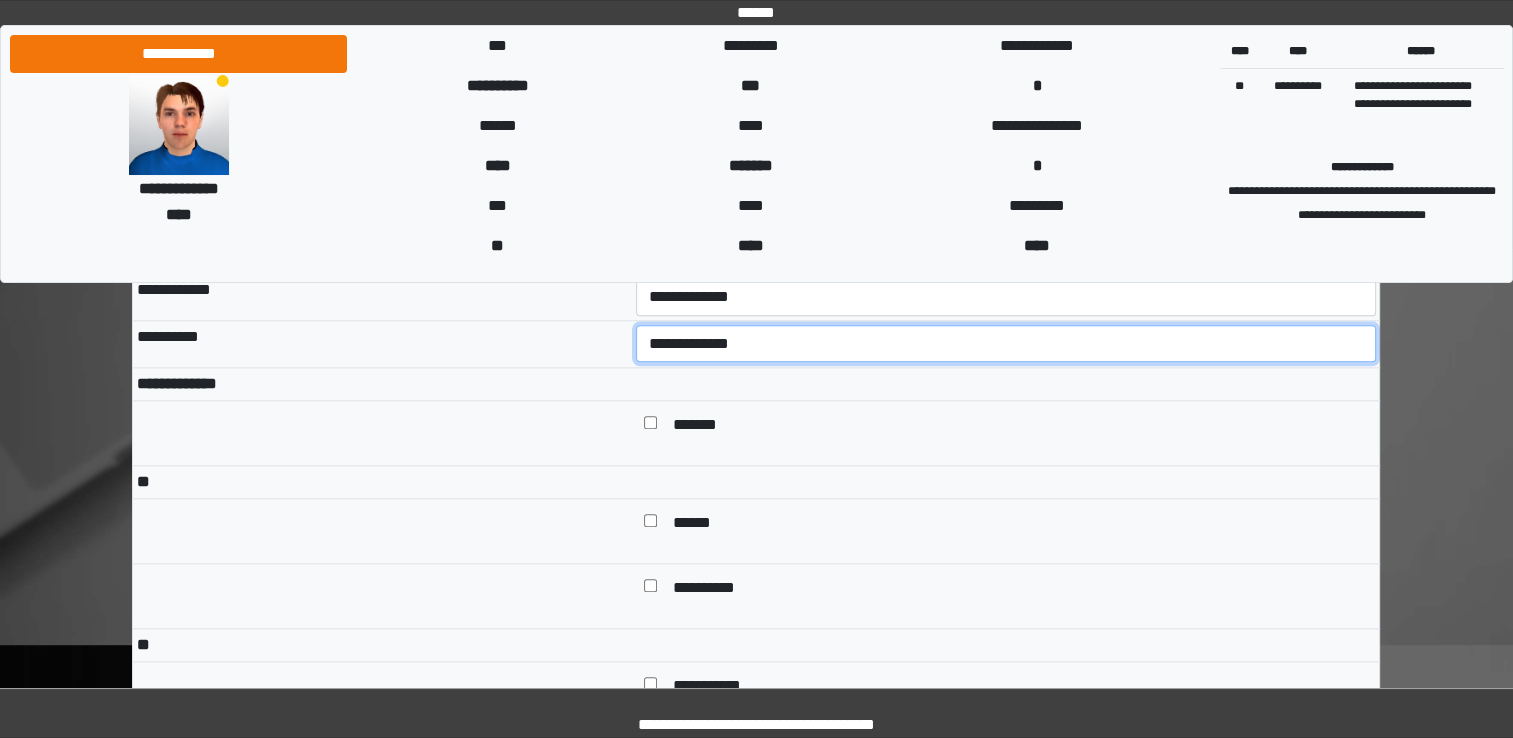 scroll, scrollTop: 2144, scrollLeft: 0, axis: vertical 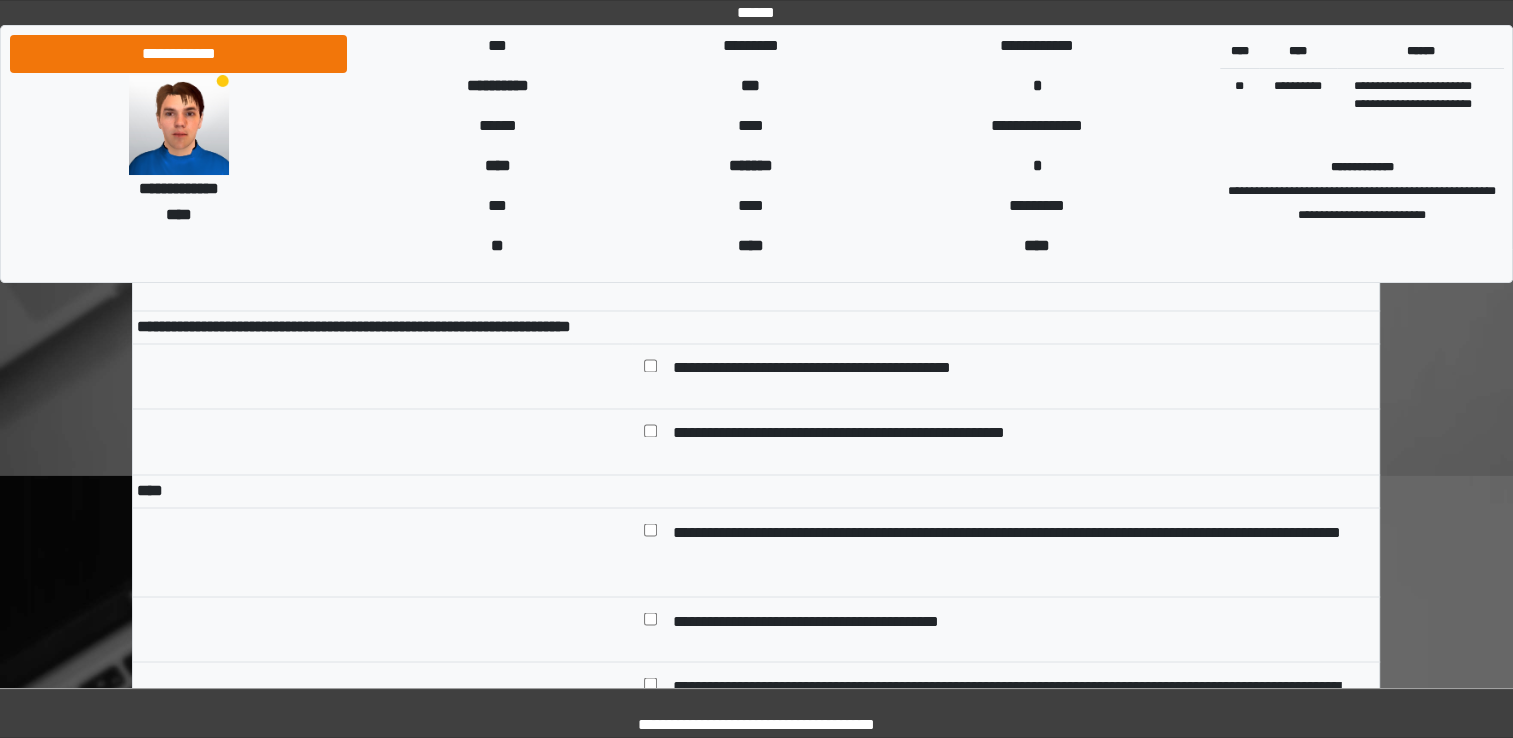 click at bounding box center (650, 433) 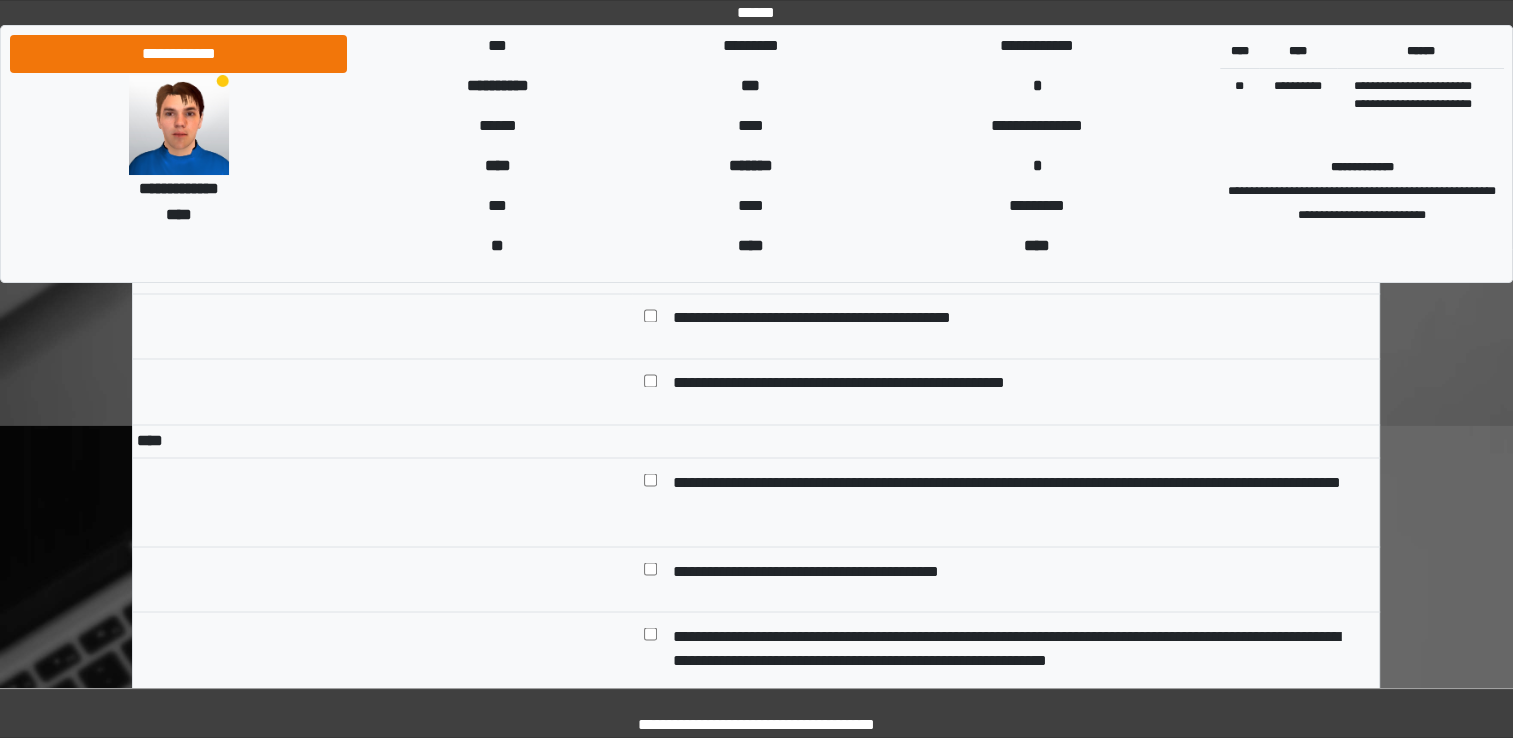 scroll, scrollTop: 3328, scrollLeft: 0, axis: vertical 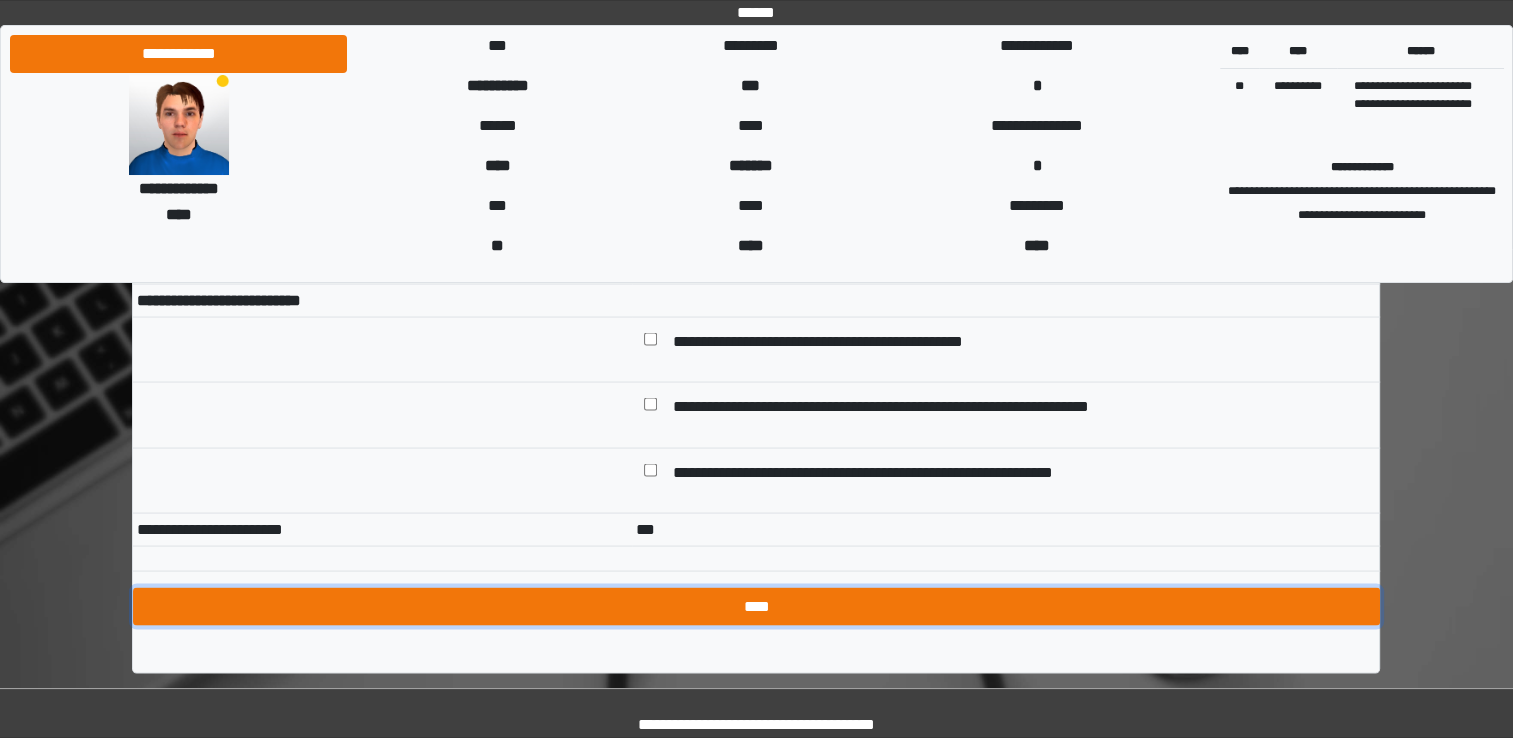 click on "****" at bounding box center (756, 607) 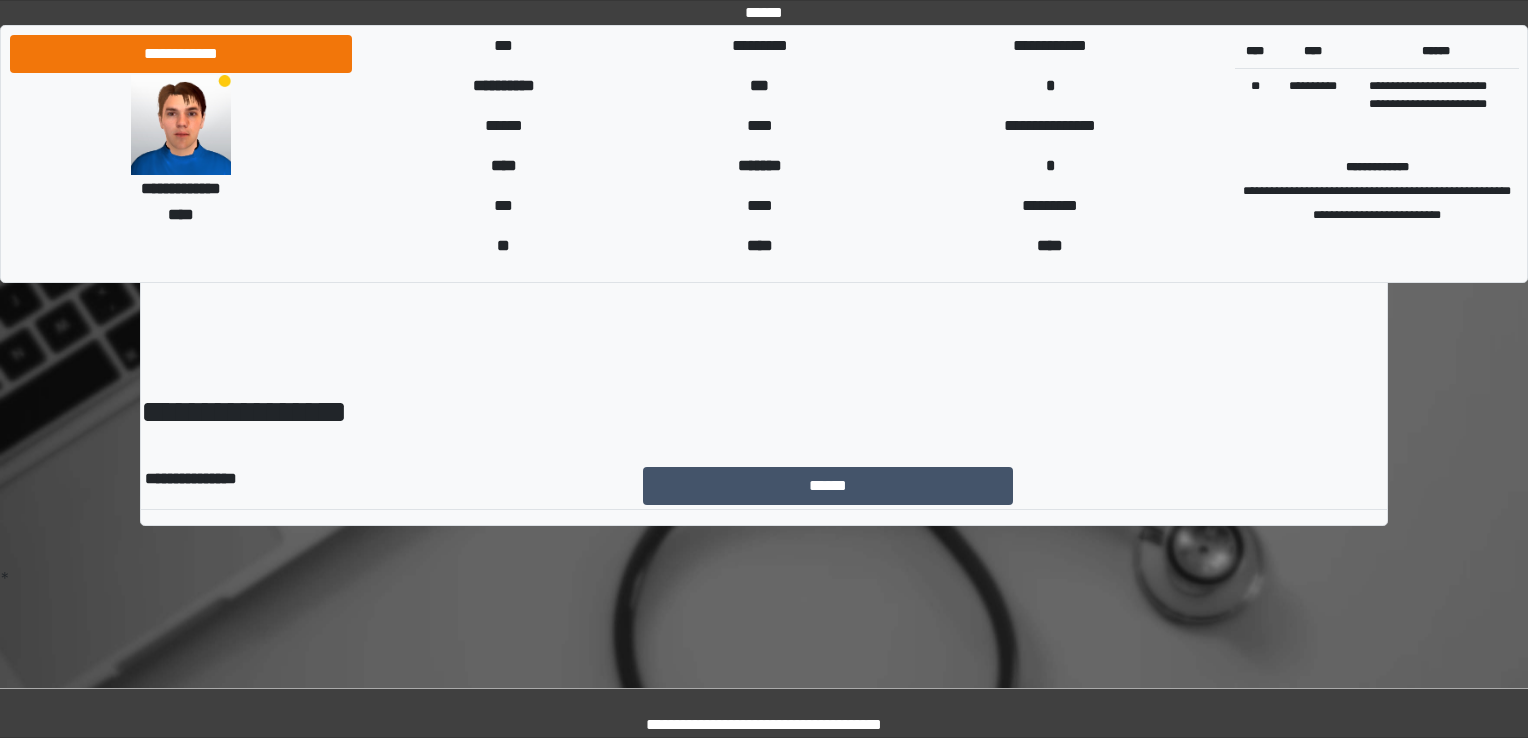 scroll, scrollTop: 0, scrollLeft: 0, axis: both 